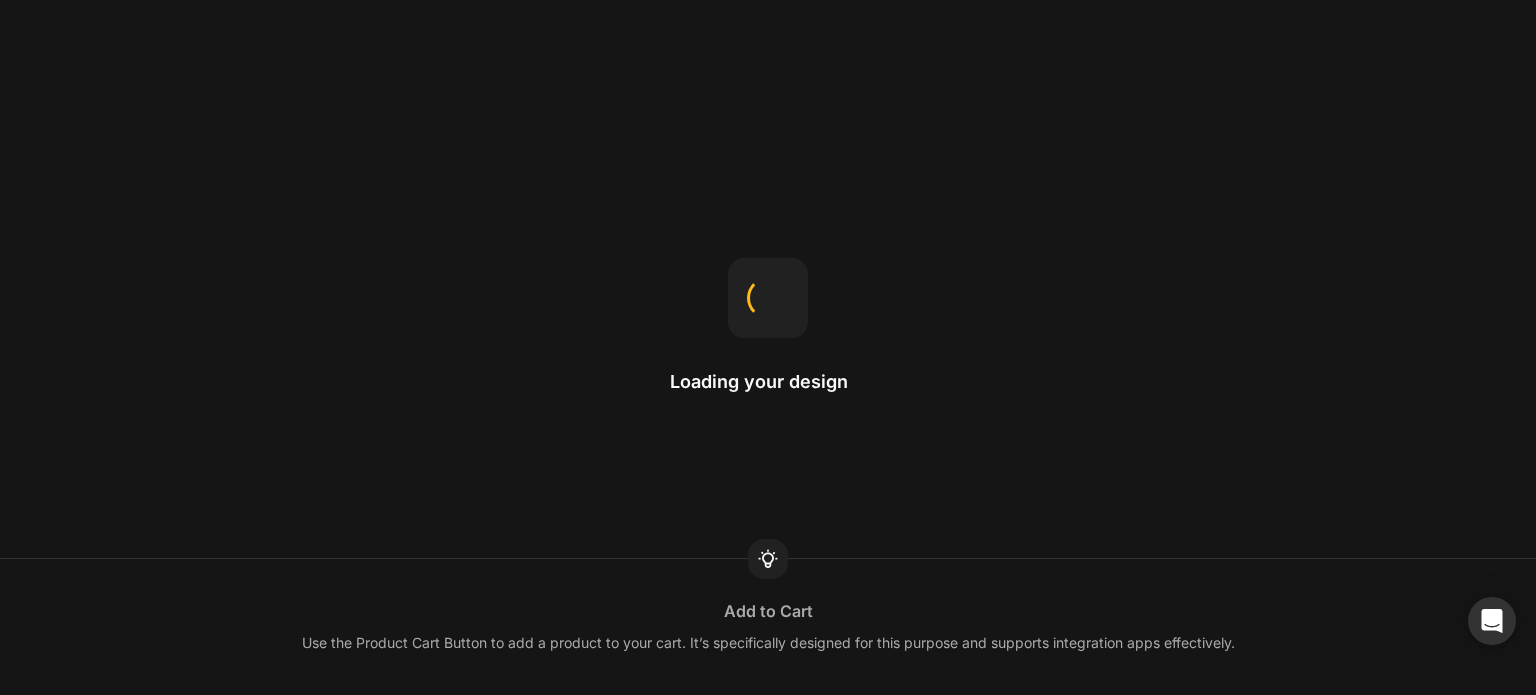 scroll, scrollTop: 0, scrollLeft: 0, axis: both 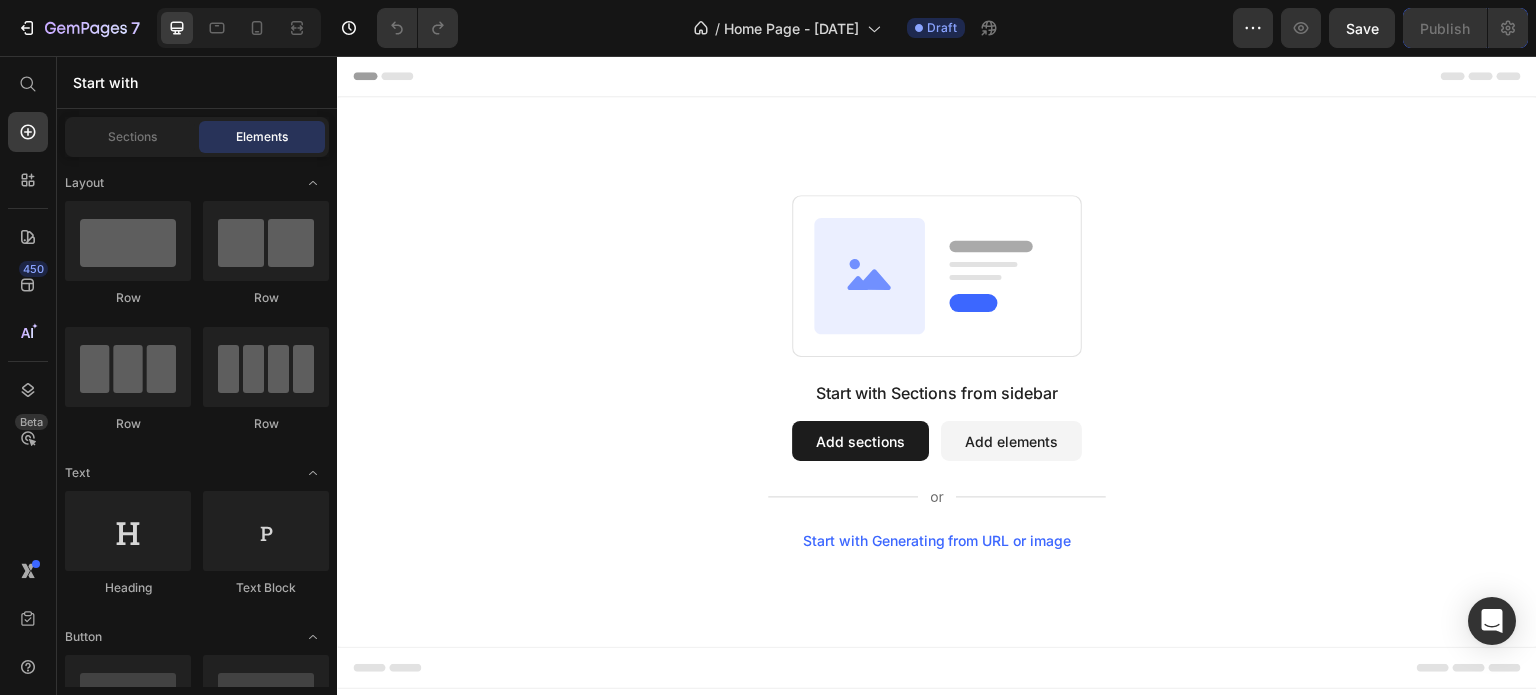 click on "Add sections" at bounding box center (860, 441) 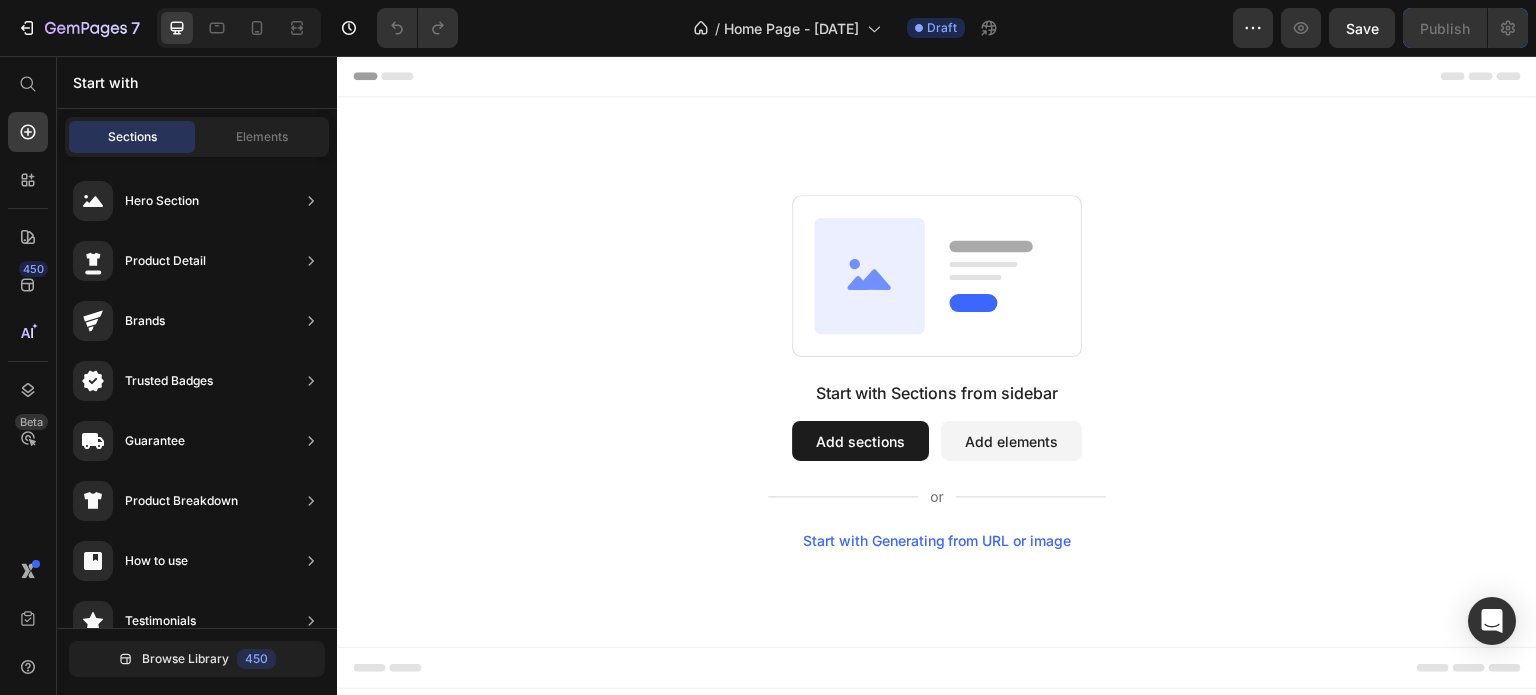 click on "Add elements" at bounding box center (1011, 441) 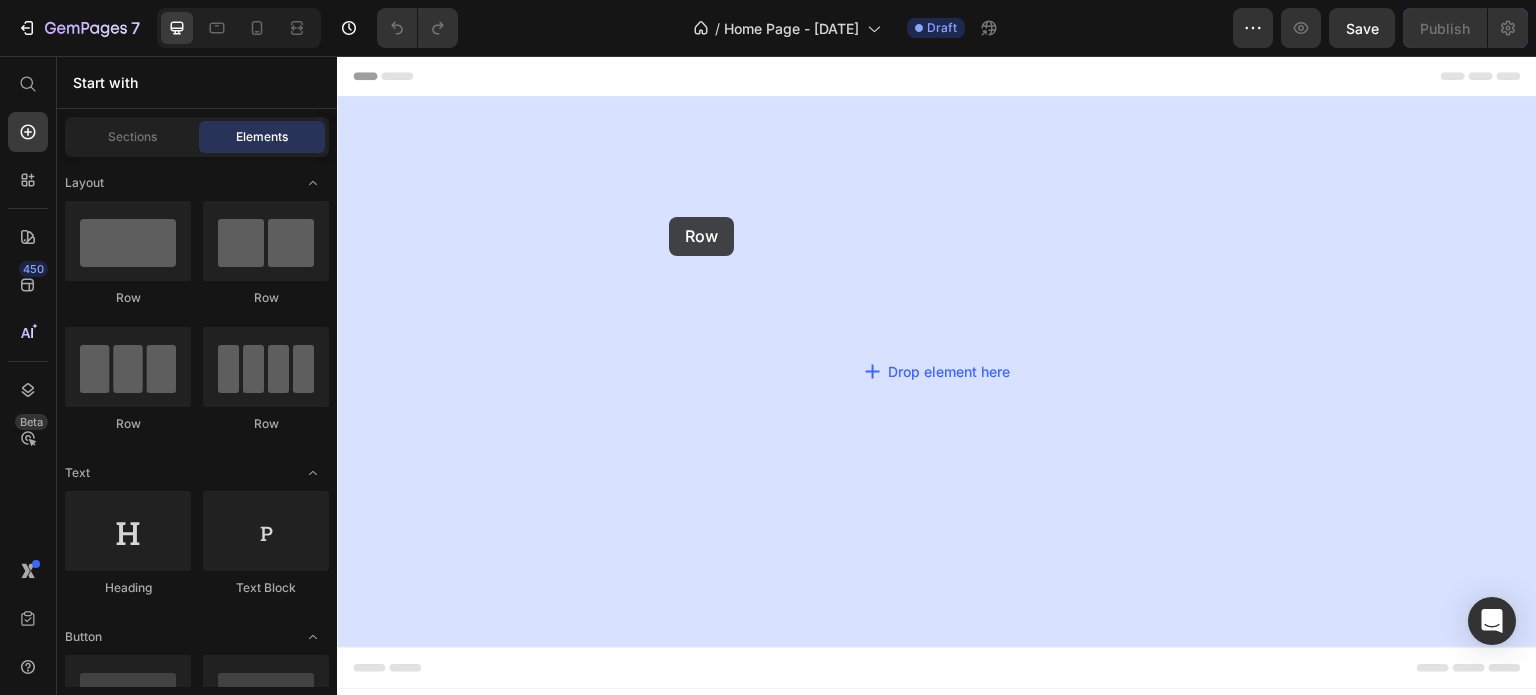 drag, startPoint x: 493, startPoint y: 313, endPoint x: 672, endPoint y: 217, distance: 203.1182 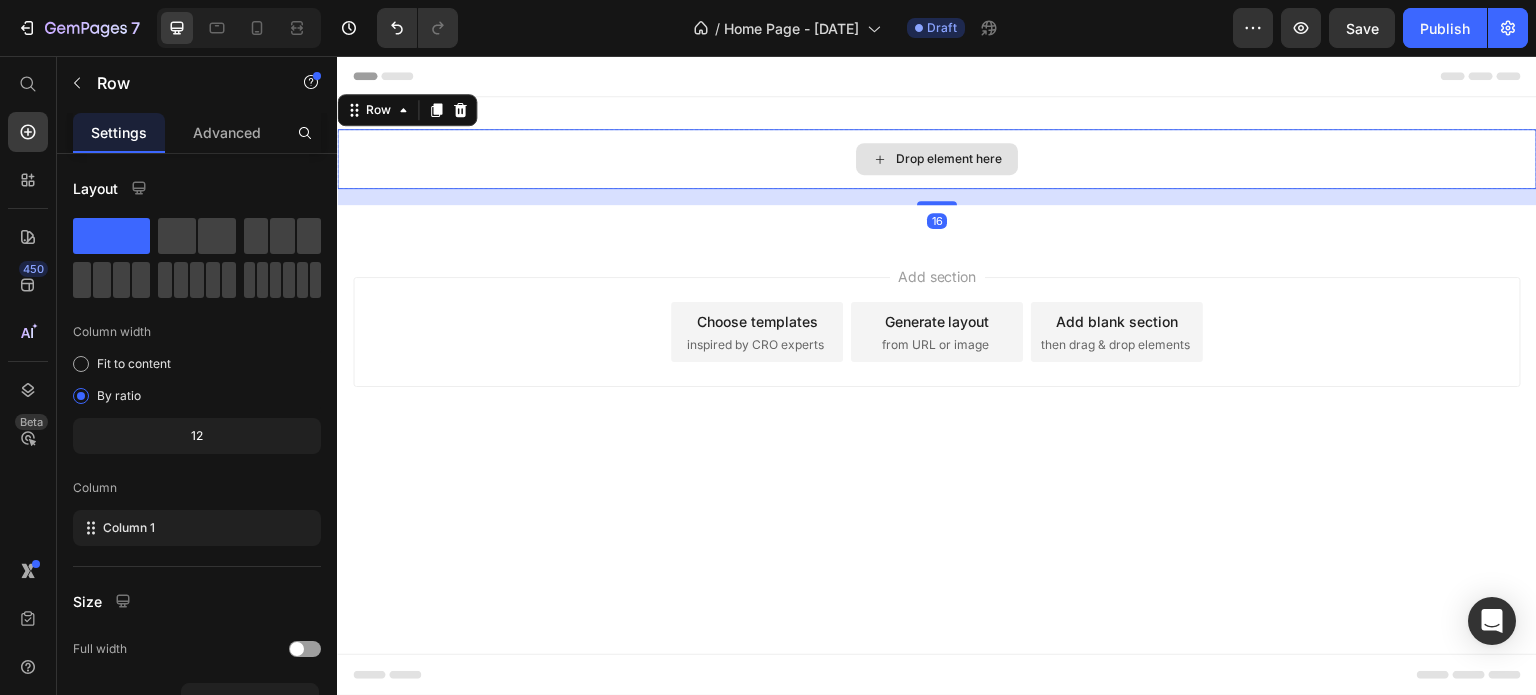 click on "Drop element here" at bounding box center (937, 159) 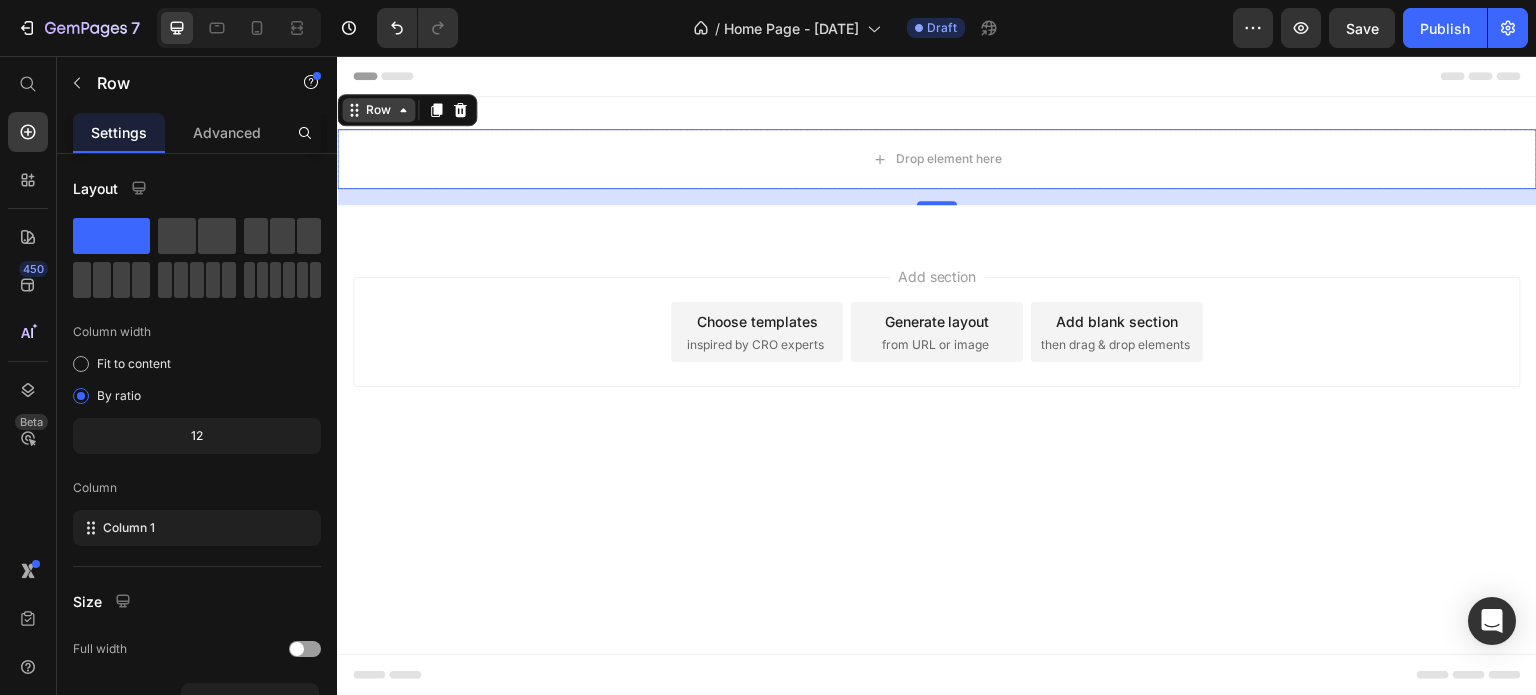 click on "Row" at bounding box center (378, 110) 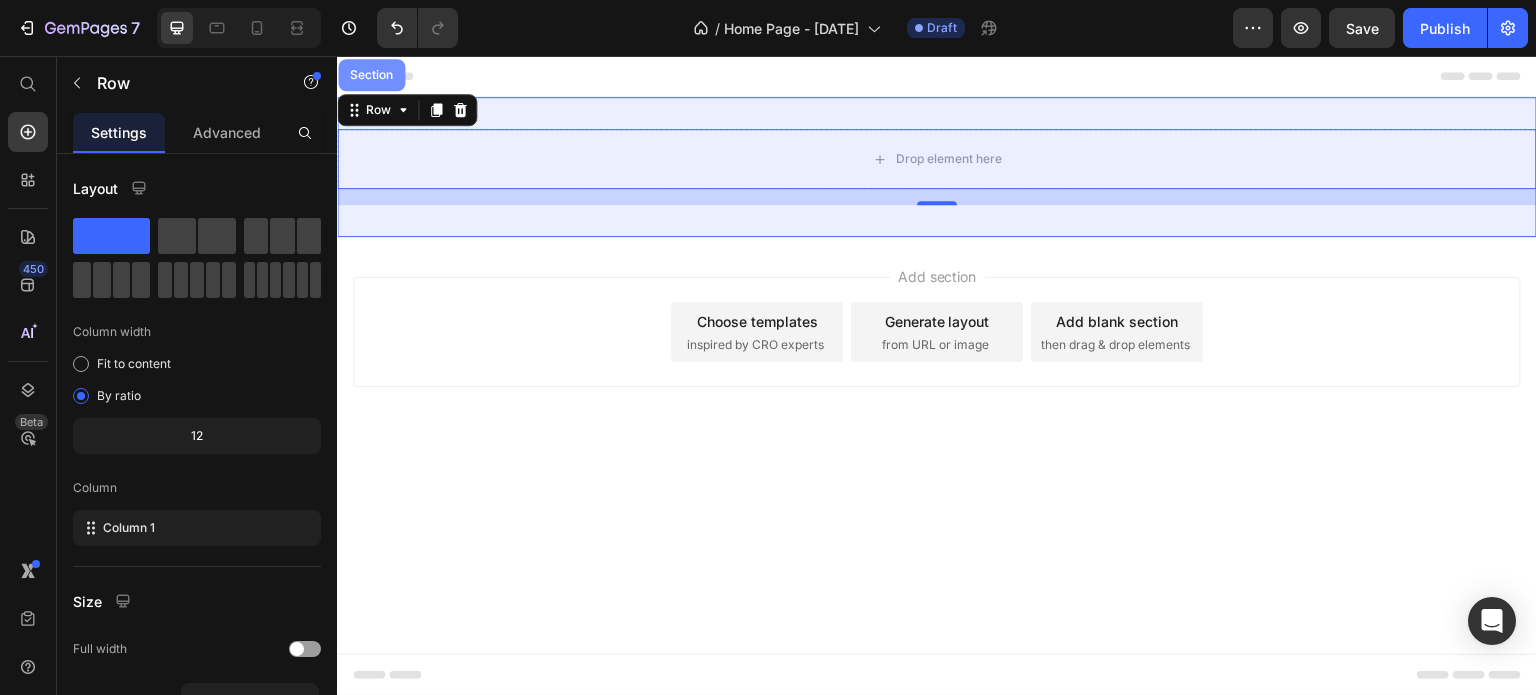 click on "Section" at bounding box center [371, 75] 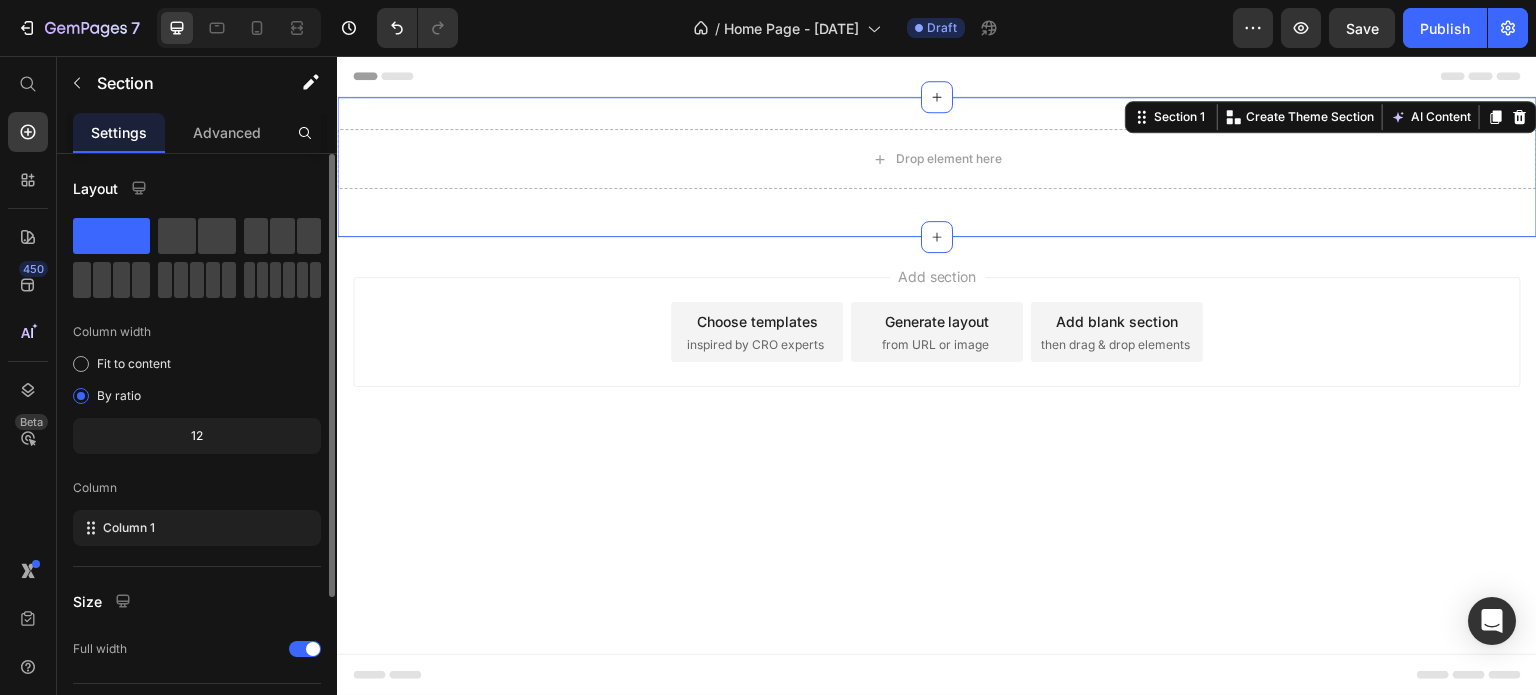scroll, scrollTop: 208, scrollLeft: 0, axis: vertical 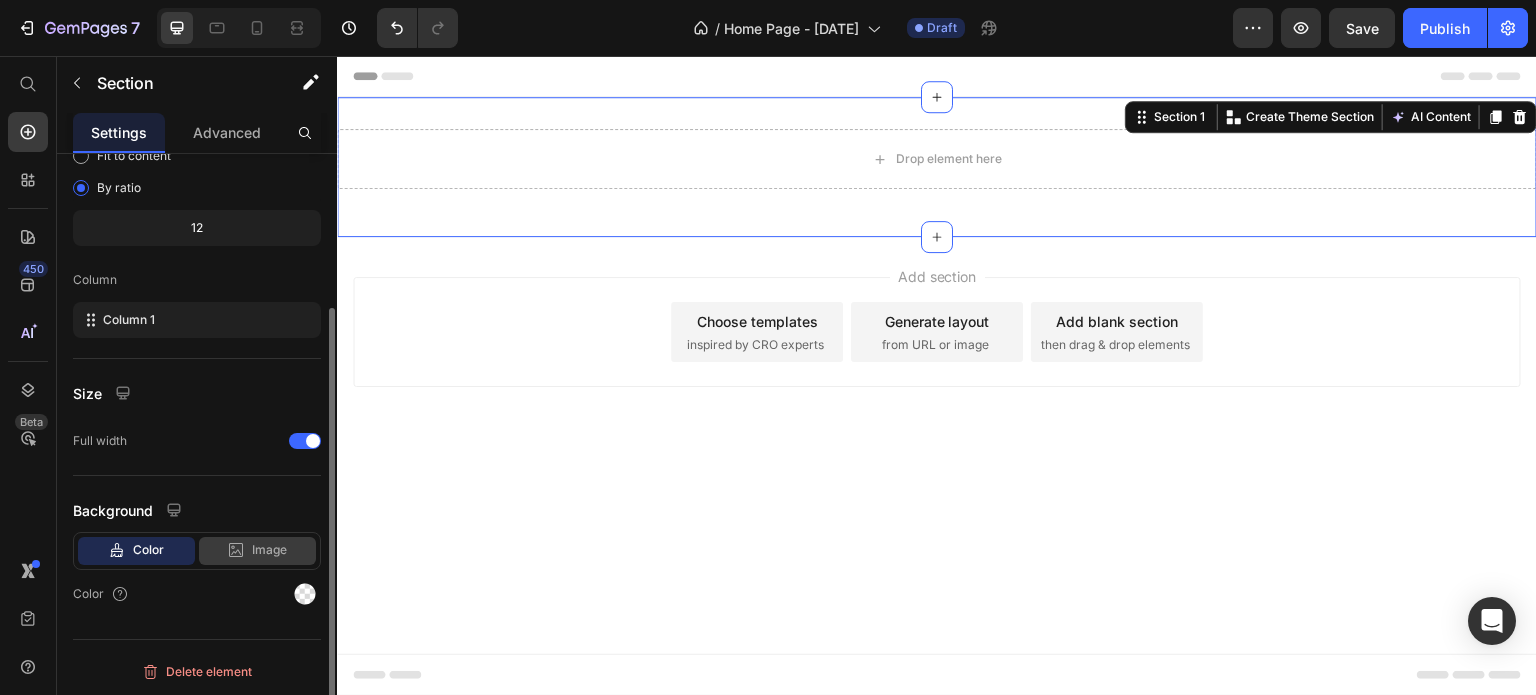 click on "Image" 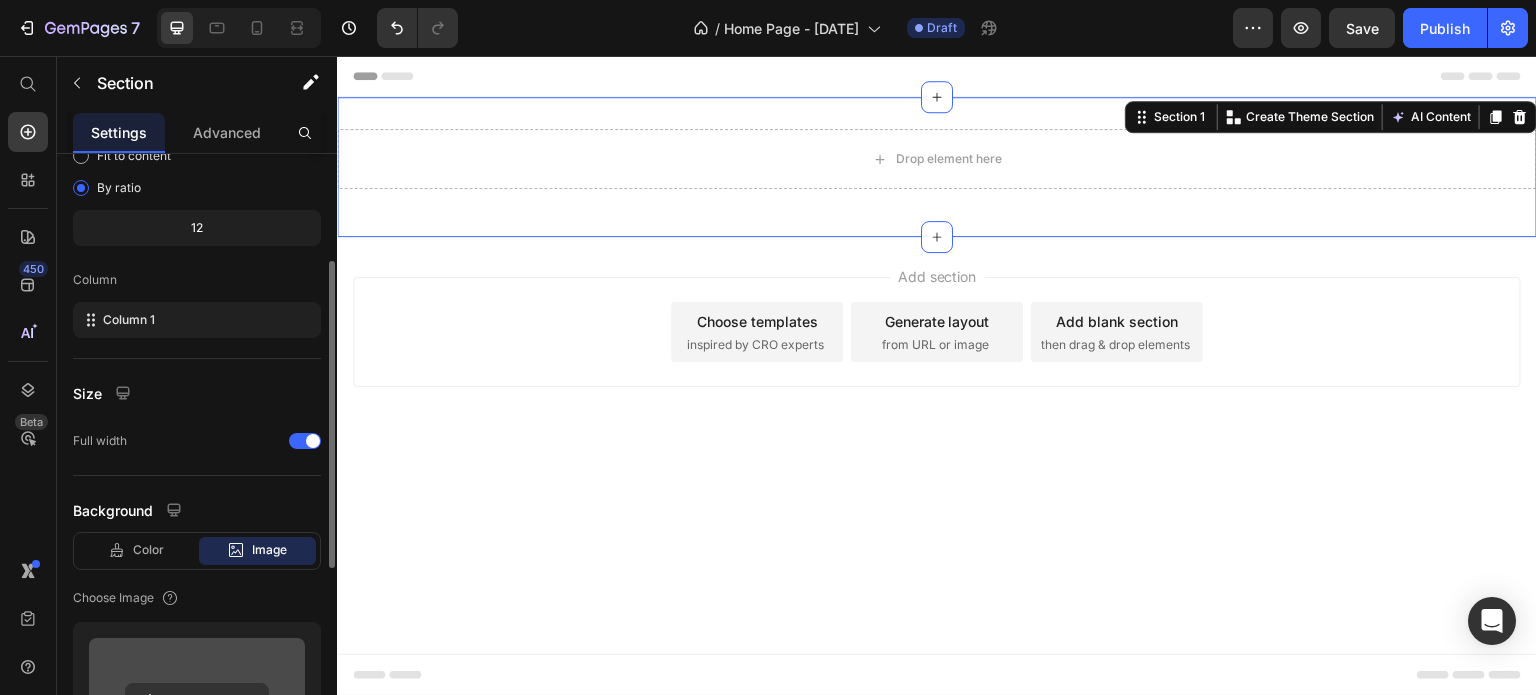 scroll, scrollTop: 408, scrollLeft: 0, axis: vertical 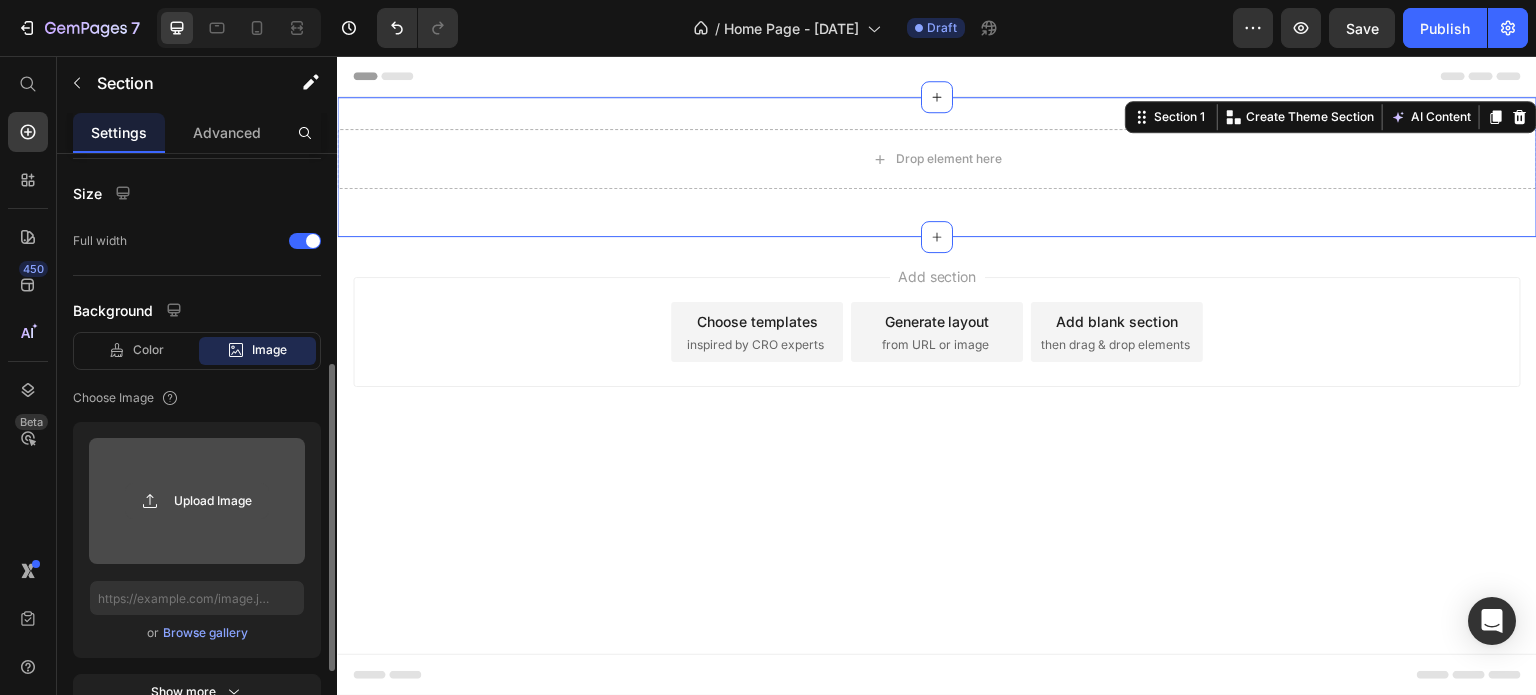 click 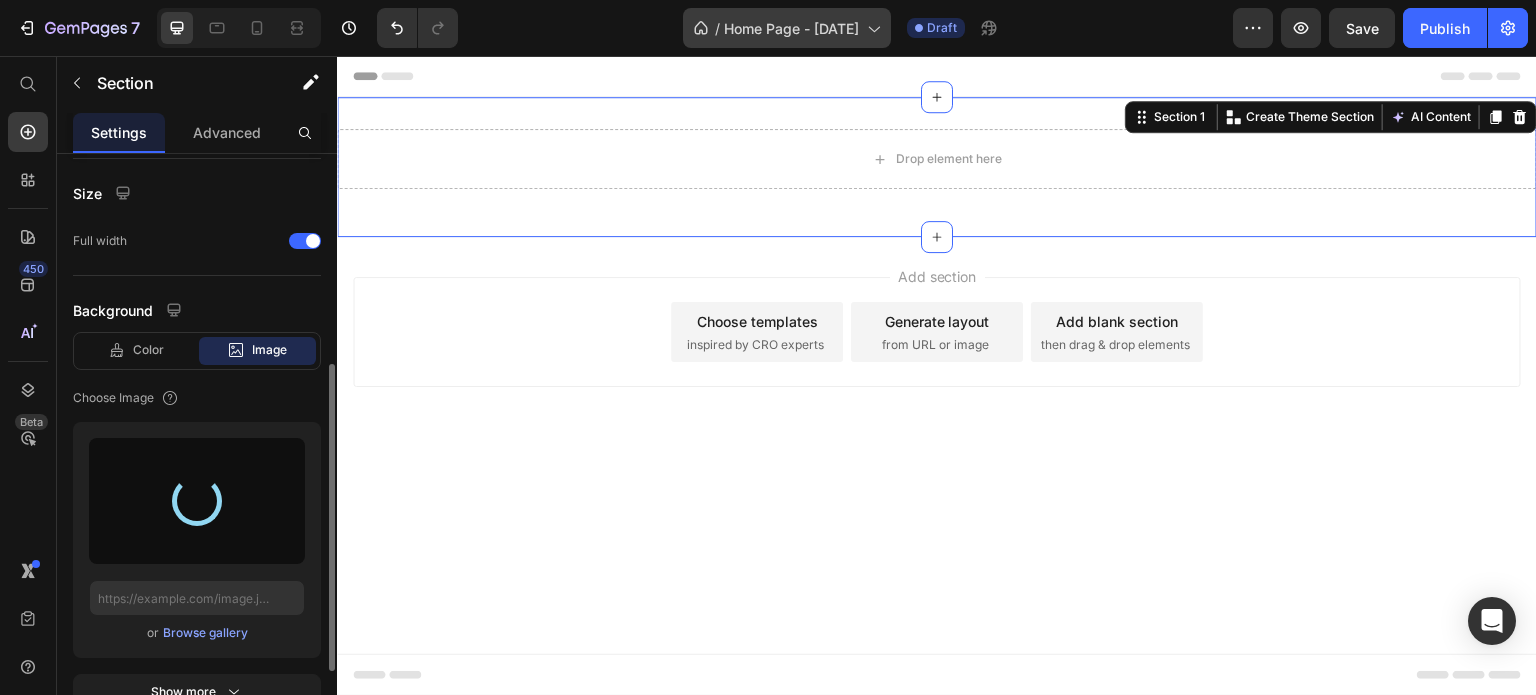 type on "https://cdn.shopify.com/s/files/1/0898/5785/1722/files/gempages_575261298665718723-092a269f-7a30-4b03-a959-4e69523ca674.jpg" 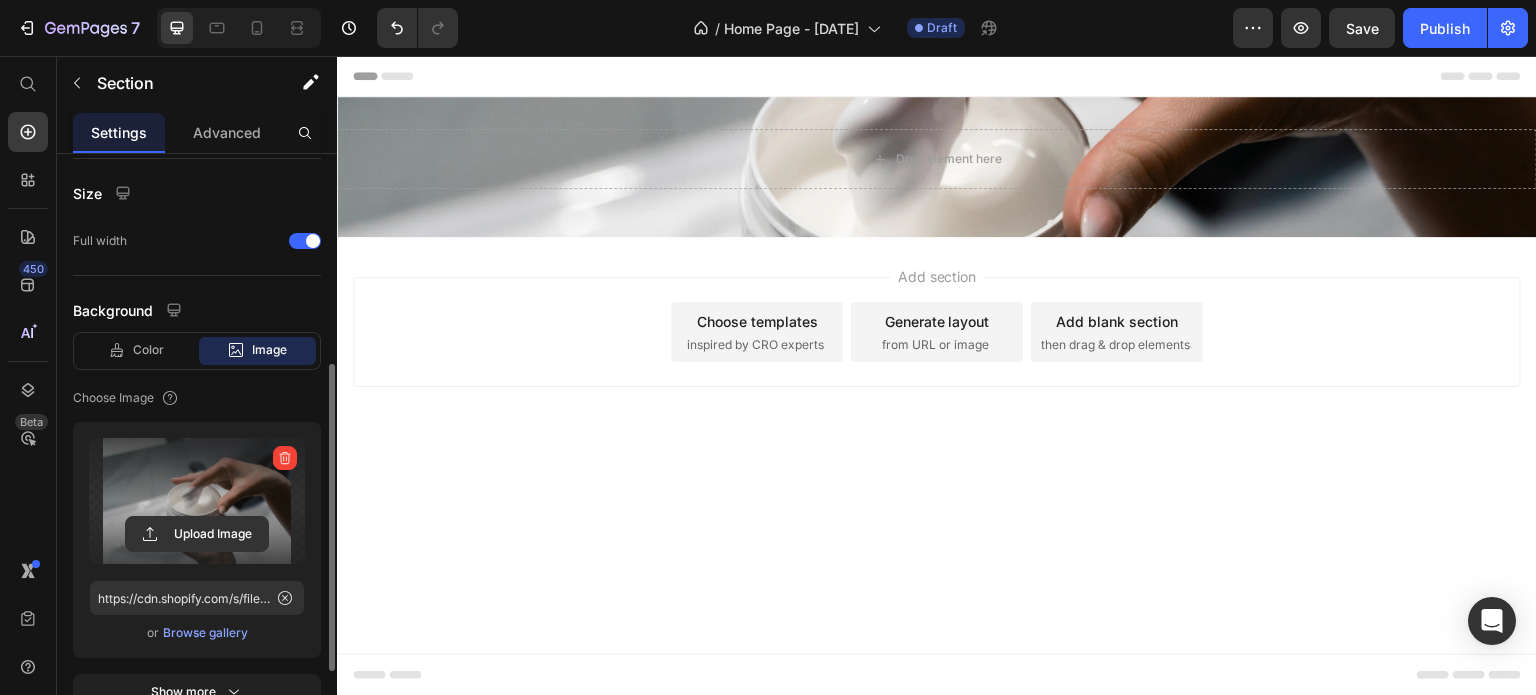 click on "Add section Choose templates inspired by CRO experts Generate layout from URL or image Add blank section then drag & drop elements" at bounding box center [937, 332] 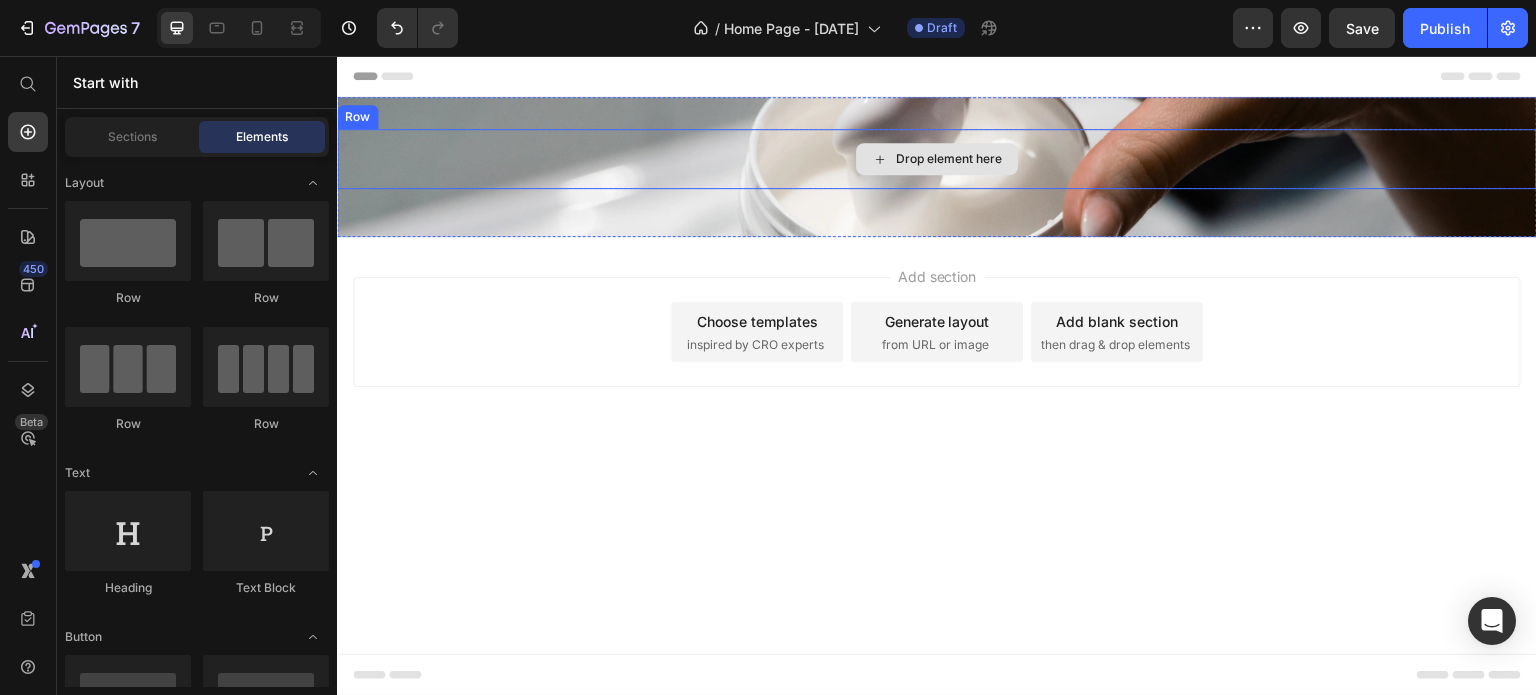 click on "Drop element here" at bounding box center (937, 159) 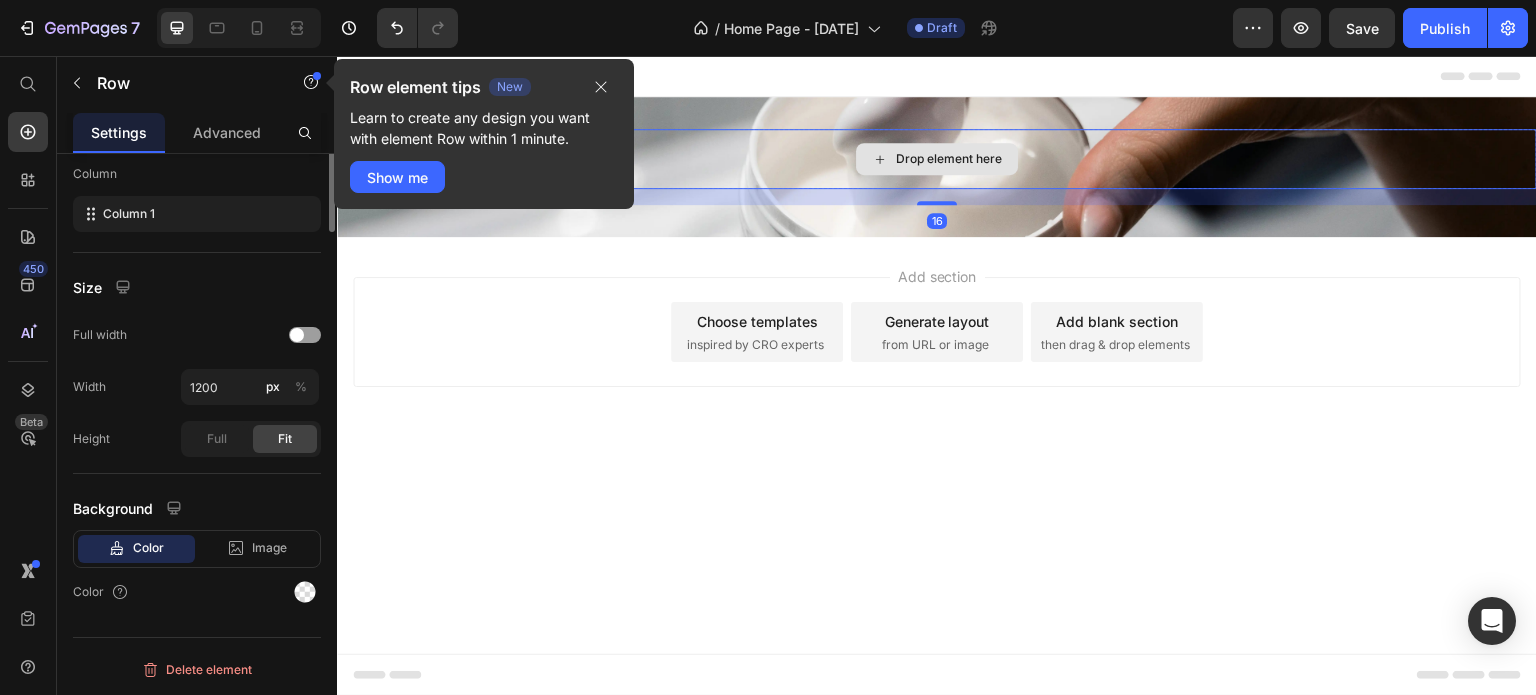scroll, scrollTop: 0, scrollLeft: 0, axis: both 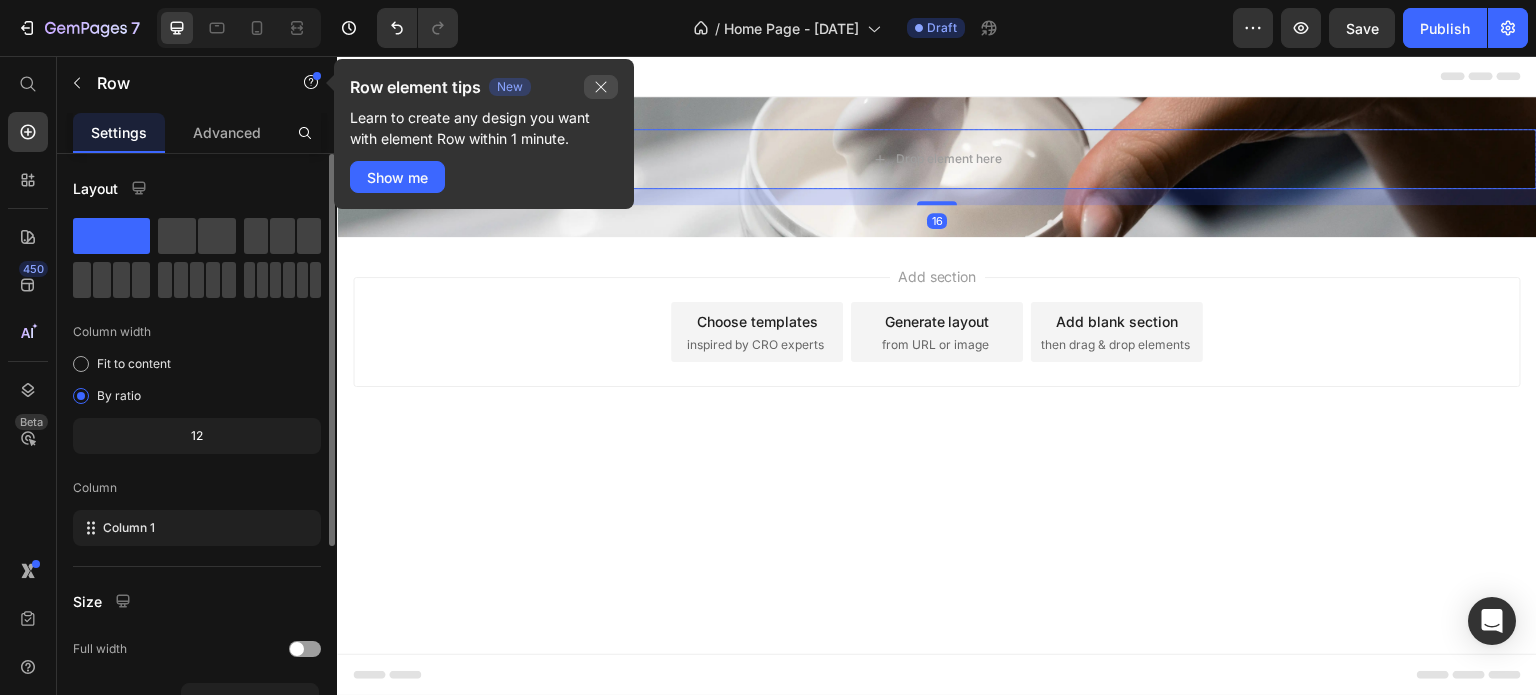 drag, startPoint x: 598, startPoint y: 79, endPoint x: 261, endPoint y: 24, distance: 341.45865 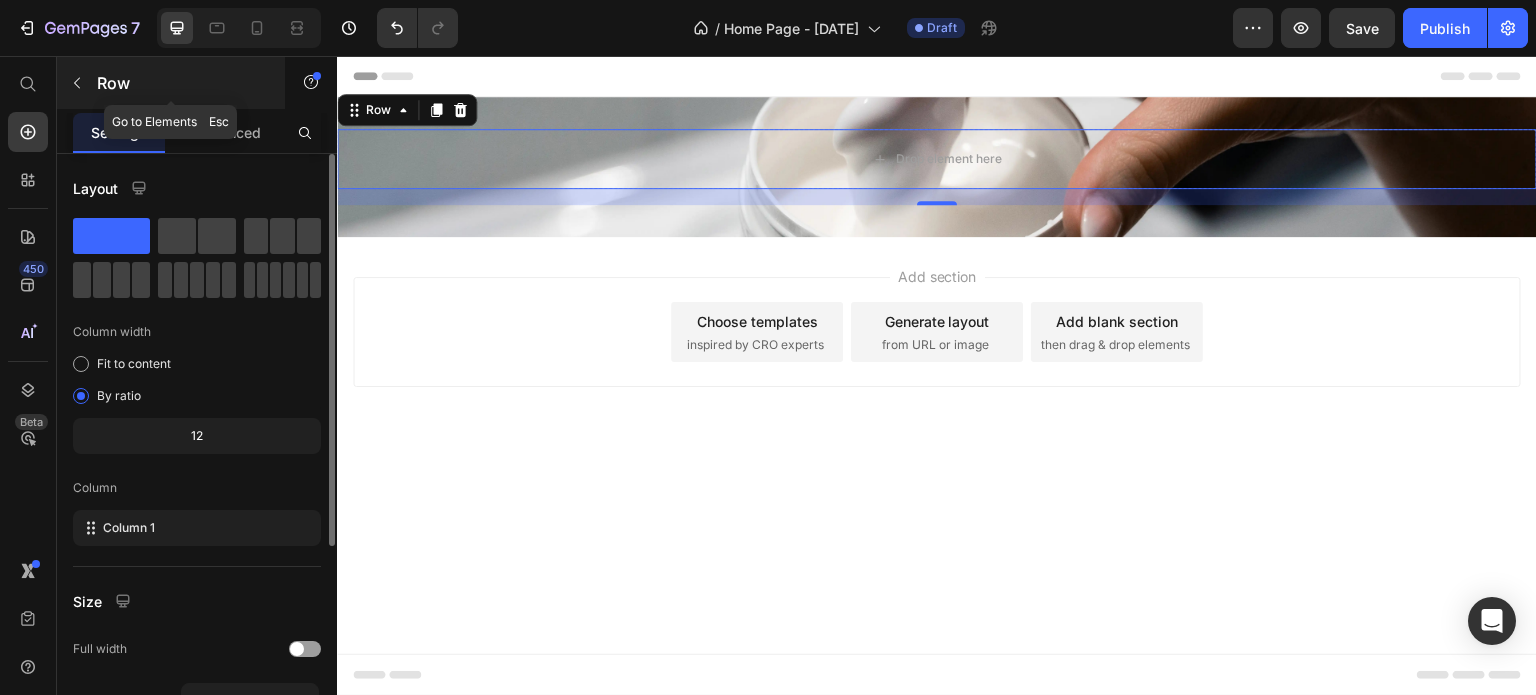 drag, startPoint x: 159, startPoint y: 78, endPoint x: 0, endPoint y: 208, distance: 205.38014 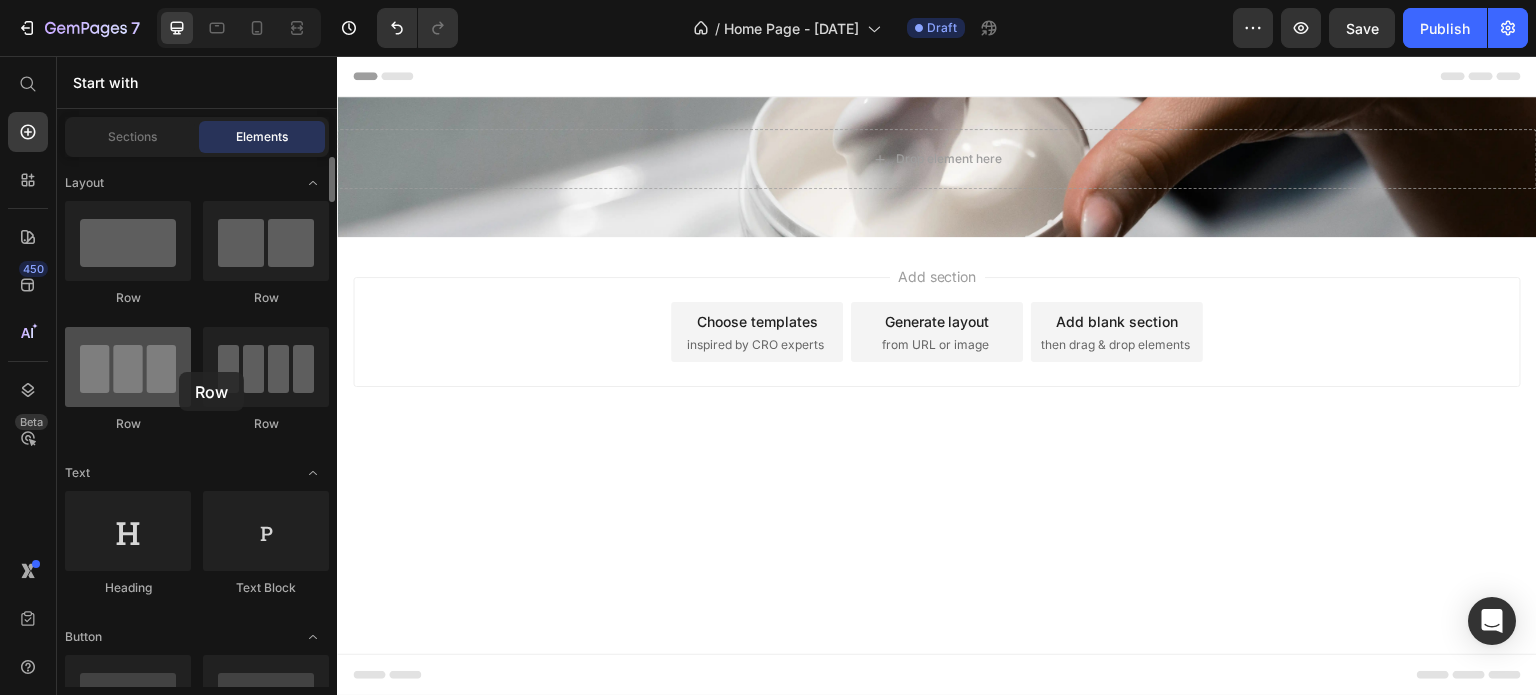 drag, startPoint x: 316, startPoint y: 254, endPoint x: 184, endPoint y: 369, distance: 175.06856 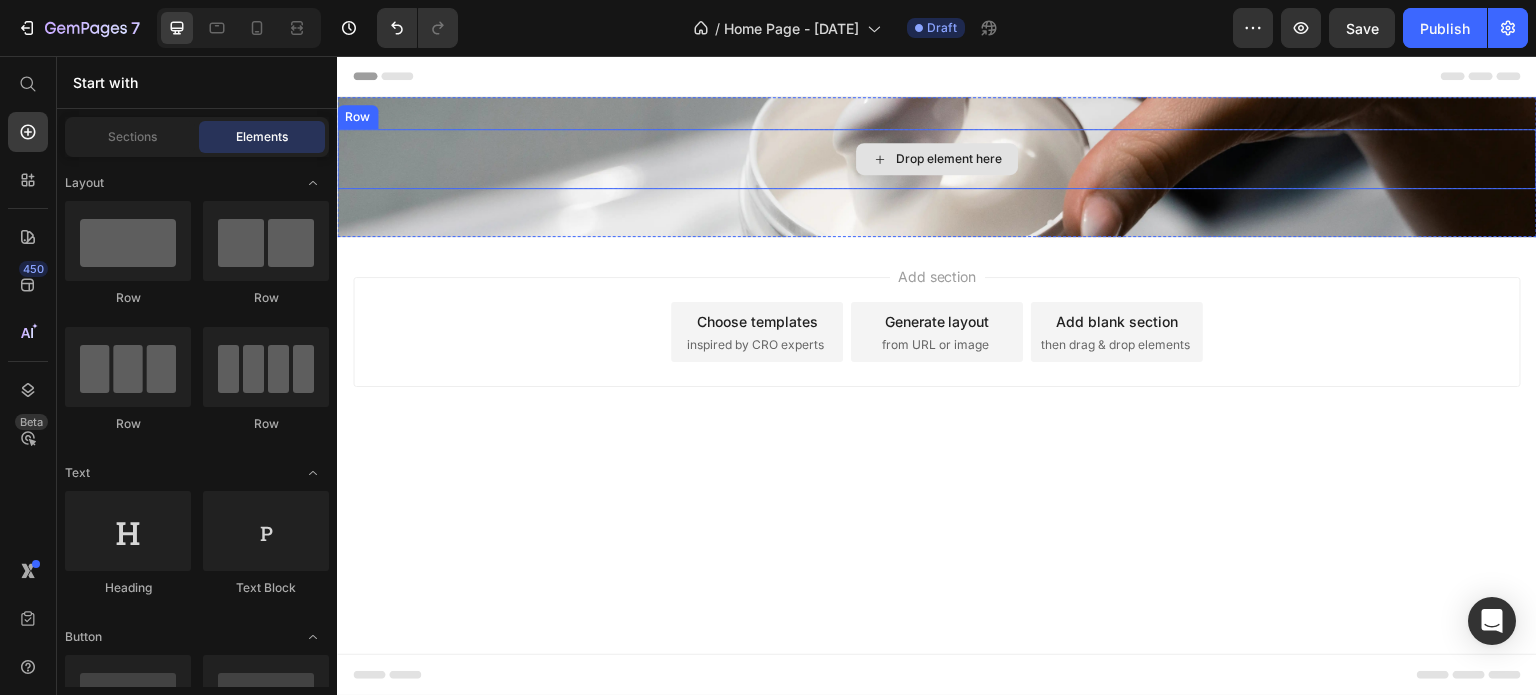 click on "Drop element here" at bounding box center (937, 159) 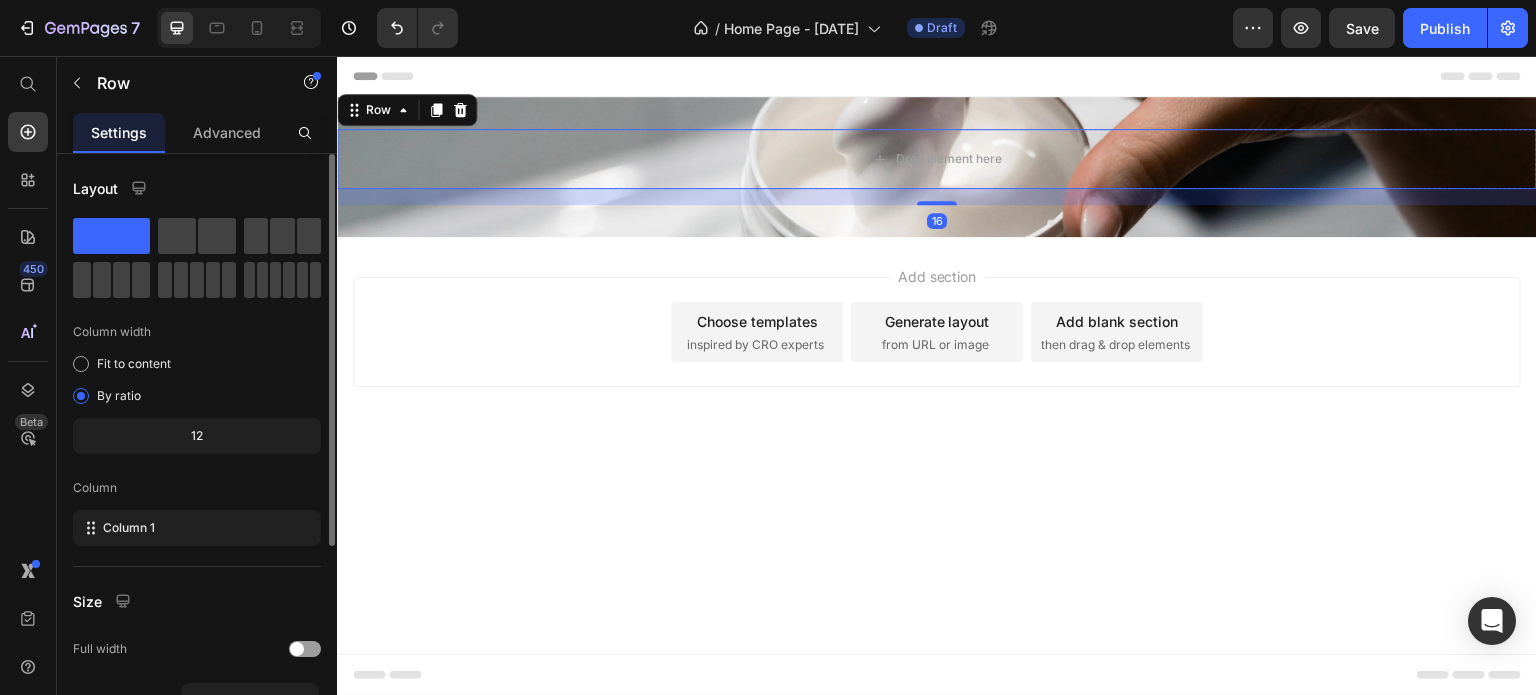 click on "Layout Column width Fit to content By ratio 12 Column Column 1" 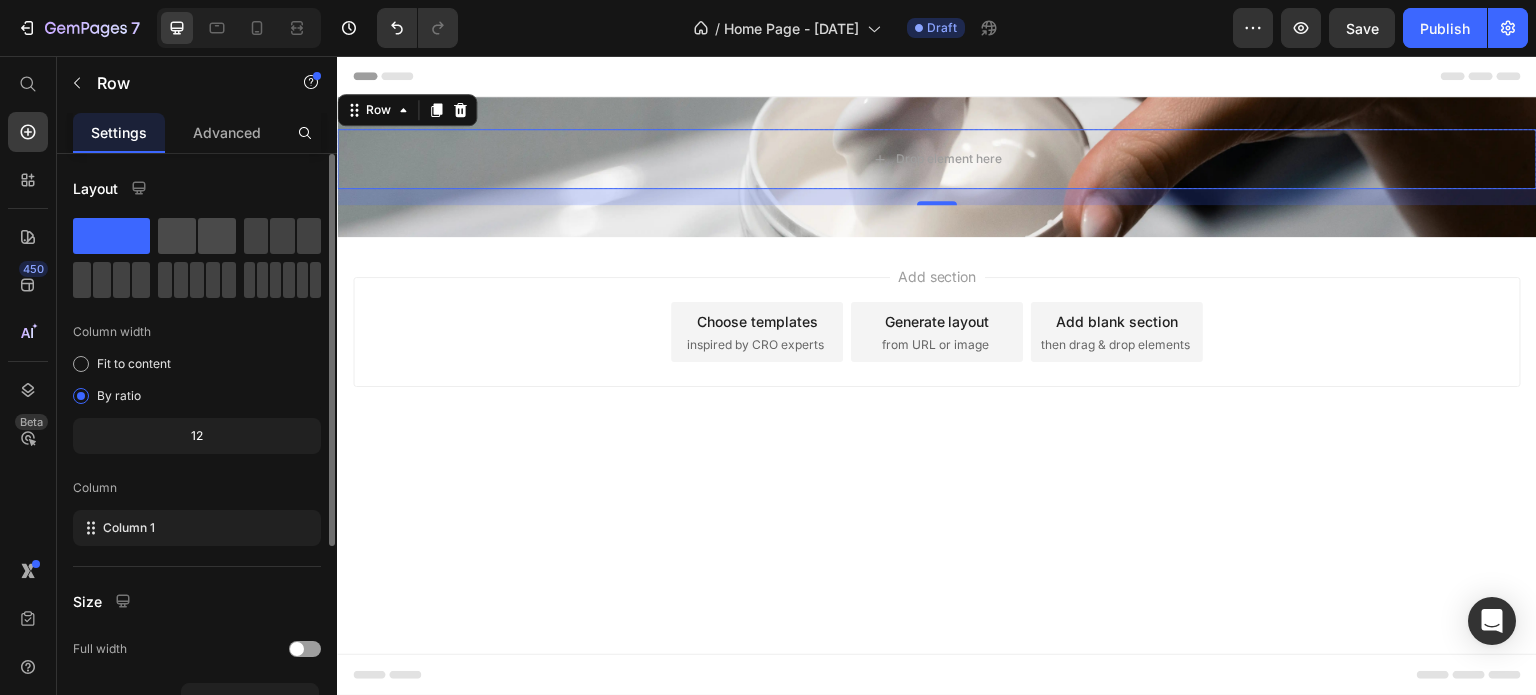 drag, startPoint x: 209, startPoint y: 227, endPoint x: 247, endPoint y: 172, distance: 66.85058 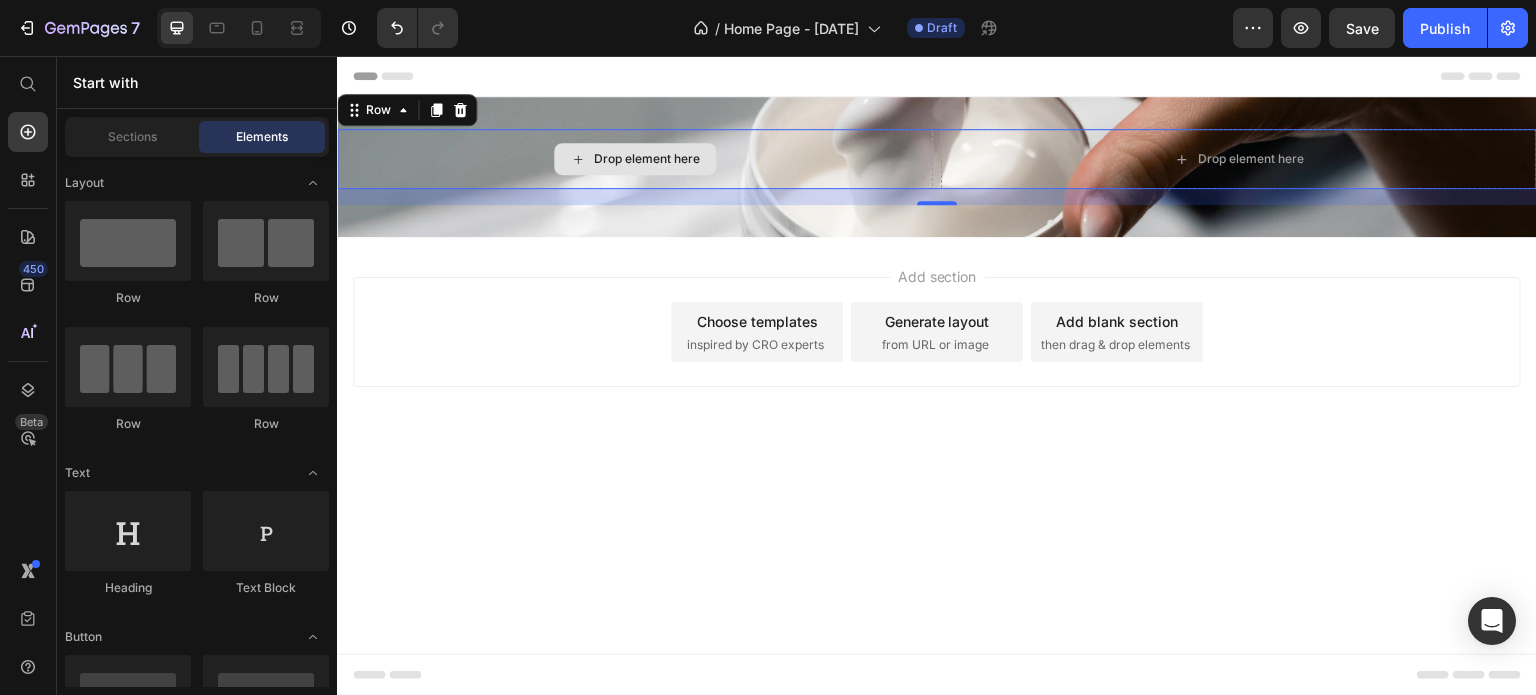 click on "Drop element here" at bounding box center [635, 159] 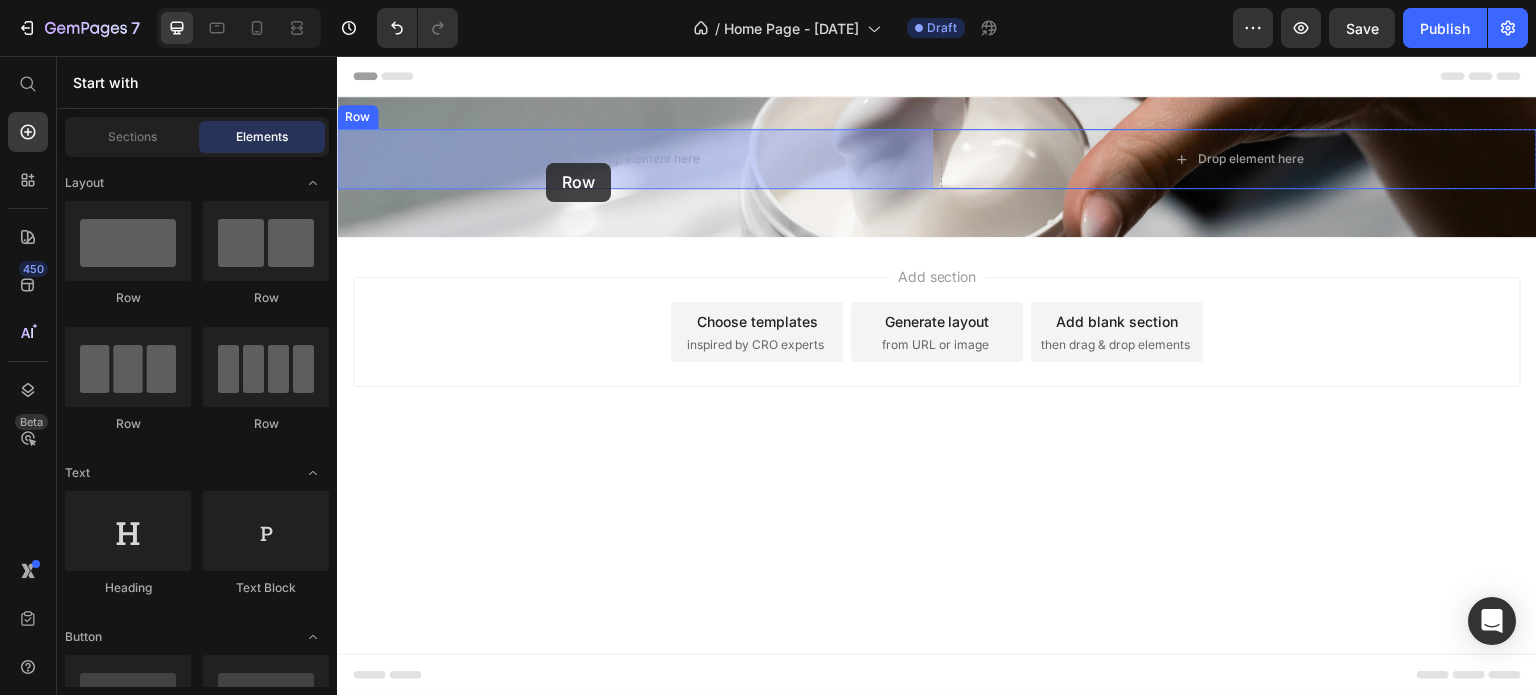 drag, startPoint x: 457, startPoint y: 298, endPoint x: 546, endPoint y: 163, distance: 161.69725 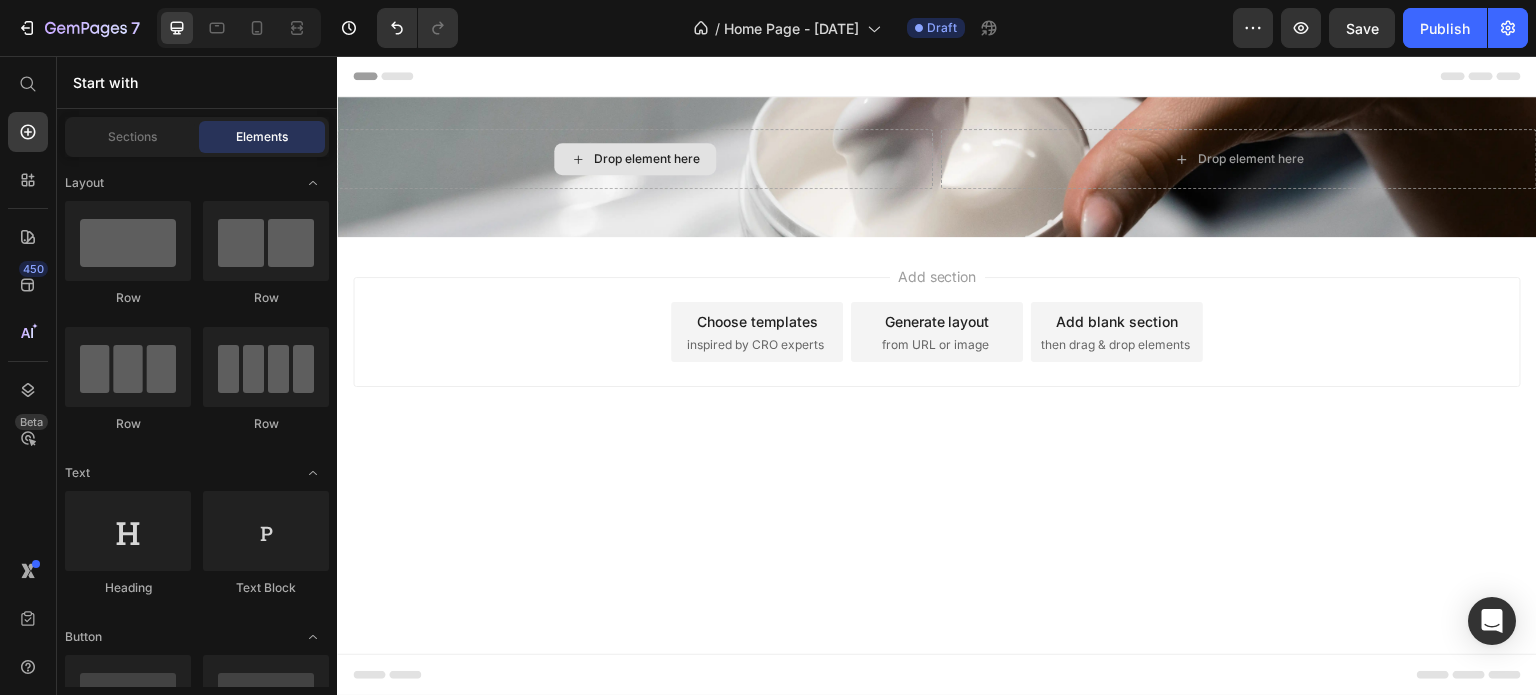 click on "Drop element here" at bounding box center (635, 159) 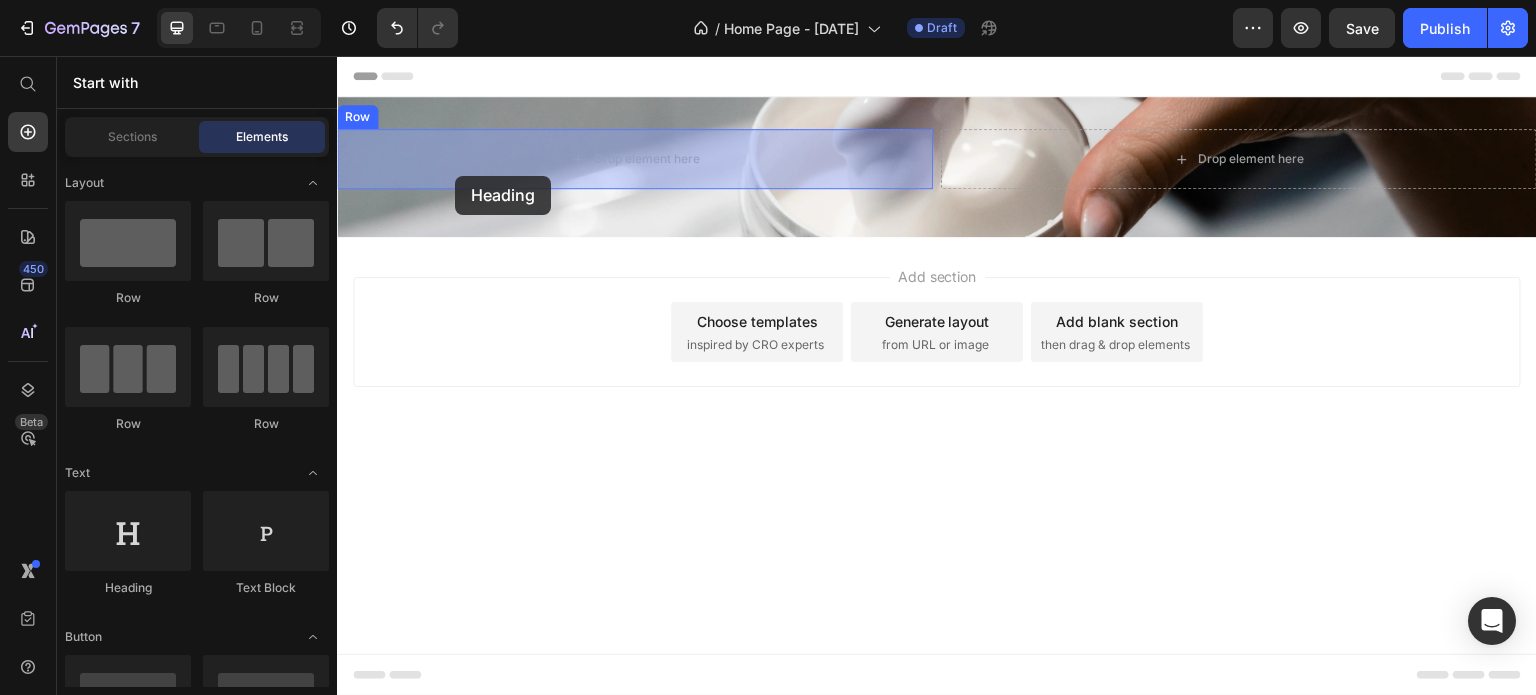 drag, startPoint x: 504, startPoint y: 533, endPoint x: 457, endPoint y: 169, distance: 367.0218 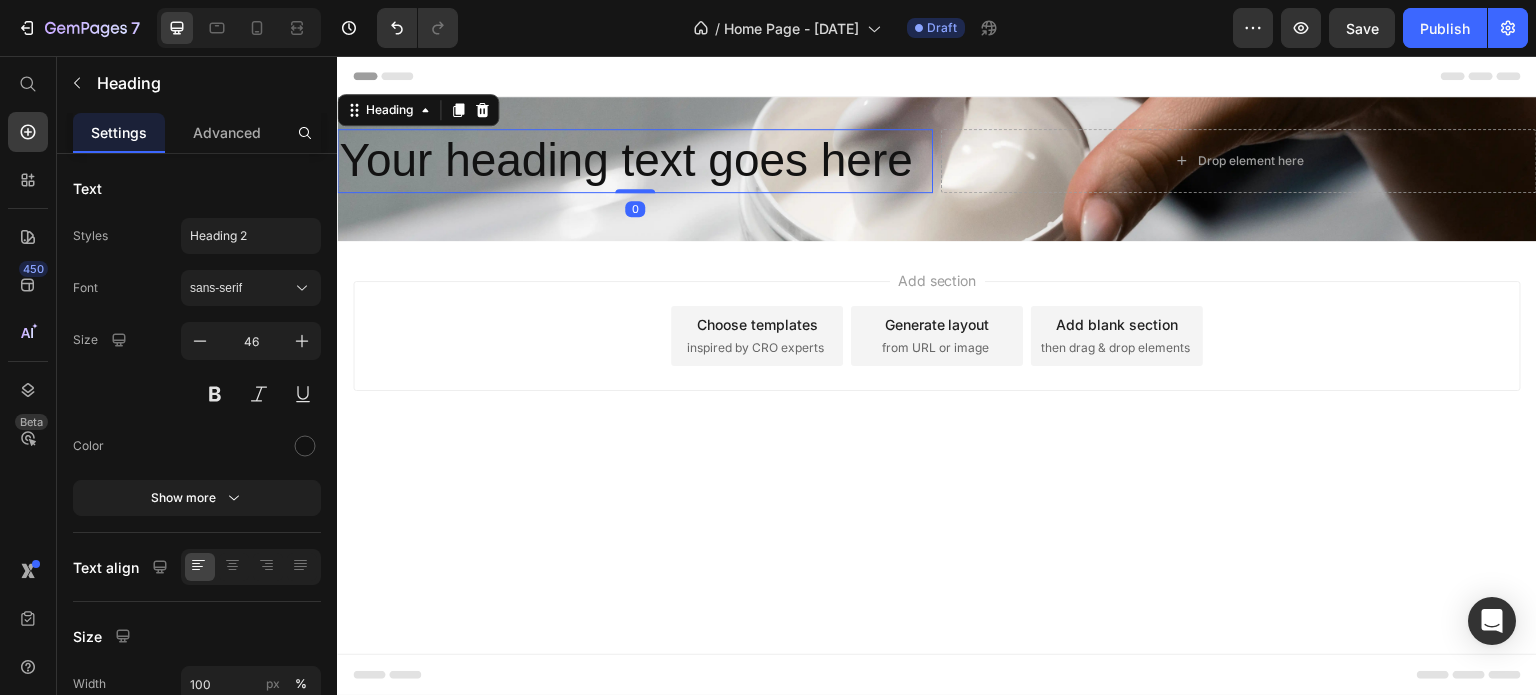 click on "Your heading text goes here" at bounding box center (635, 161) 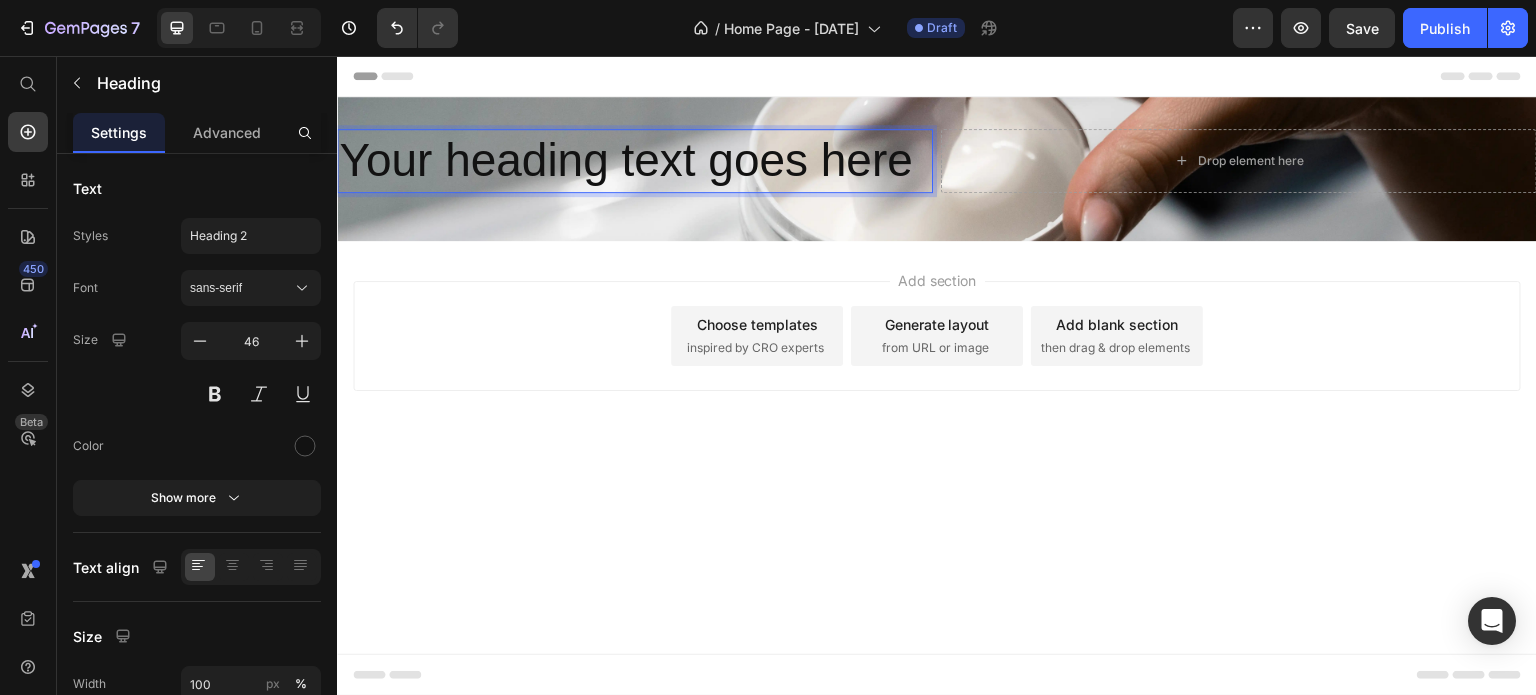 click on "Your heading text goes here" at bounding box center [635, 161] 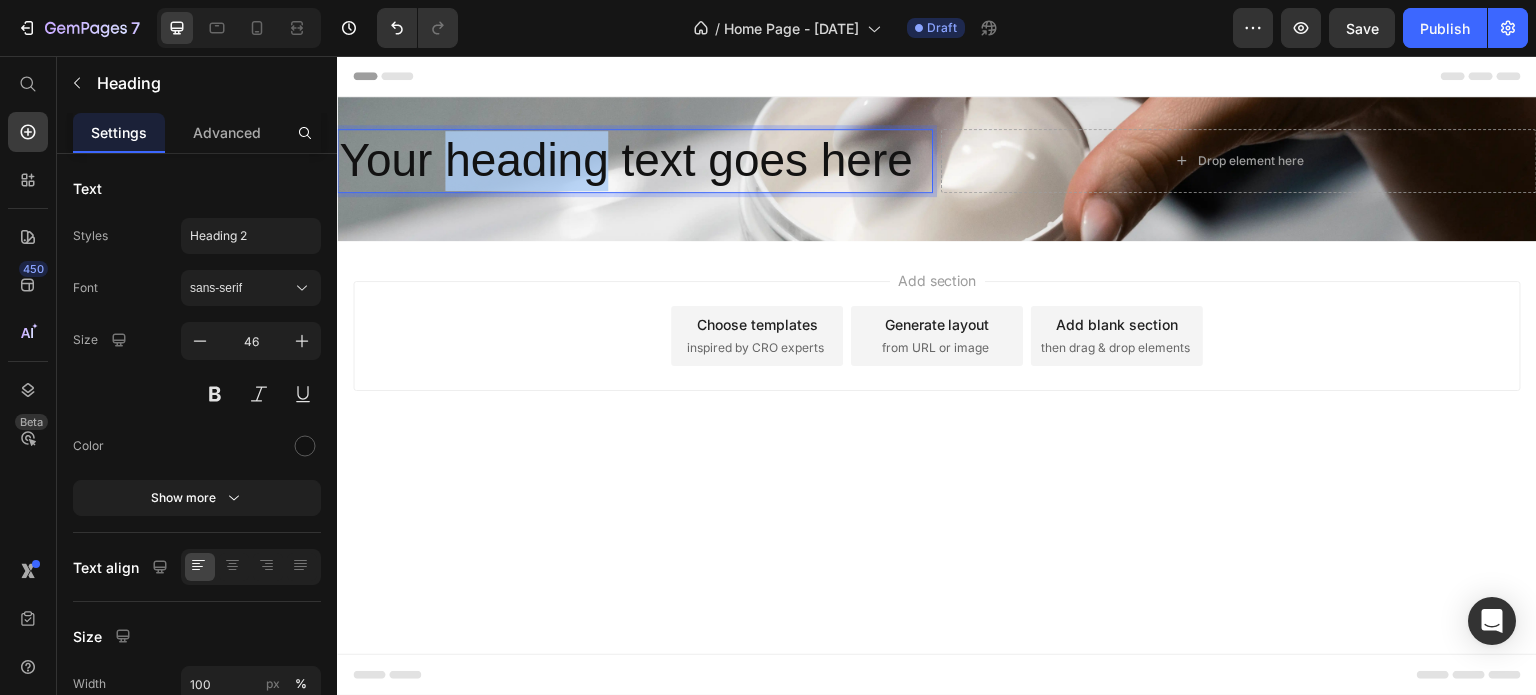 click on "Your heading text goes here" at bounding box center (635, 161) 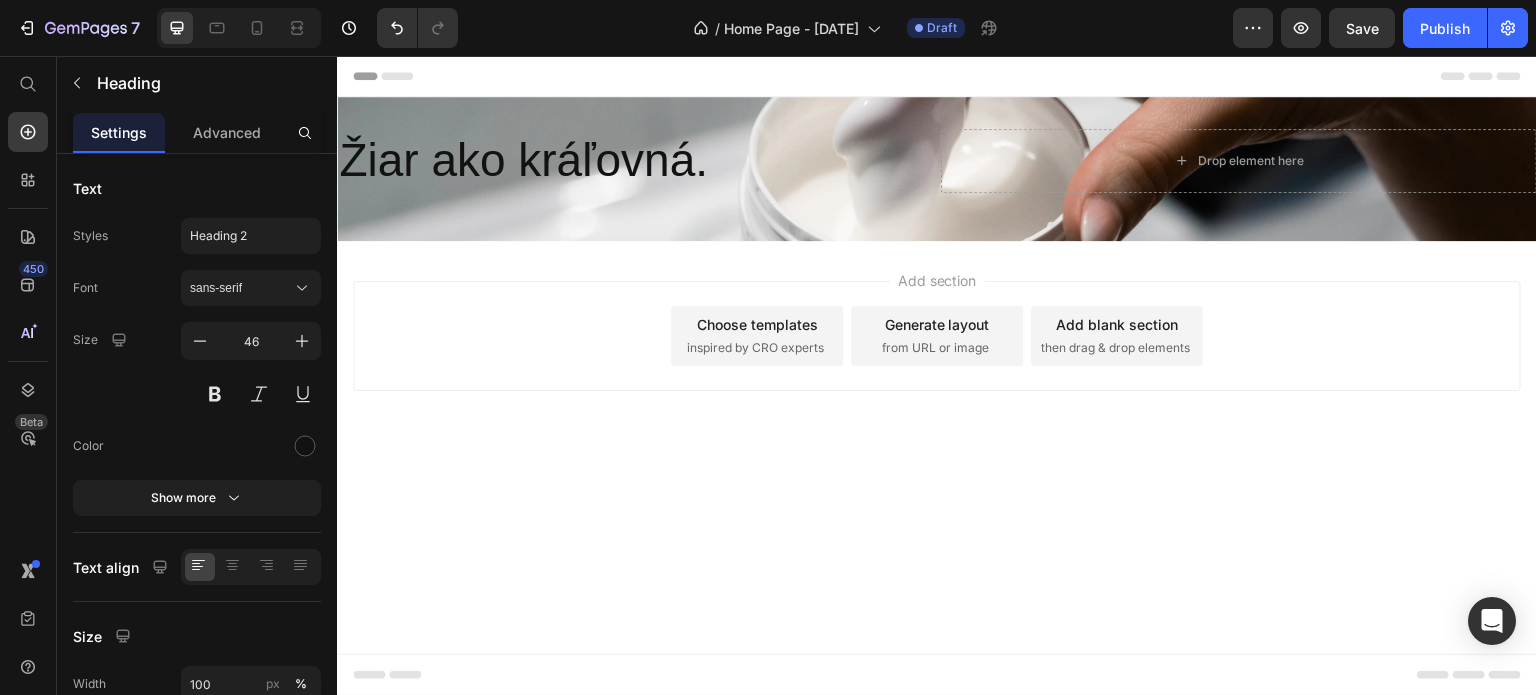 click on "Footer" at bounding box center [937, 675] 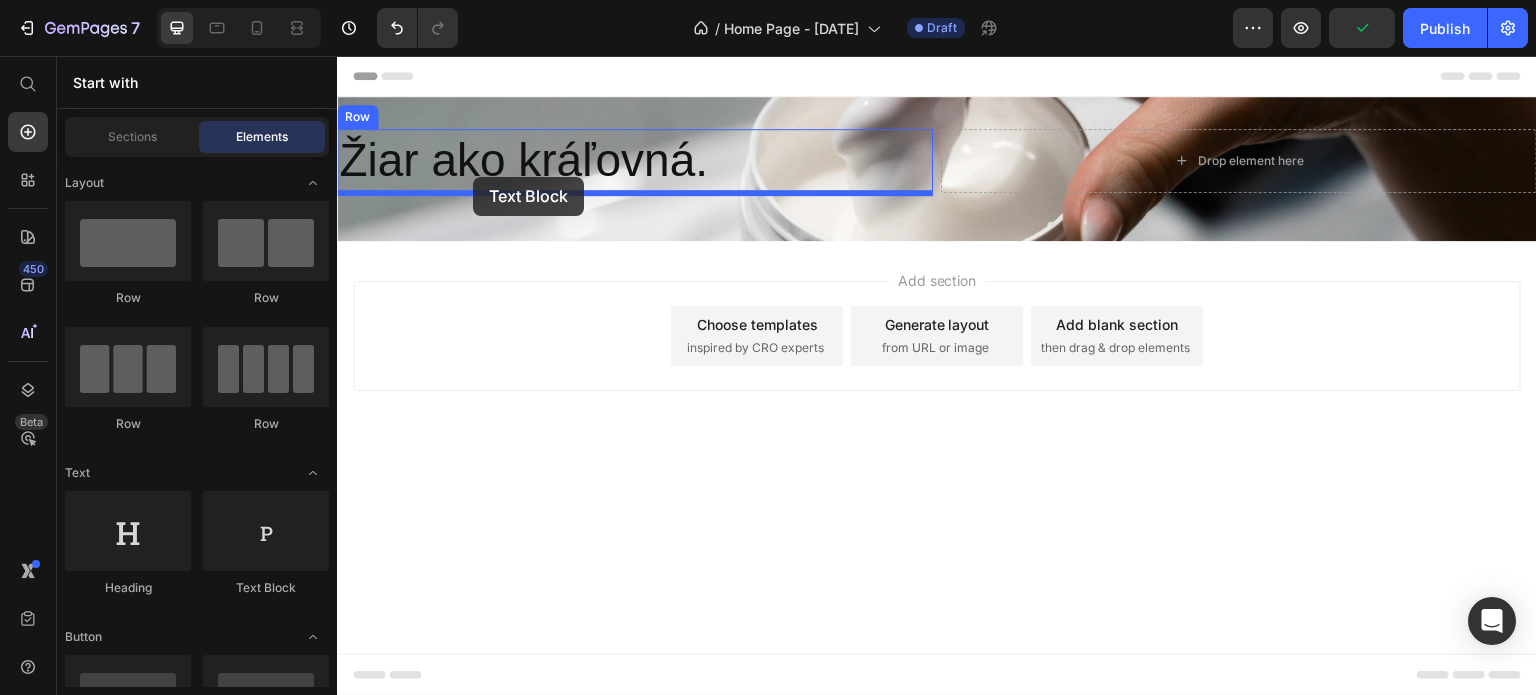 drag, startPoint x: 603, startPoint y: 558, endPoint x: 473, endPoint y: 177, distance: 402.568 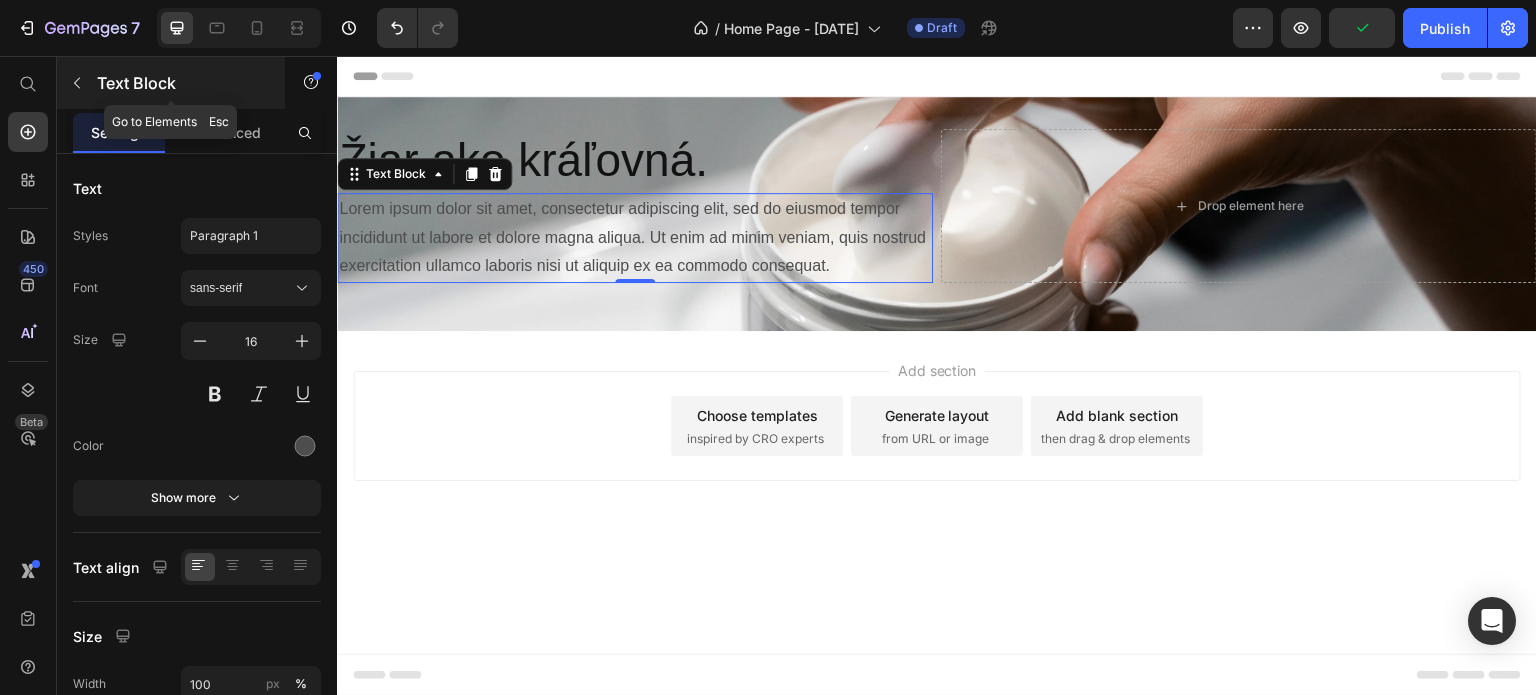 click on "Text Block" at bounding box center [182, 83] 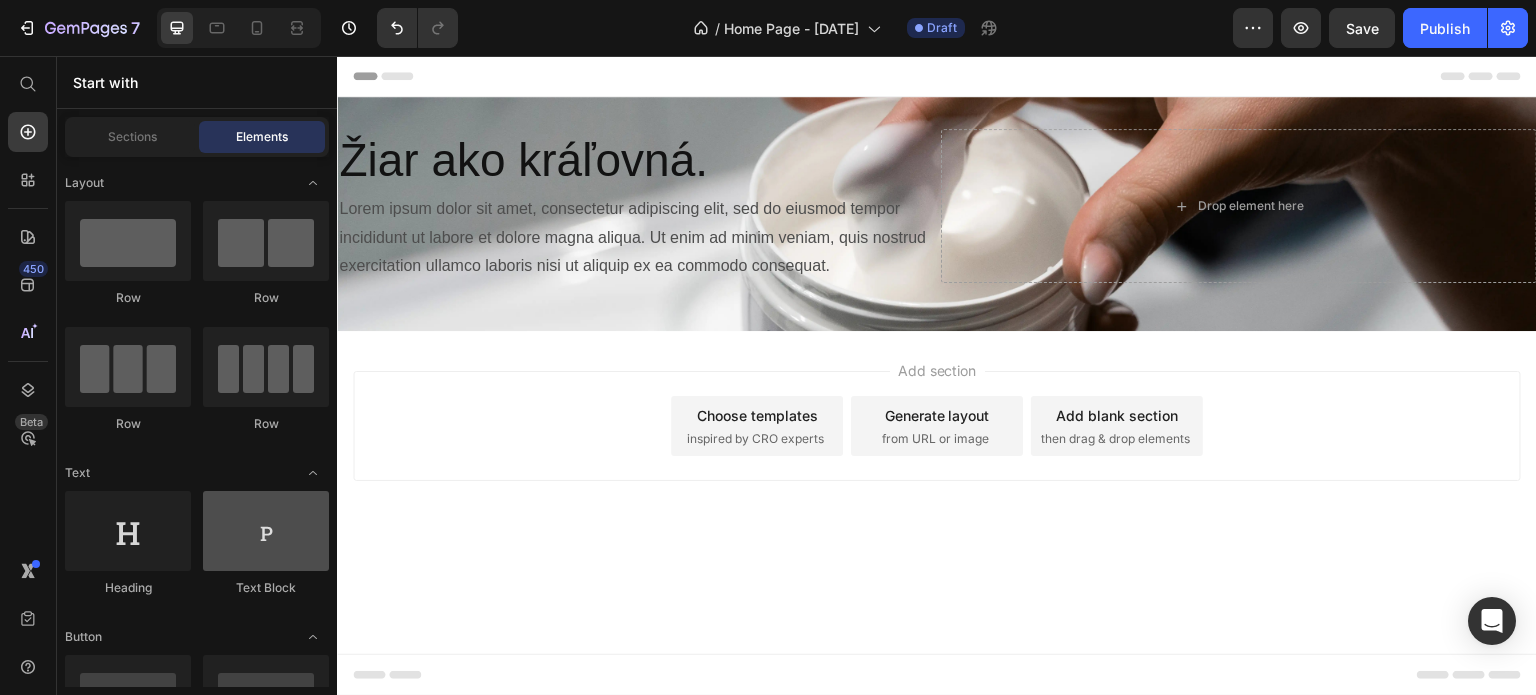 scroll, scrollTop: 100, scrollLeft: 0, axis: vertical 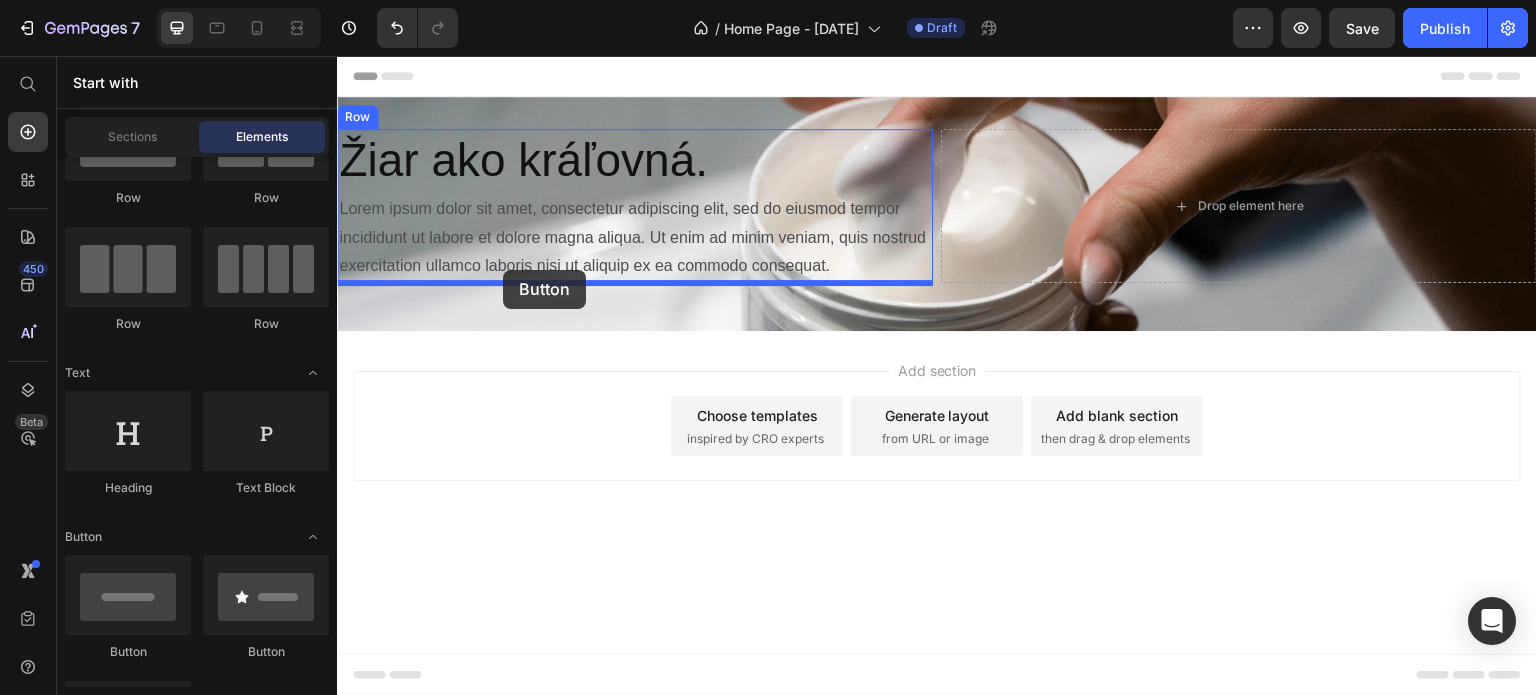 drag, startPoint x: 616, startPoint y: 519, endPoint x: 503, endPoint y: 270, distance: 273.44104 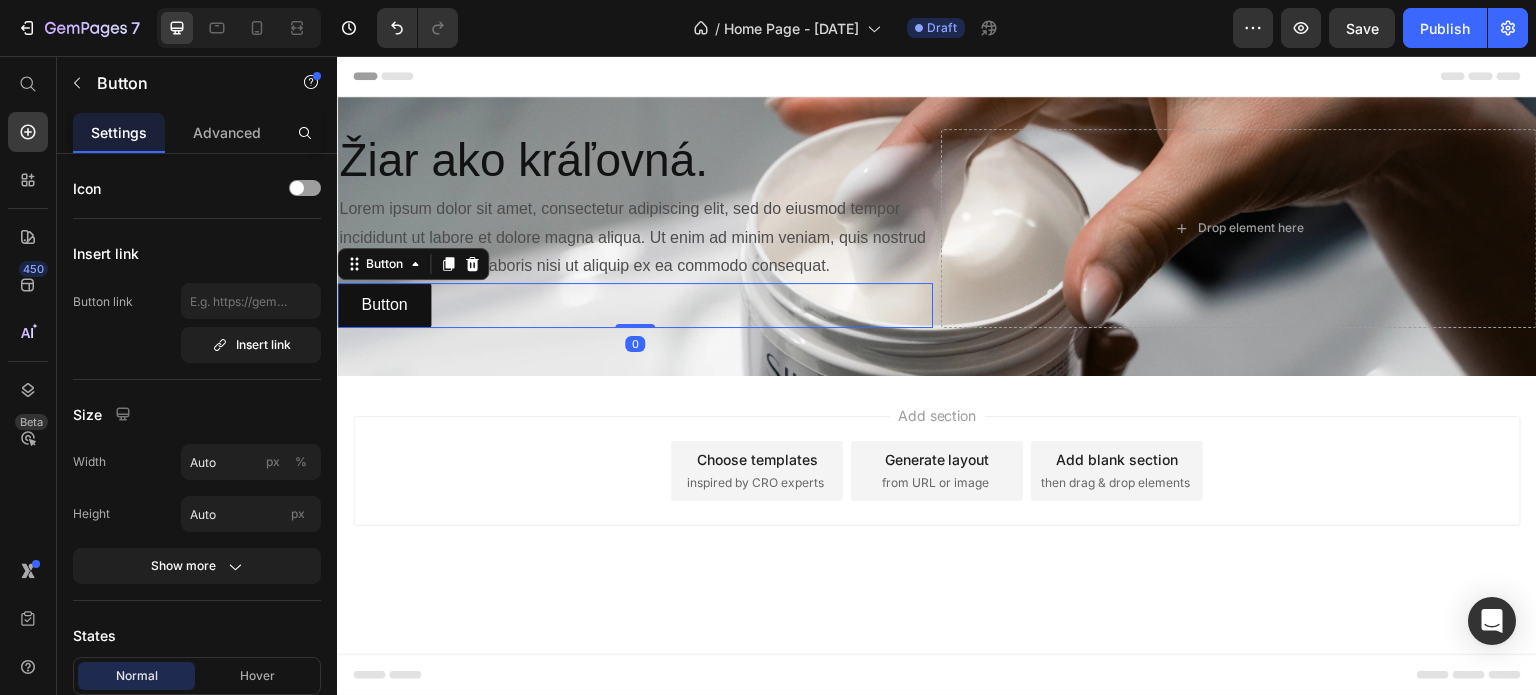 click on "Add section Choose templates inspired by CRO experts Generate layout from URL or image Add blank section then drag & drop elements" at bounding box center [937, 471] 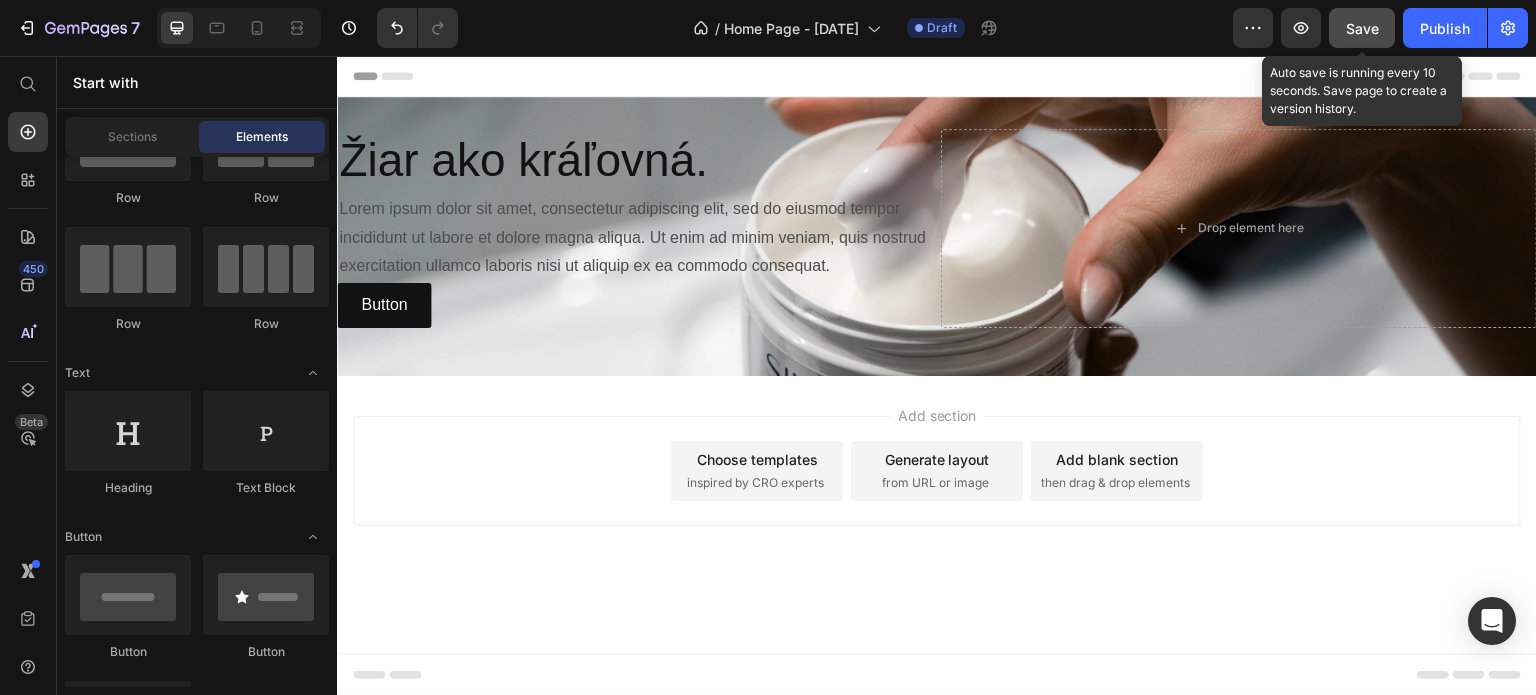 click on "Save" at bounding box center (1362, 28) 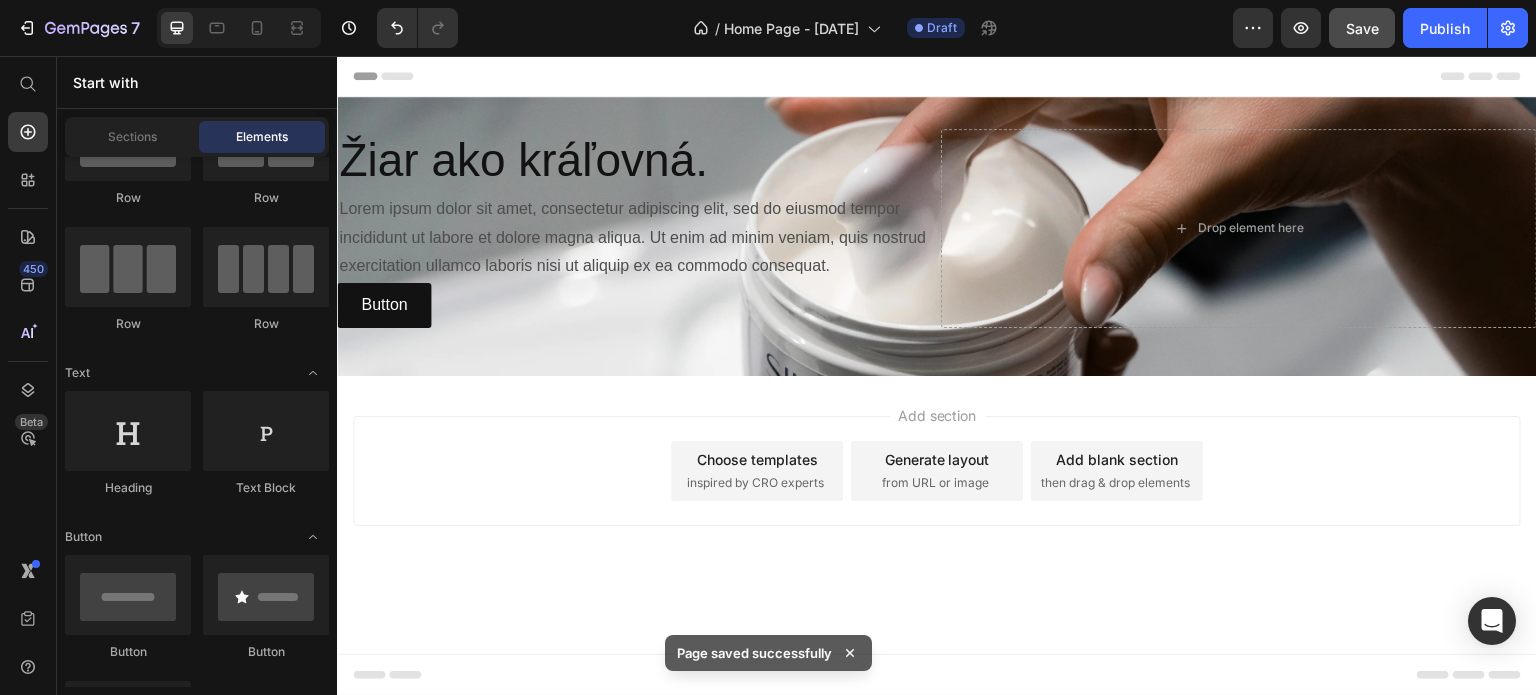 click on "Lorem ipsum dolor sit amet, consectetur adipiscing elit, sed do eiusmod tempor incididunt ut labore et dolore magna aliqua. Ut enim ad minim veniam, quis nostrud exercitation ullamco laboris nisi ut aliquip ex ea commodo consequat." at bounding box center (635, 238) 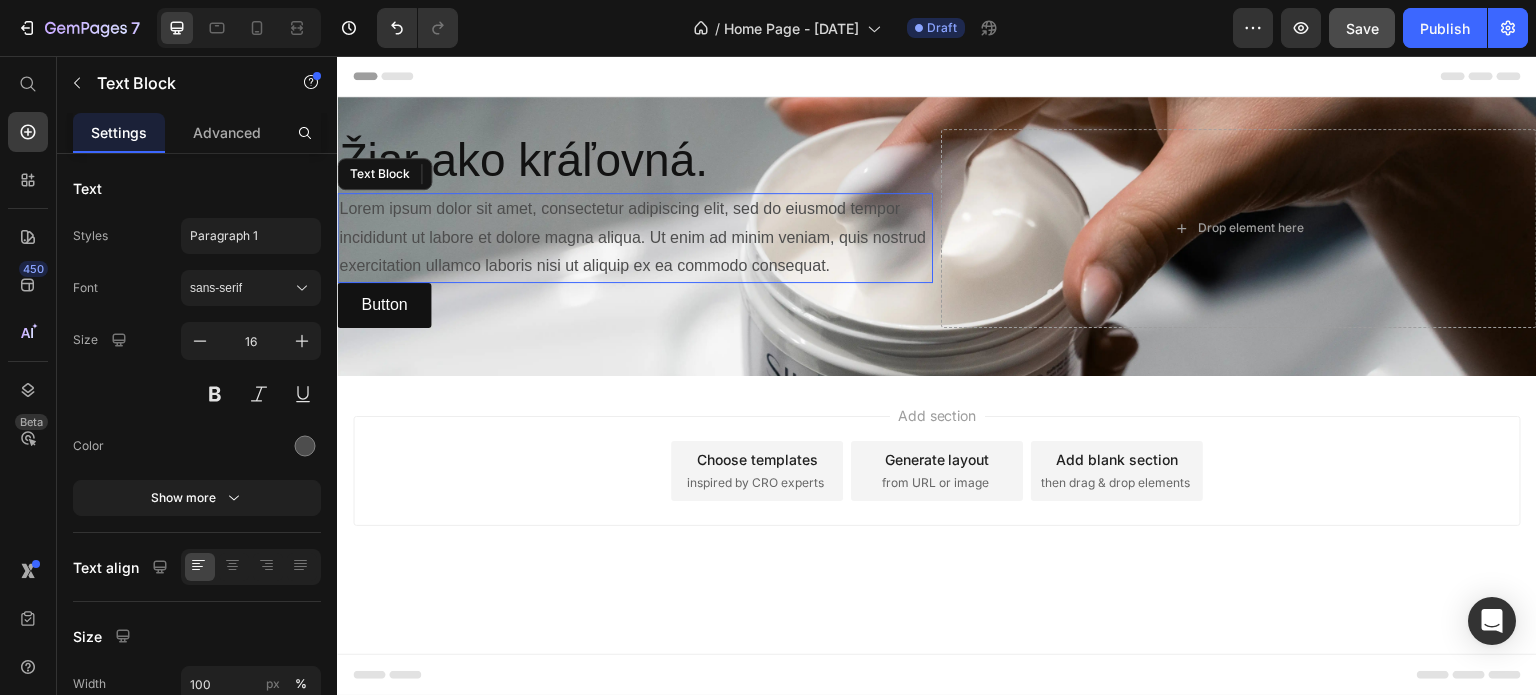 click on "Lorem ipsum dolor sit amet, consectetur adipiscing elit, sed do eiusmod tempor incididunt ut labore et dolore magna aliqua. Ut enim ad minim veniam, quis nostrud exercitation ullamco laboris nisi ut aliquip ex ea commodo consequat." at bounding box center [635, 238] 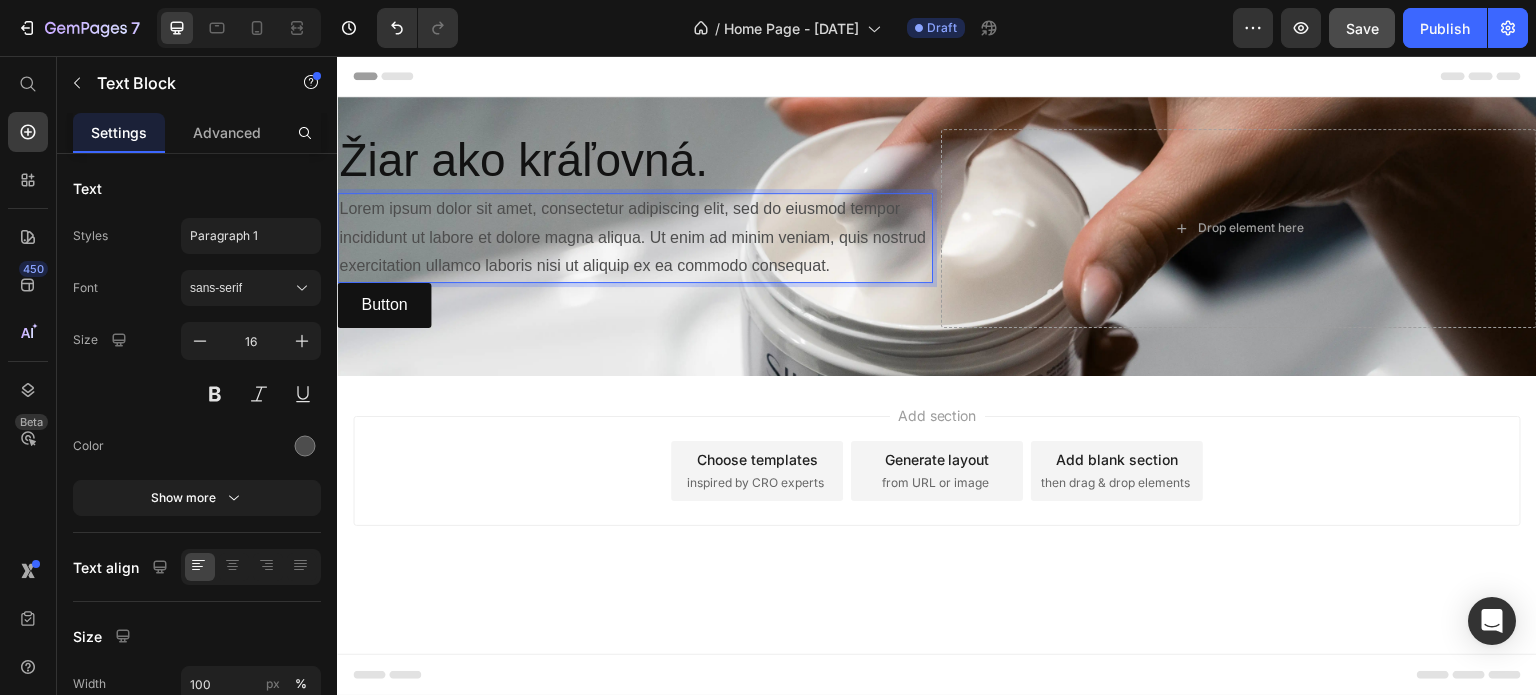 click on "Lorem ipsum dolor sit amet, consectetur adipiscing elit, sed do eiusmod tempor incididunt ut labore et dolore magna aliqua. Ut enim ad minim veniam, quis nostrud exercitation ullamco laboris nisi ut aliquip ex ea commodo consequat." at bounding box center (635, 238) 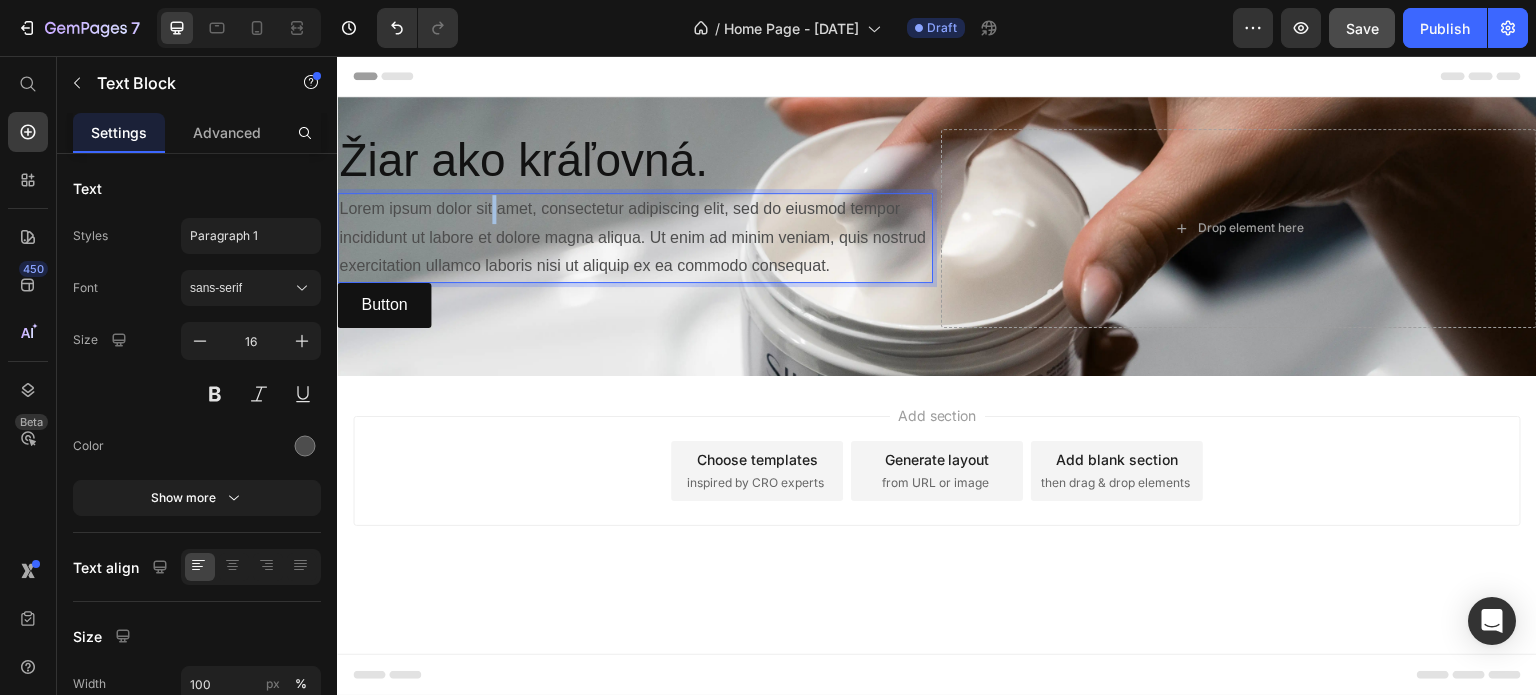 click on "Lorem ipsum dolor sit amet, consectetur adipiscing elit, sed do eiusmod tempor incididunt ut labore et dolore magna aliqua. Ut enim ad minim veniam, quis nostrud exercitation ullamco laboris nisi ut aliquip ex ea commodo consequat." at bounding box center (635, 238) 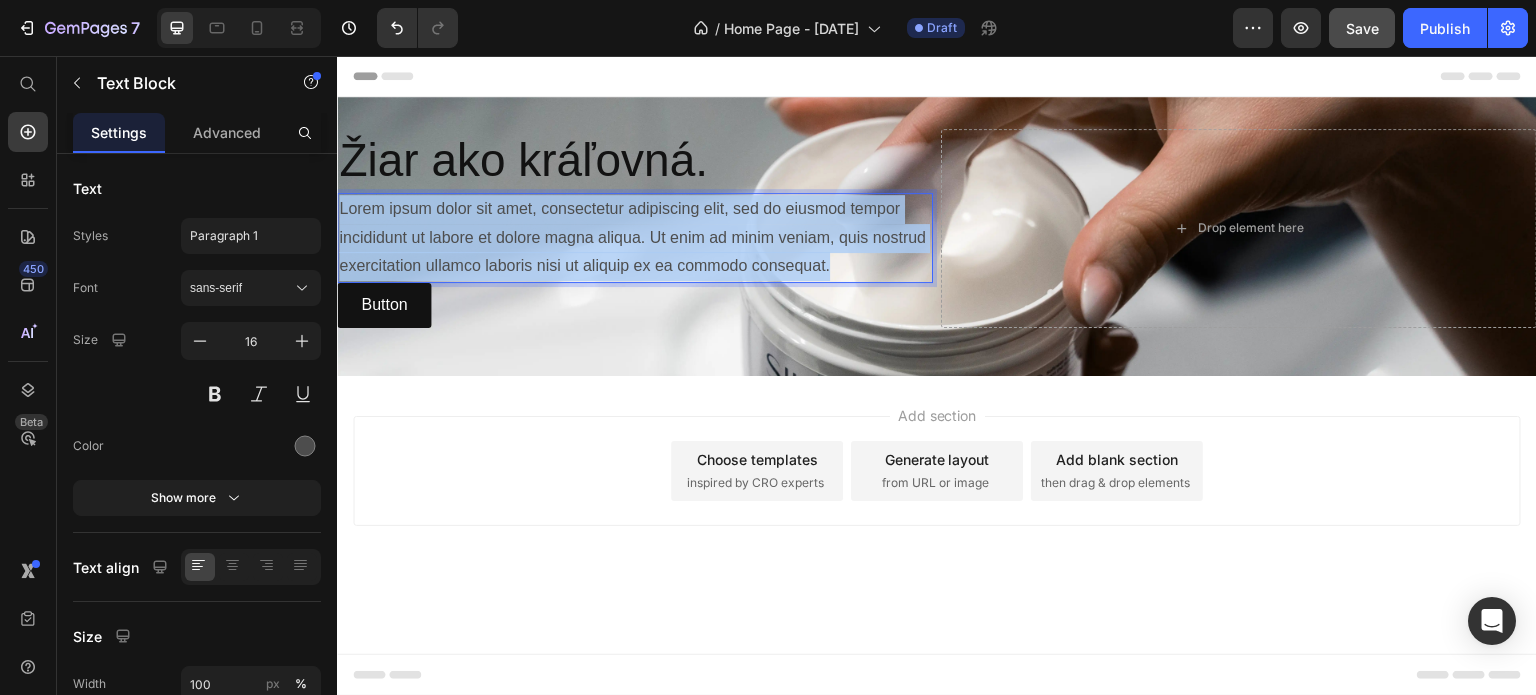 click on "Lorem ipsum dolor sit amet, consectetur adipiscing elit, sed do eiusmod tempor incididunt ut labore et dolore magna aliqua. Ut enim ad minim veniam, quis nostrud exercitation ullamco laboris nisi ut aliquip ex ea commodo consequat." at bounding box center [635, 238] 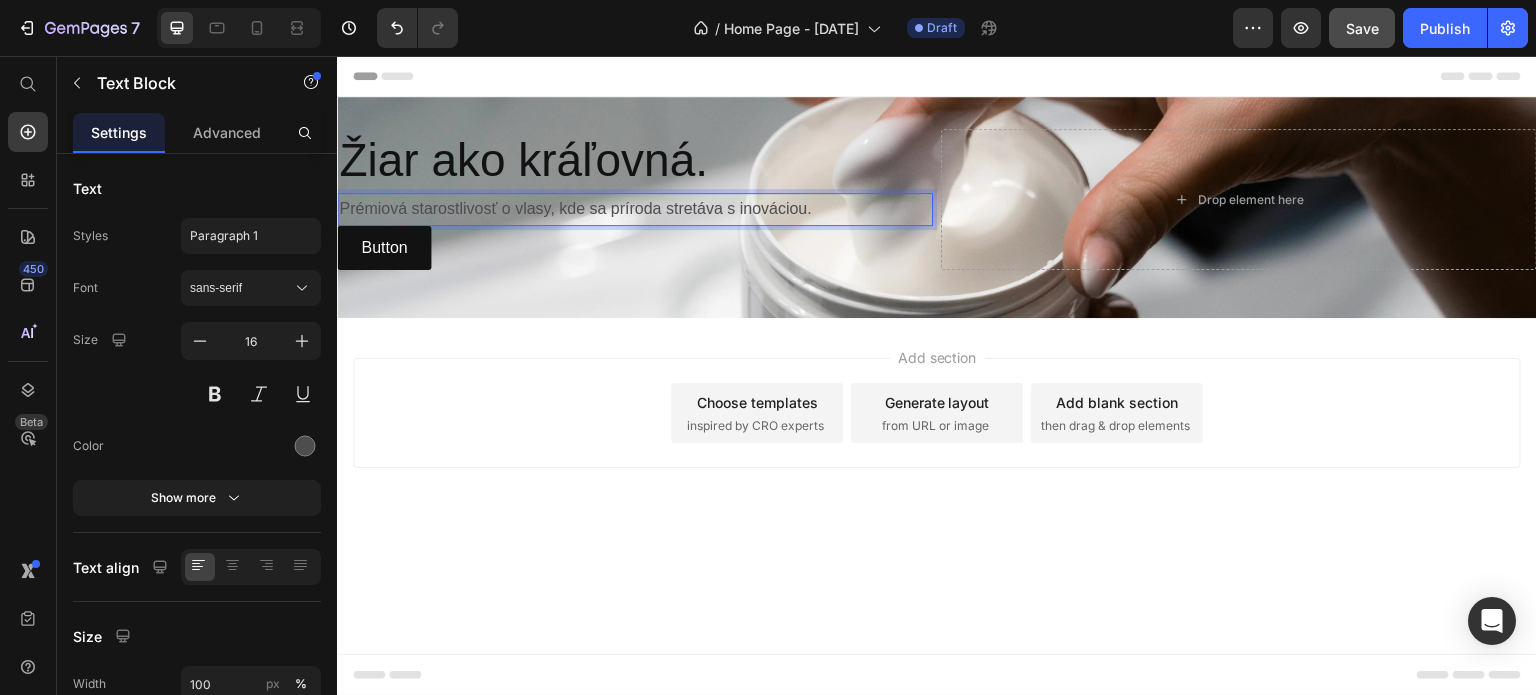 click on "Add section Choose templates inspired by CRO experts Generate layout from URL or image Add blank section then drag & drop elements" at bounding box center (937, 441) 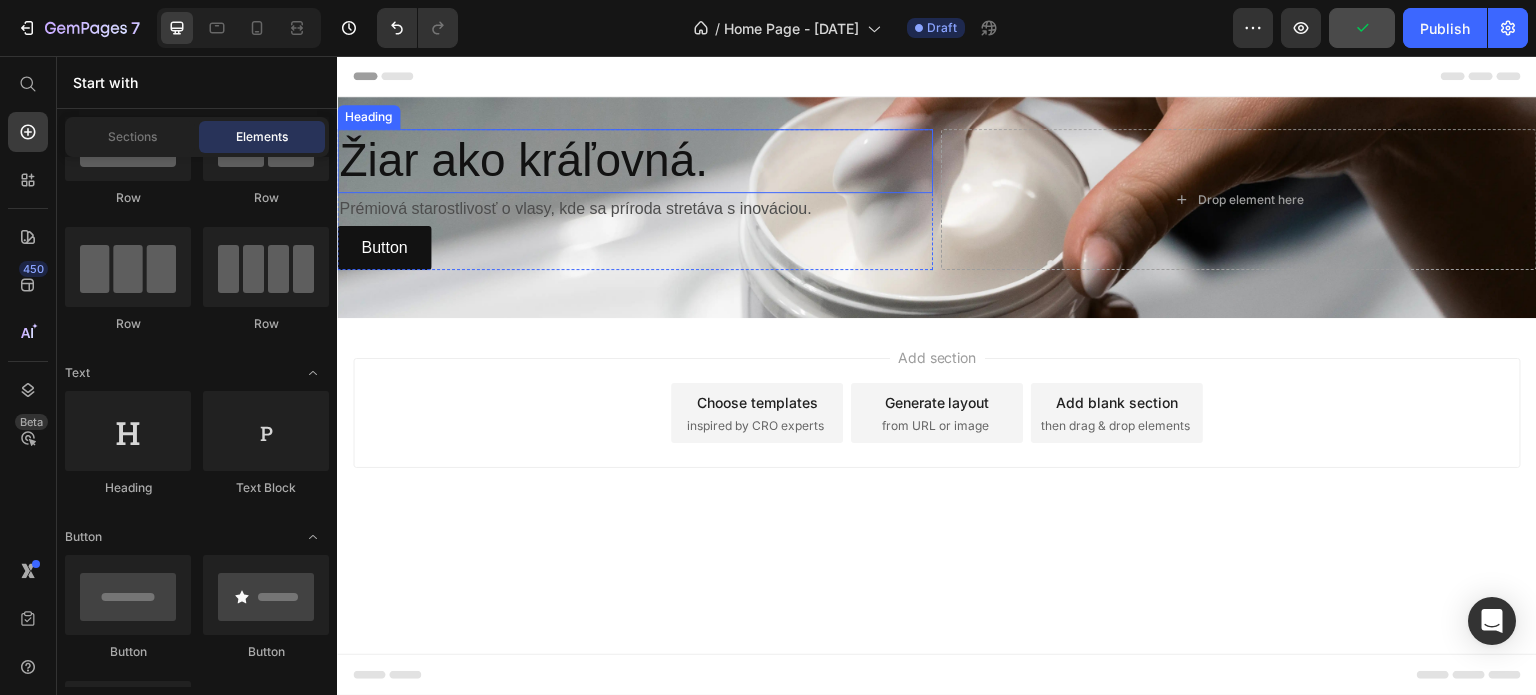 click on "Žiar ako kráľovná." at bounding box center [635, 161] 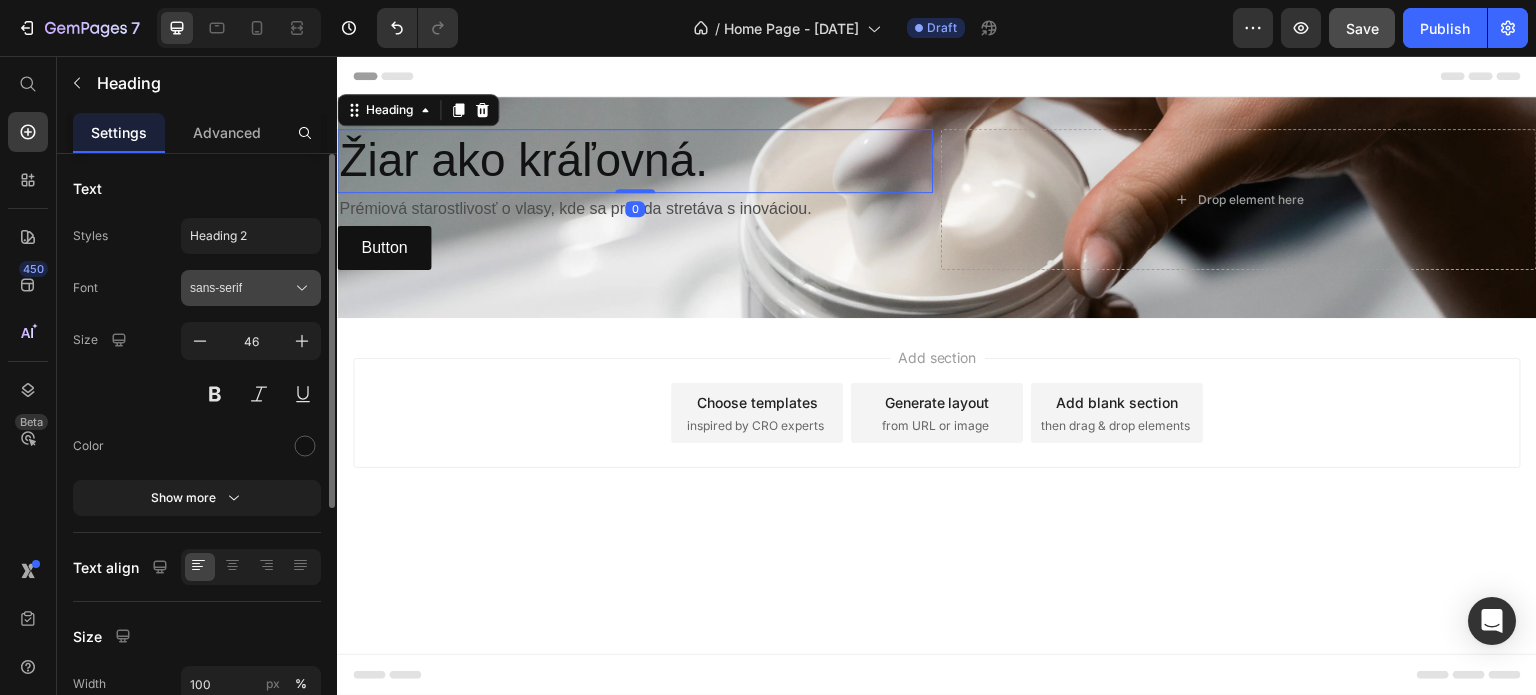 click on "sans-serif" at bounding box center [251, 288] 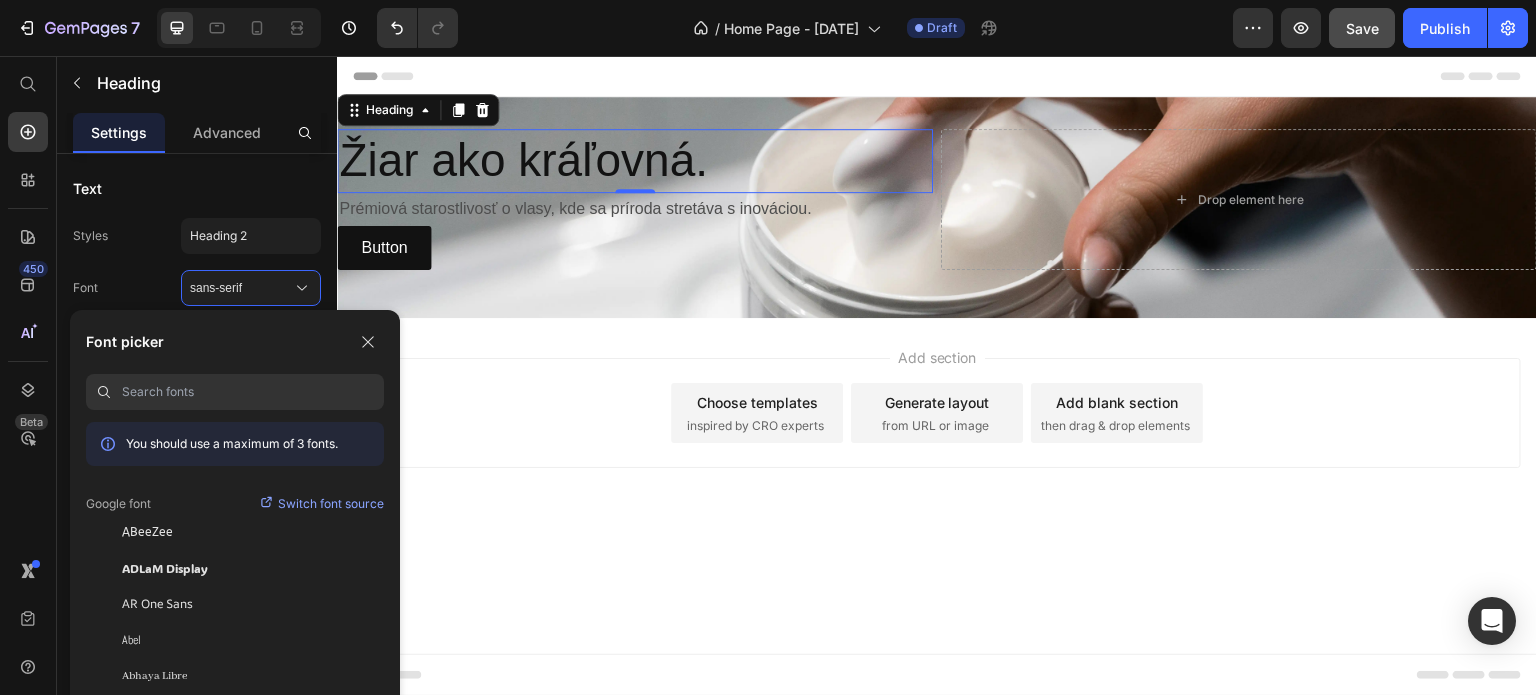 click at bounding box center (253, 392) 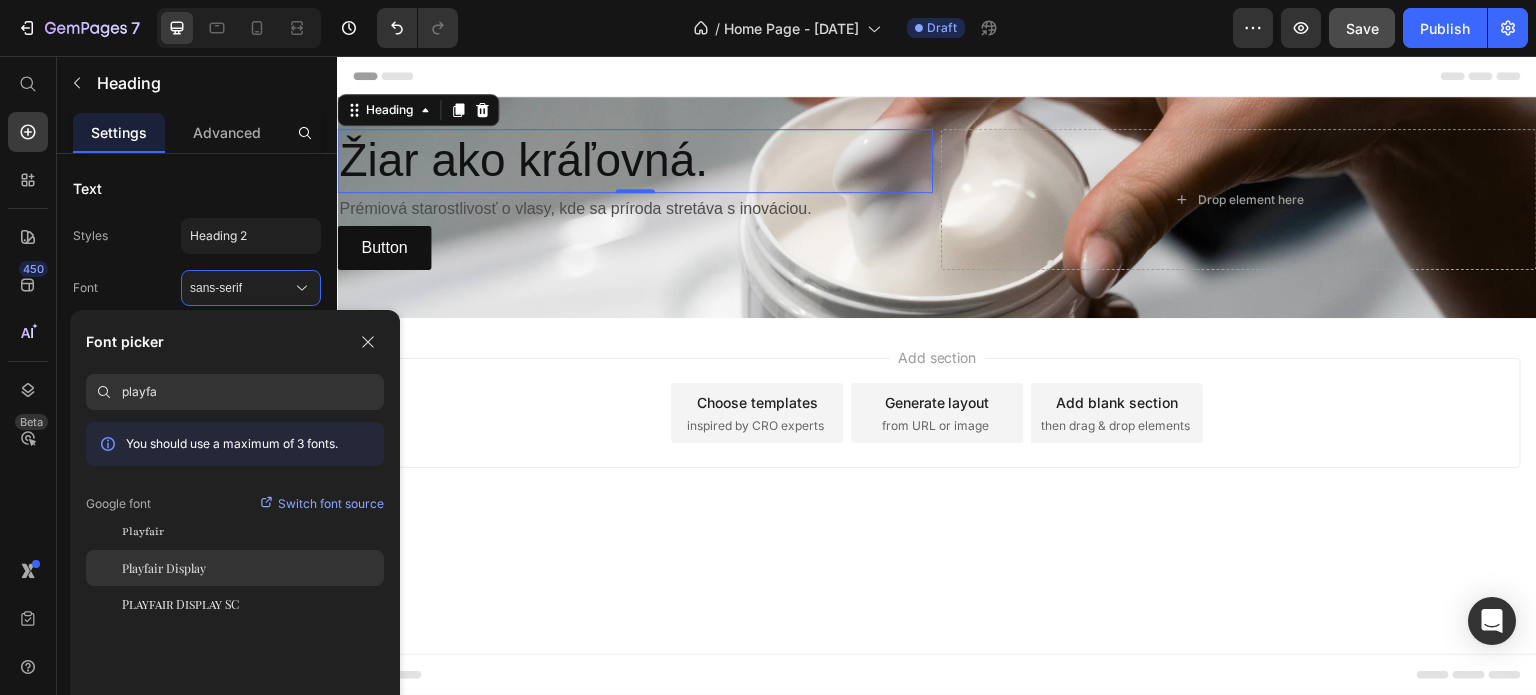 type on "playfa" 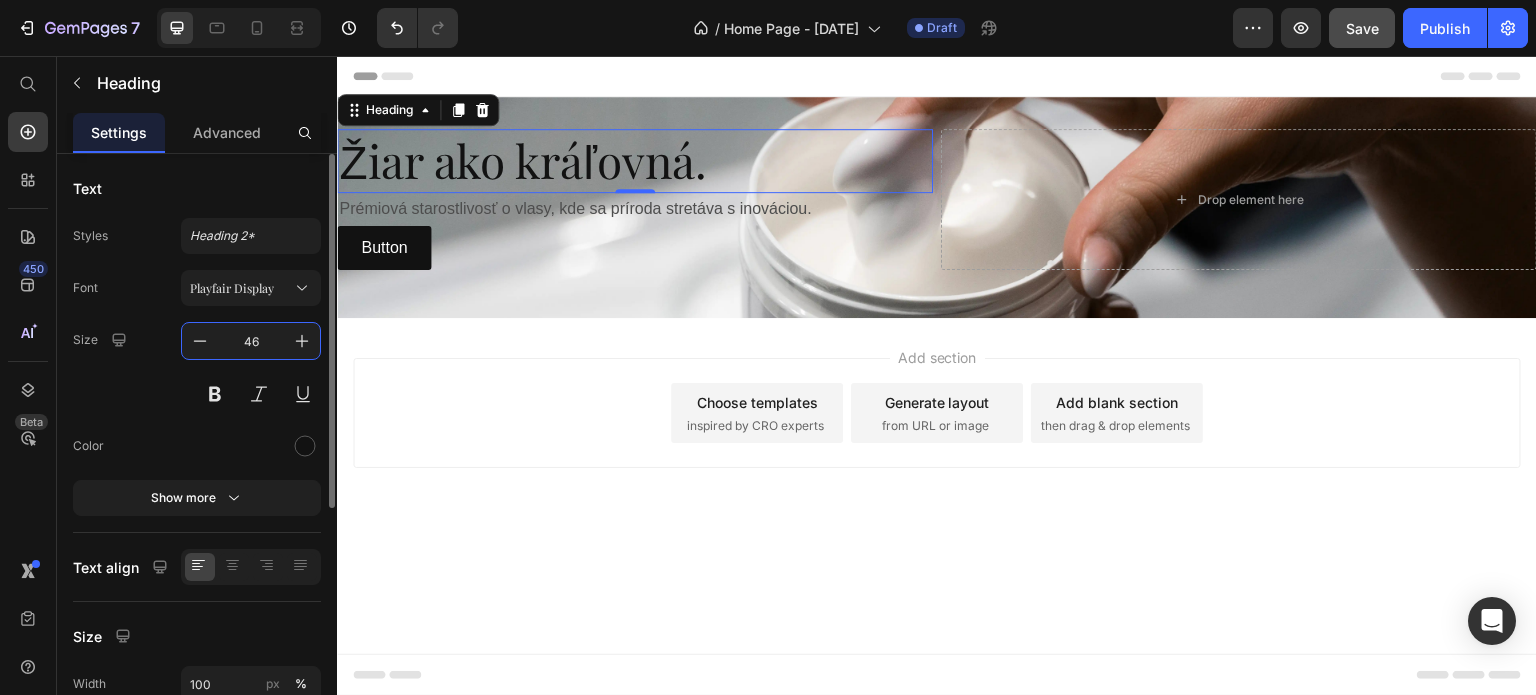 click on "46" at bounding box center [251, 341] 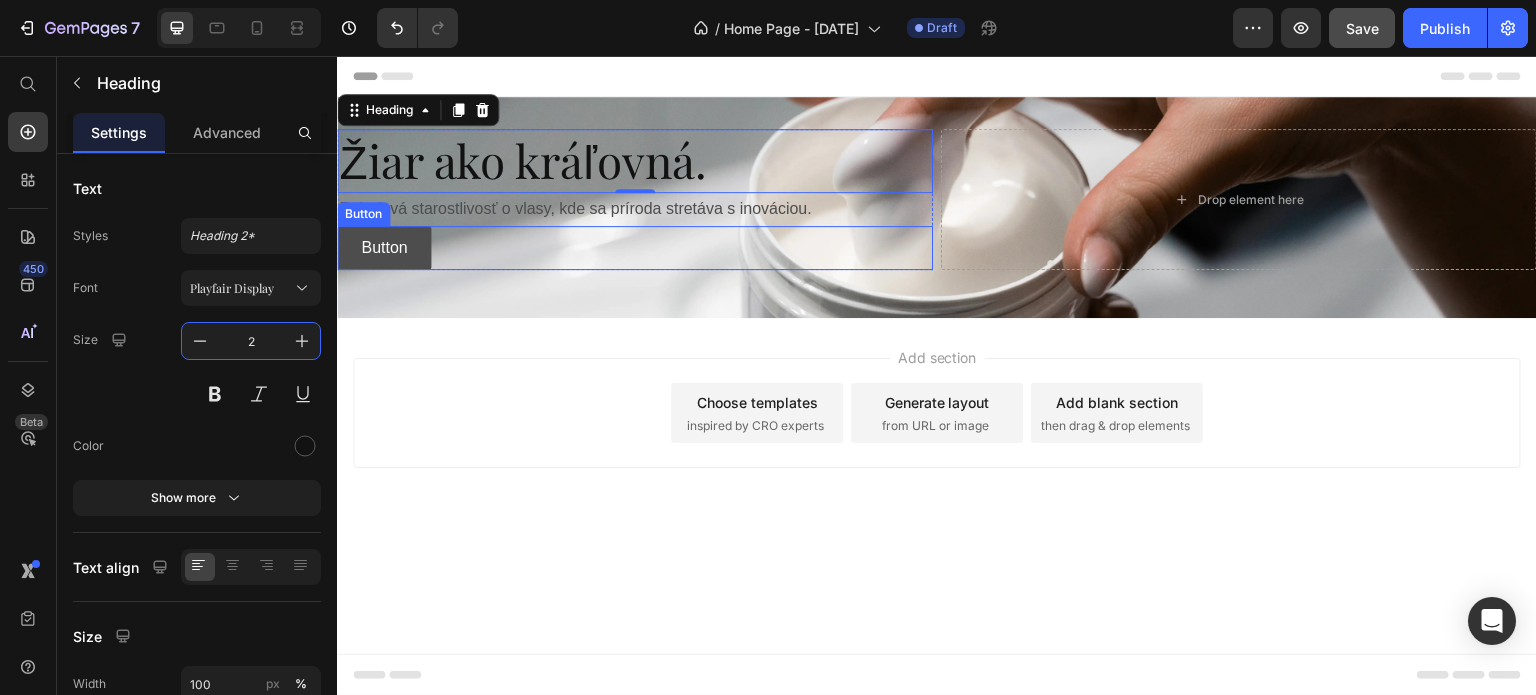 type on "24" 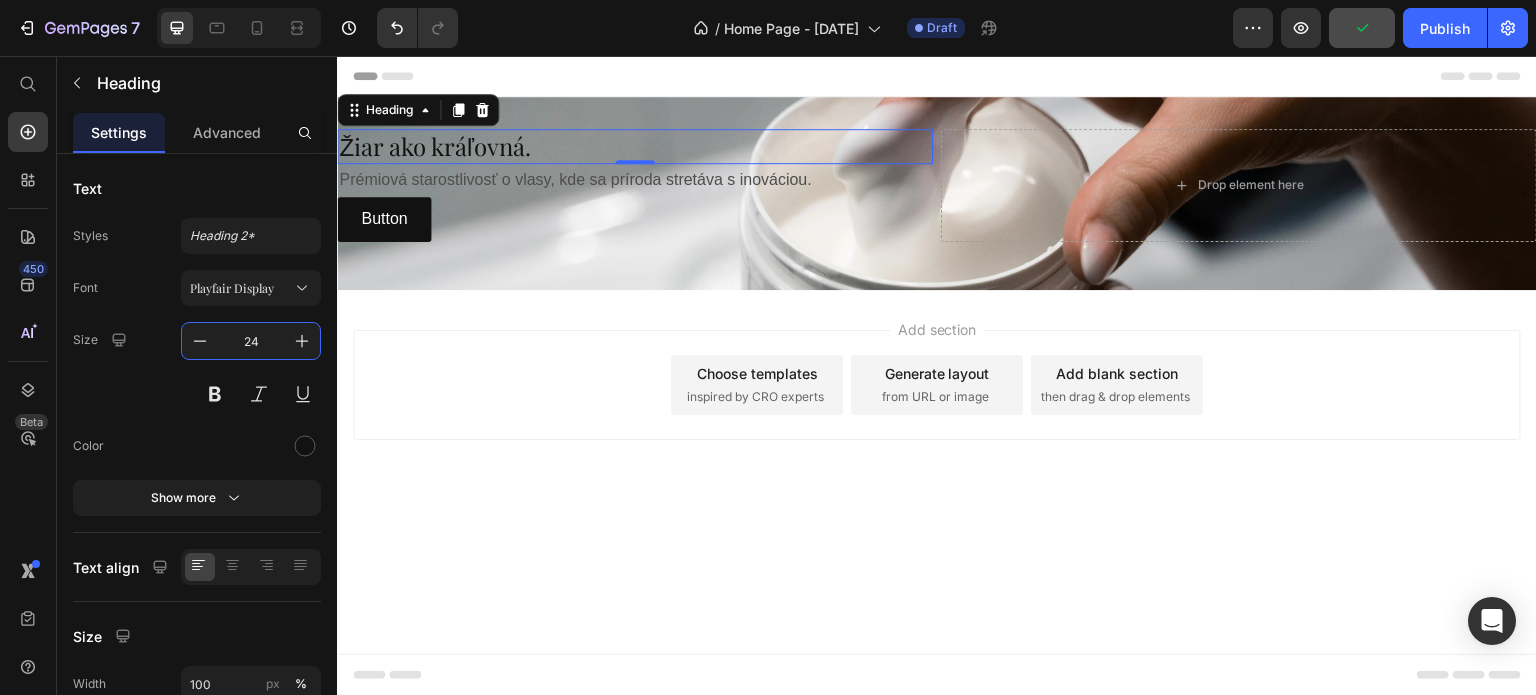 click on "Add section Choose templates inspired by CRO experts Generate layout from URL or image Add blank section then drag & drop elements" at bounding box center [937, 413] 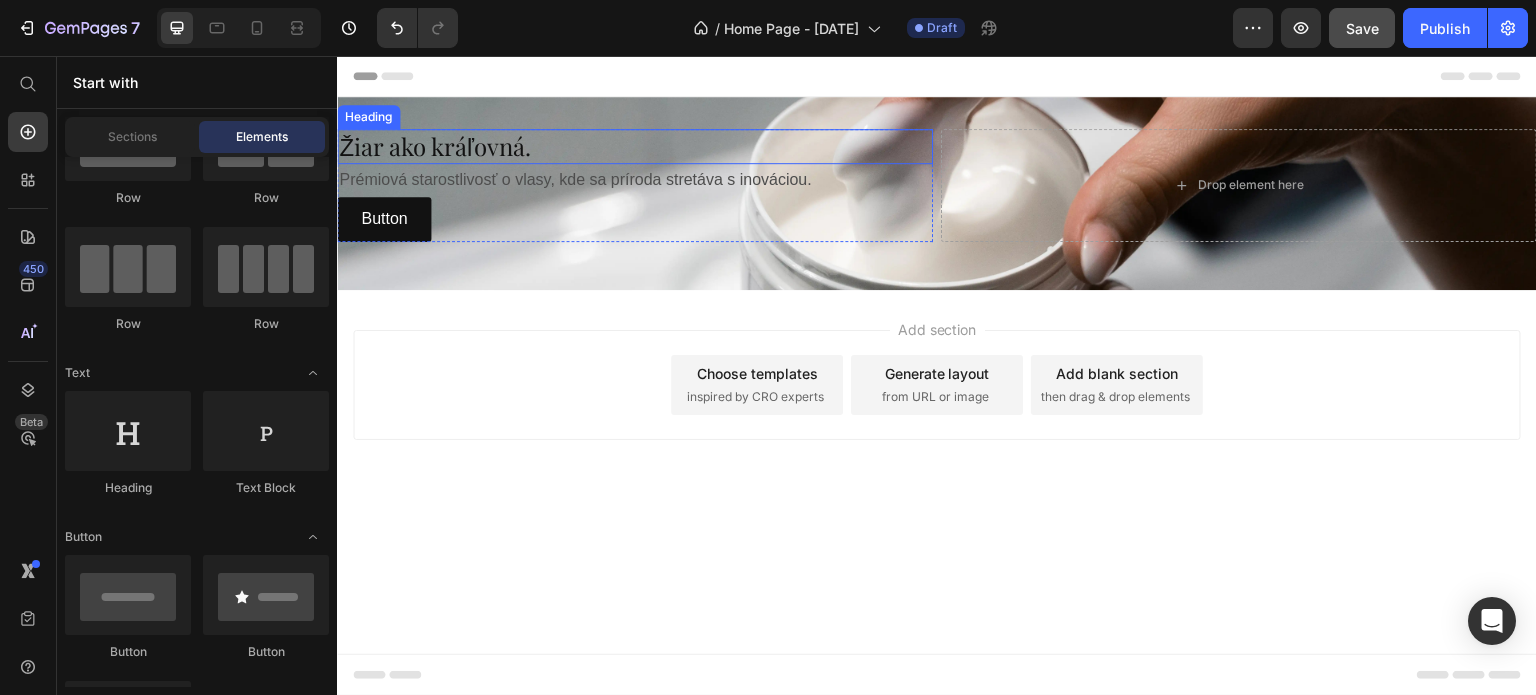 click on "Žiar ako kráľovná." at bounding box center [635, 146] 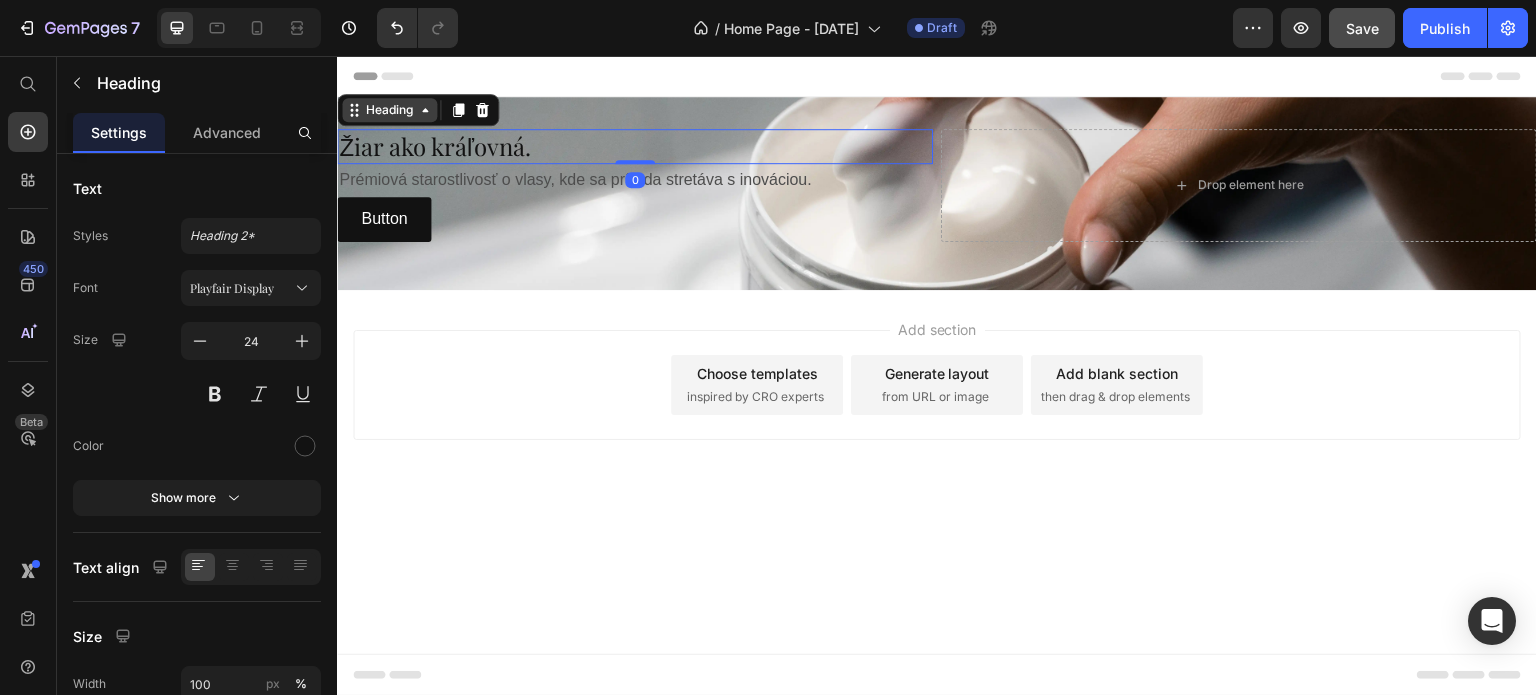 click on "Heading" at bounding box center (389, 110) 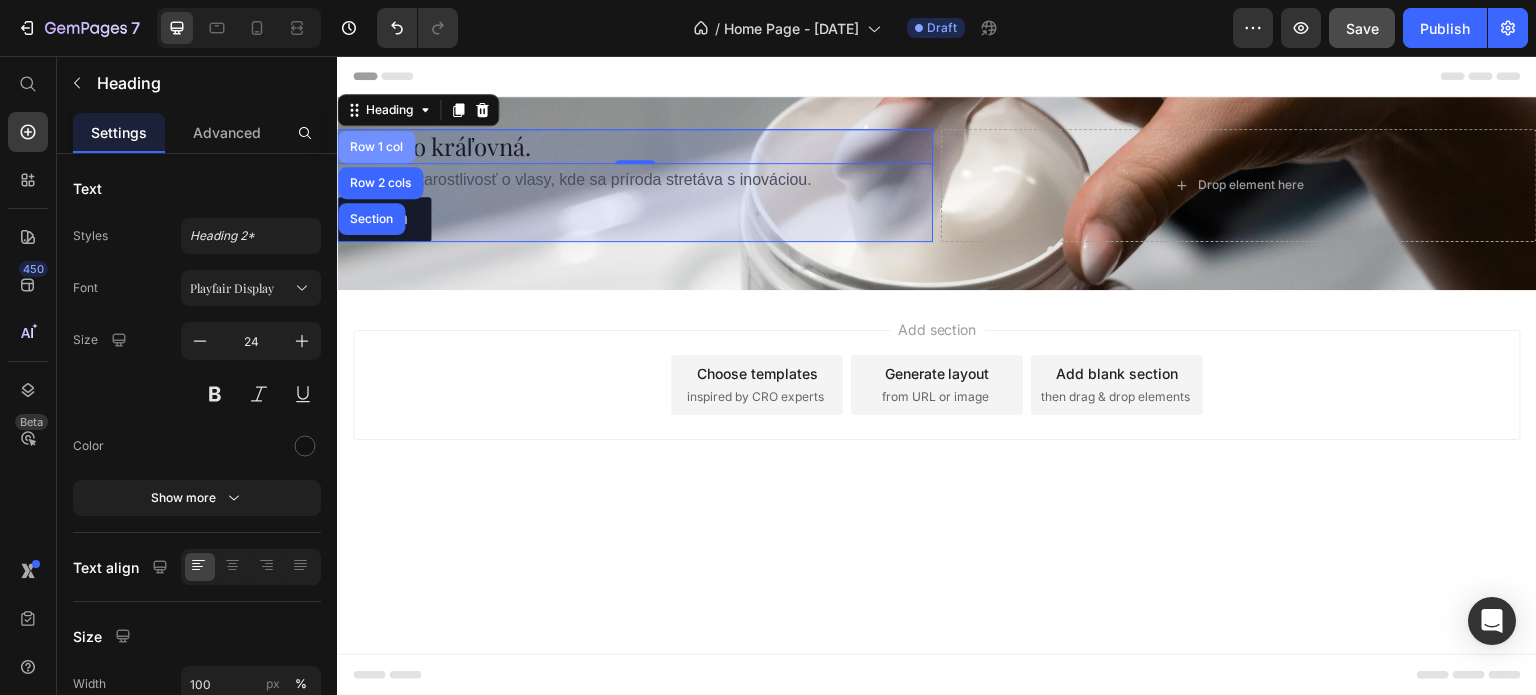 click on "Row 1 col" at bounding box center [376, 147] 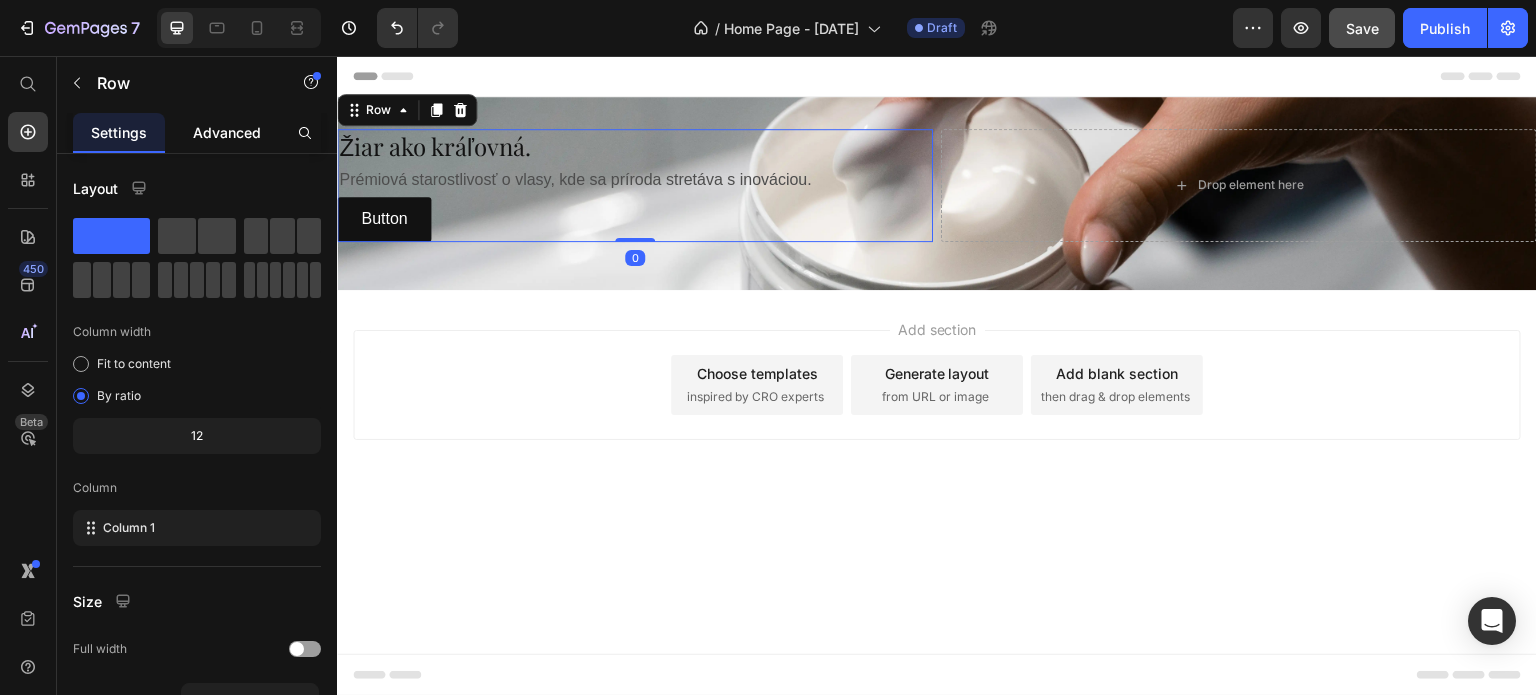 click on "Advanced" at bounding box center (227, 132) 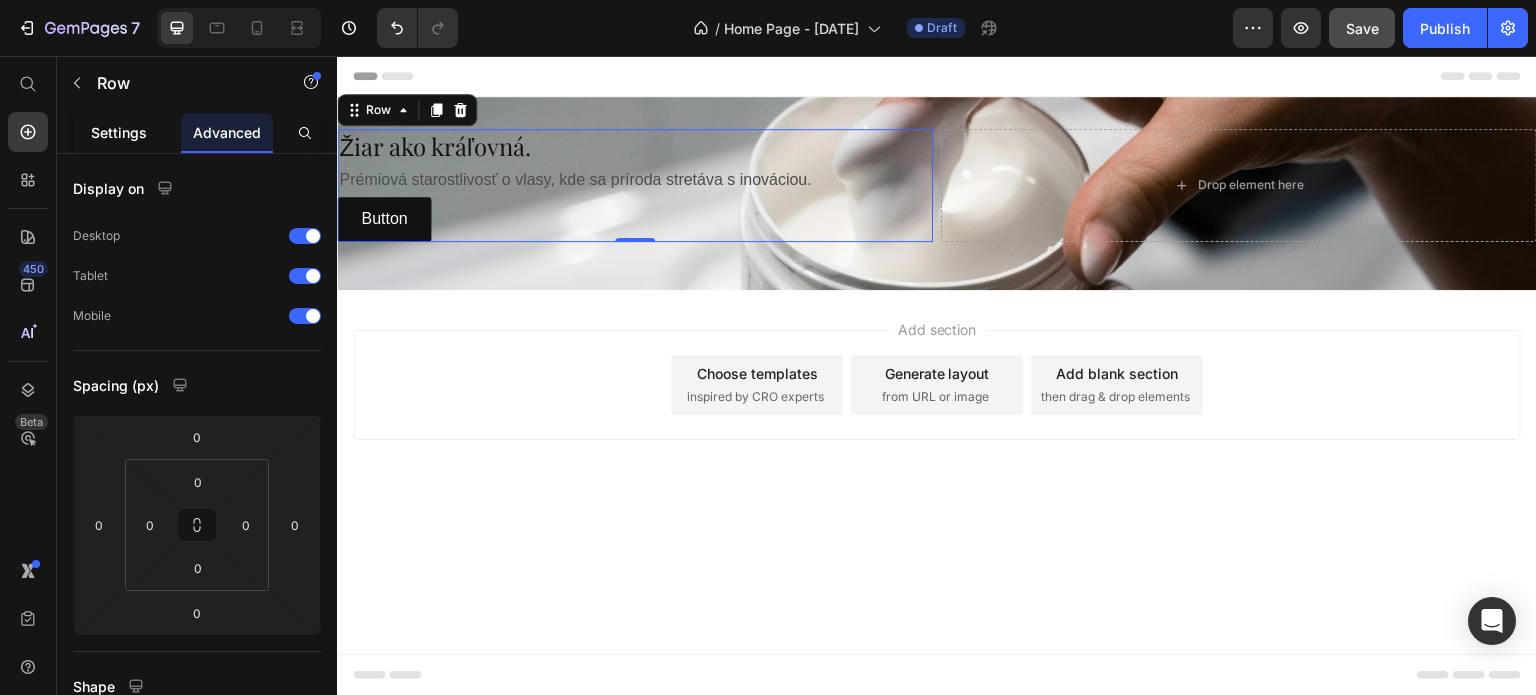 click on "Settings" at bounding box center (119, 132) 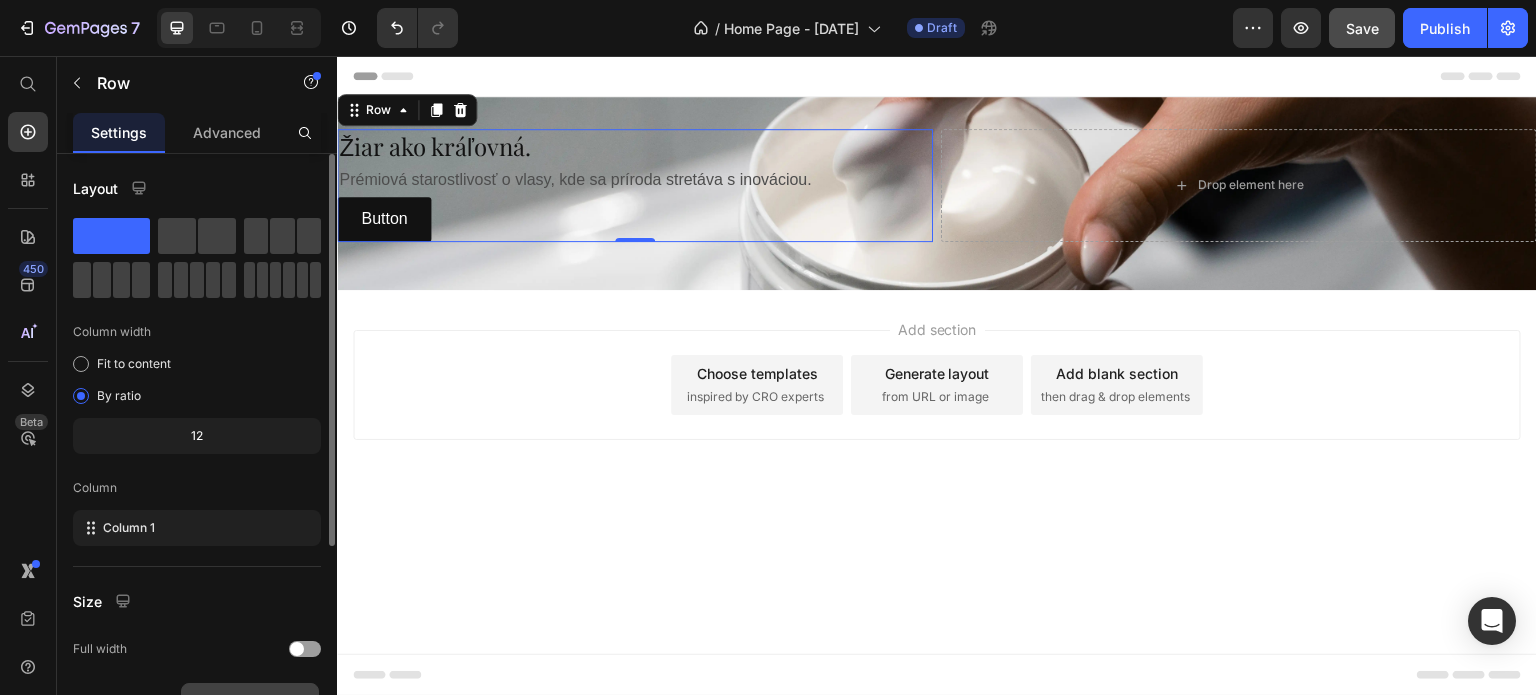 scroll, scrollTop: 312, scrollLeft: 0, axis: vertical 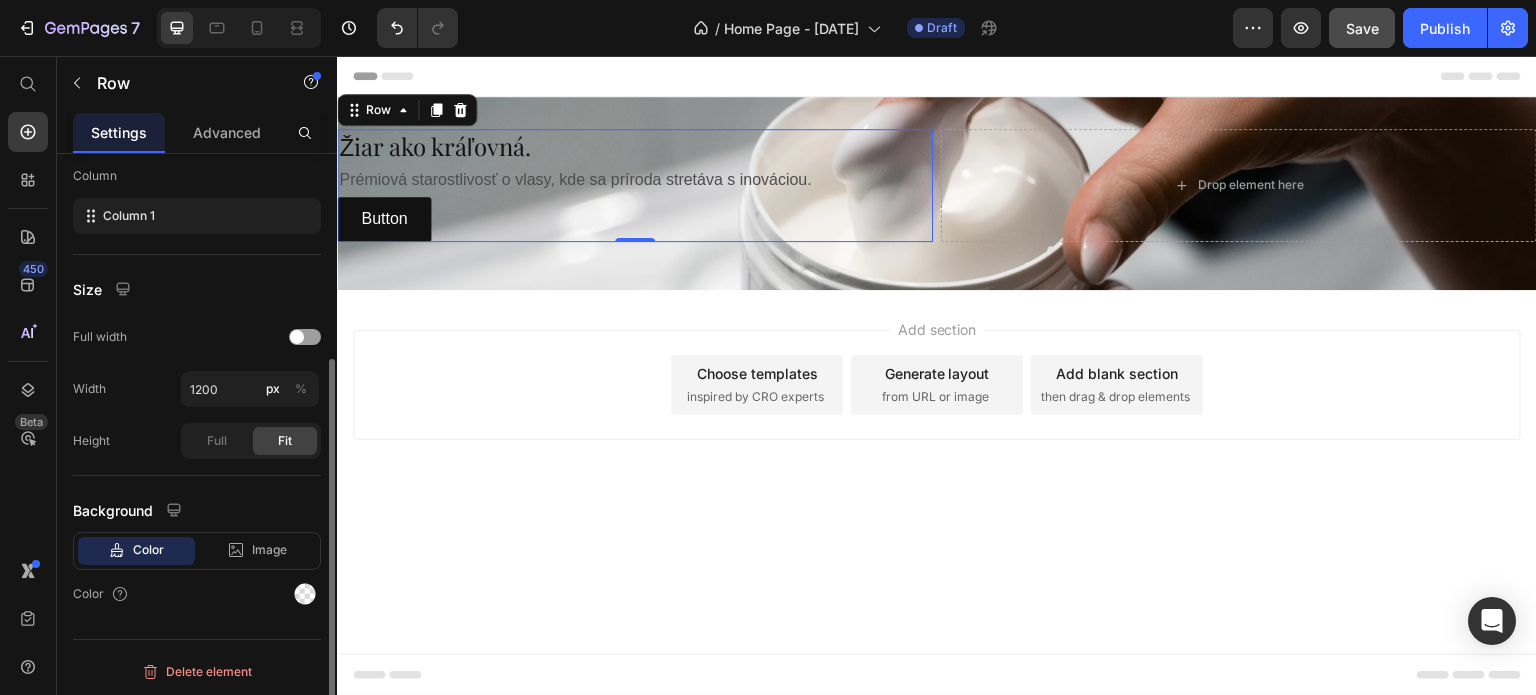 click on "Color" at bounding box center [197, 594] 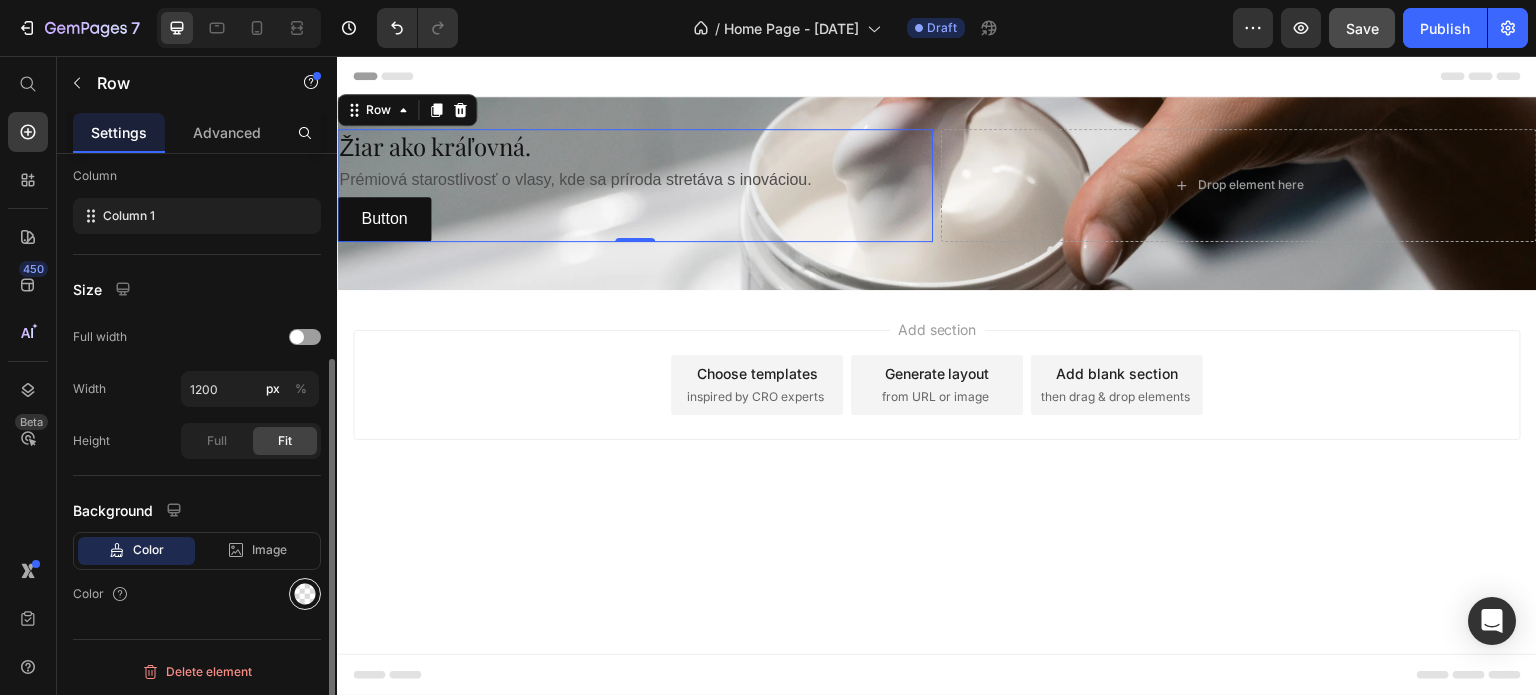 click at bounding box center (305, 594) 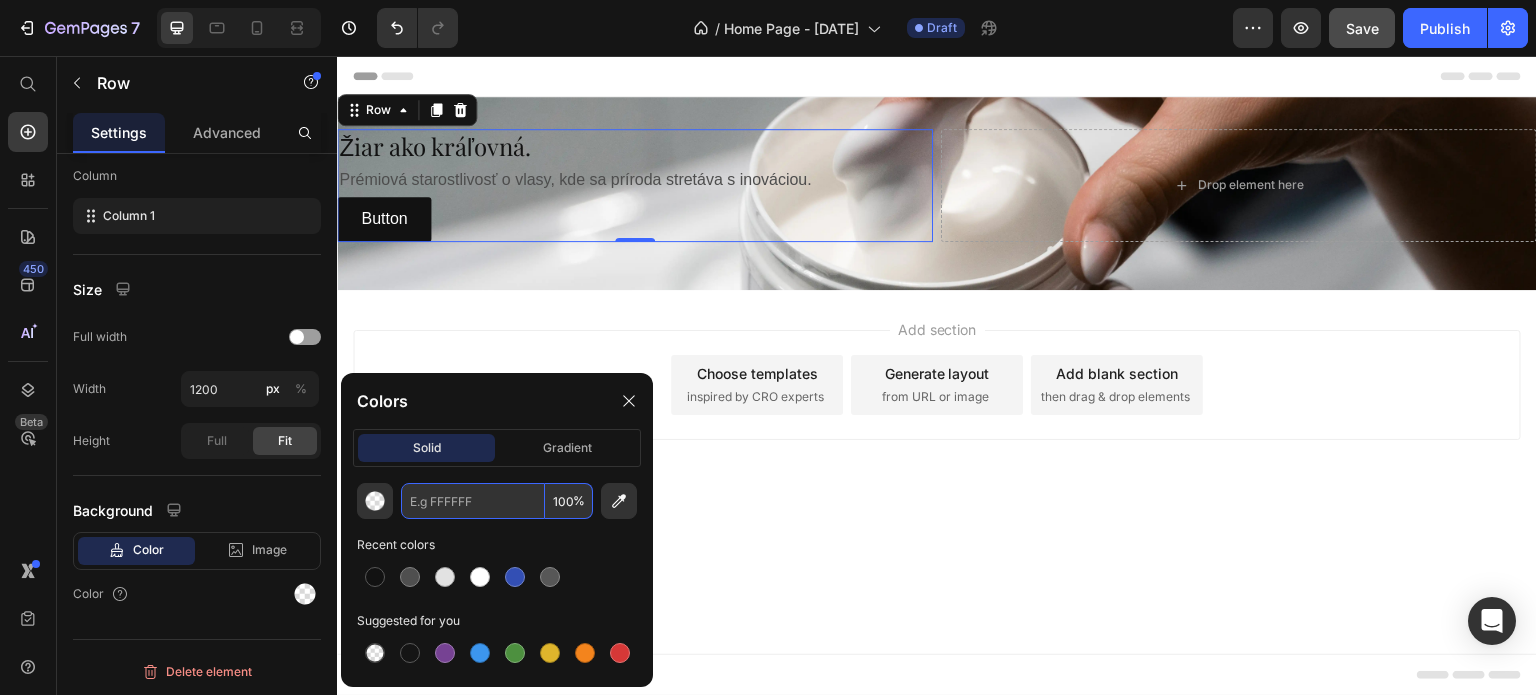 click at bounding box center [473, 501] 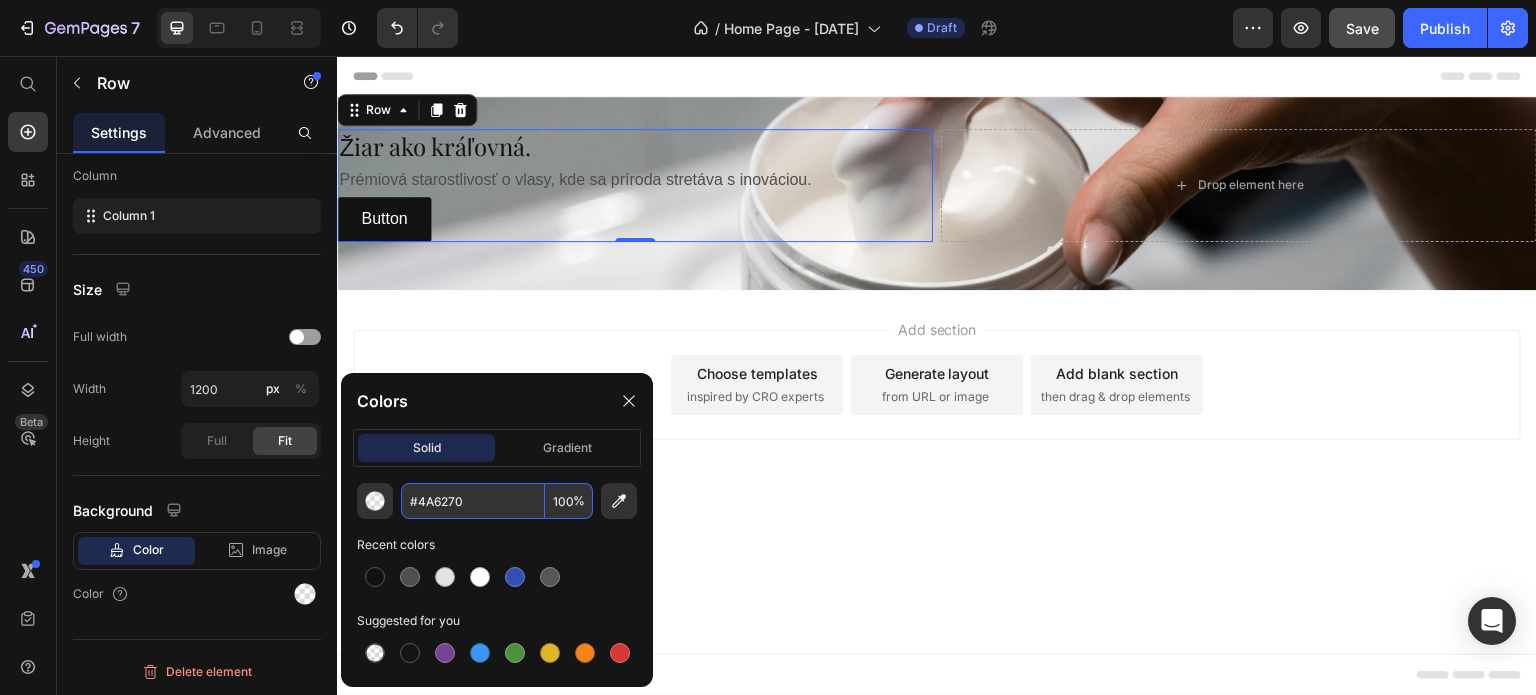 type on "4A6270" 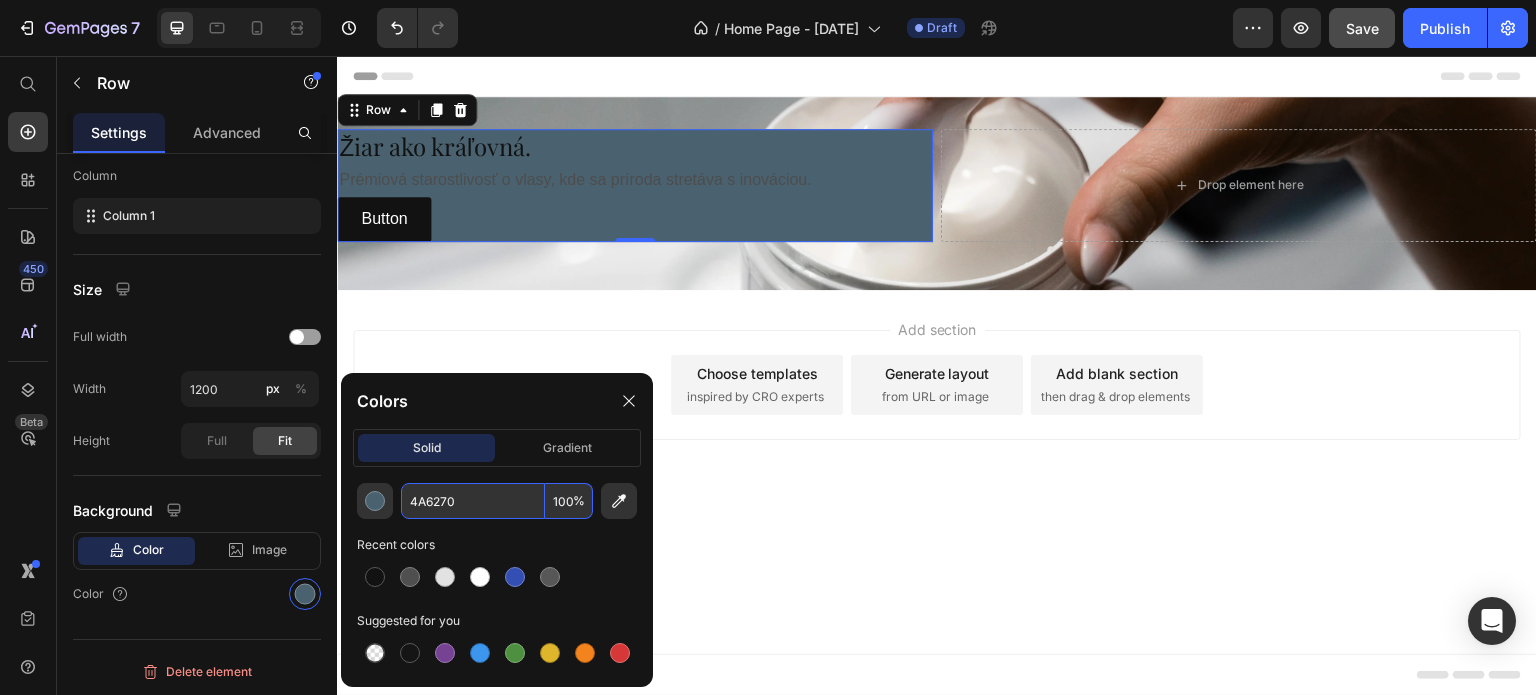 click on "Add section Choose templates inspired by CRO experts Generate layout from URL or image Add blank section then drag & drop elements" at bounding box center [937, 413] 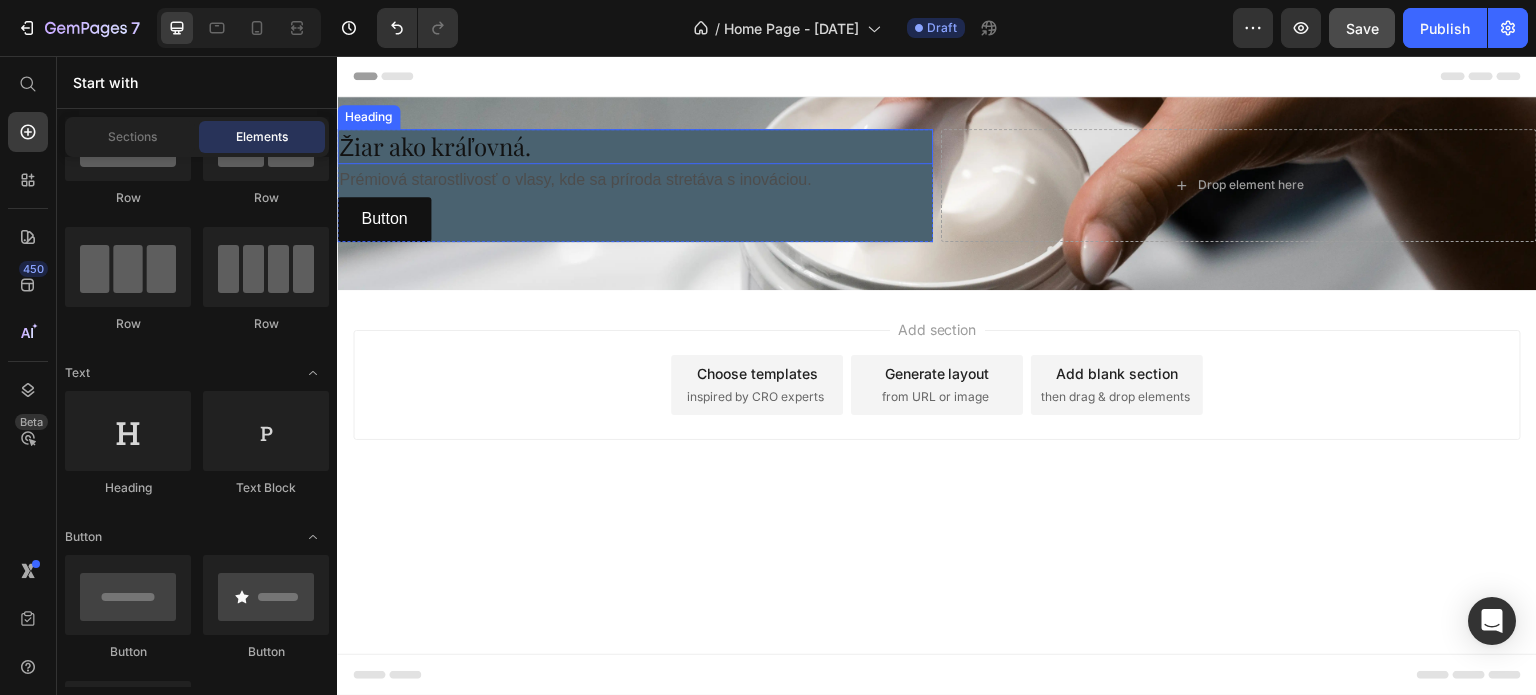 click on "Žiar ako kráľovná." at bounding box center [635, 146] 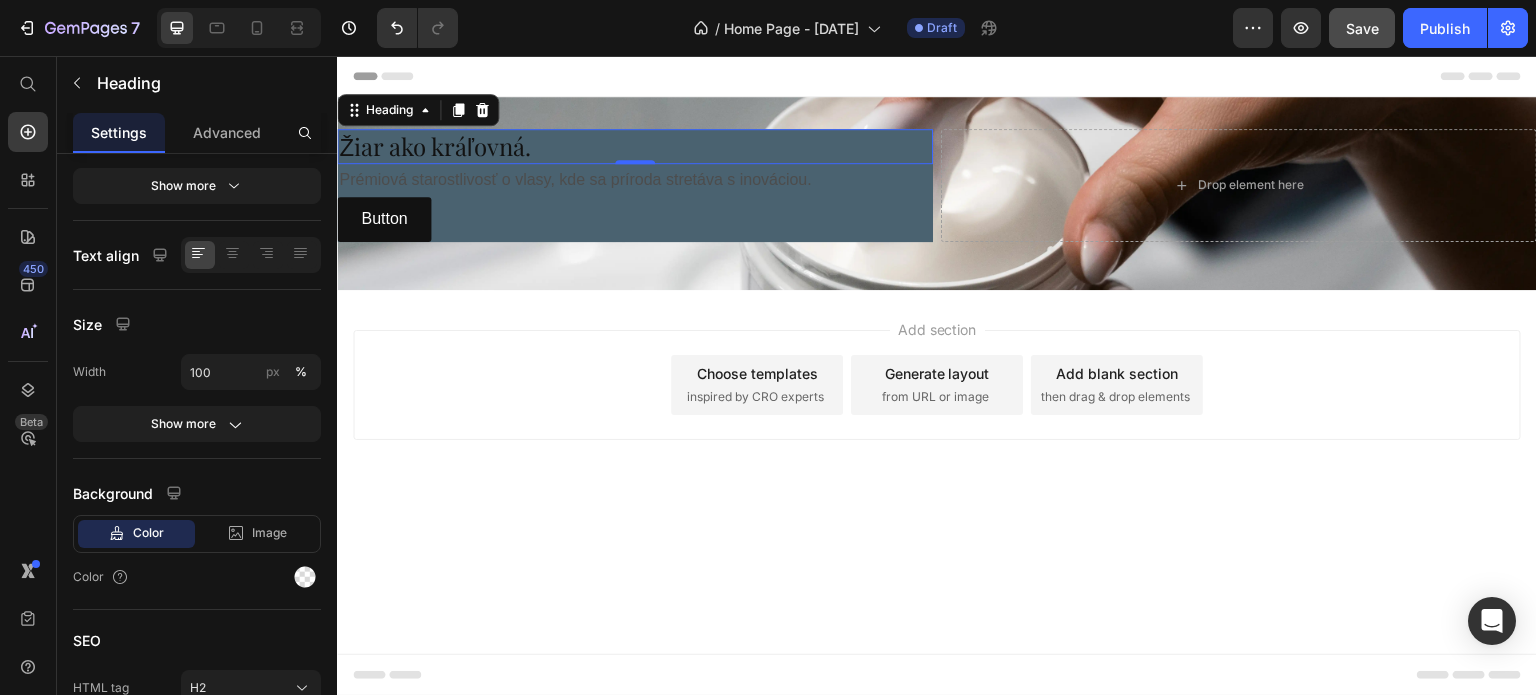 scroll, scrollTop: 0, scrollLeft: 0, axis: both 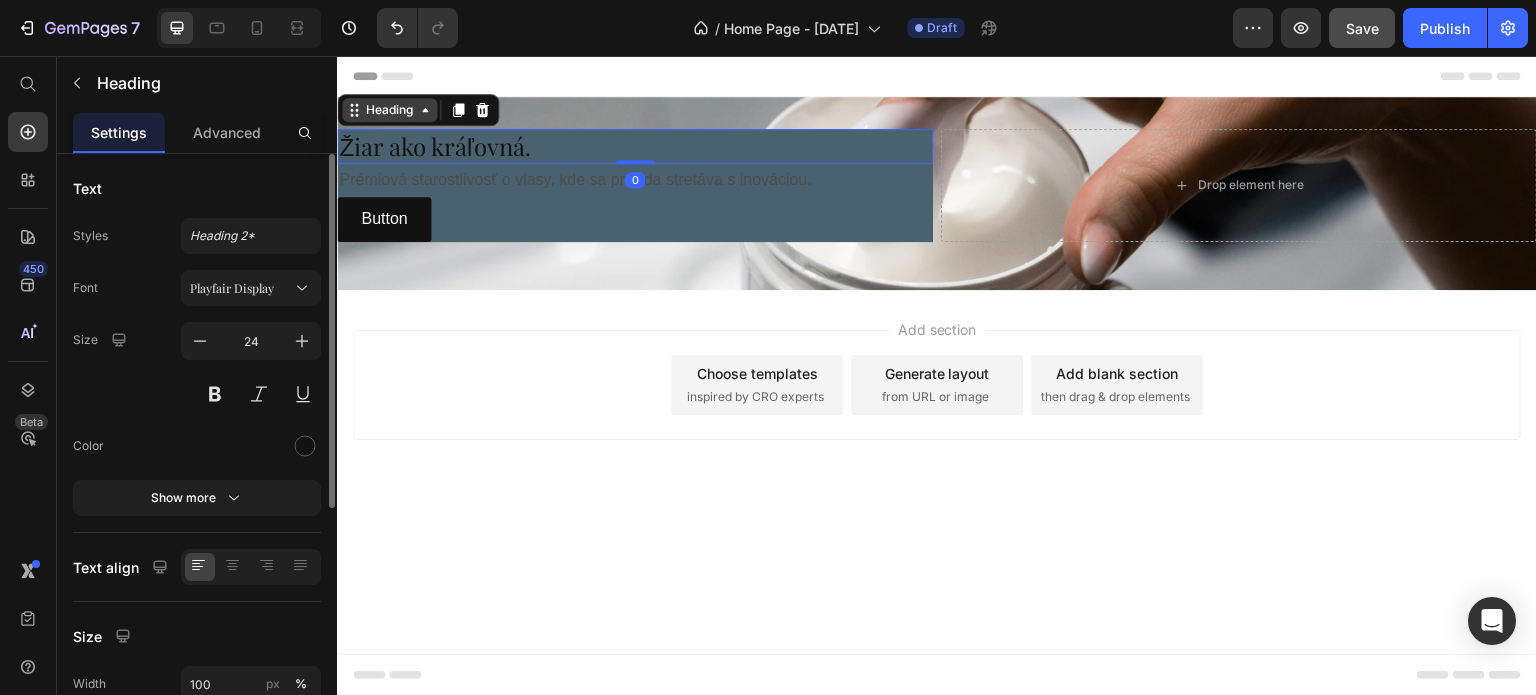 click on "Heading" at bounding box center [389, 110] 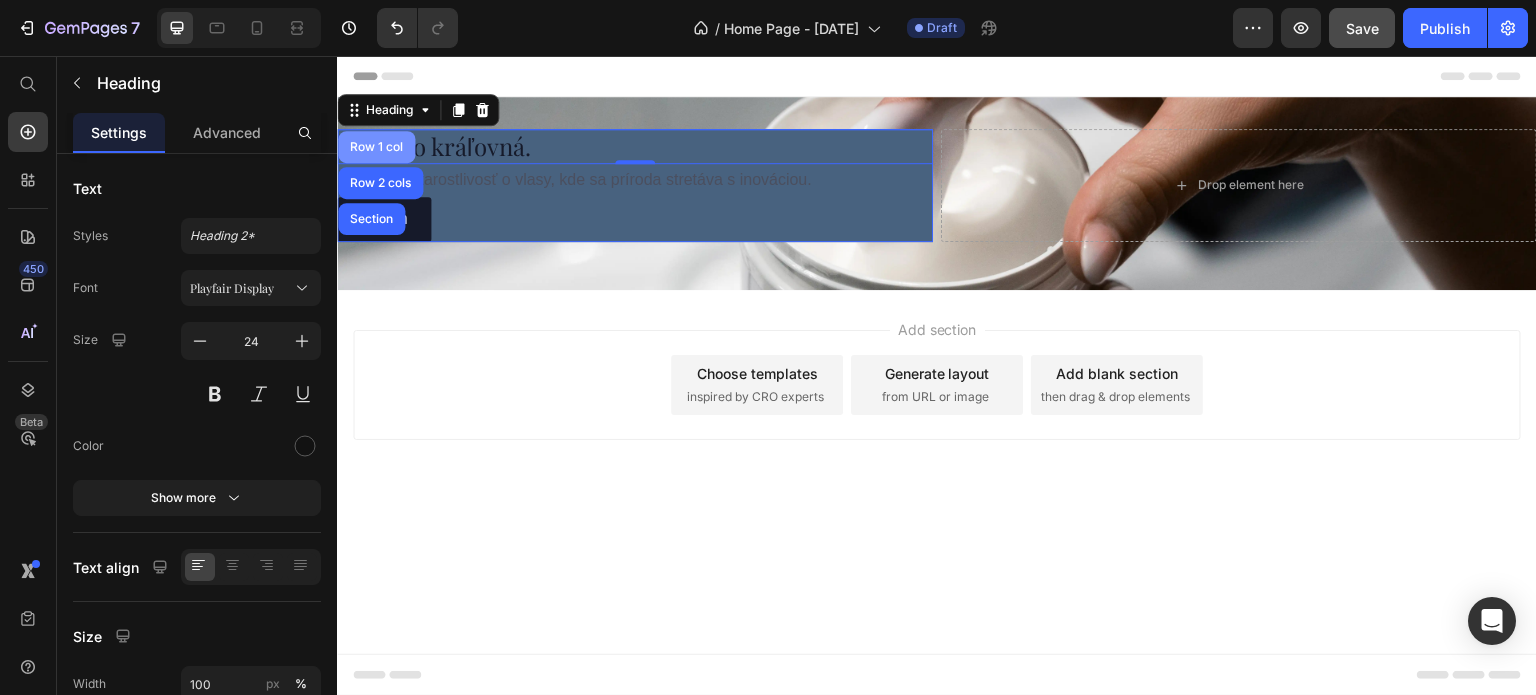 click on "Row 1 col" at bounding box center [376, 147] 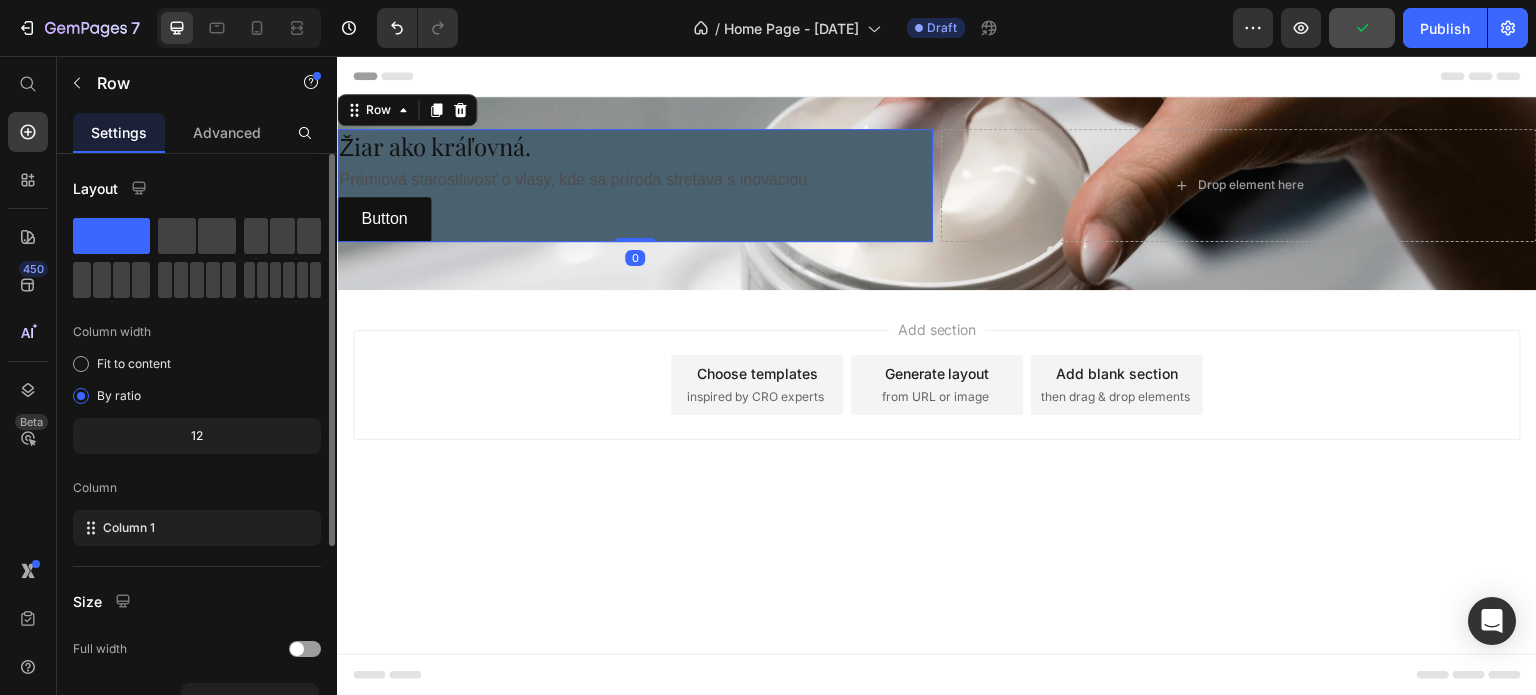 scroll, scrollTop: 312, scrollLeft: 0, axis: vertical 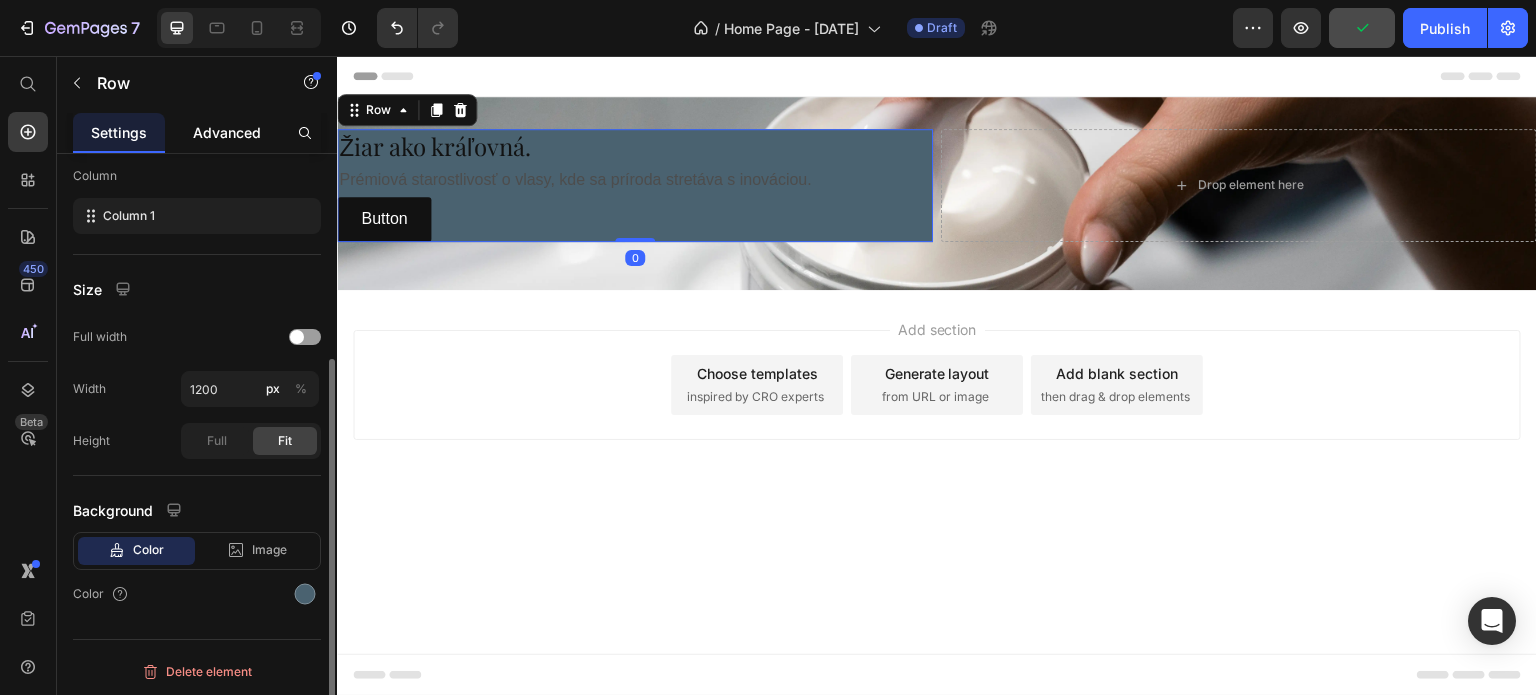 click on "Advanced" at bounding box center (227, 132) 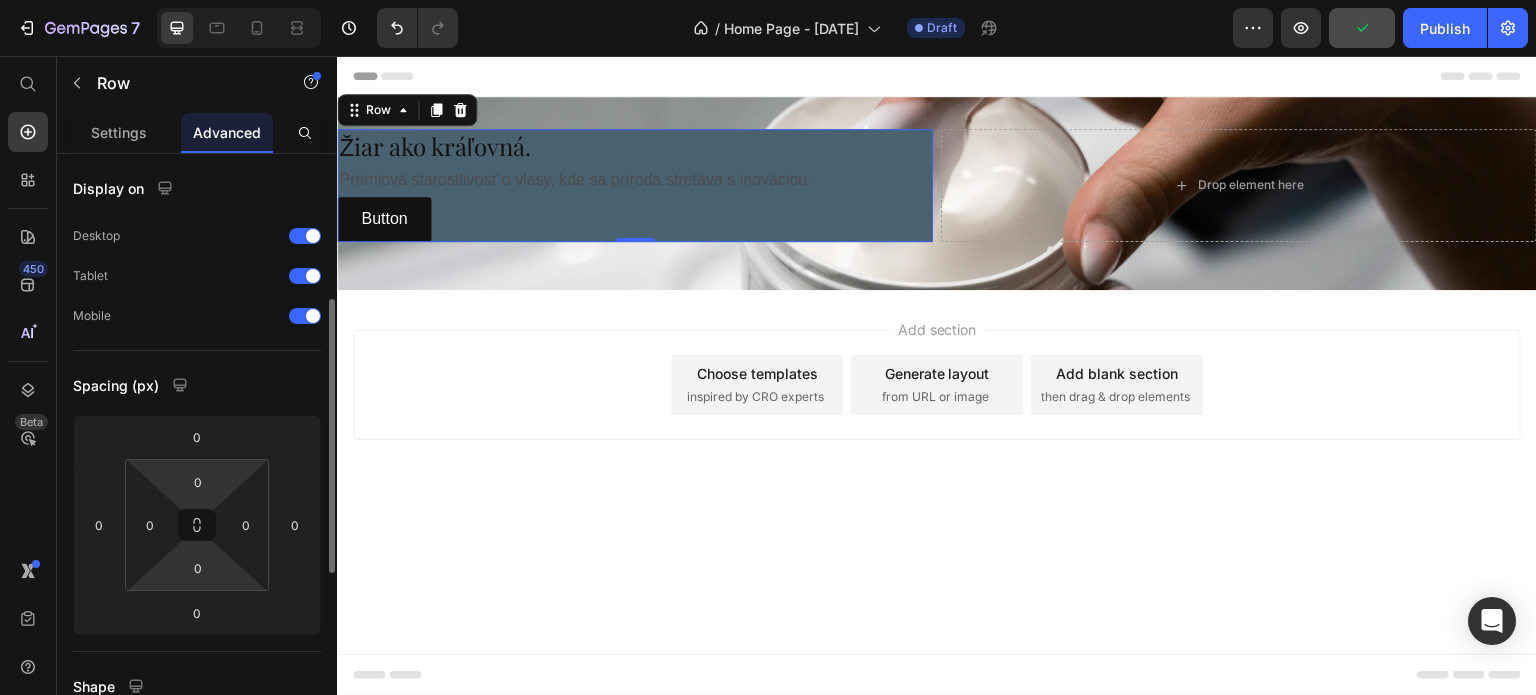 scroll, scrollTop: 200, scrollLeft: 0, axis: vertical 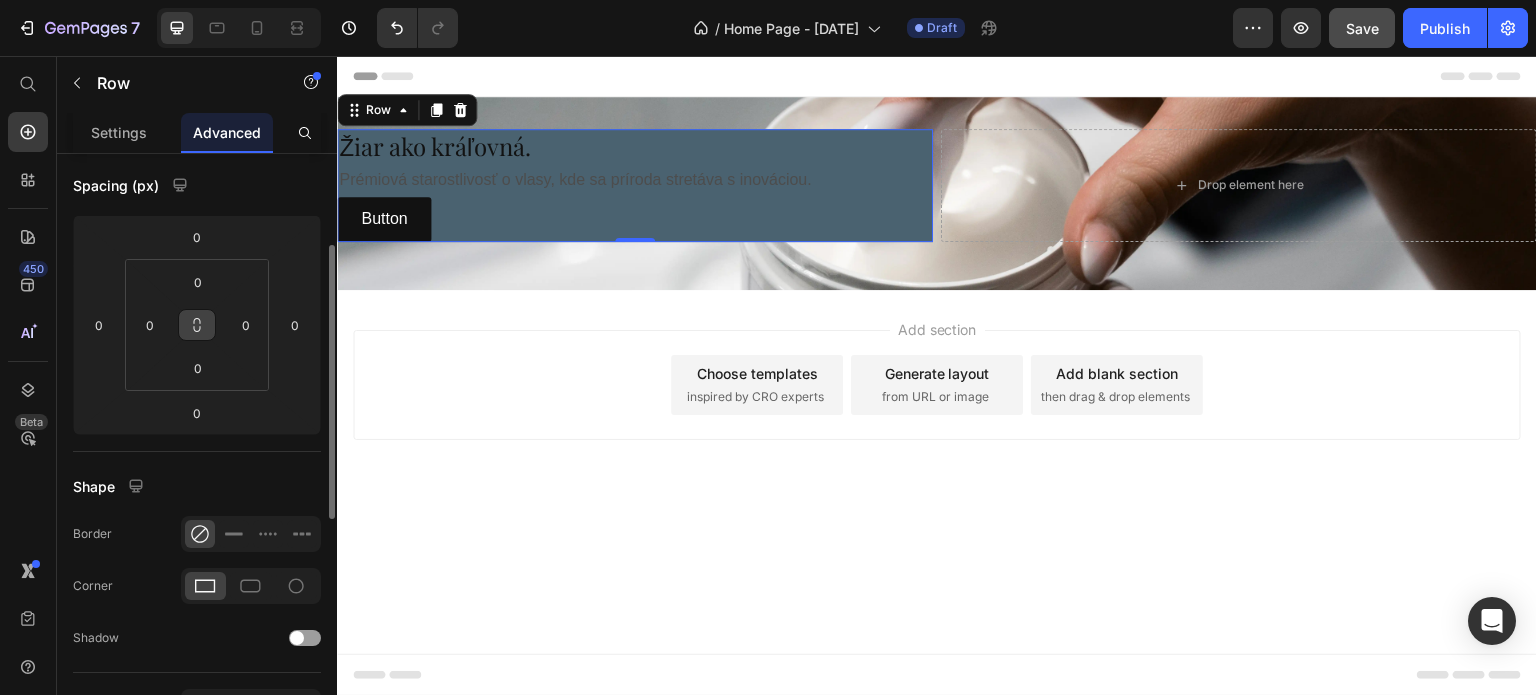 click at bounding box center (197, 325) 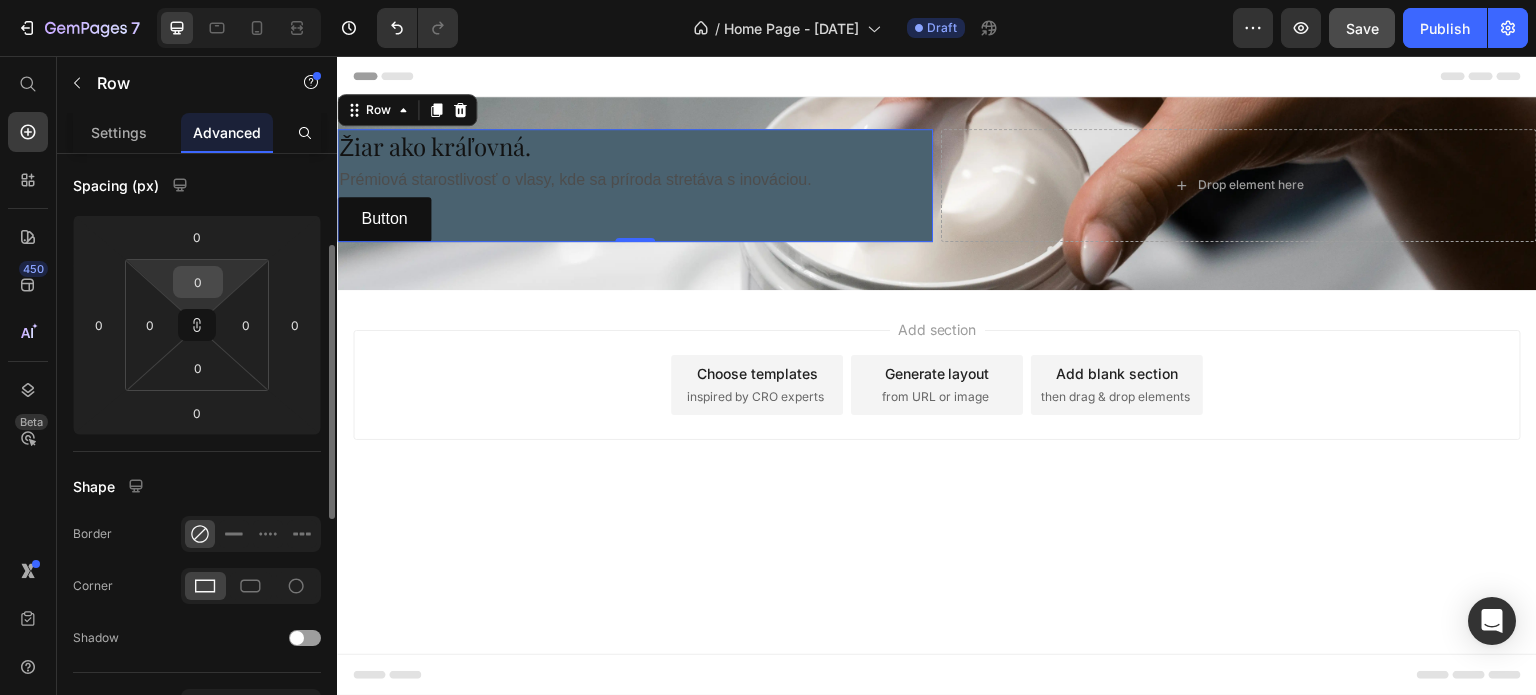 click on "0" at bounding box center [198, 282] 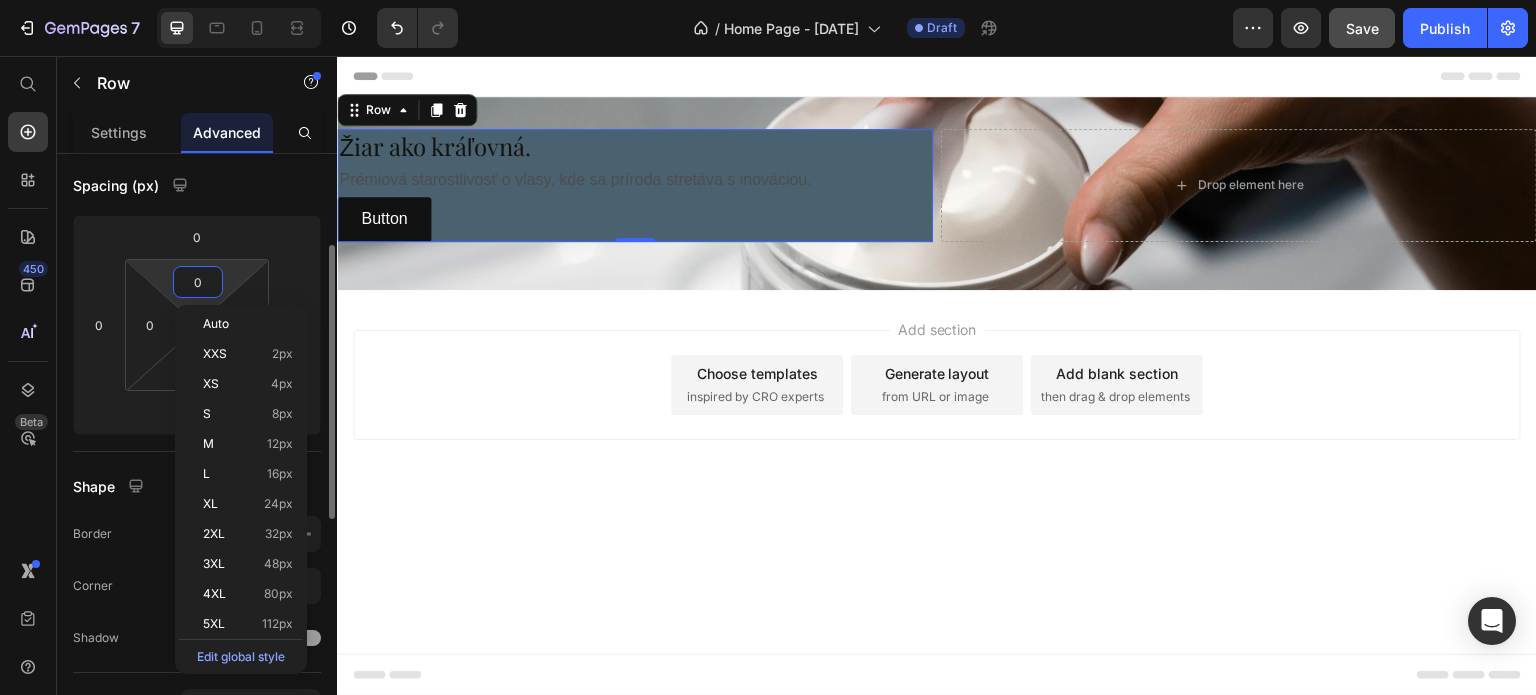 type on "1" 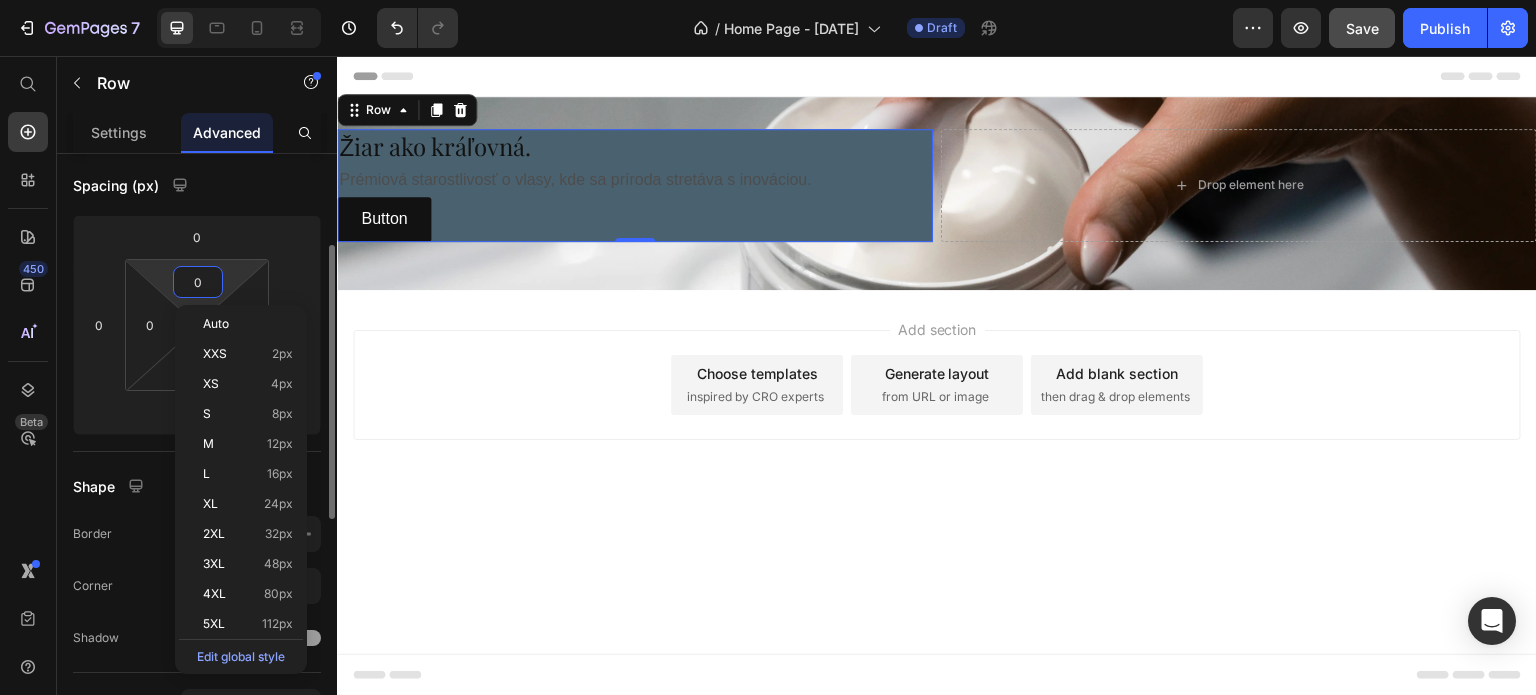 type on "1" 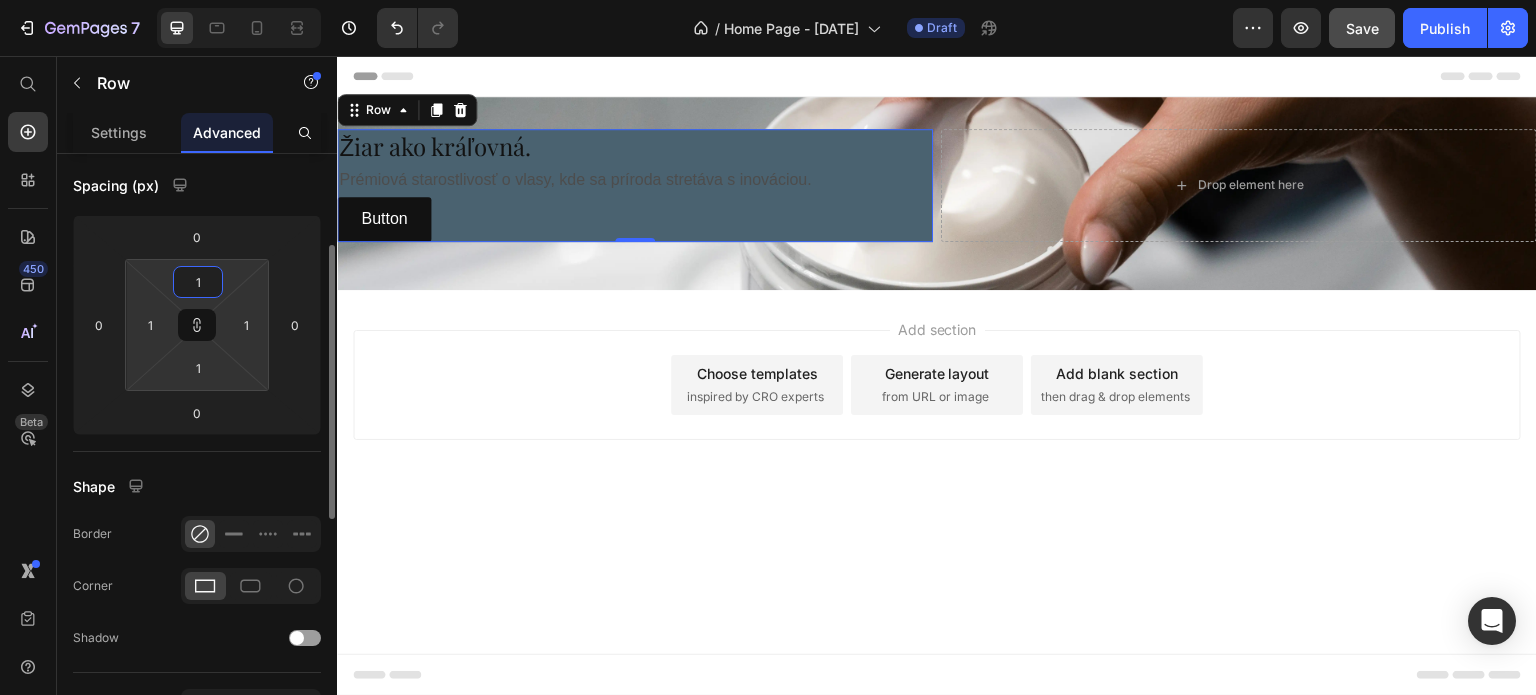 type on "10" 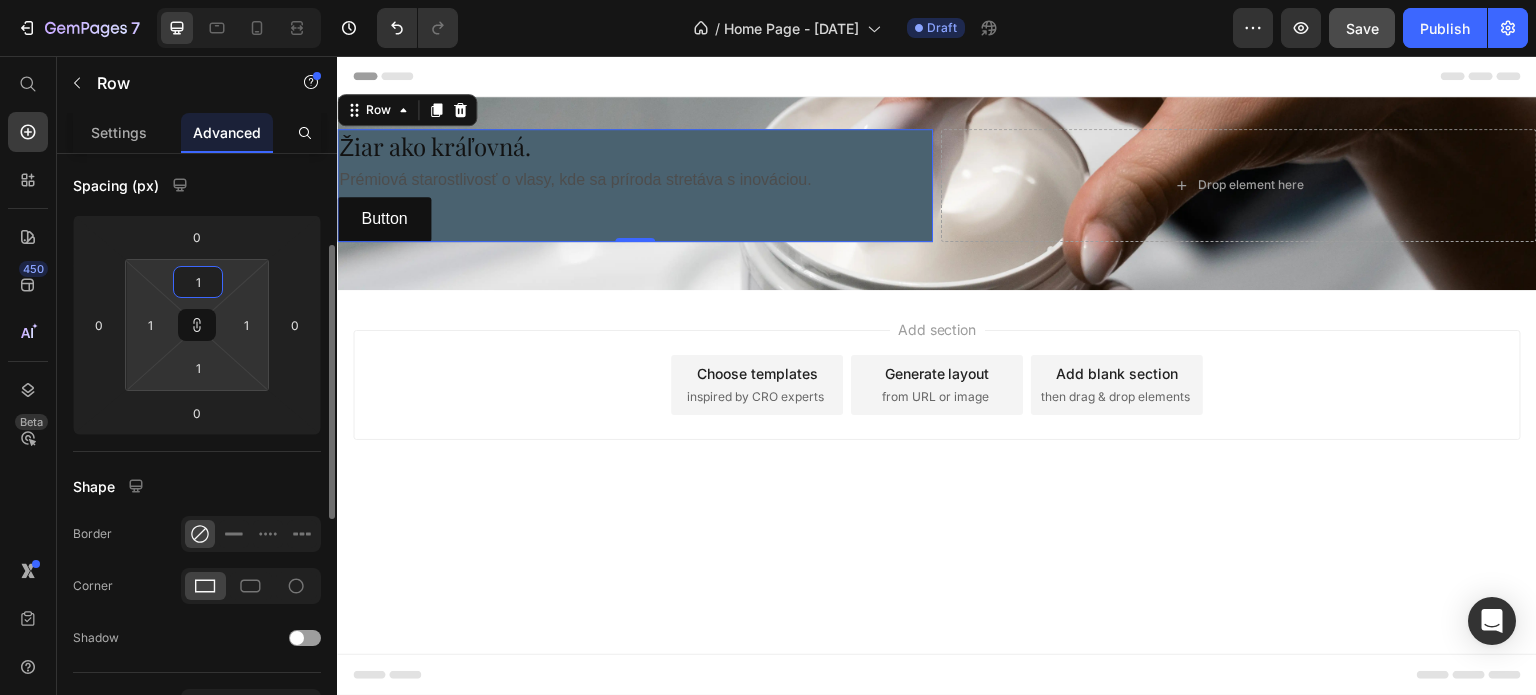 type on "10" 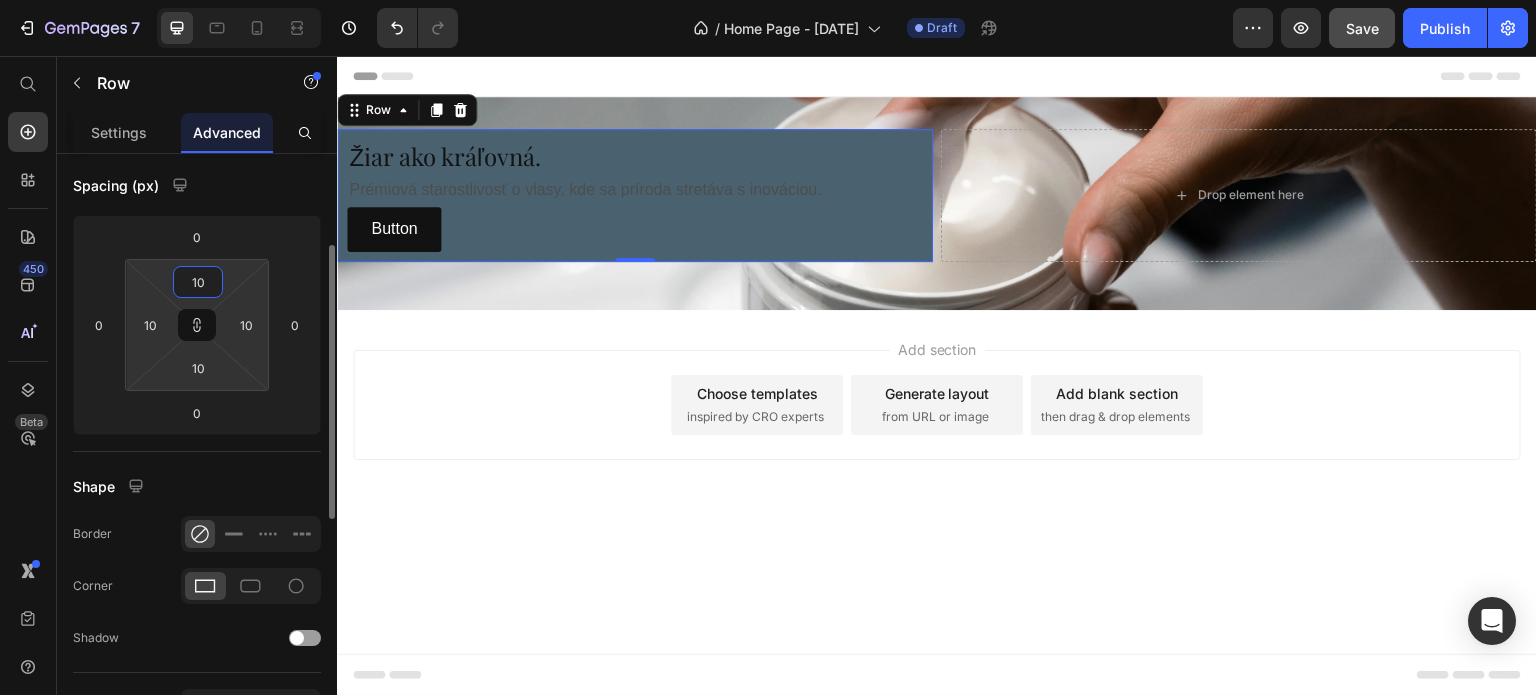 type on "1" 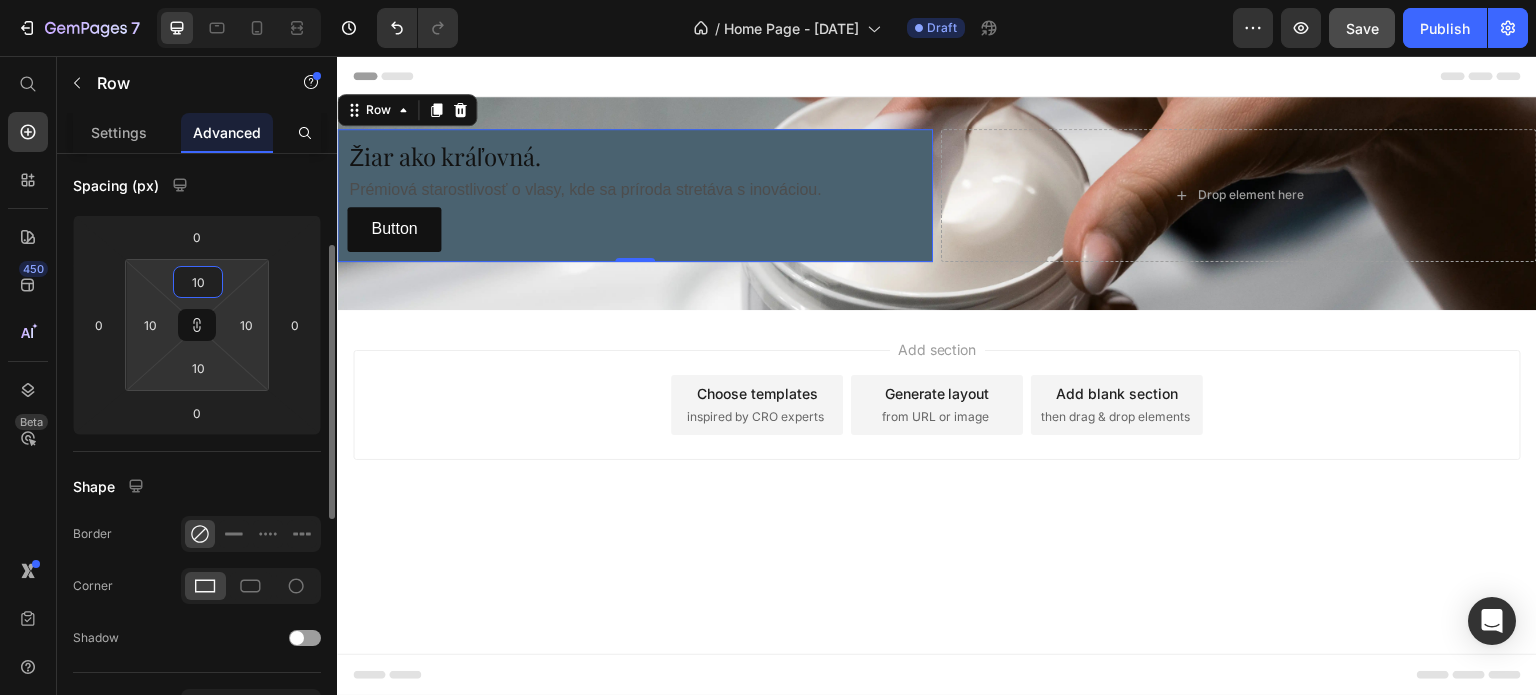 type on "1" 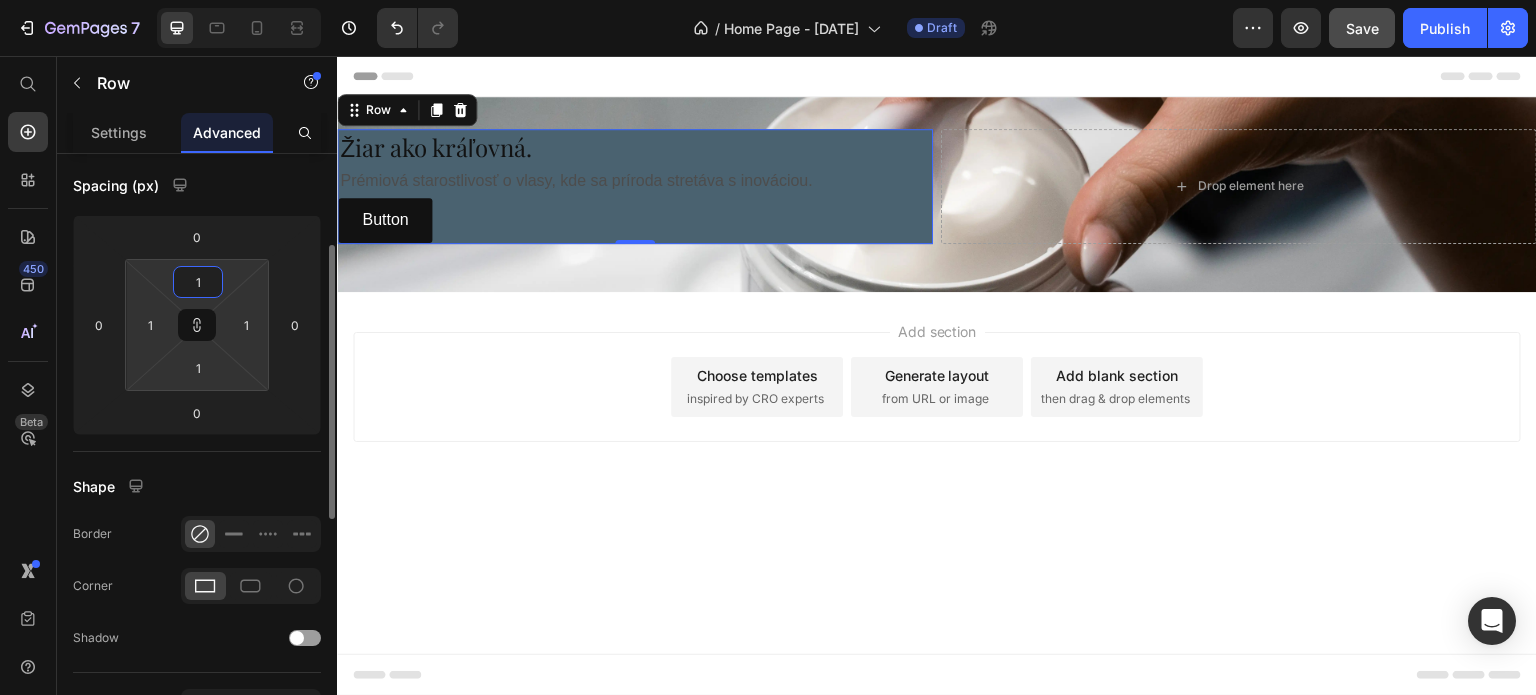 type on "0" 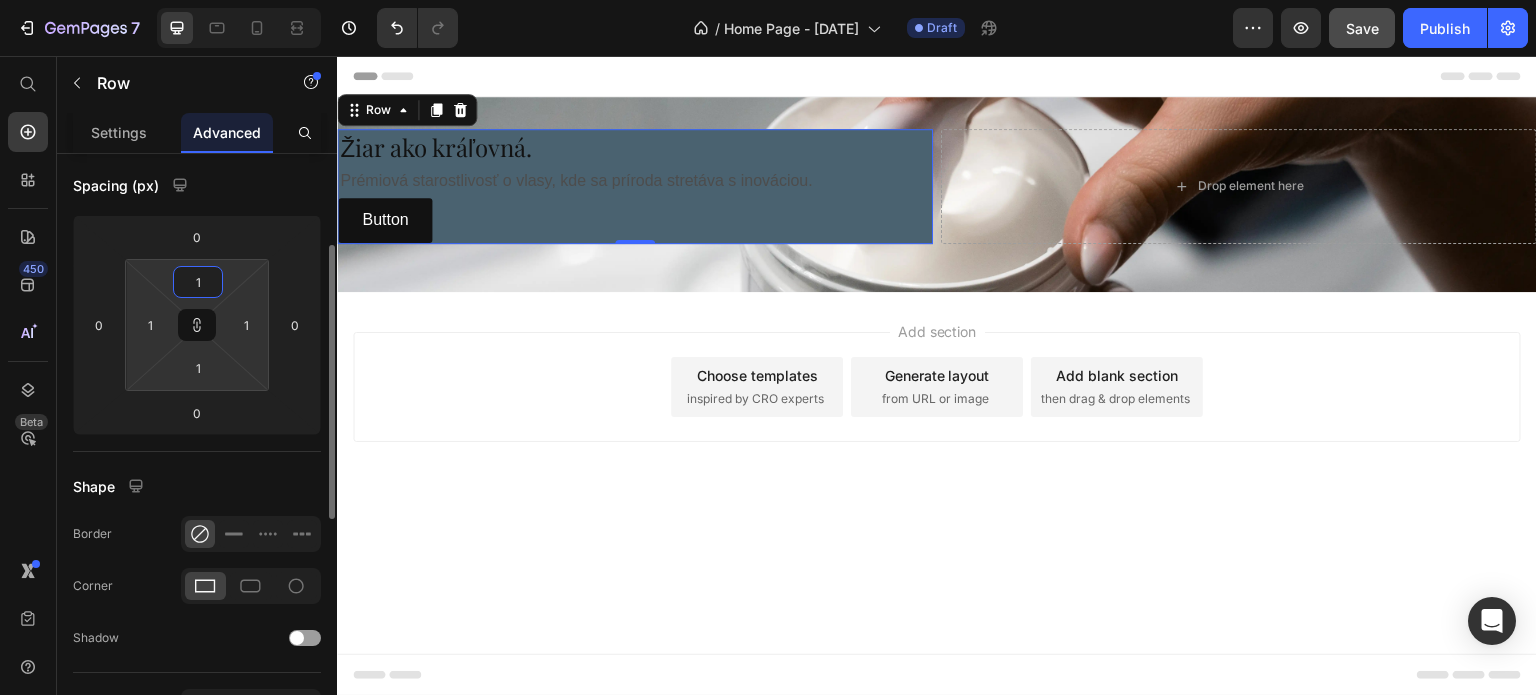 type on "0" 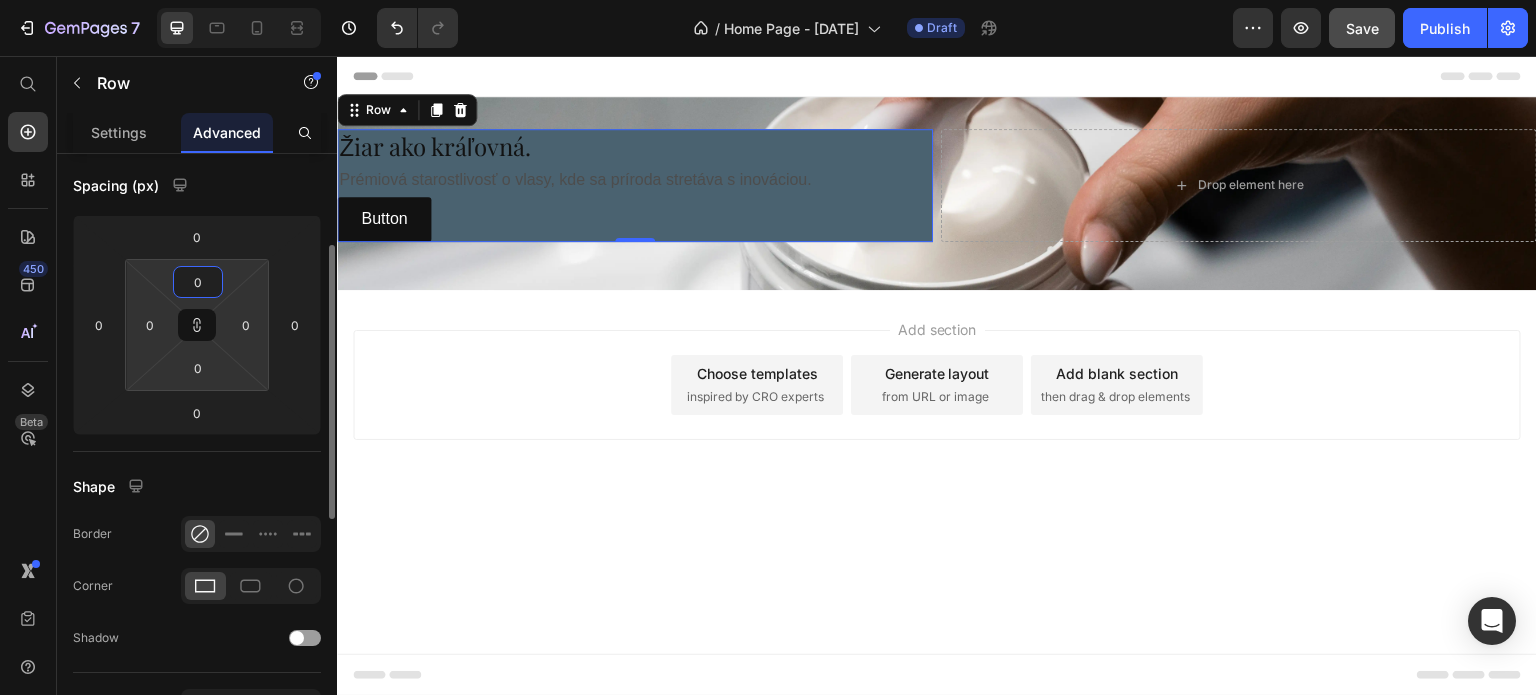 type on "1" 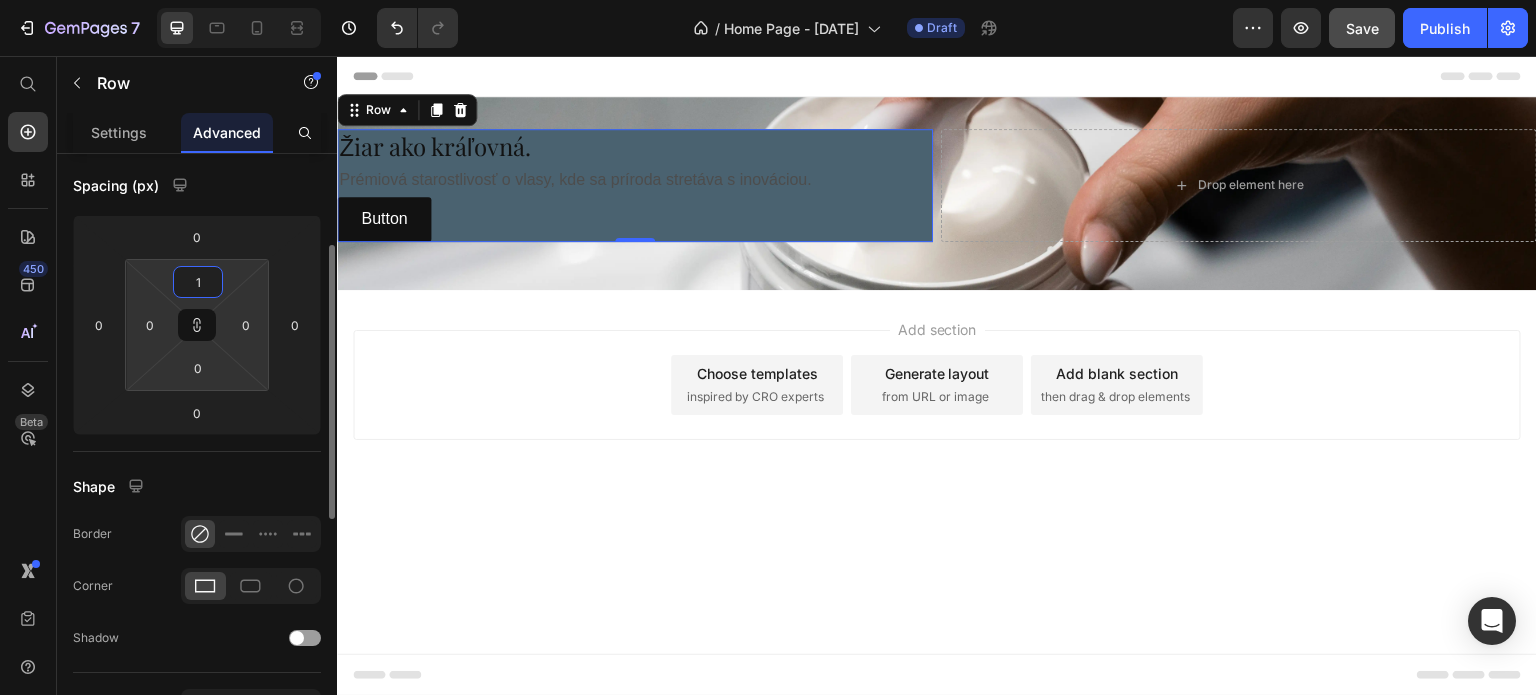type on "1" 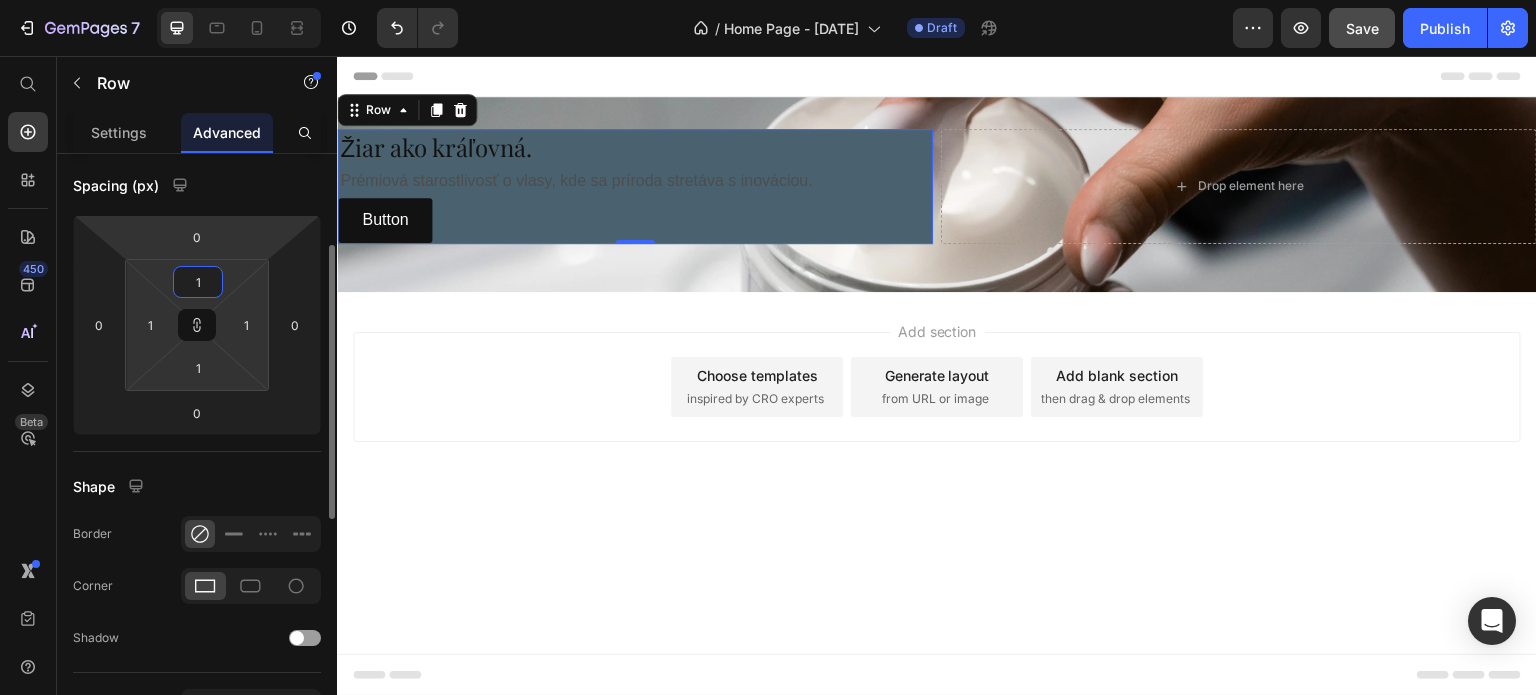 type on "16" 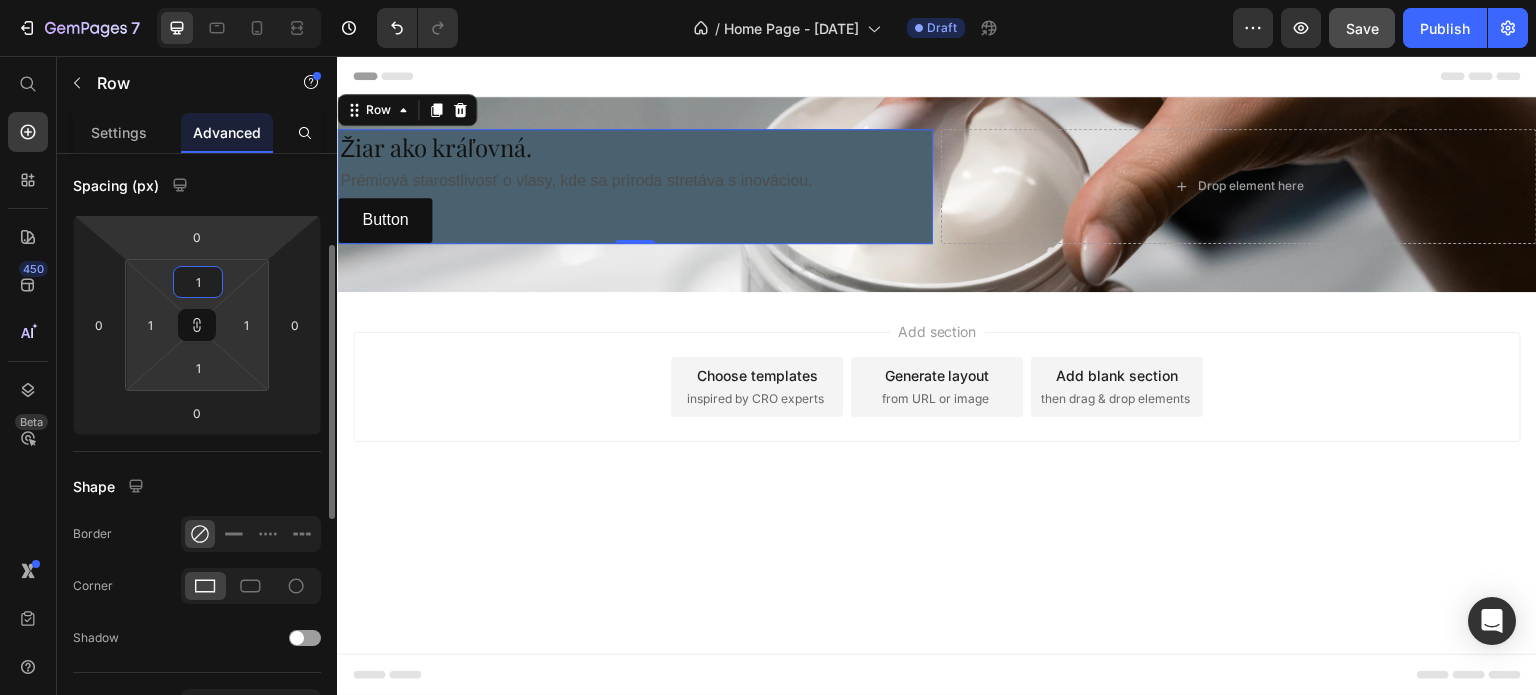 type on "16" 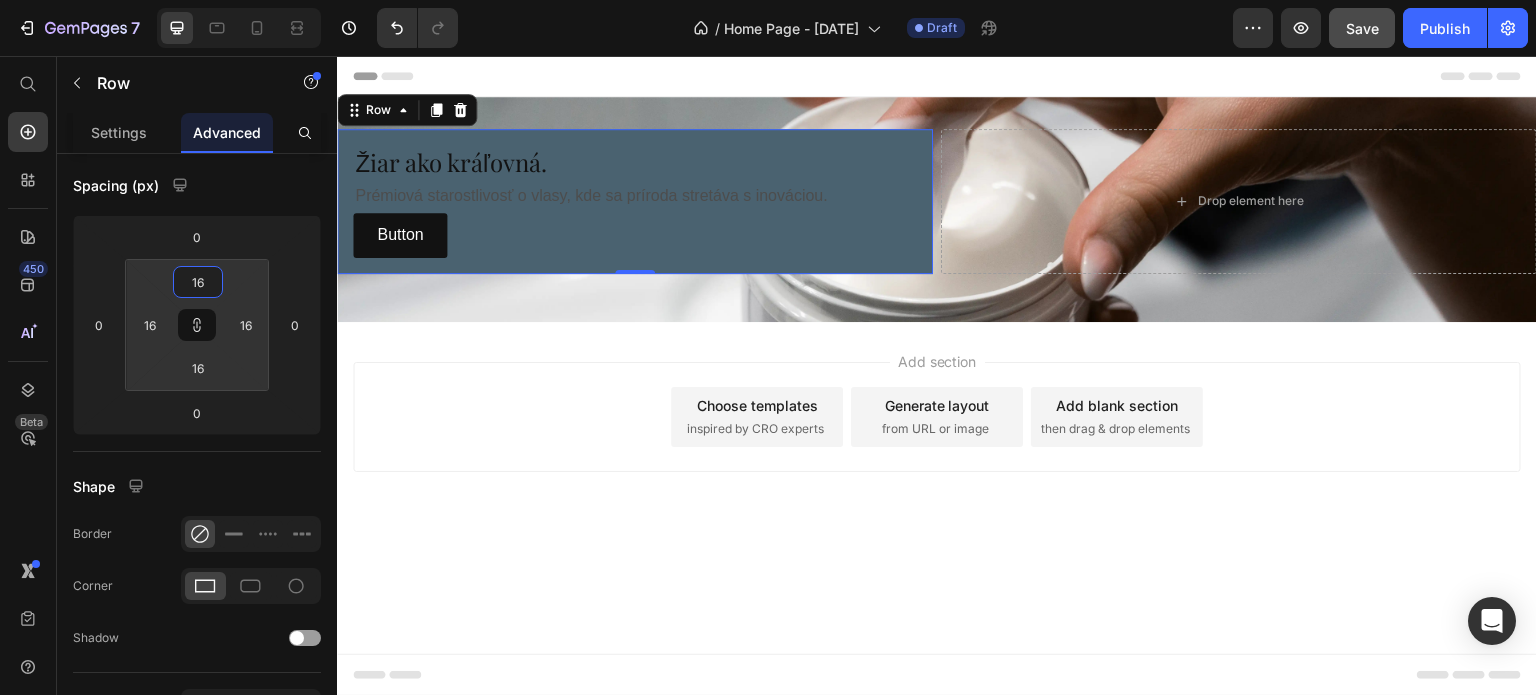 click on "Add section Choose templates inspired by CRO experts Generate layout from URL or image Add blank section then drag & drop elements" at bounding box center (937, 417) 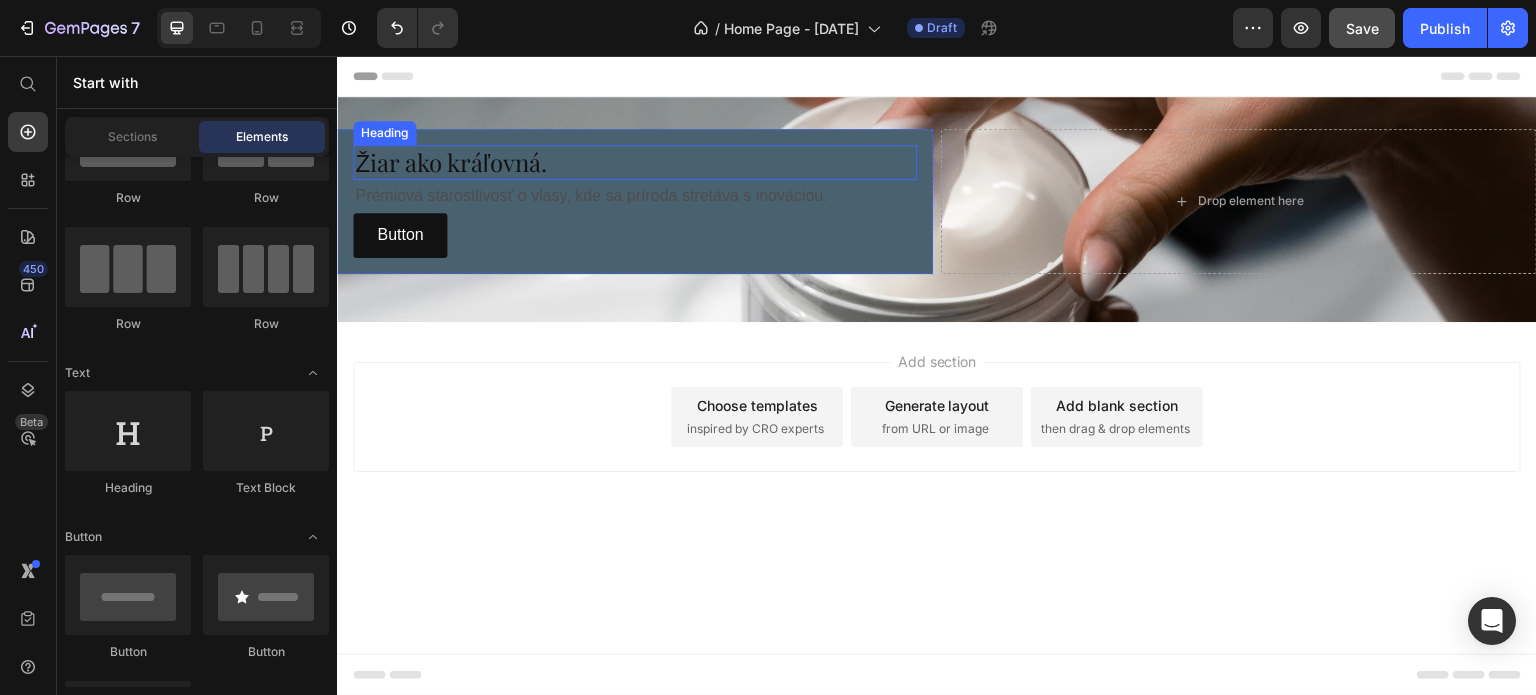 click on "Žiar ako kráľovná." at bounding box center (635, 162) 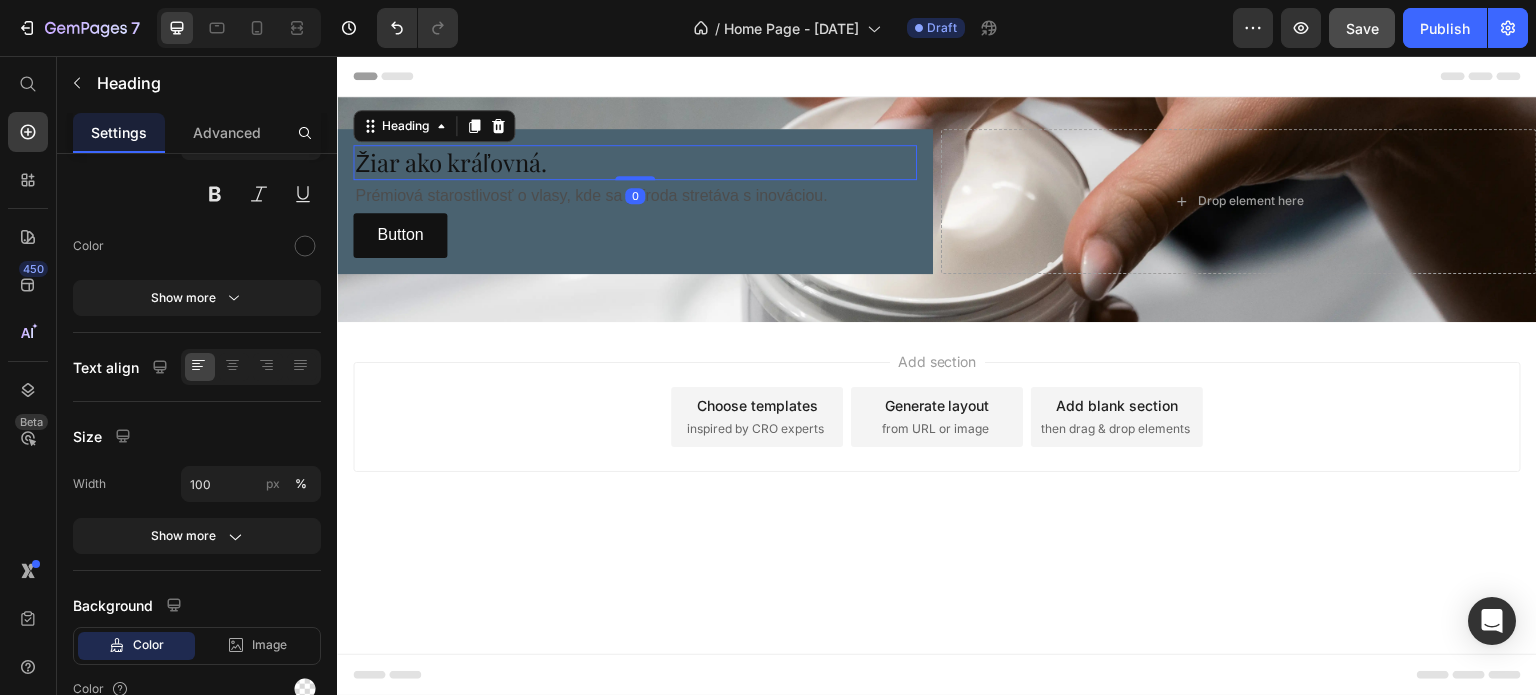 scroll, scrollTop: 0, scrollLeft: 0, axis: both 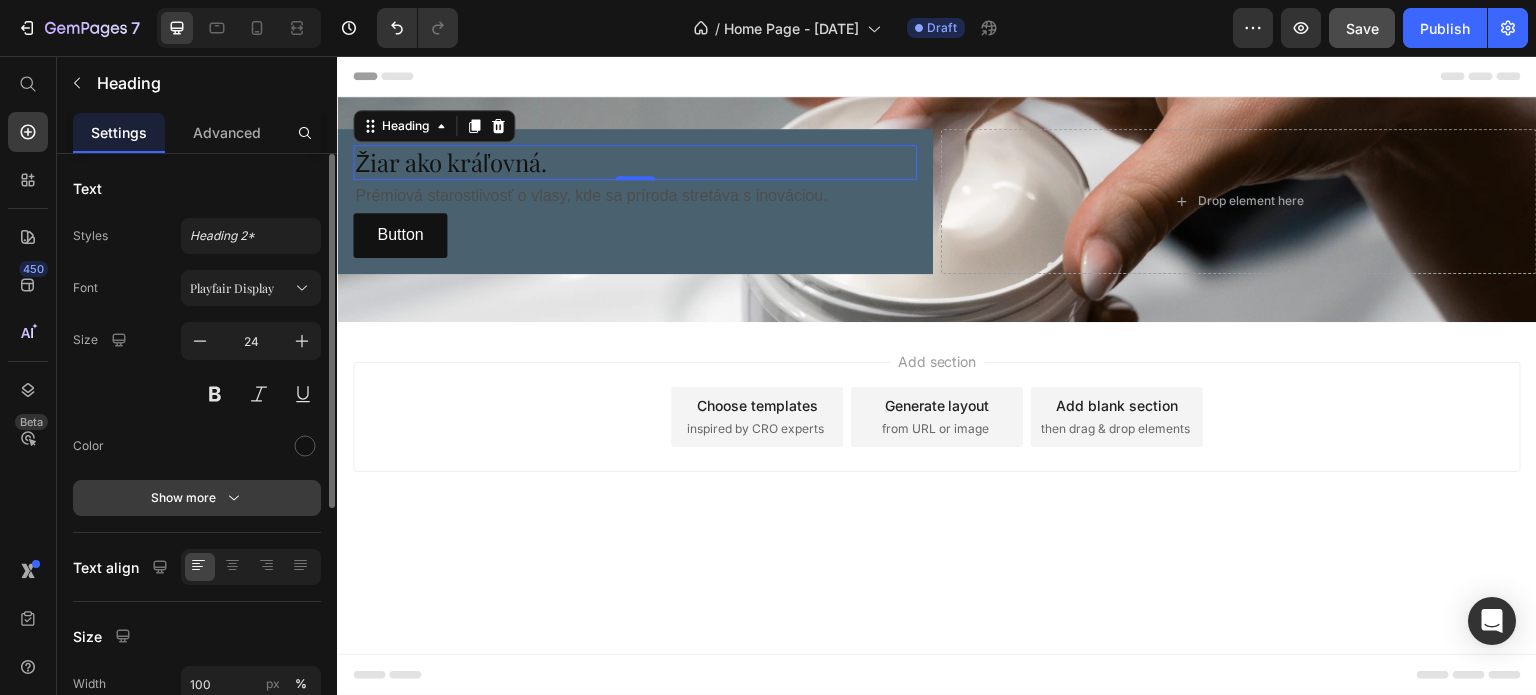 click on "Show more" at bounding box center (197, 498) 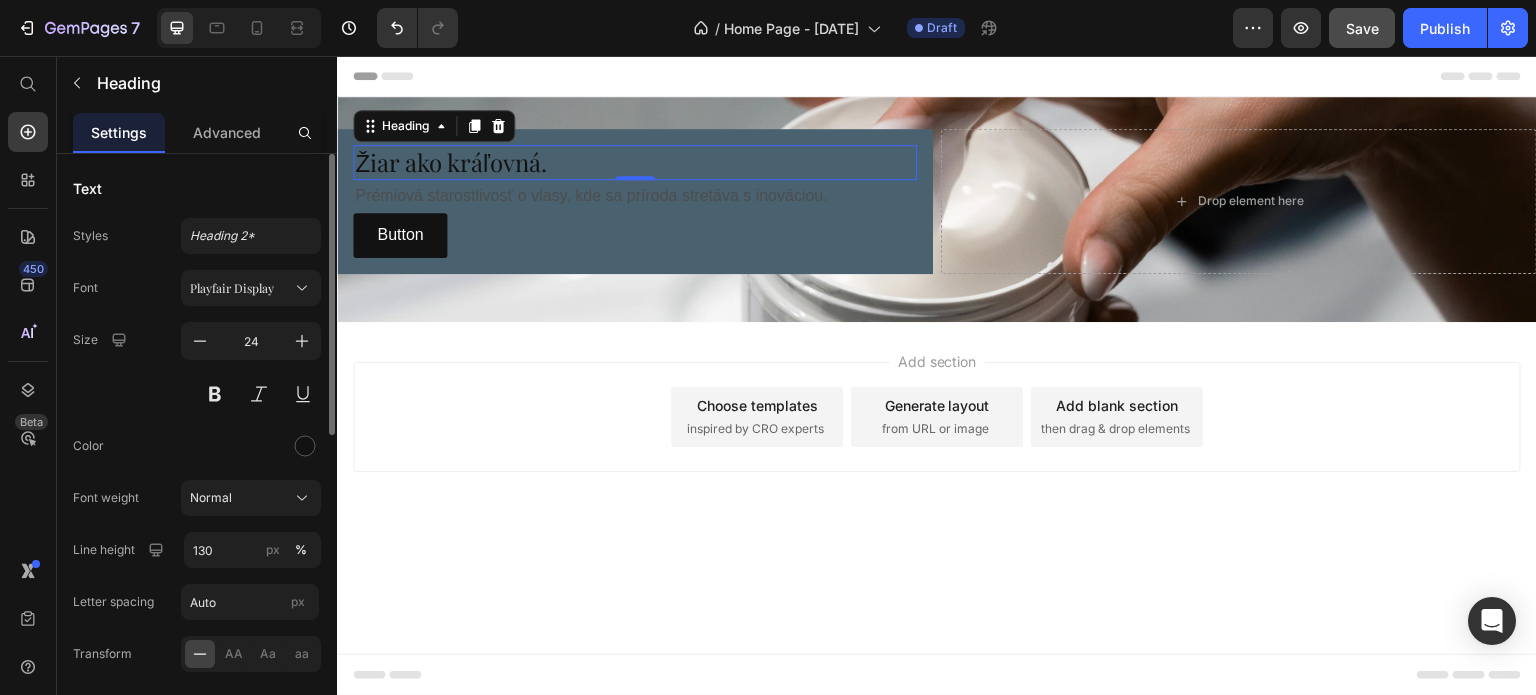 scroll, scrollTop: 100, scrollLeft: 0, axis: vertical 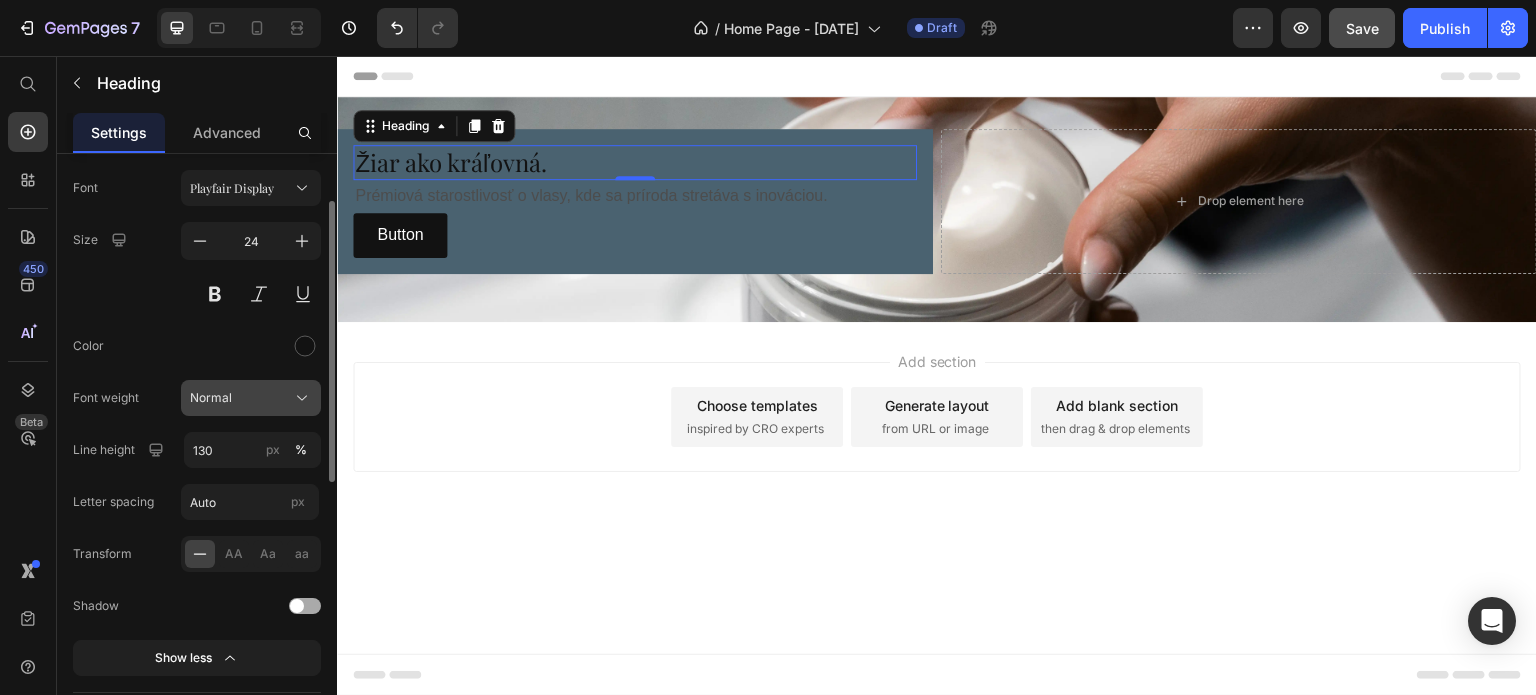 click on "Normal" 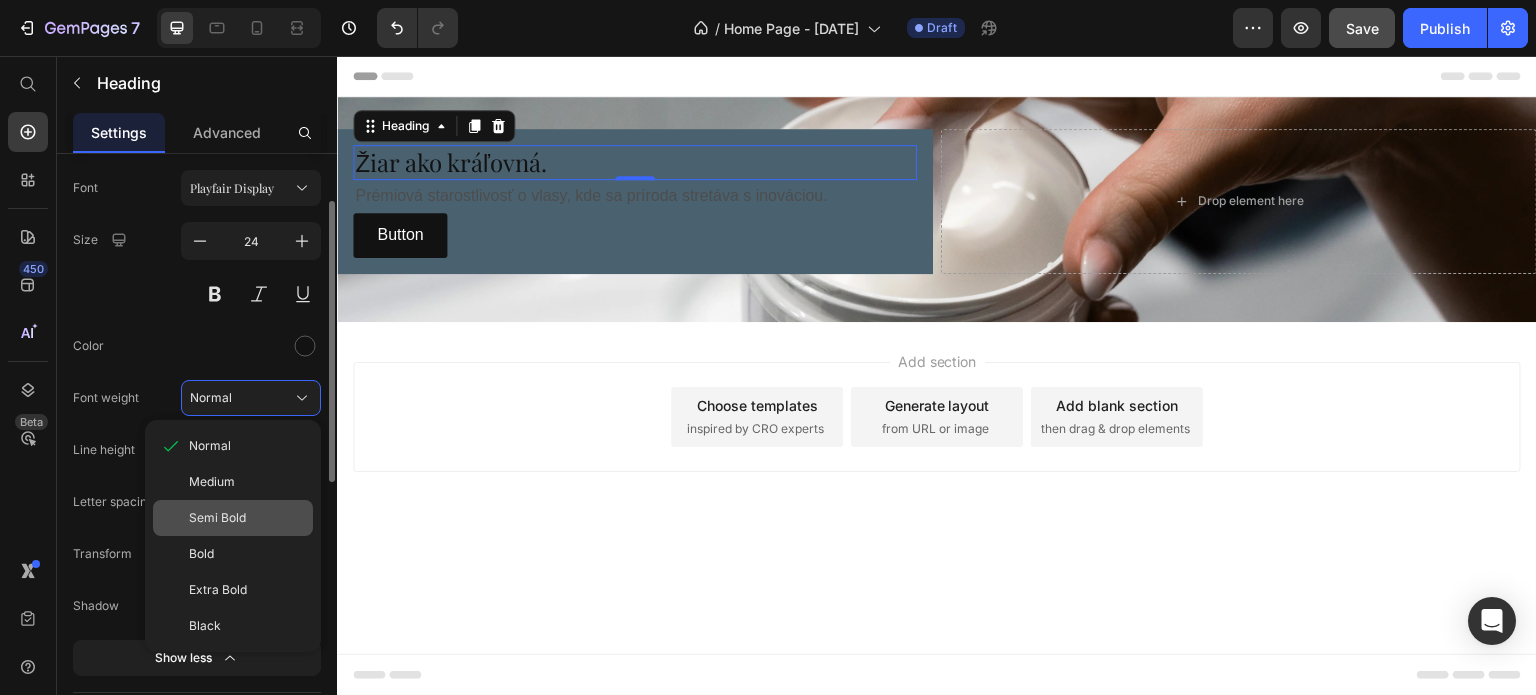 click on "Semi Bold" at bounding box center (217, 518) 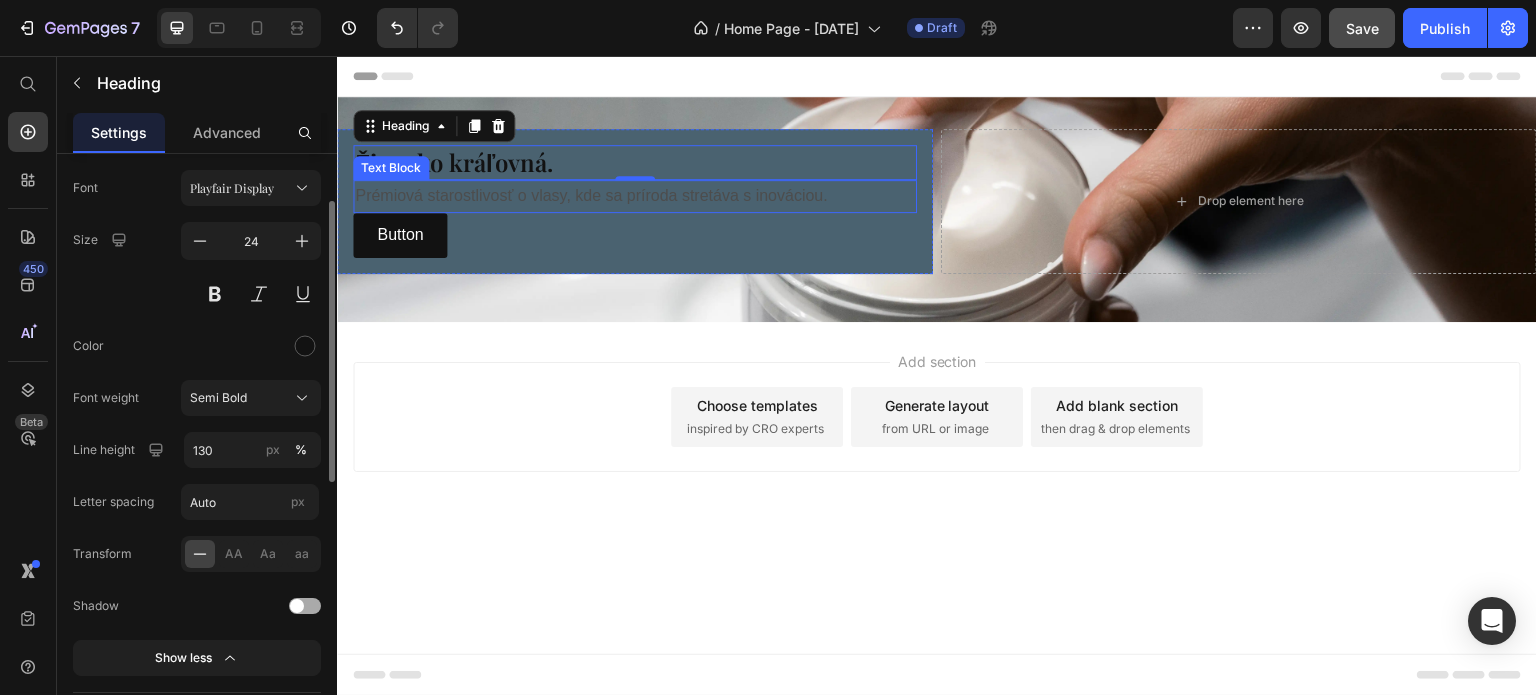 click on "Prémiová starostlivosť o vlasy, kde sa príroda stretáva s inováciou." at bounding box center [635, 196] 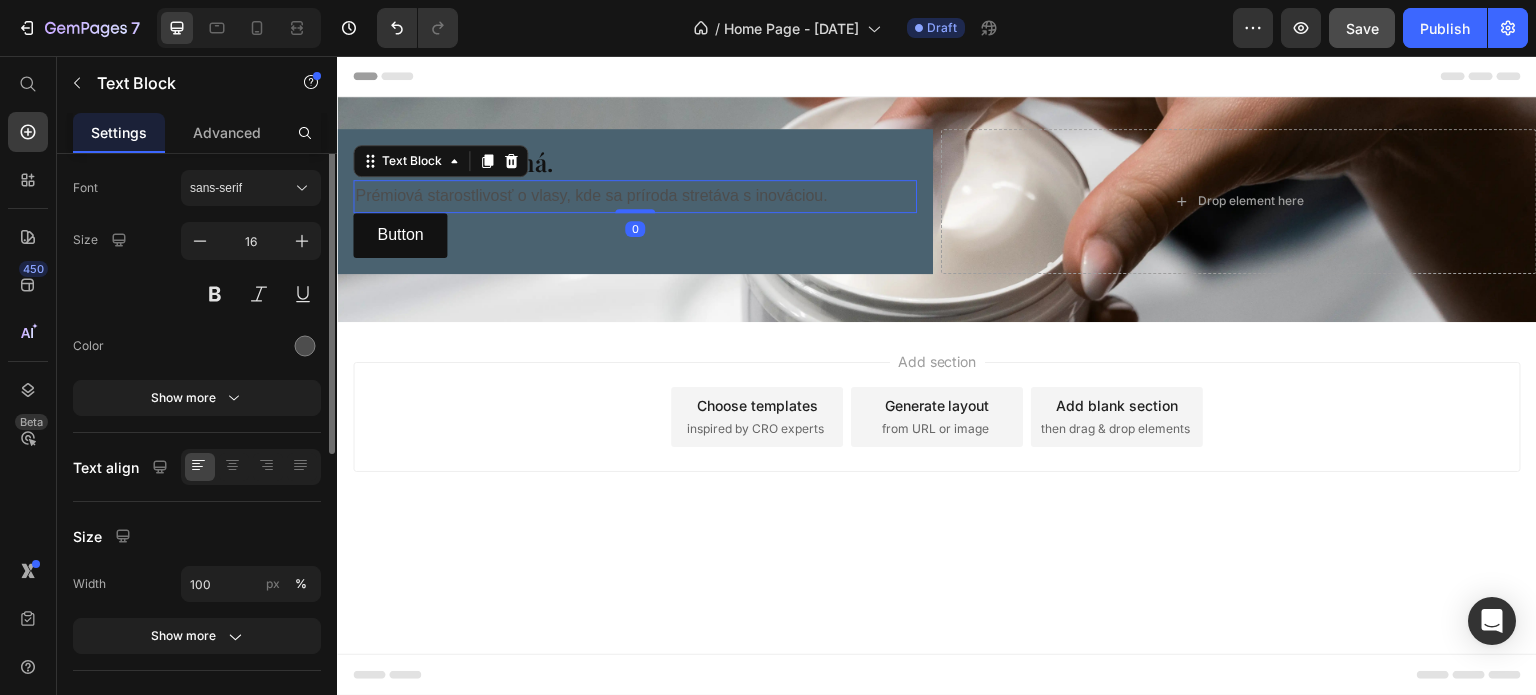 scroll, scrollTop: 0, scrollLeft: 0, axis: both 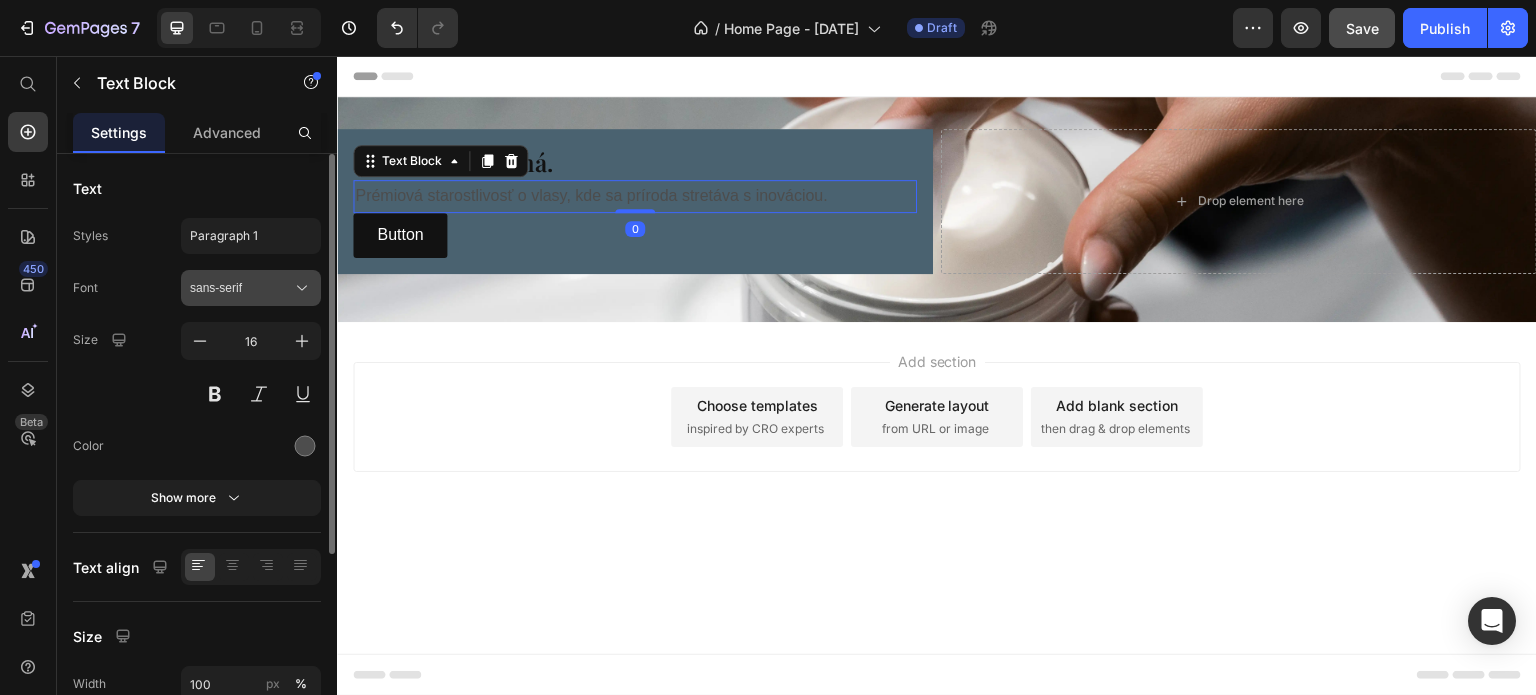 click on "sans-serif" at bounding box center (241, 288) 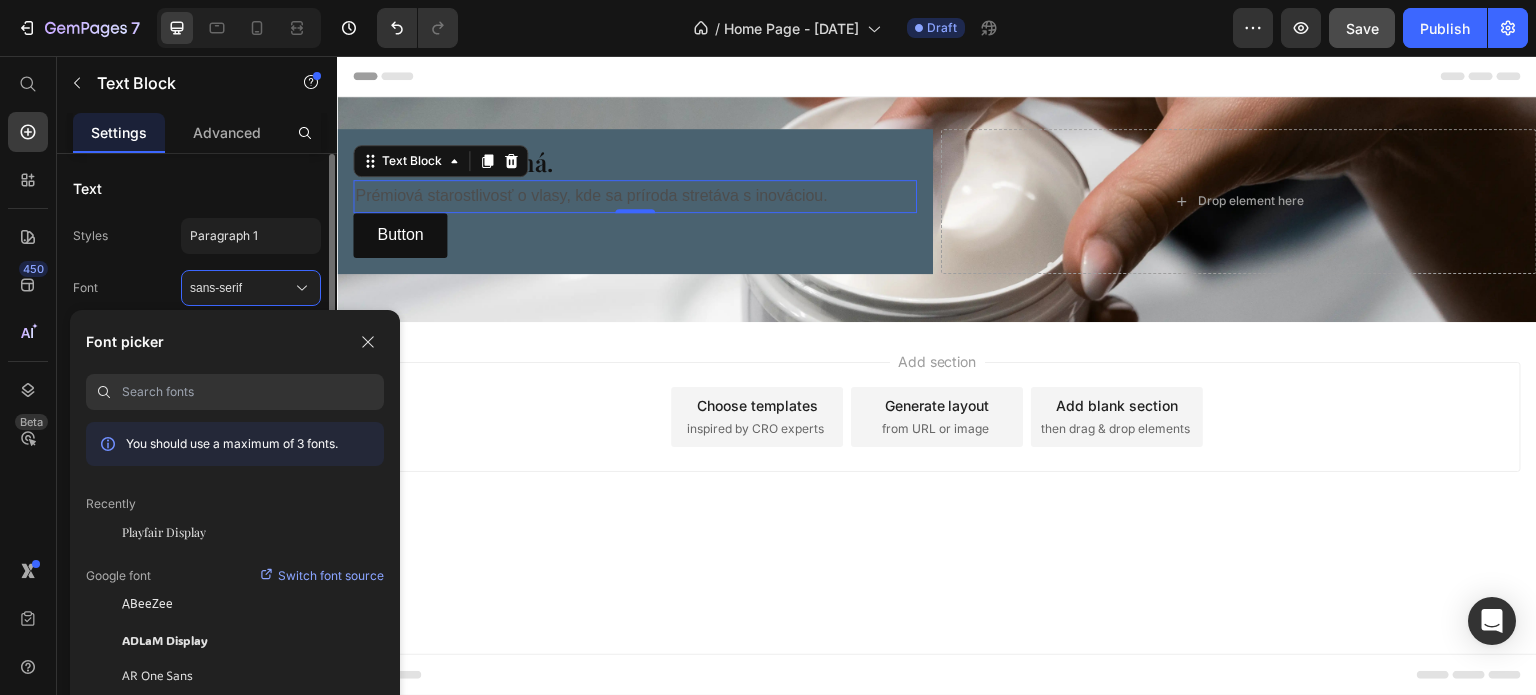 drag, startPoint x: 215, startPoint y: 530, endPoint x: 233, endPoint y: 507, distance: 29.206163 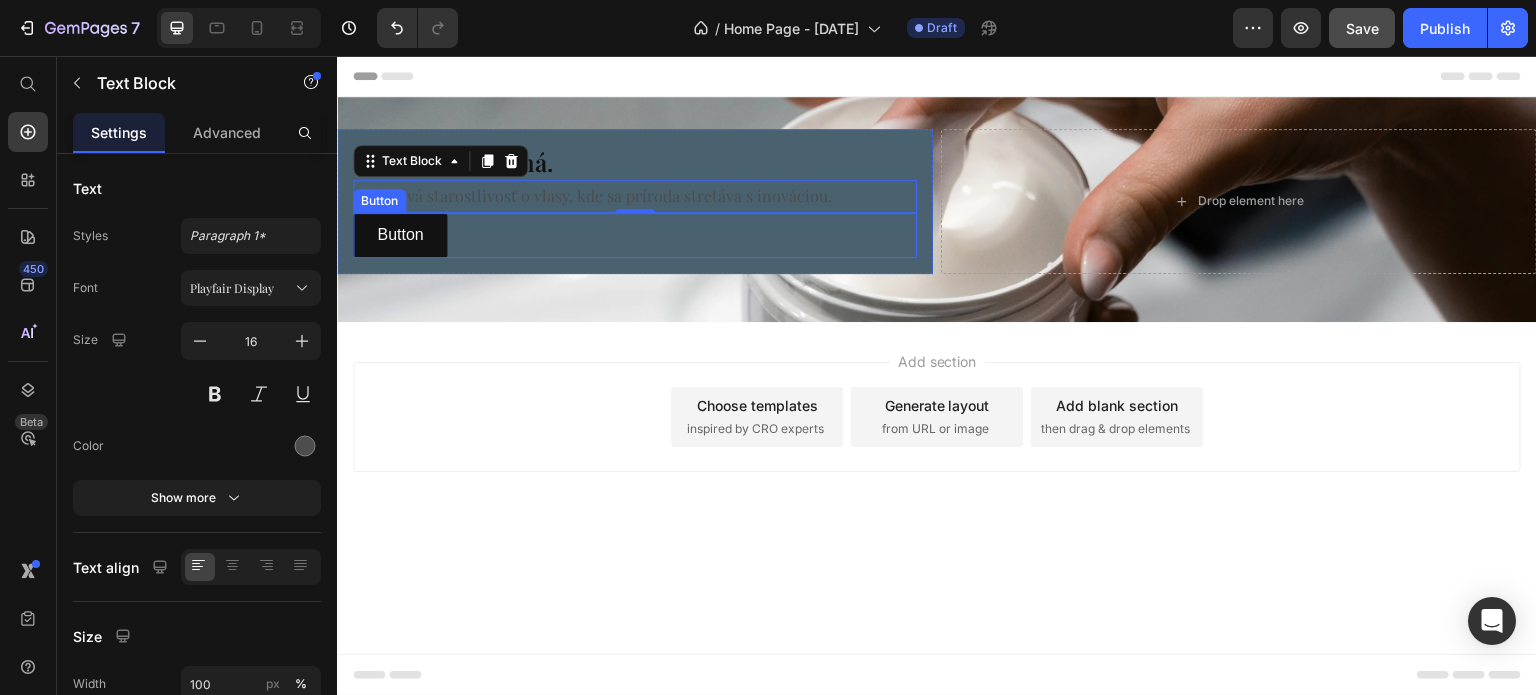click on "Button" at bounding box center (400, 235) 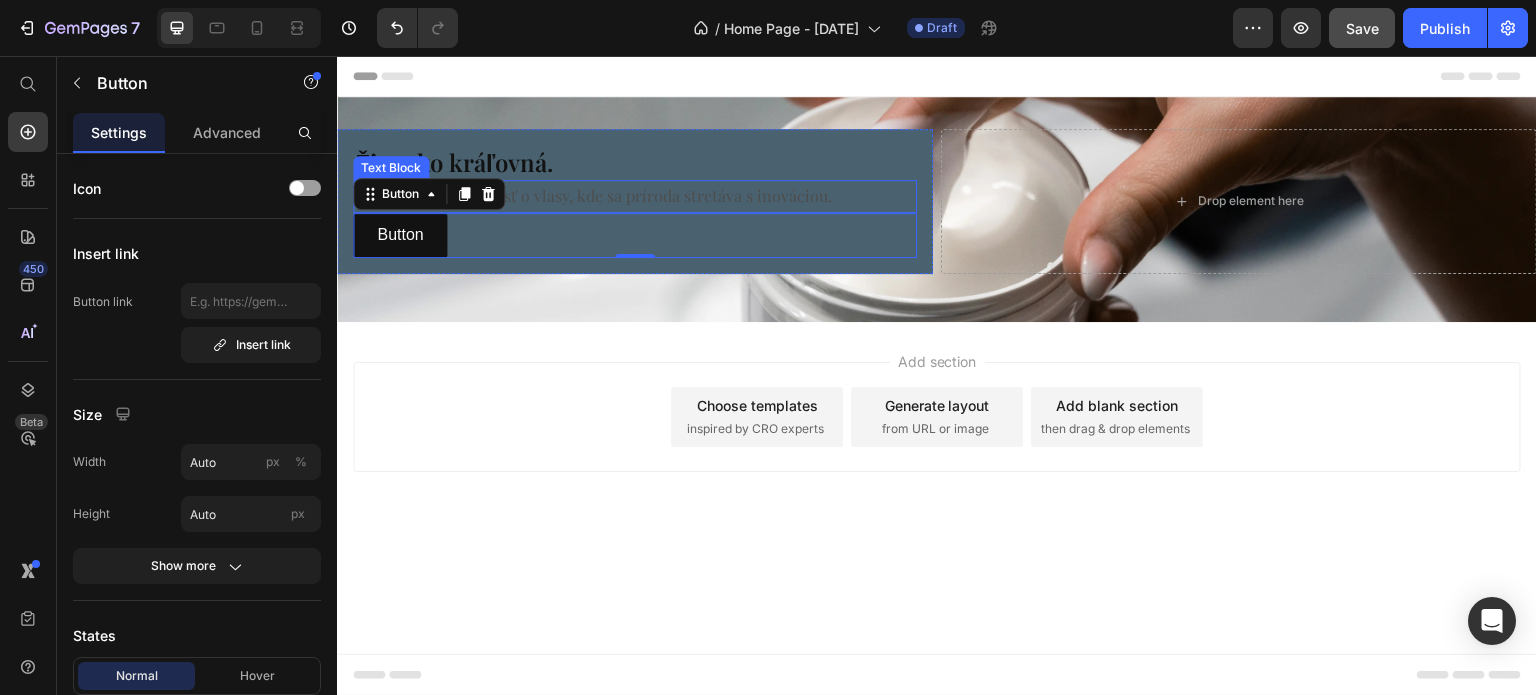 click on "Prémiová starostlivosť o vlasy, kde sa príroda stretáva s inováciou." at bounding box center [635, 196] 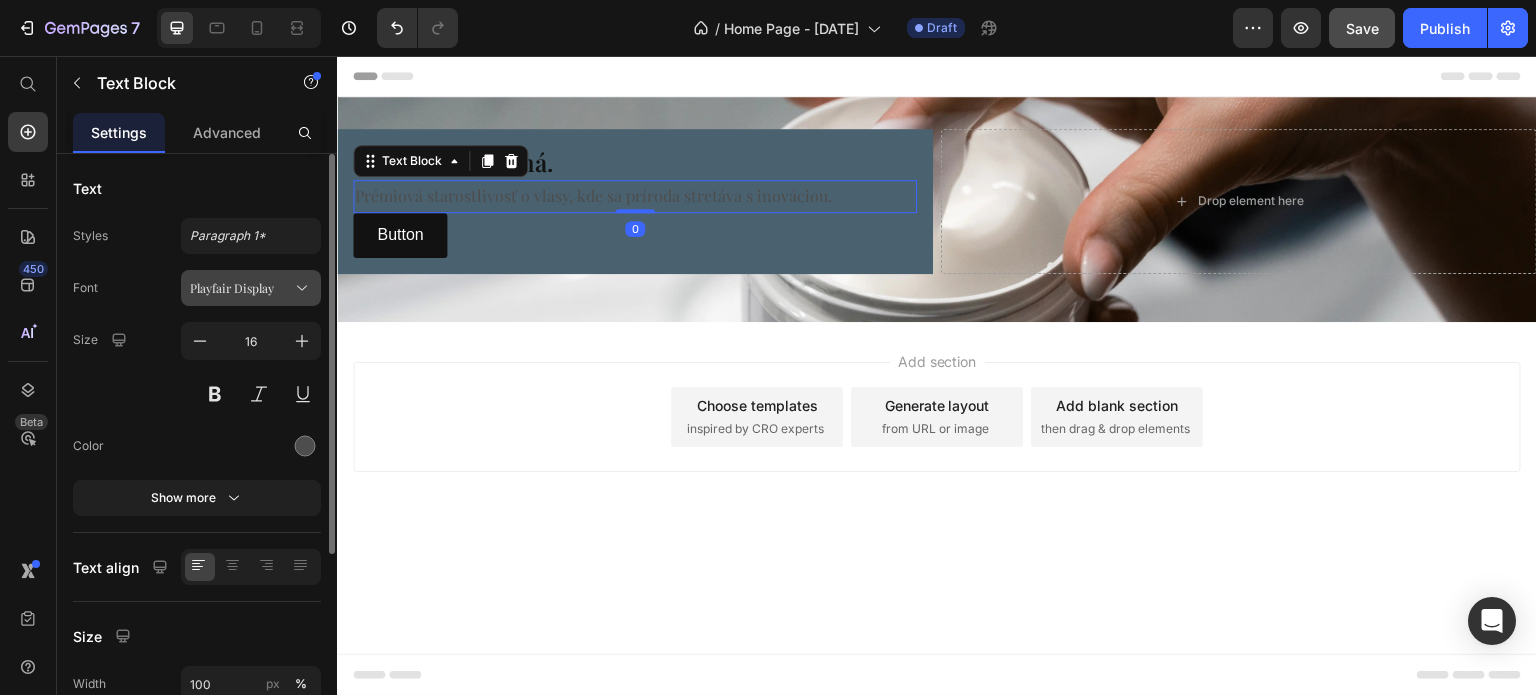 click on "Playfair Display" at bounding box center [241, 288] 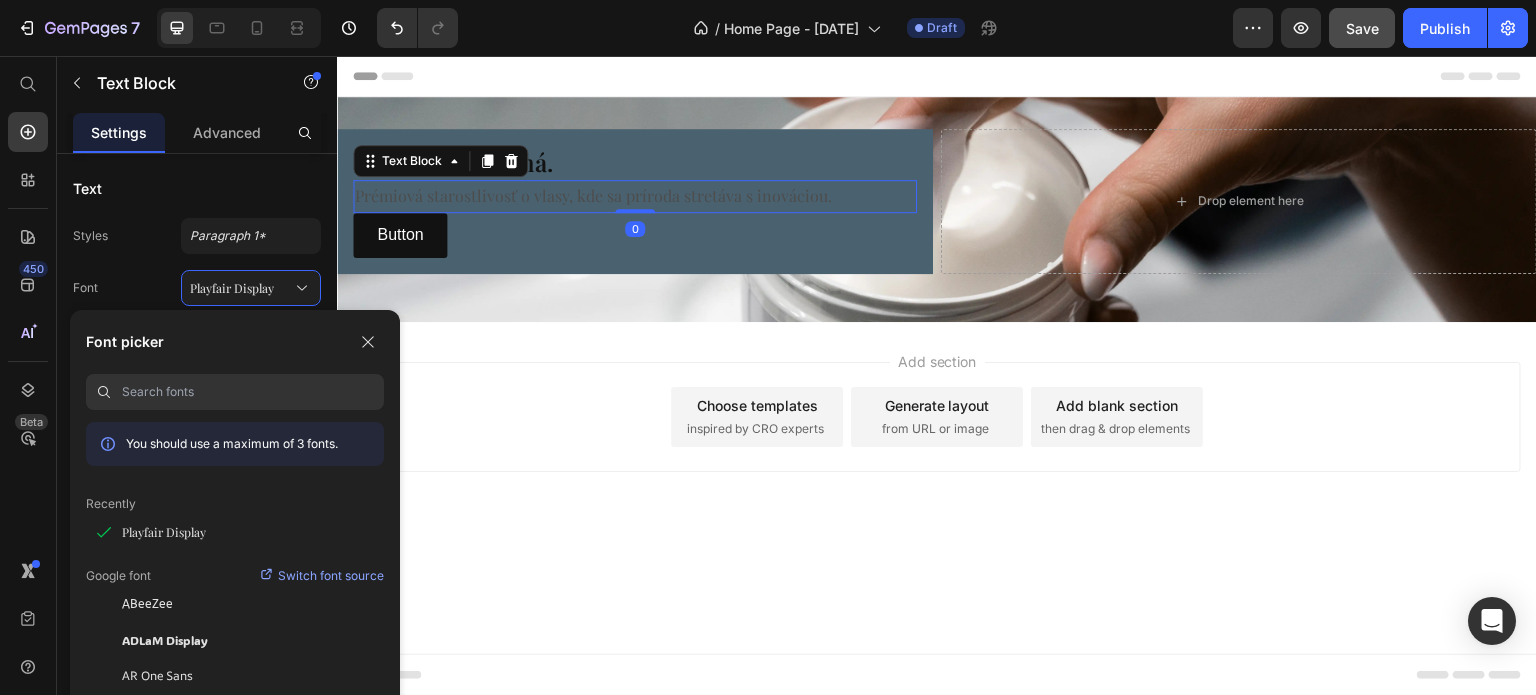 click at bounding box center [253, 392] 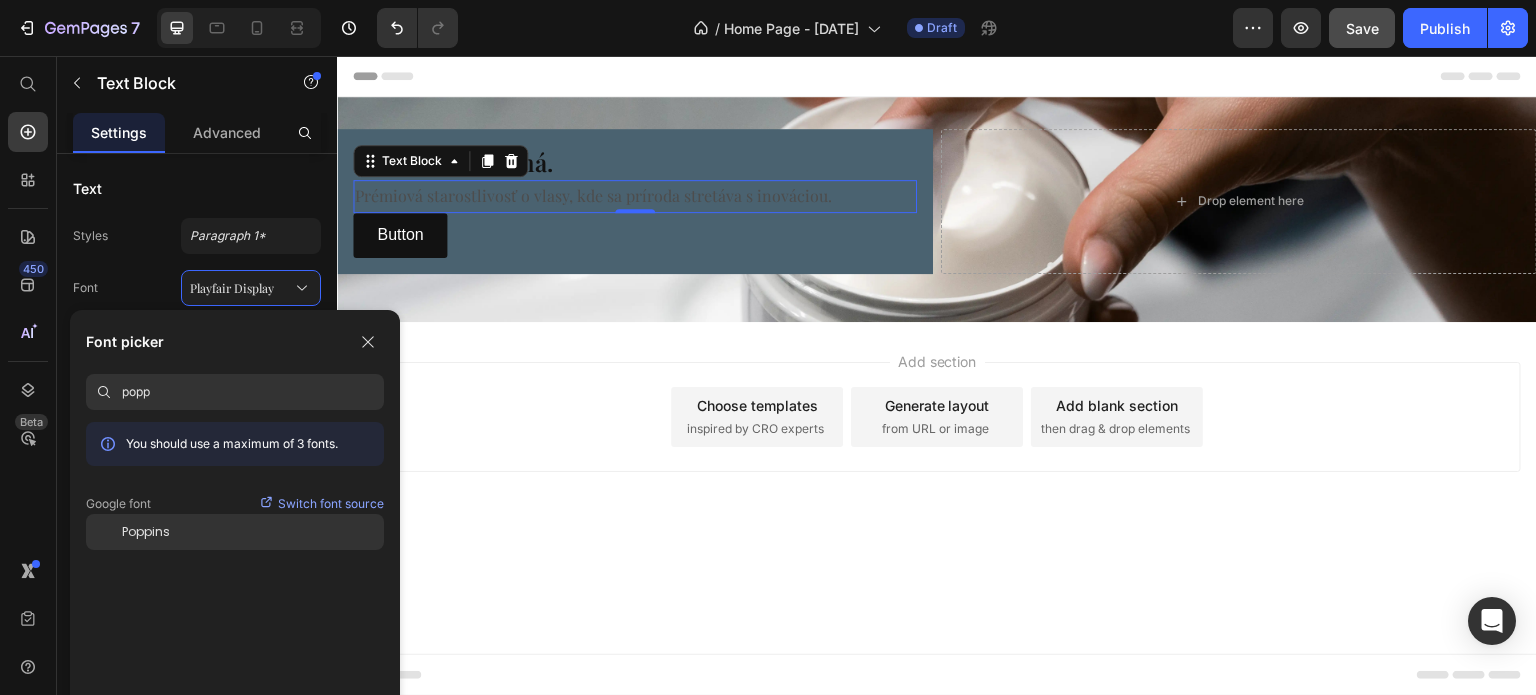 type on "popp" 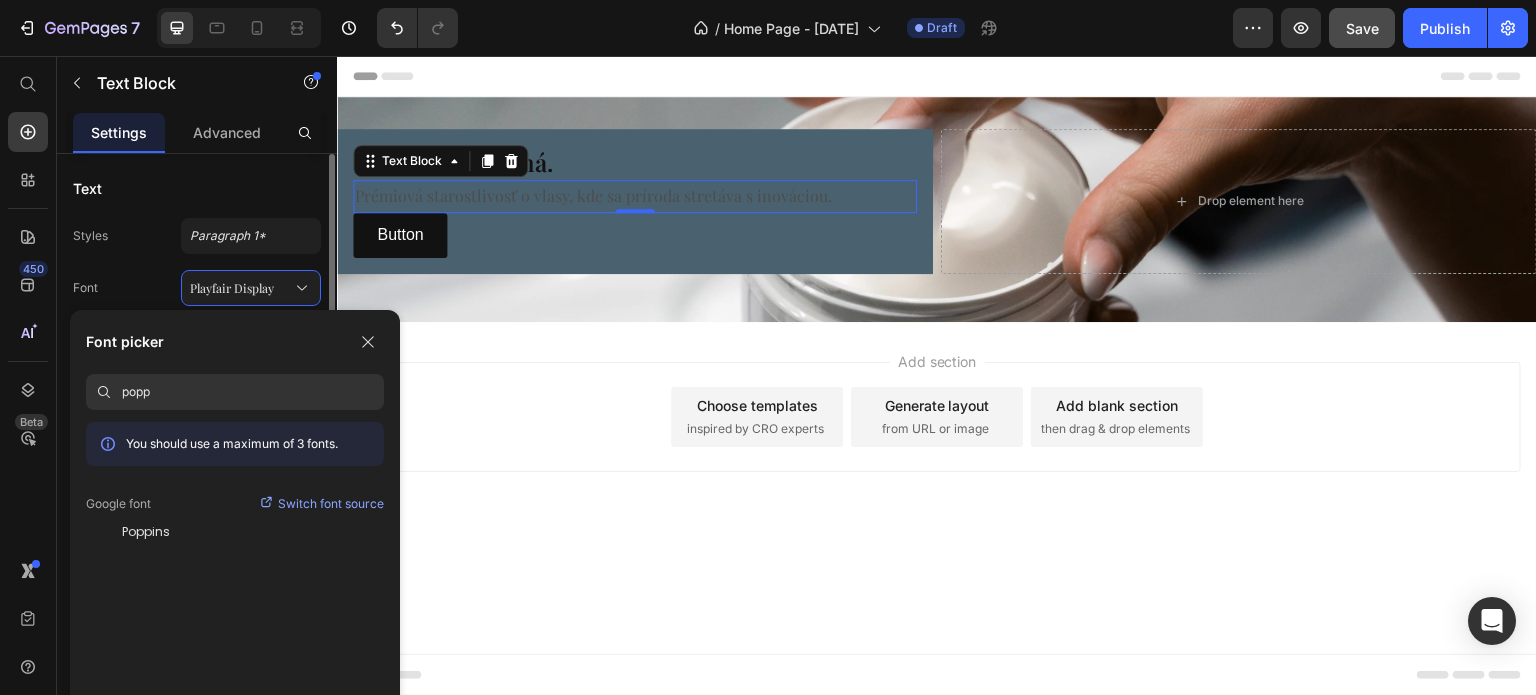drag, startPoint x: 146, startPoint y: 529, endPoint x: 212, endPoint y: 503, distance: 70.93659 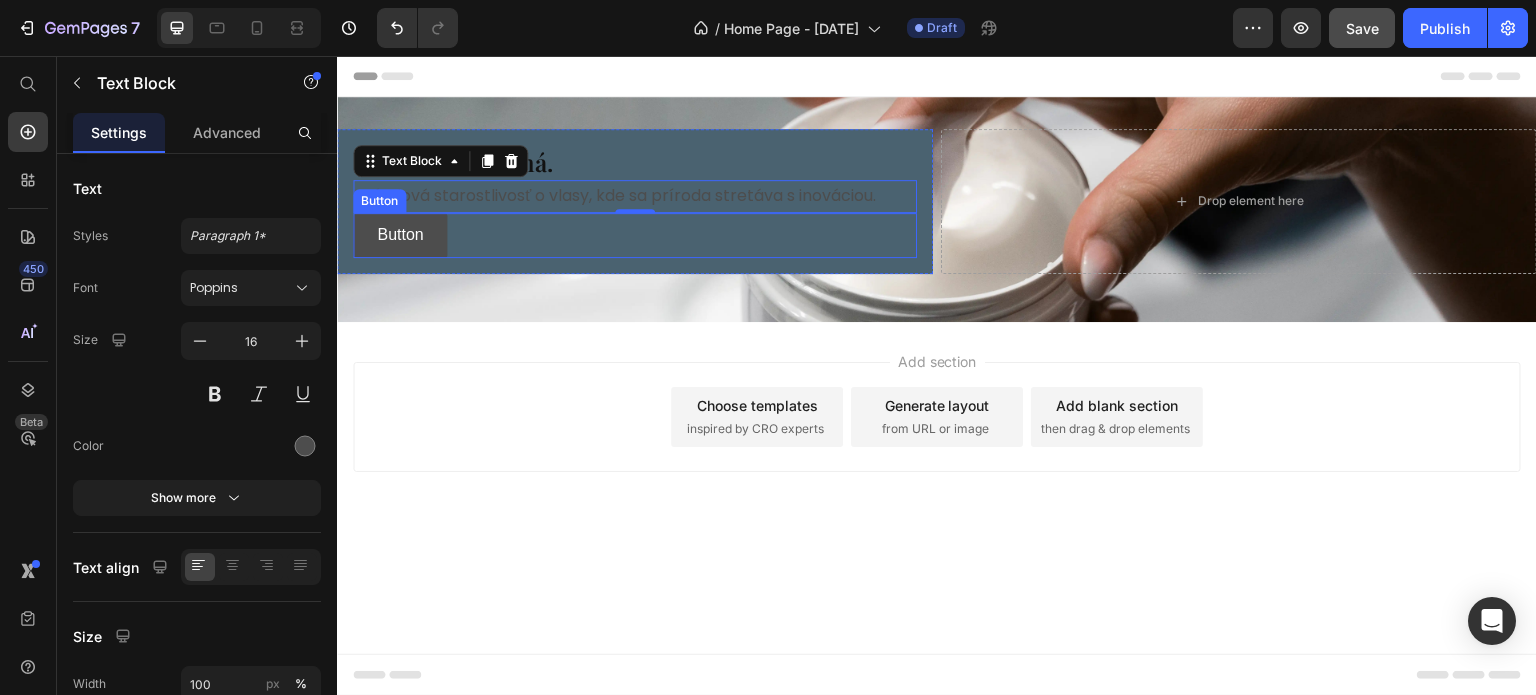 click on "Button" at bounding box center [400, 235] 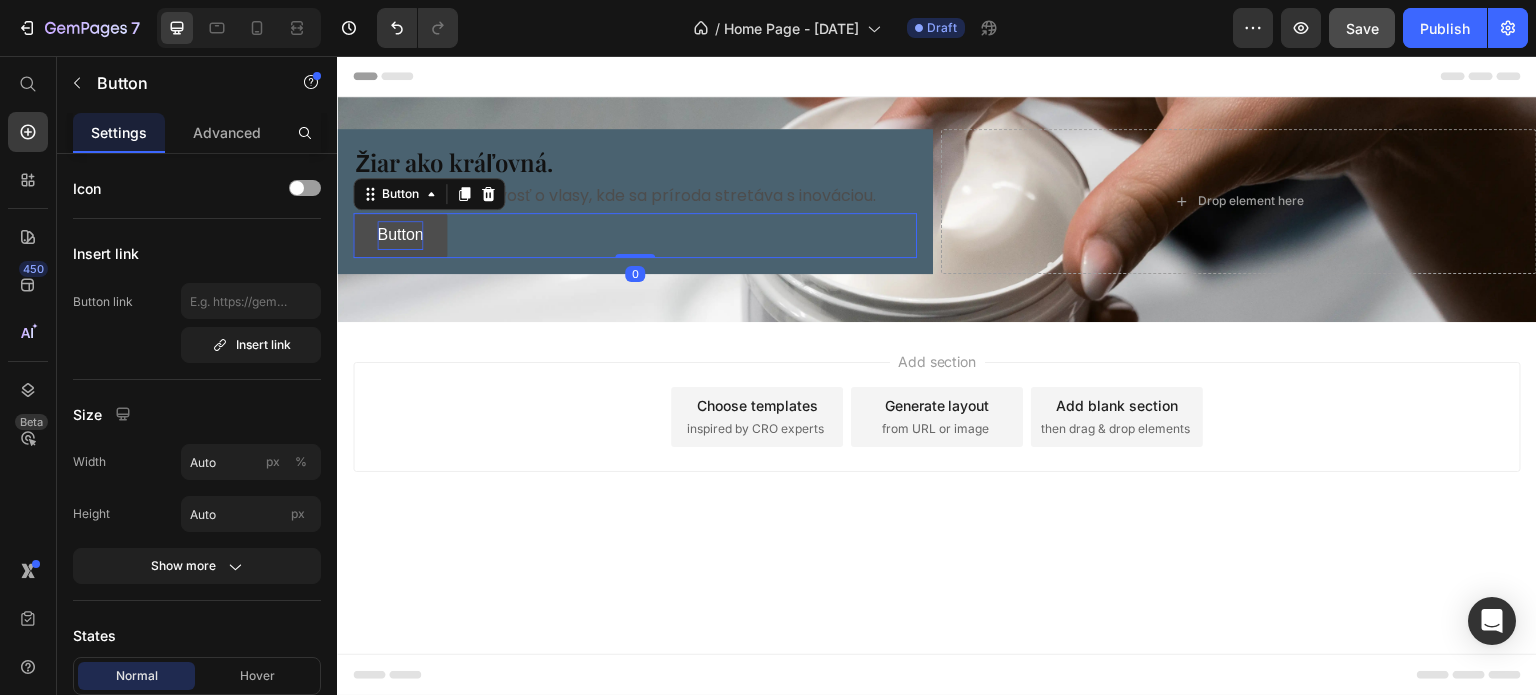 click on "Button" at bounding box center (400, 235) 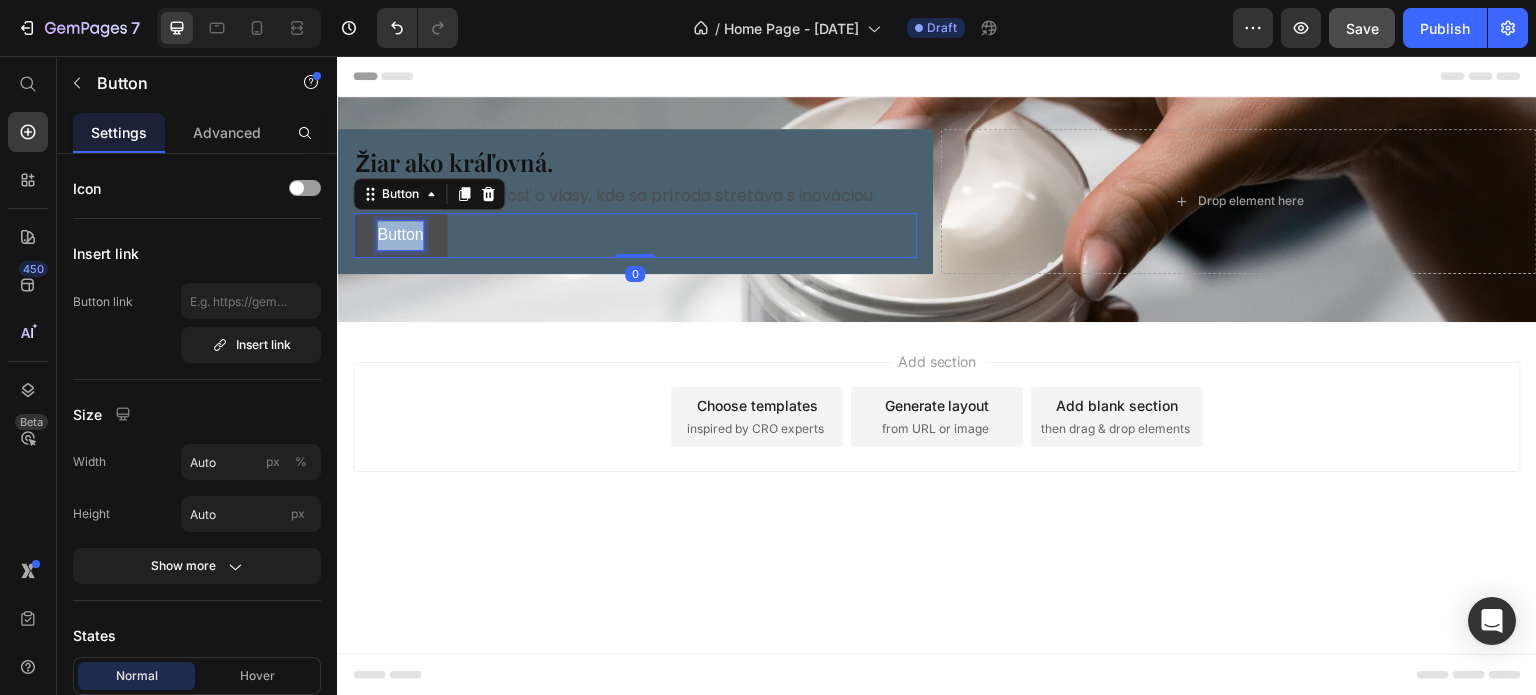 click on "Button" at bounding box center [400, 235] 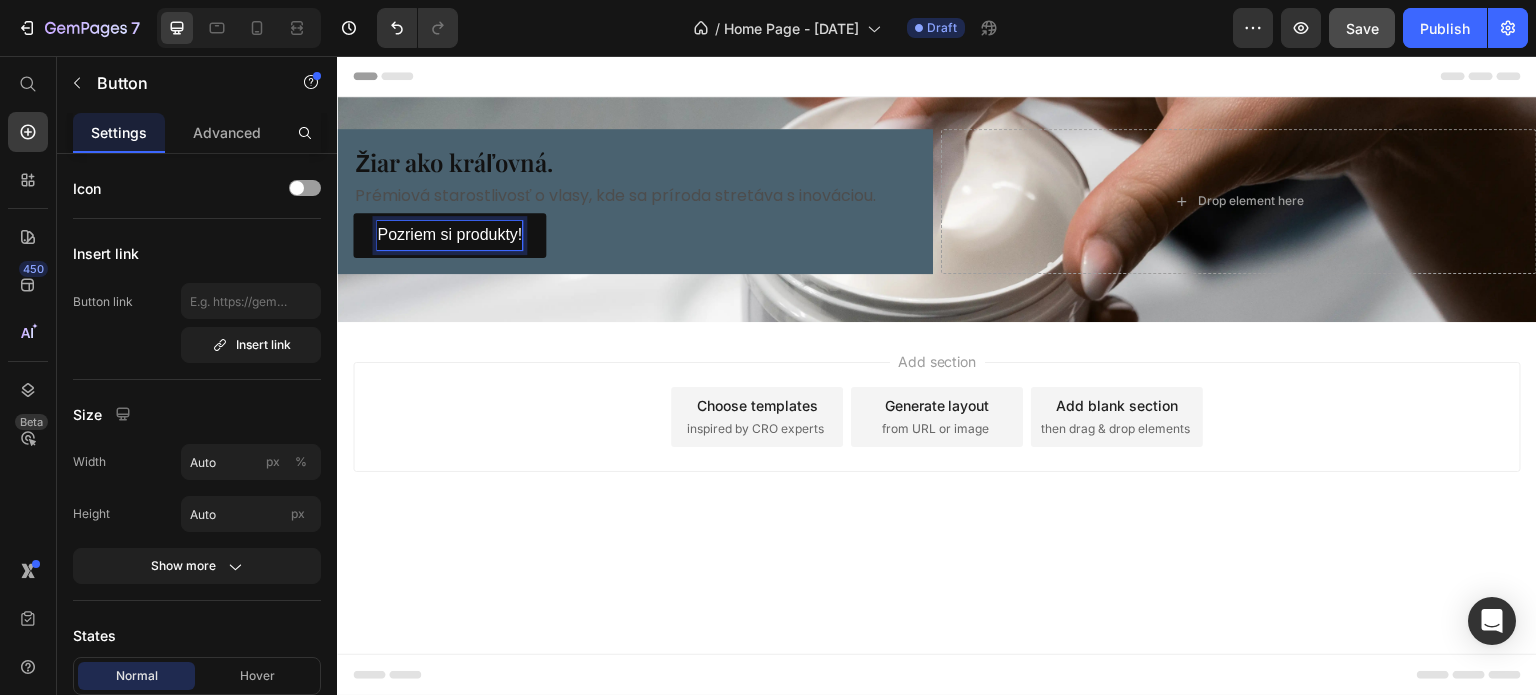 click on "Add section Choose templates inspired by CRO experts Generate layout from URL or image Add blank section then drag & drop elements" at bounding box center (937, 417) 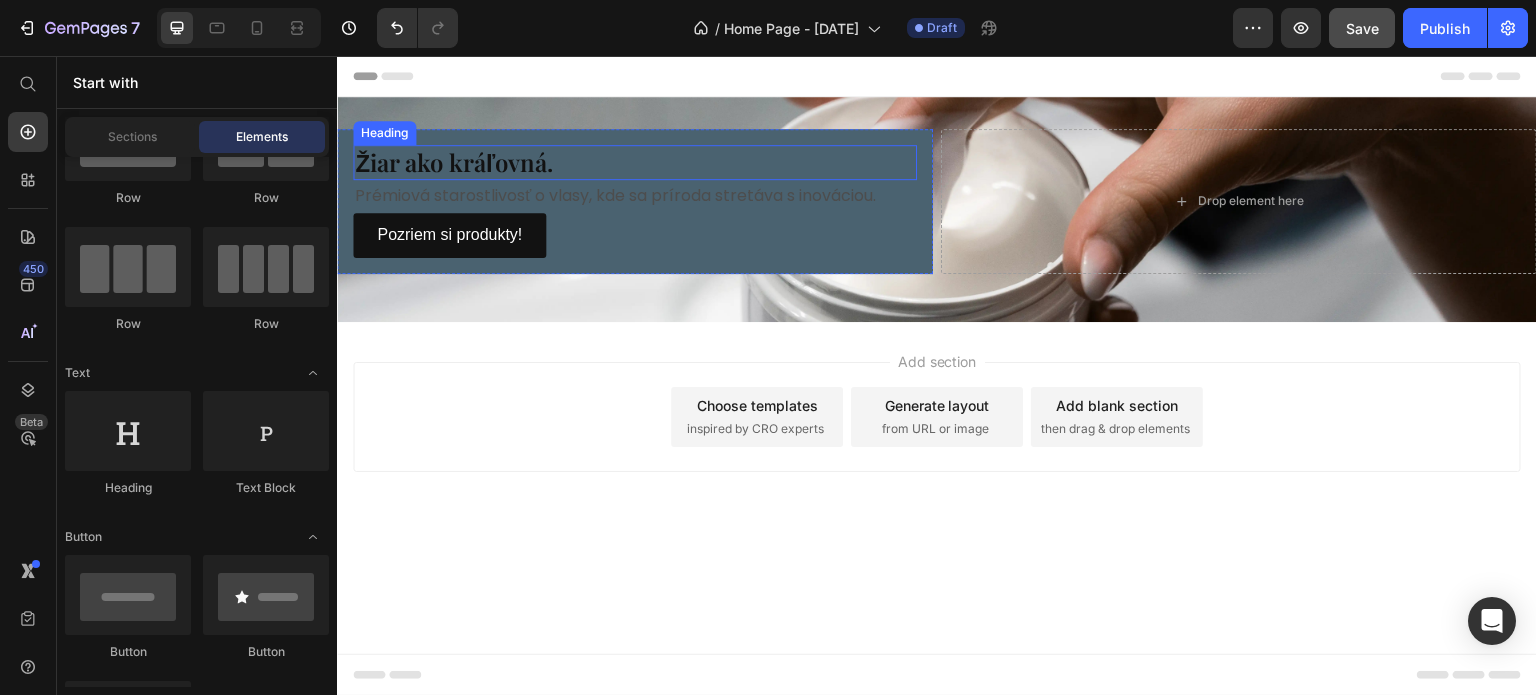 click on "Žiar ako kráľovná." at bounding box center [635, 162] 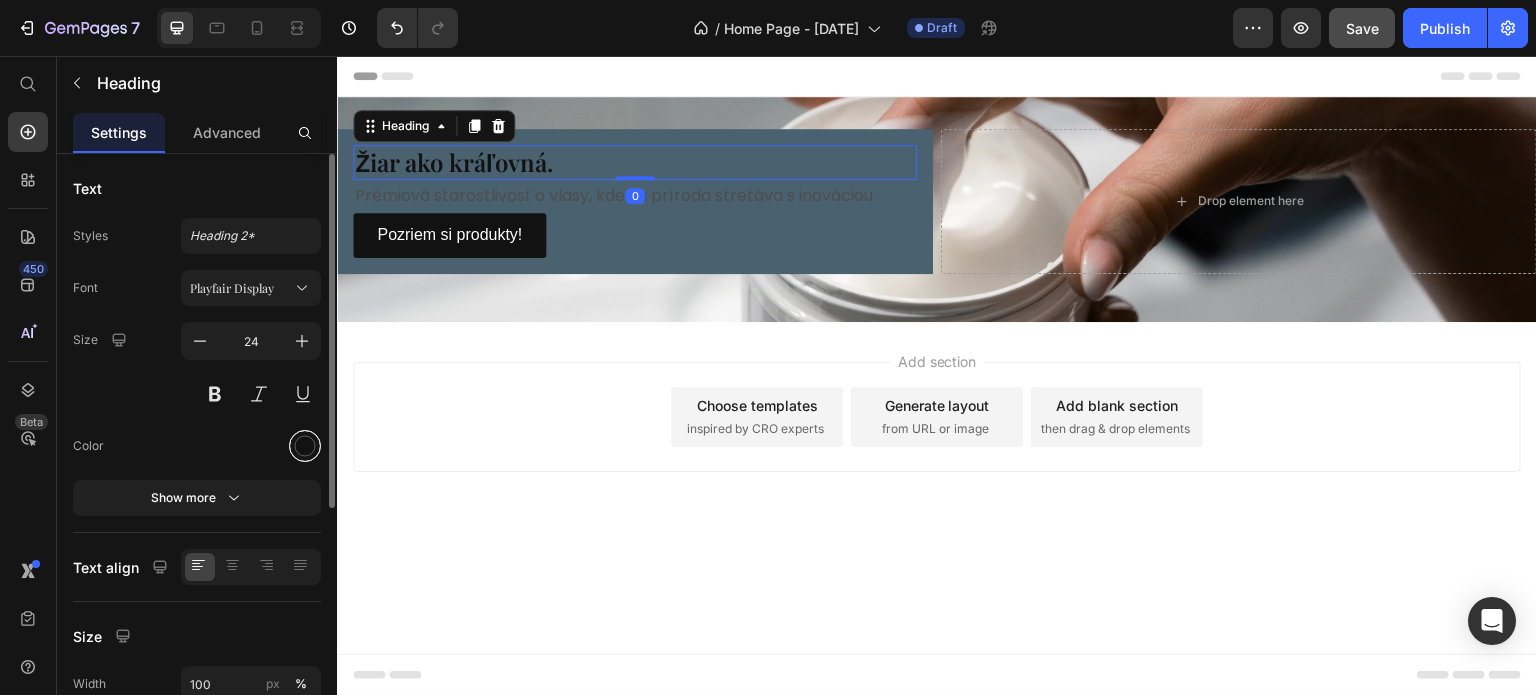click at bounding box center (305, 446) 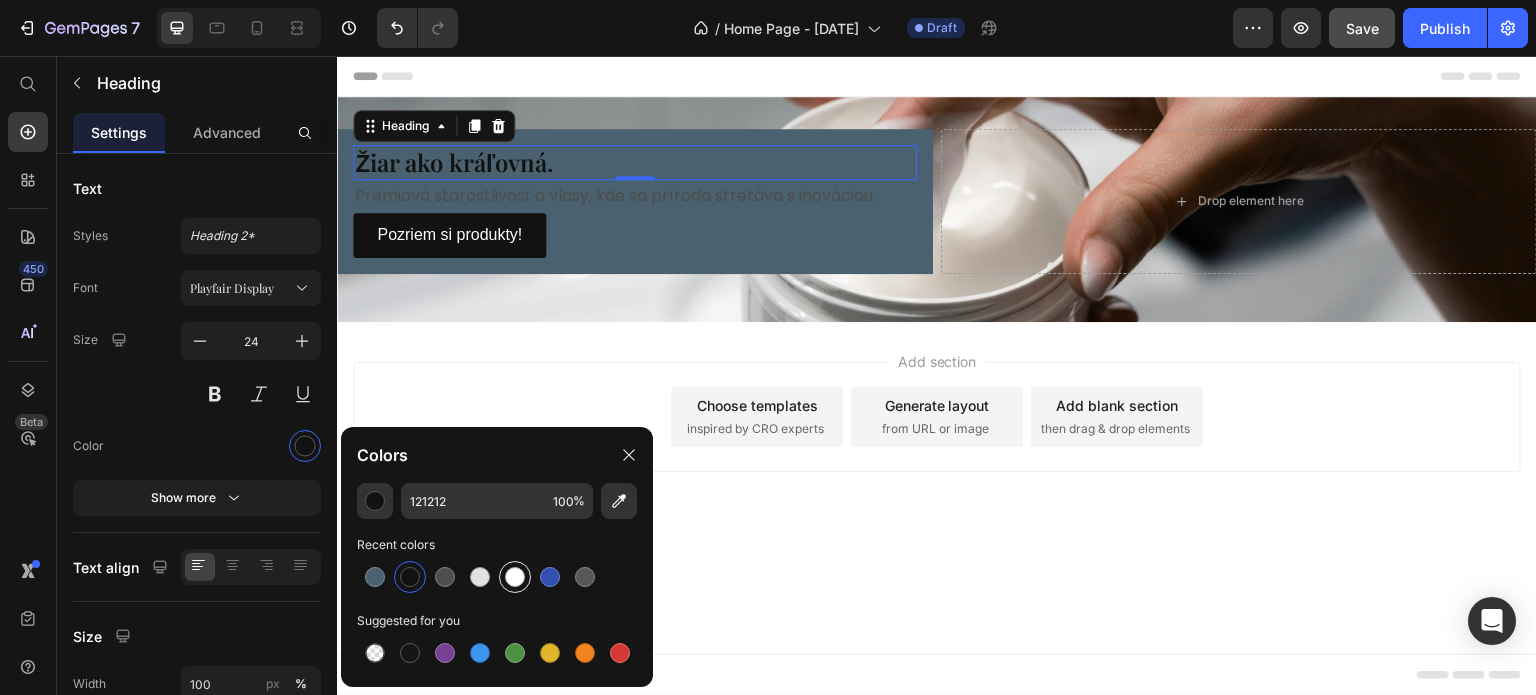 click at bounding box center (515, 577) 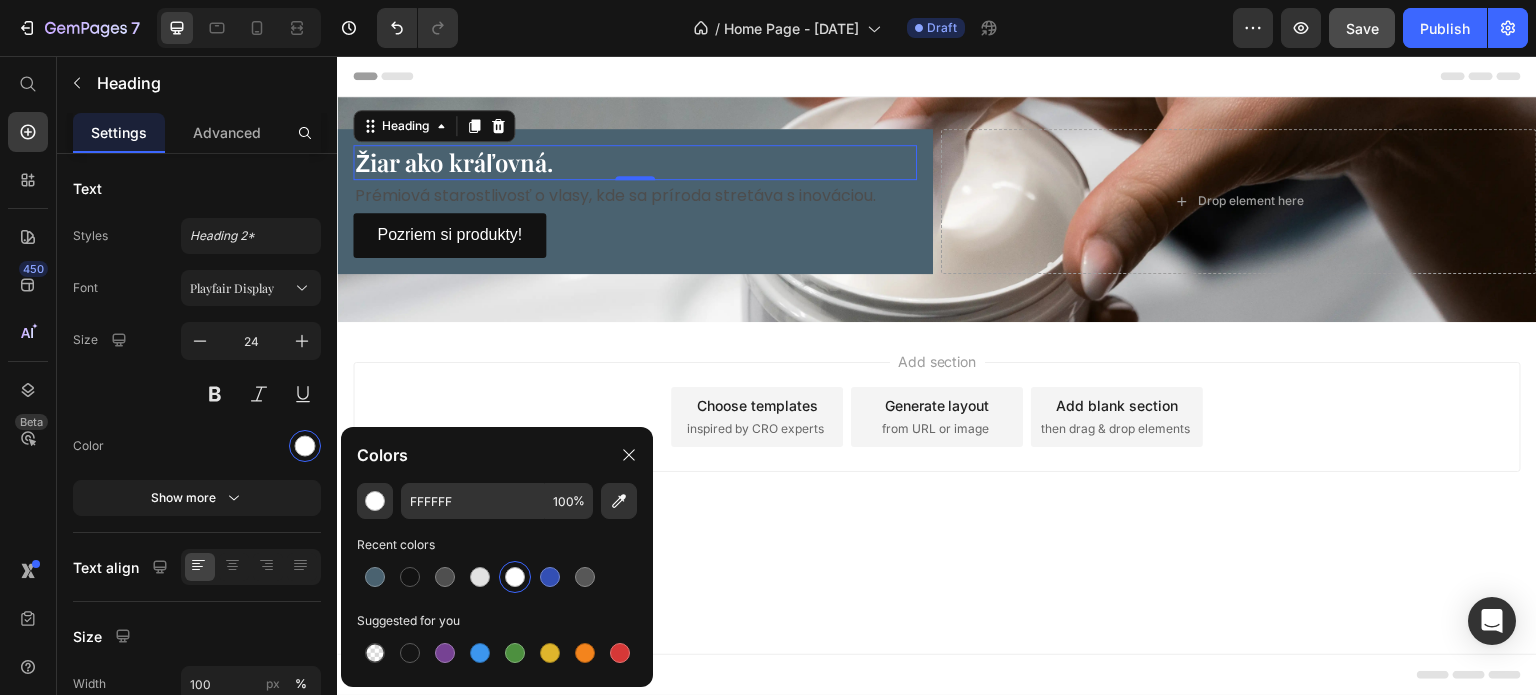 click on "Add section Choose templates inspired by CRO experts Generate layout from URL or image Add blank section then drag & drop elements" at bounding box center (937, 445) 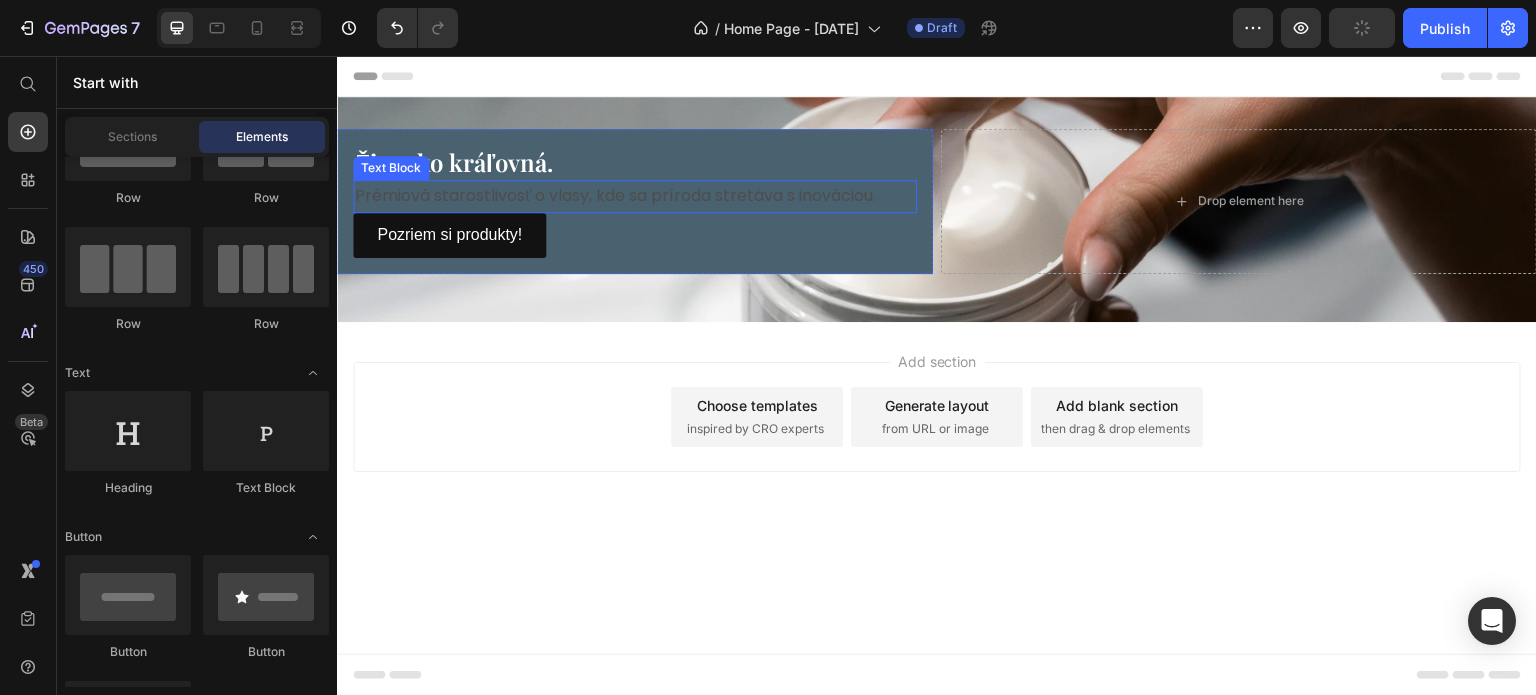 click on "Prémiová starostlivosť o vlasy, kde sa príroda stretáva s inováciou." at bounding box center [635, 196] 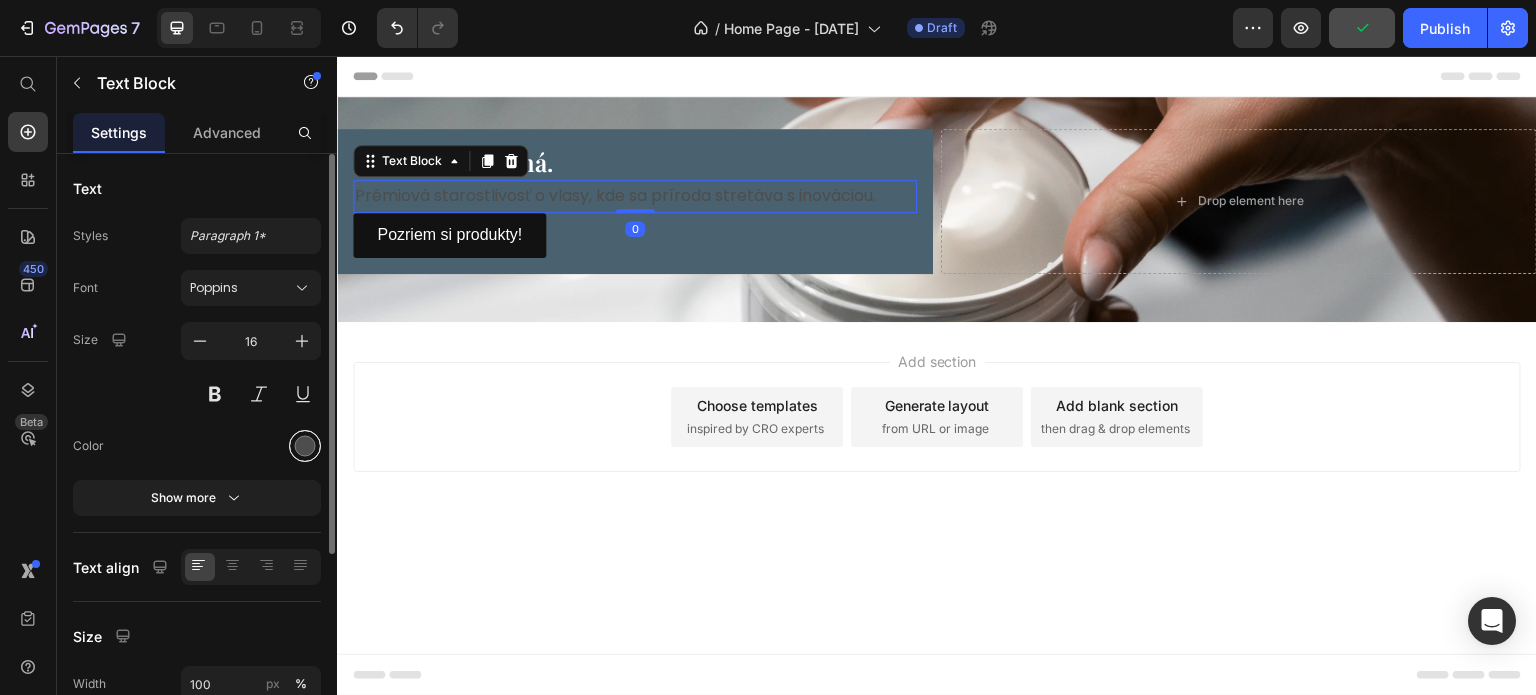 click at bounding box center (305, 446) 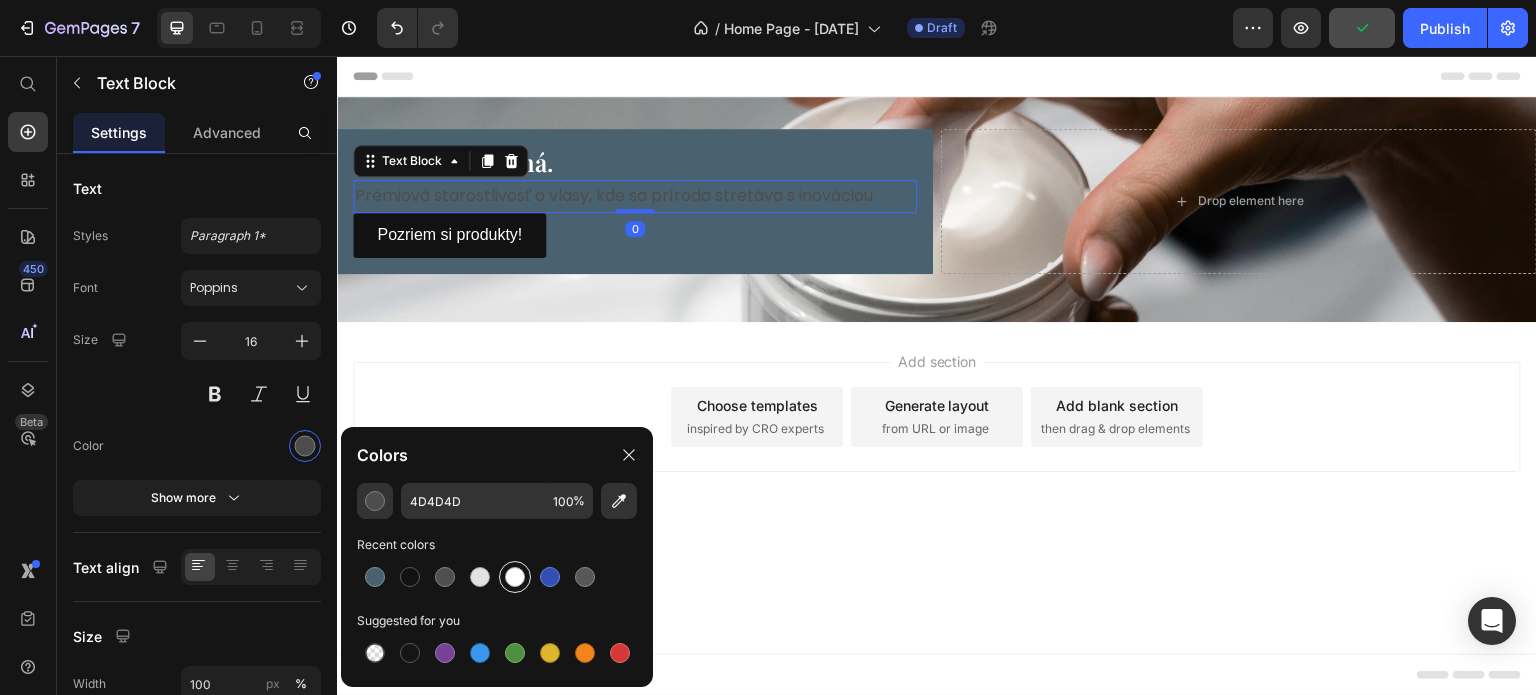 click at bounding box center (515, 577) 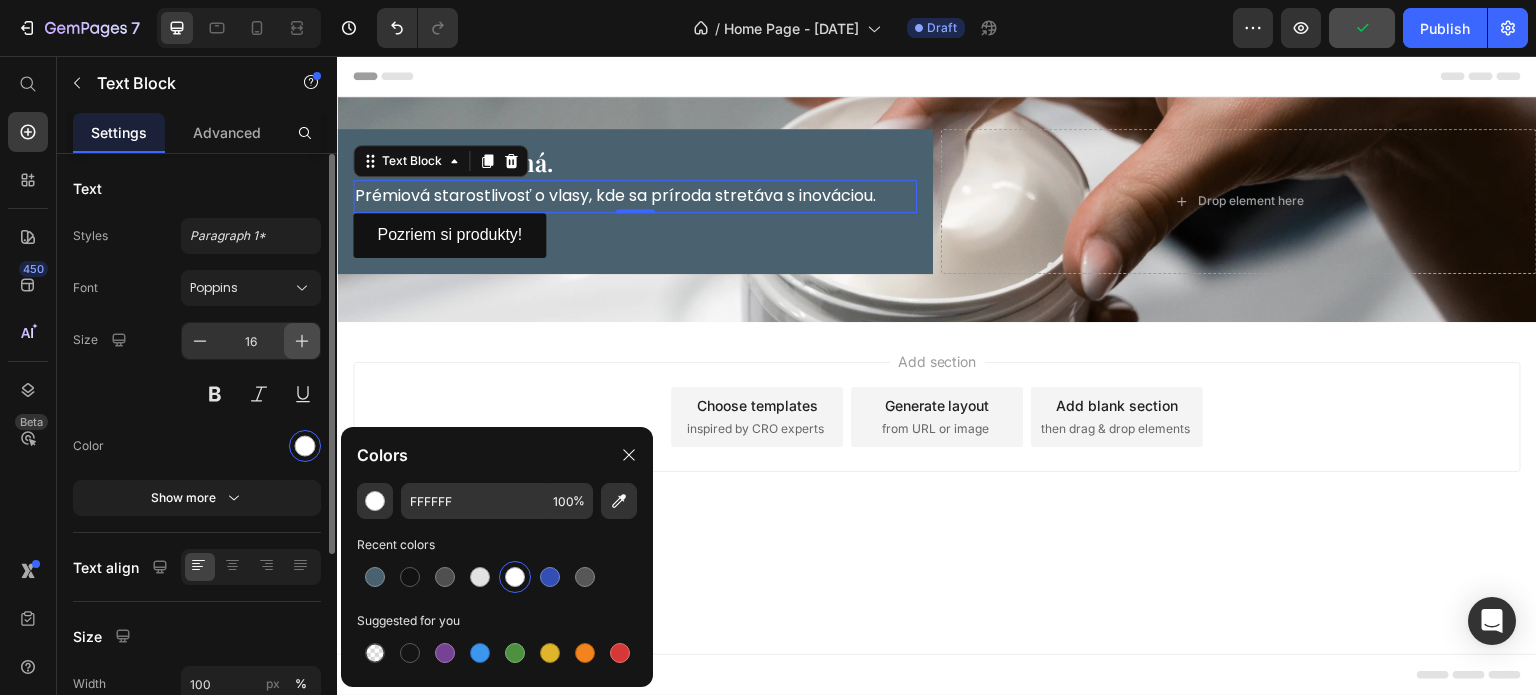 click 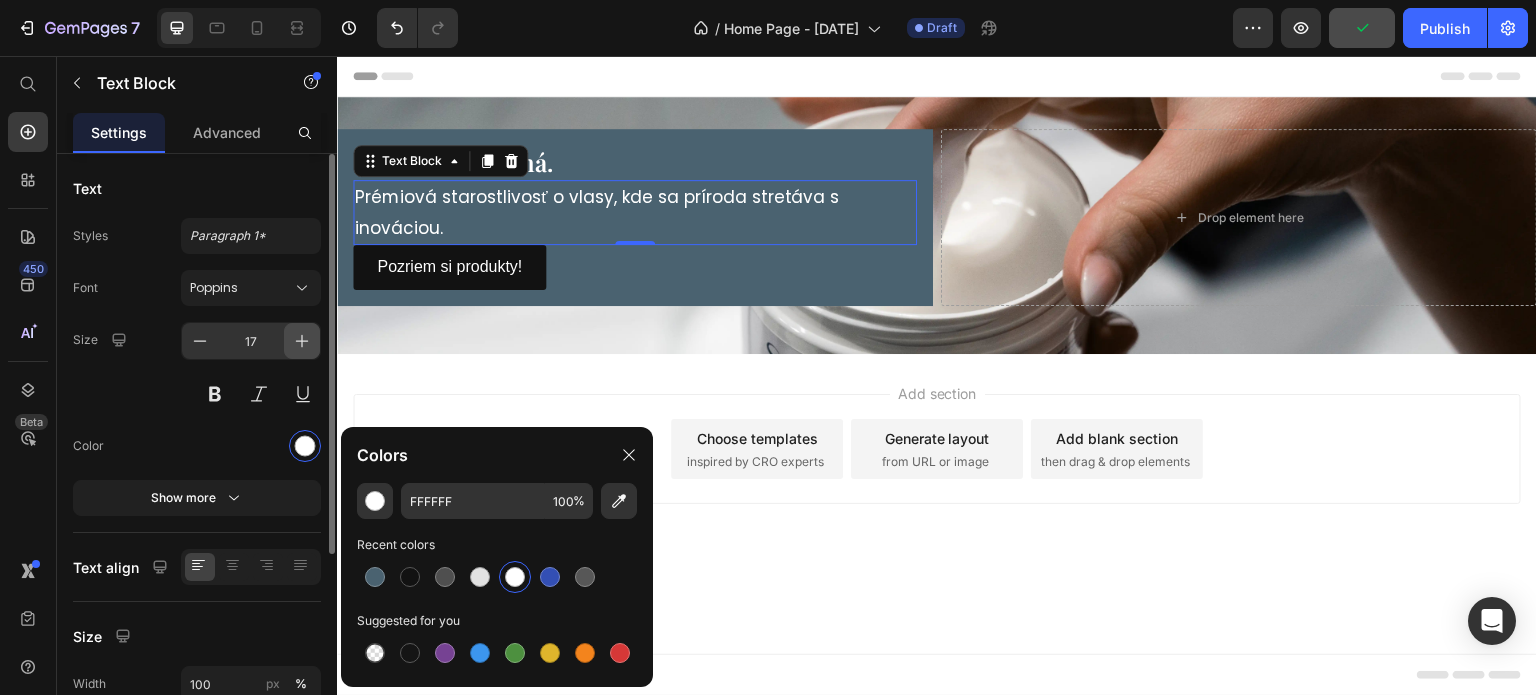 click 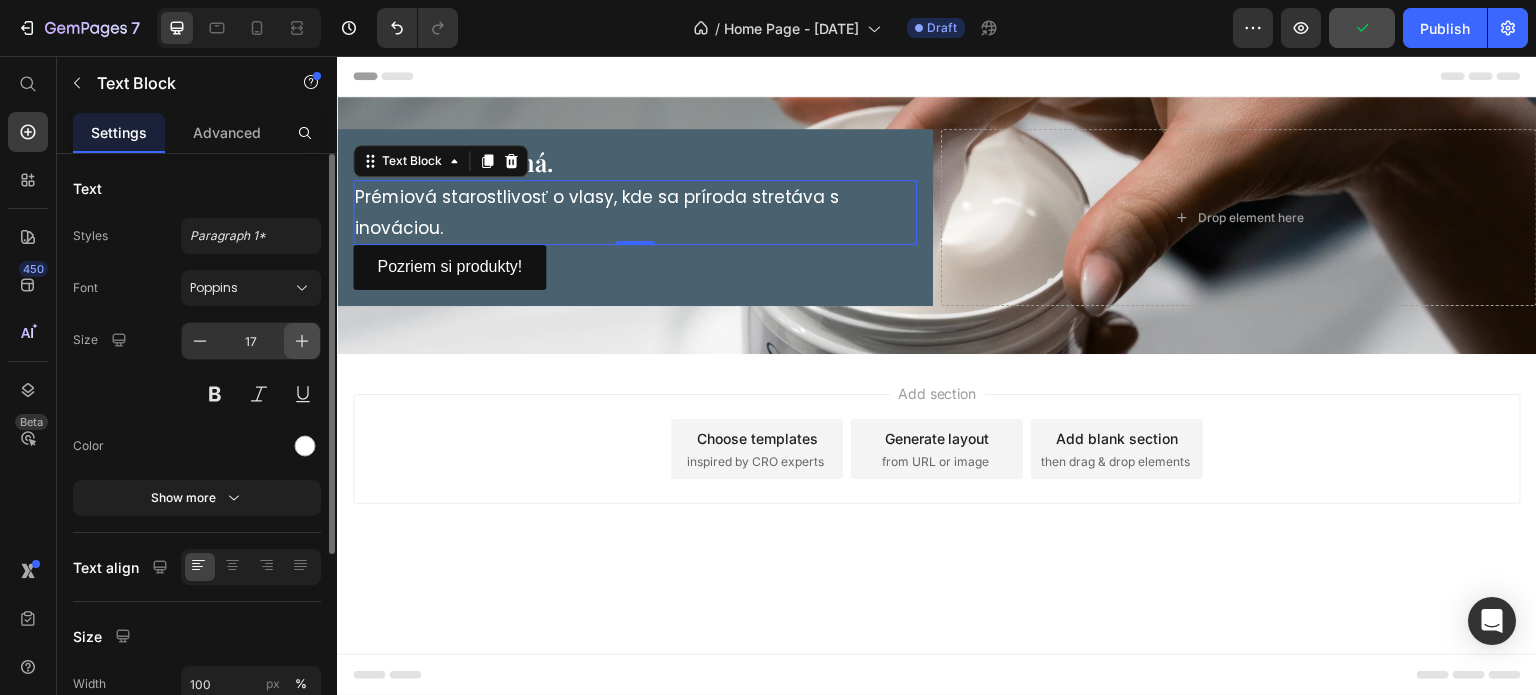 type on "18" 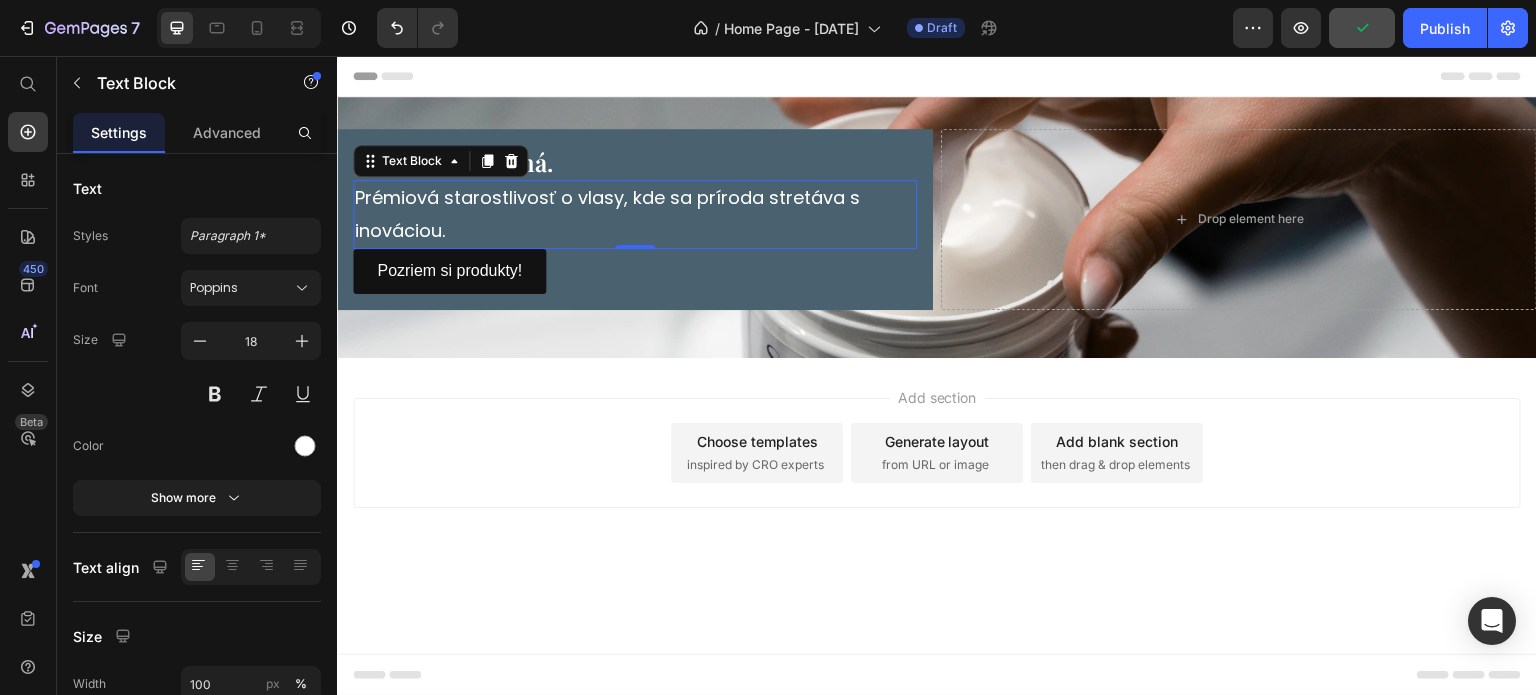 click on "Add section Choose templates inspired by CRO experts Generate layout from URL or image Add blank section then drag & drop elements" at bounding box center [937, 481] 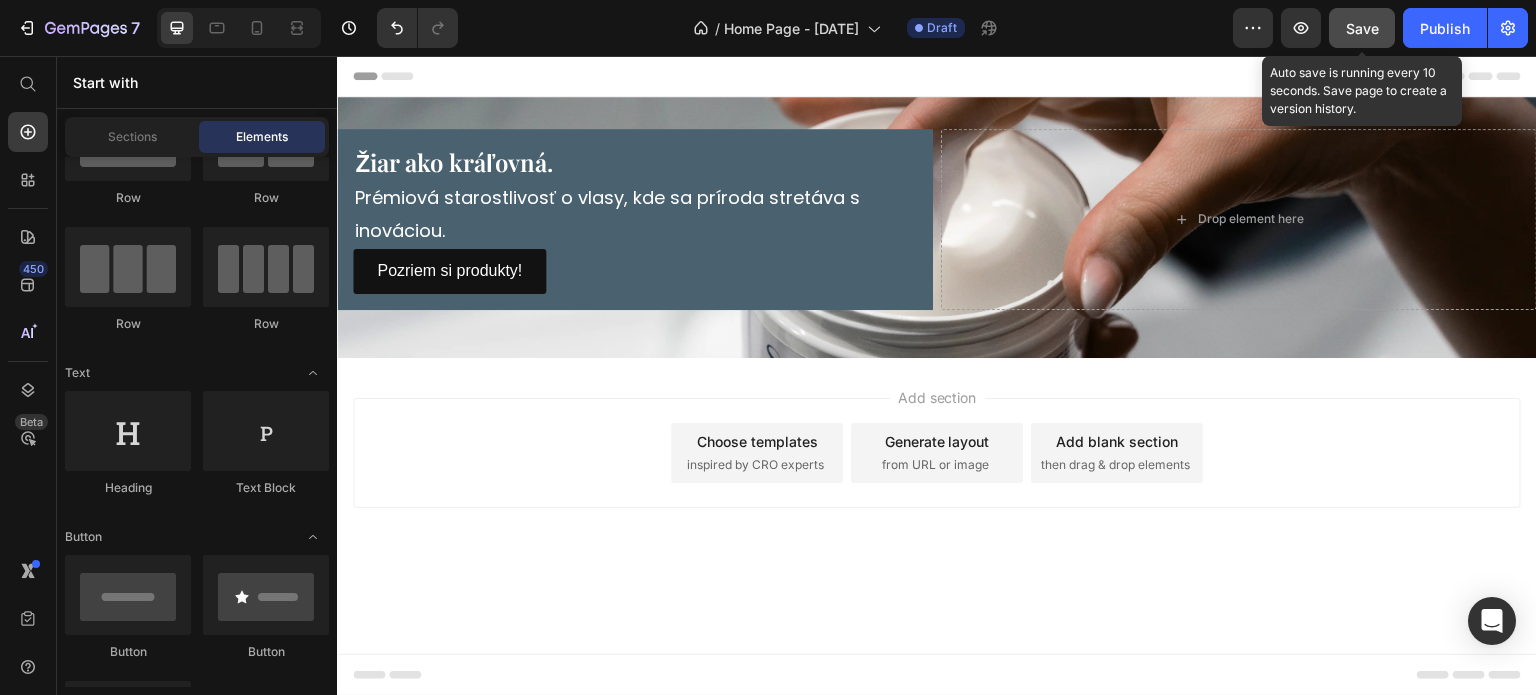 click on "Save" at bounding box center (1362, 28) 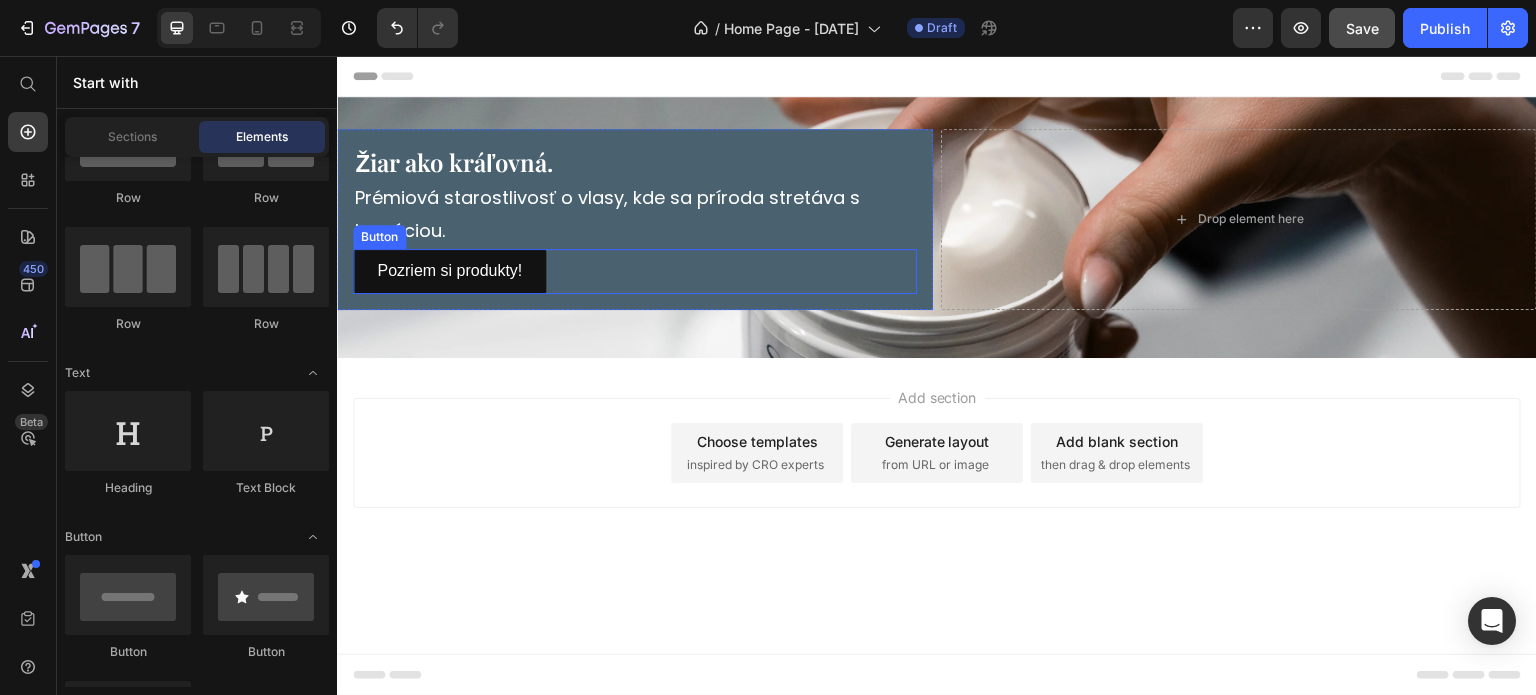 click on "Pozriem si produkty!" at bounding box center (449, 271) 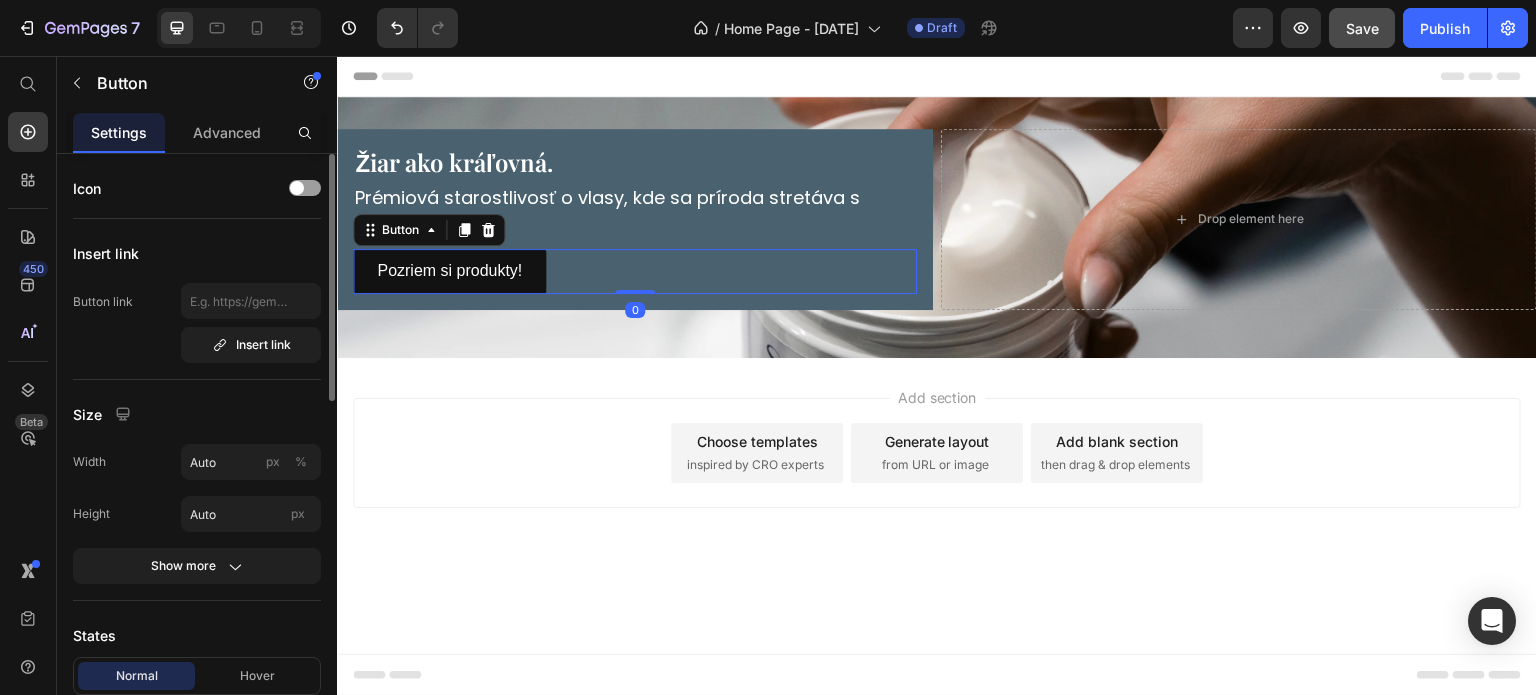 scroll, scrollTop: 200, scrollLeft: 0, axis: vertical 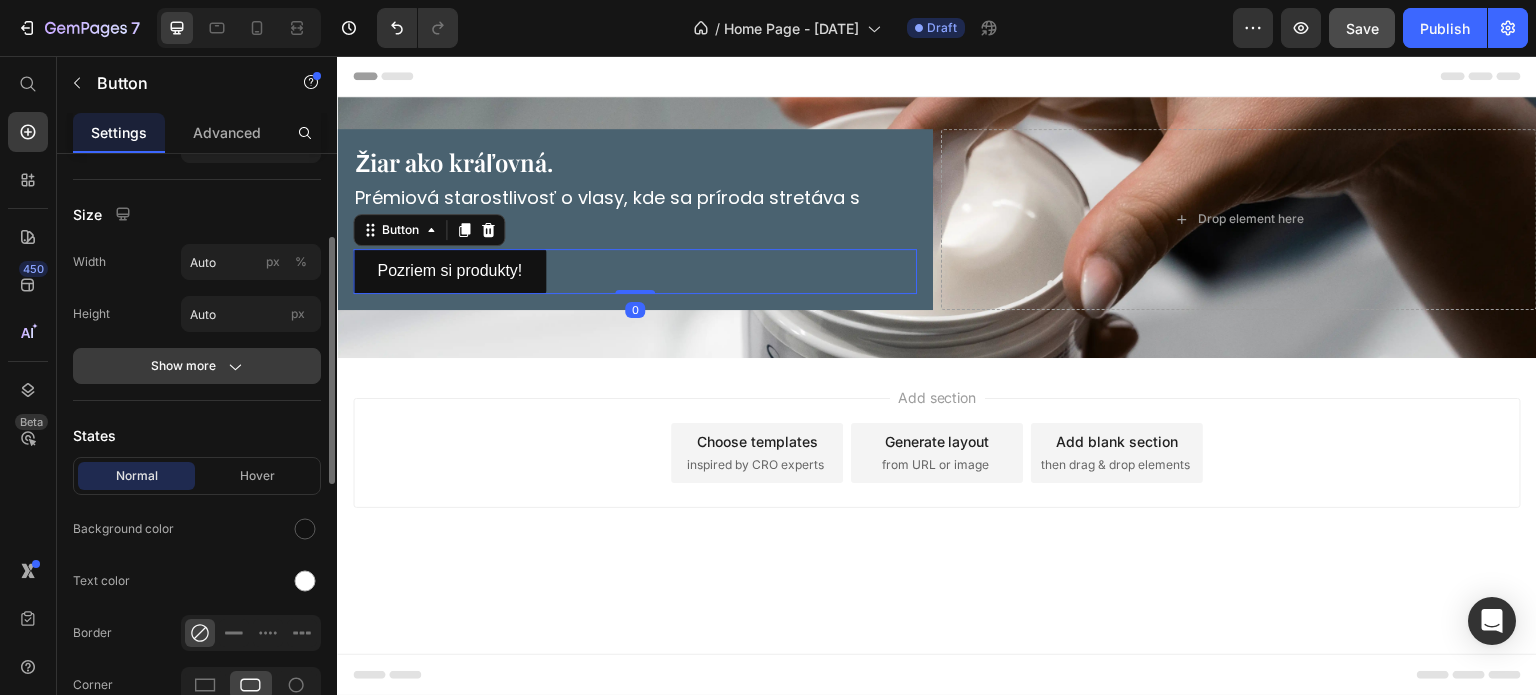 click 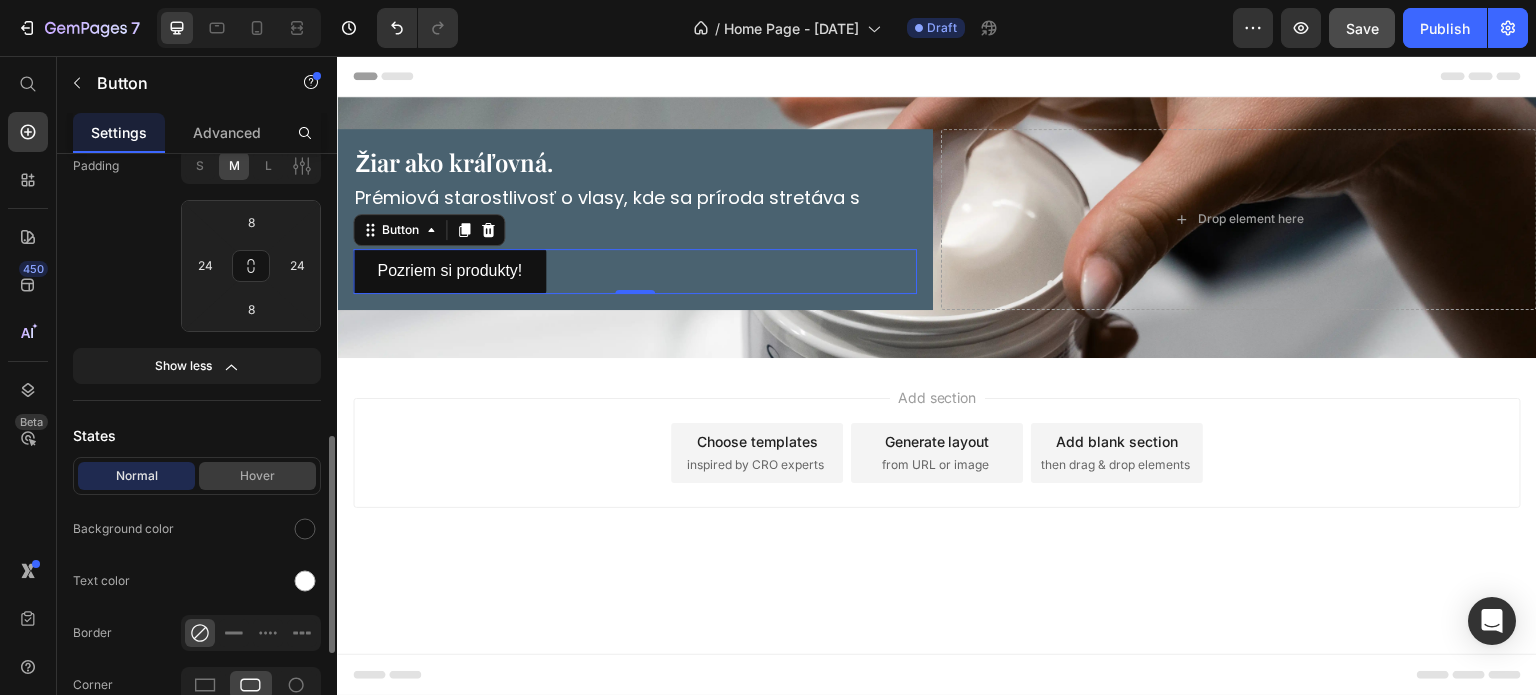 scroll, scrollTop: 500, scrollLeft: 0, axis: vertical 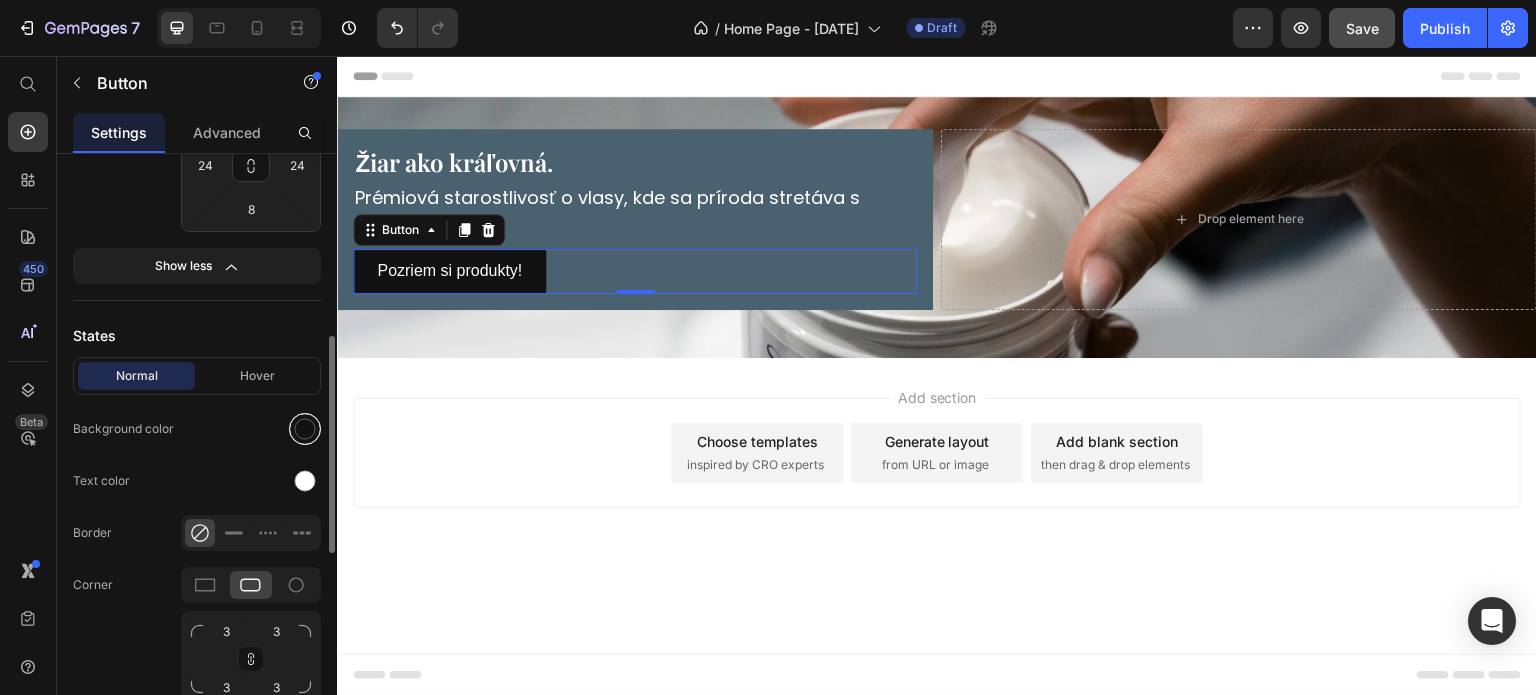 click at bounding box center (305, 429) 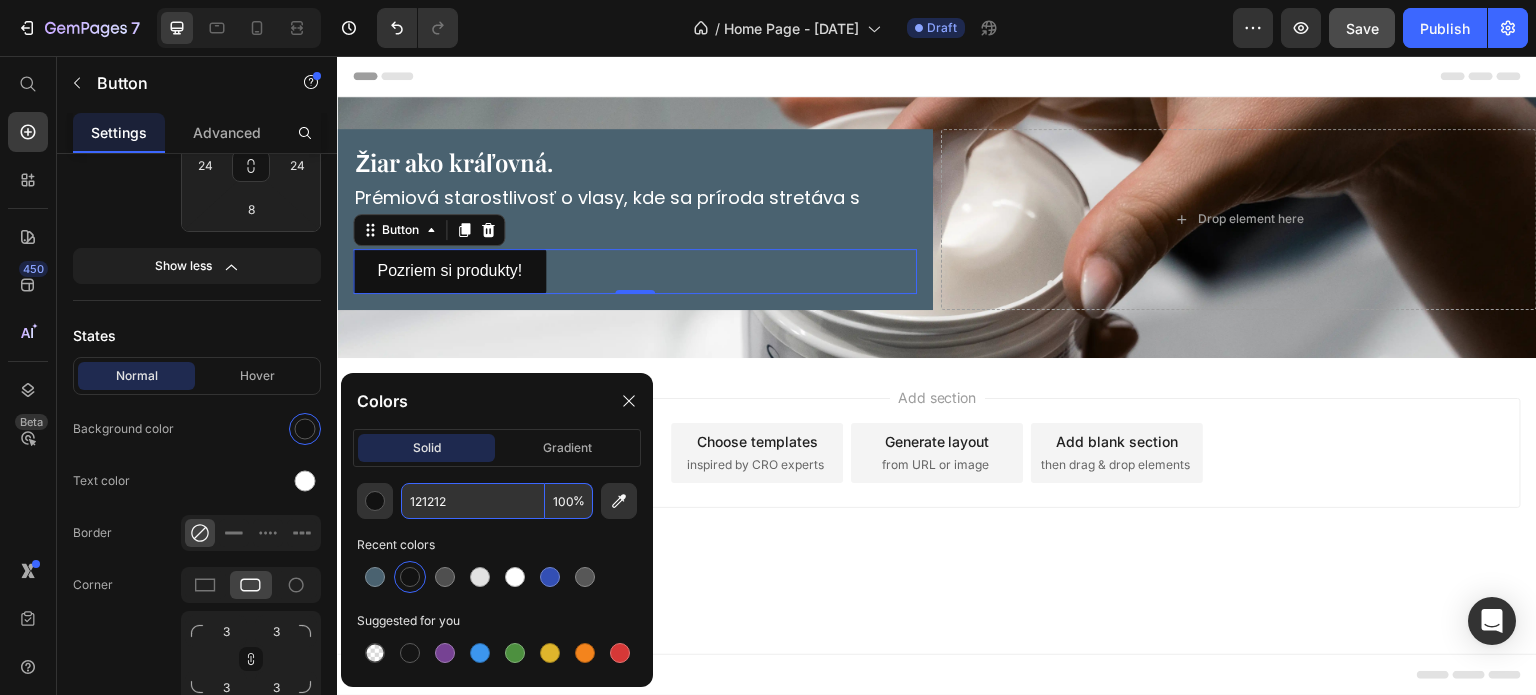 click on "121212" at bounding box center (473, 501) 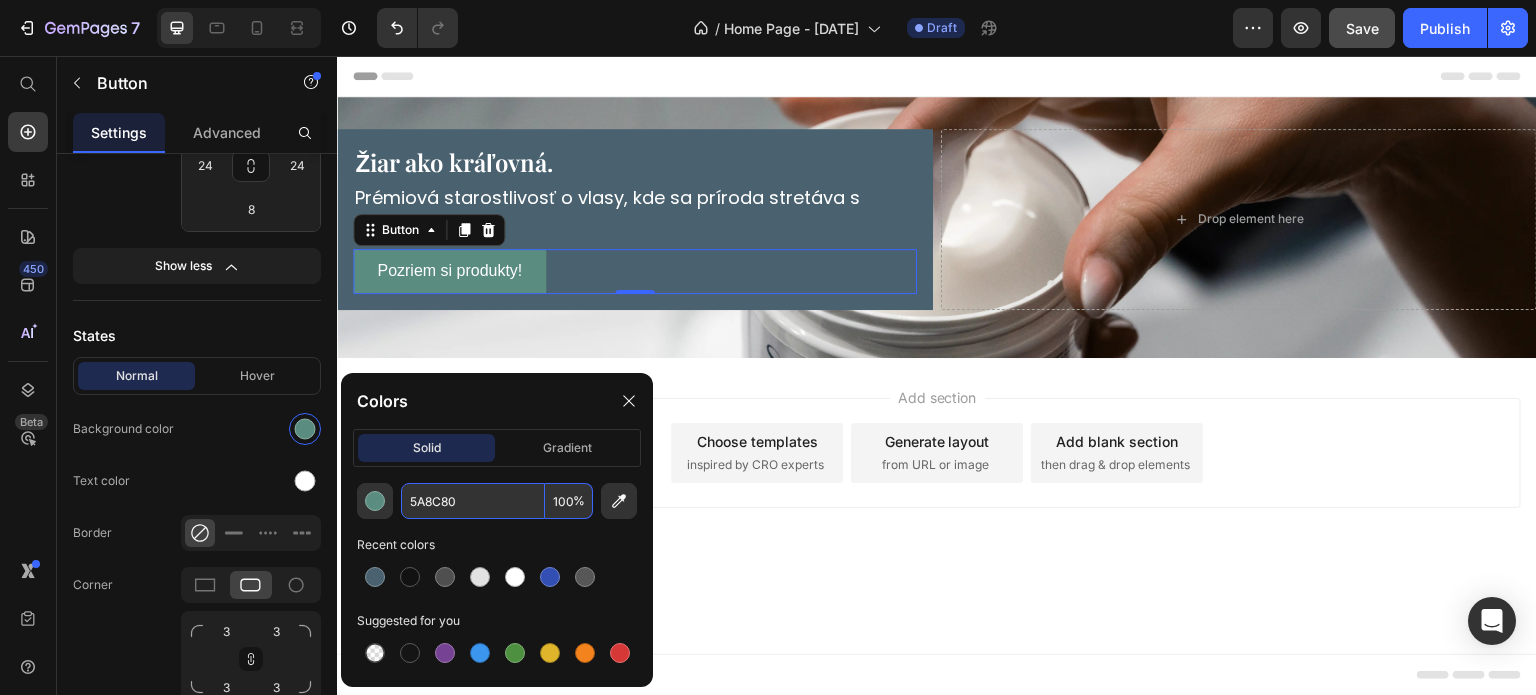 type on "5A8C80" 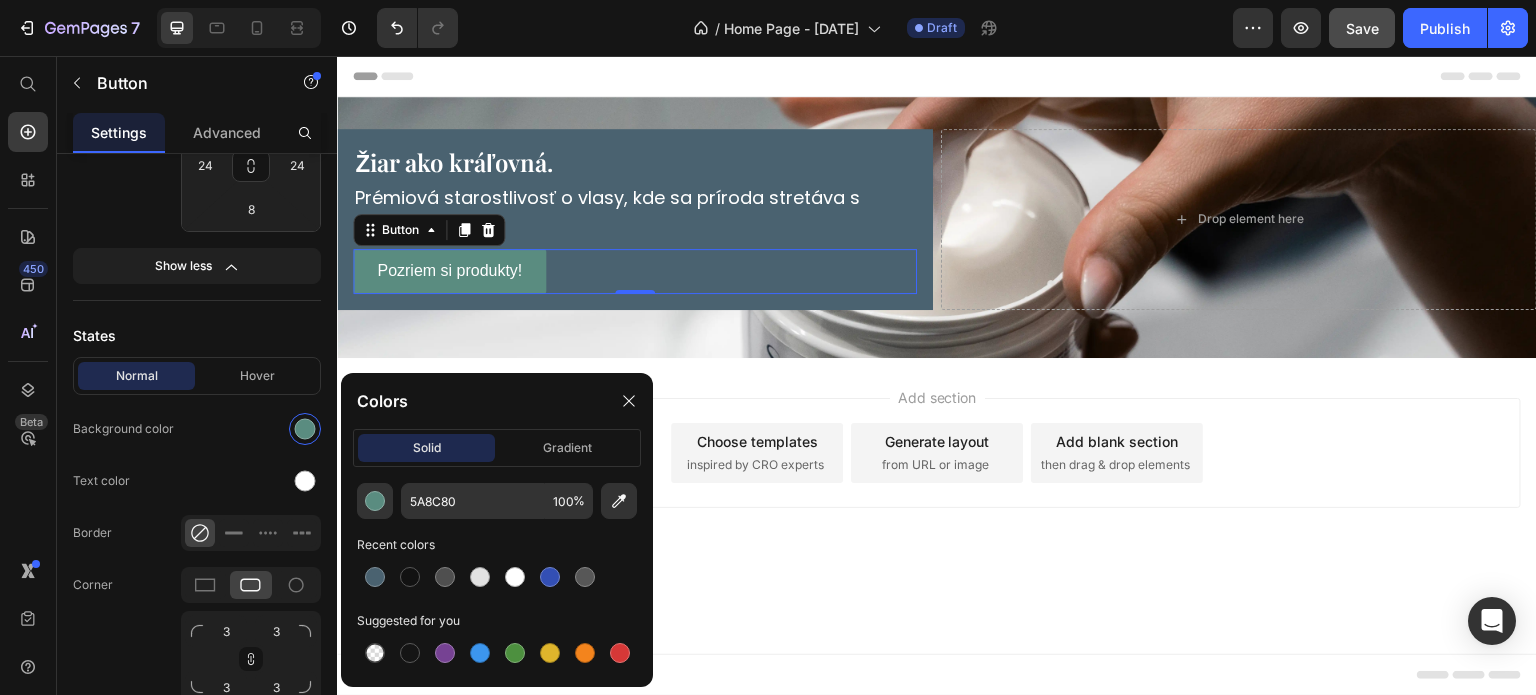 click on "Colors" 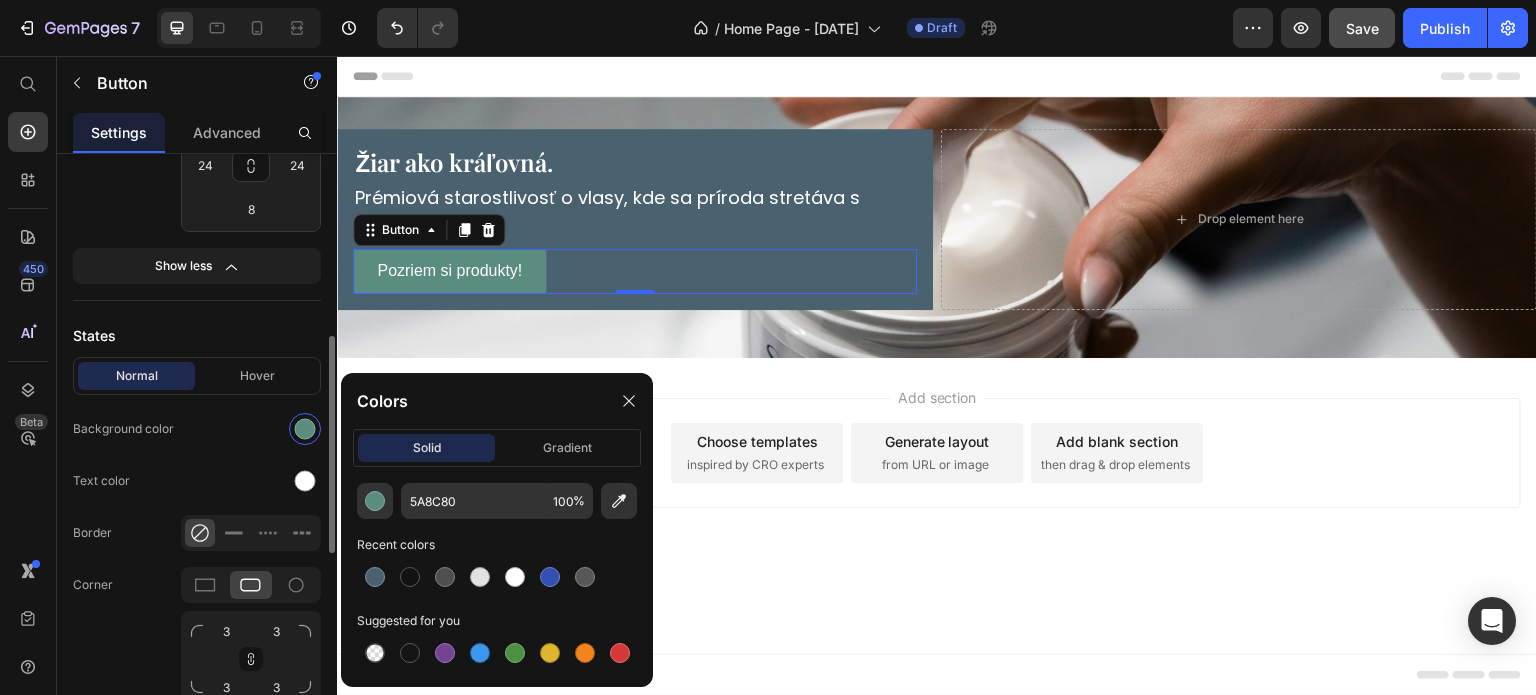 click on "Normal Hover Background color Text color Border Corner 3 3 3 3 Shadow" 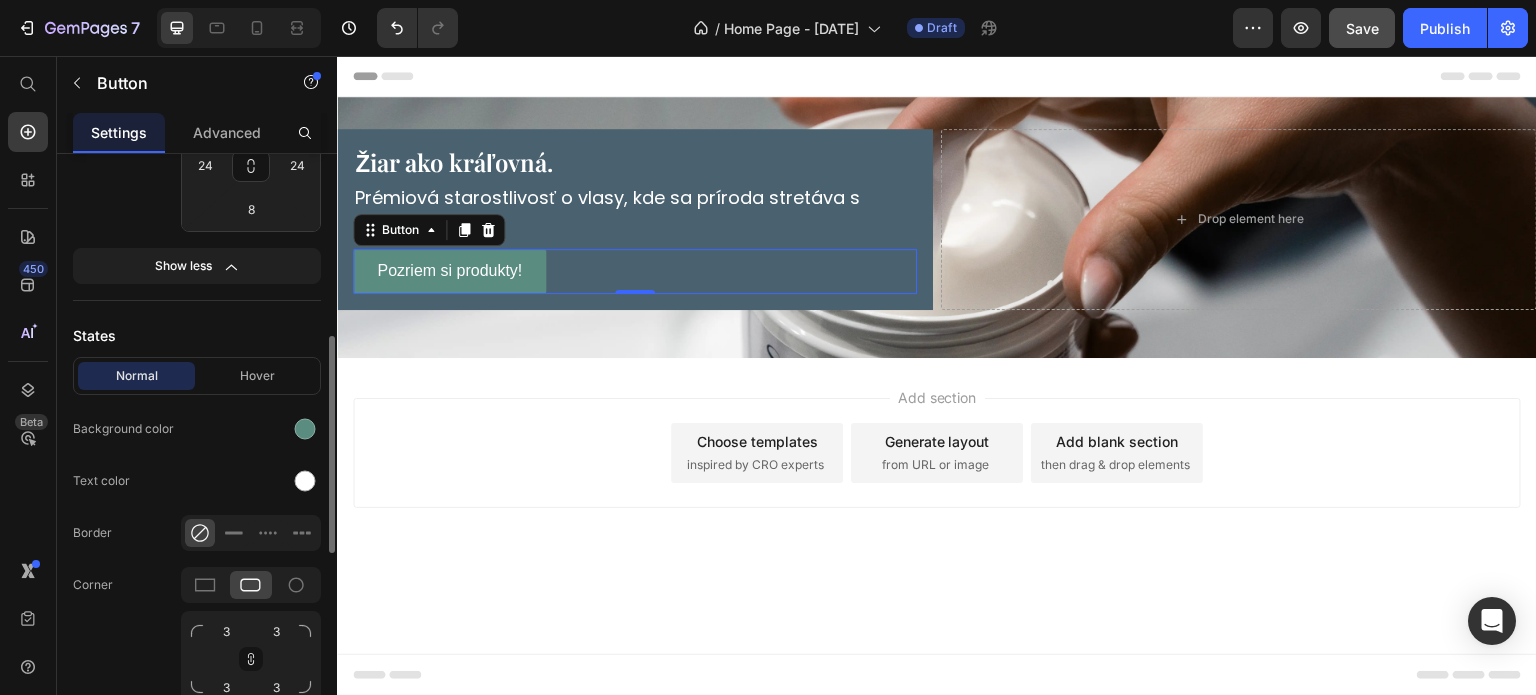 scroll, scrollTop: 700, scrollLeft: 0, axis: vertical 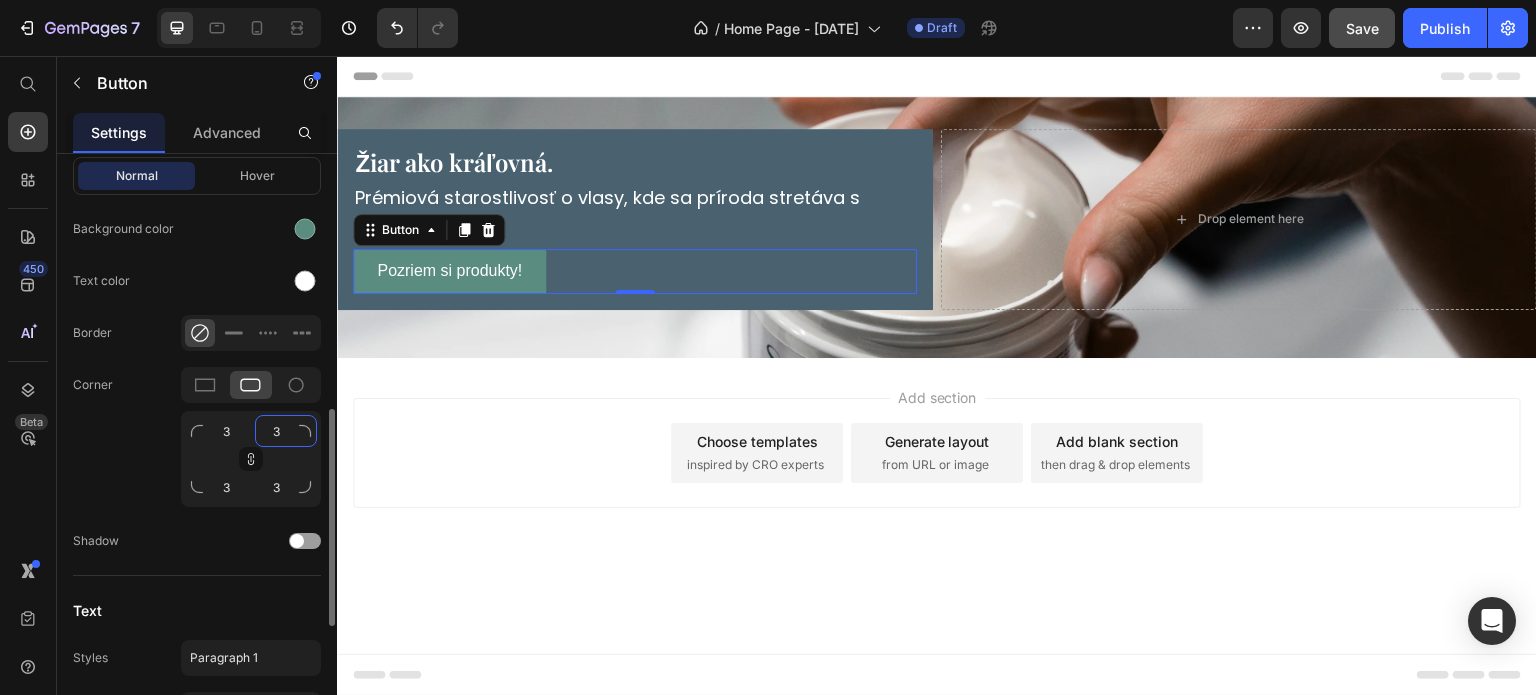 click on "3" 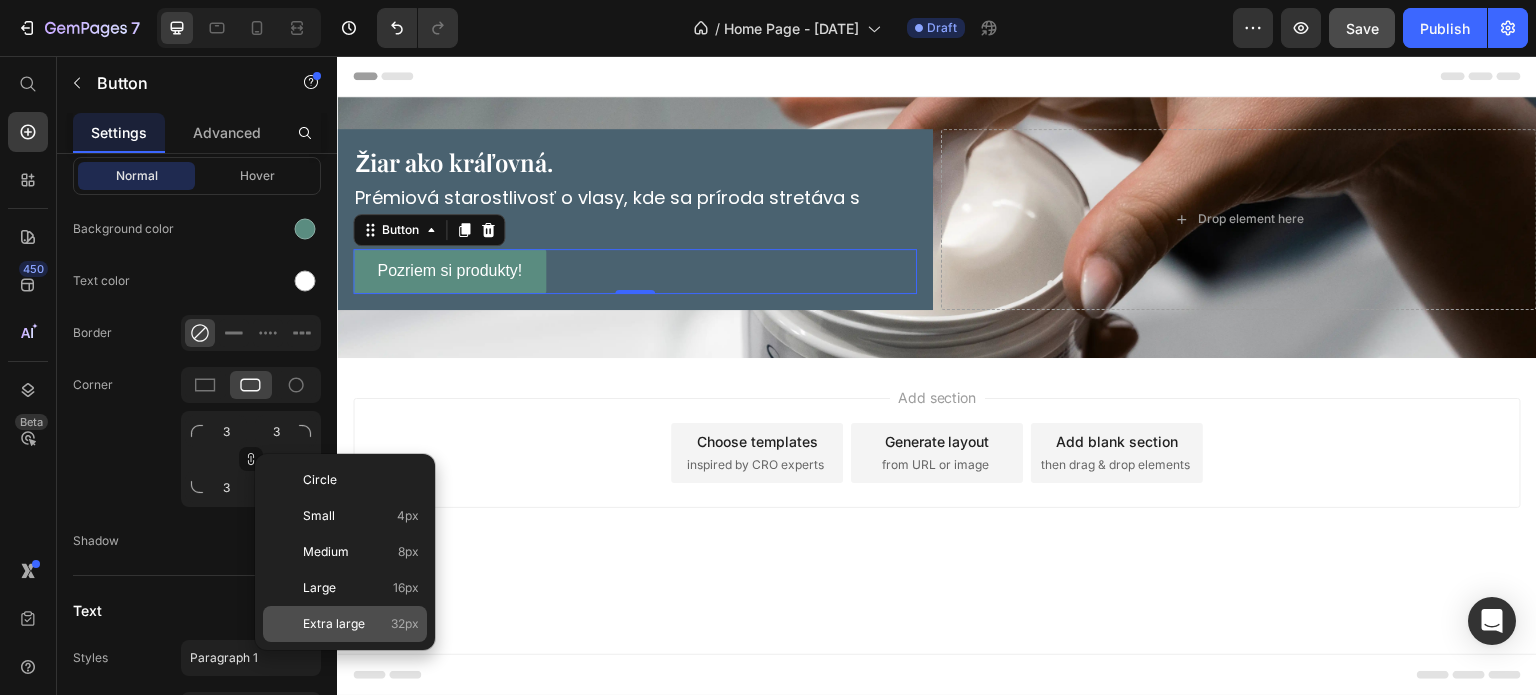 click on "Extra large 32px" 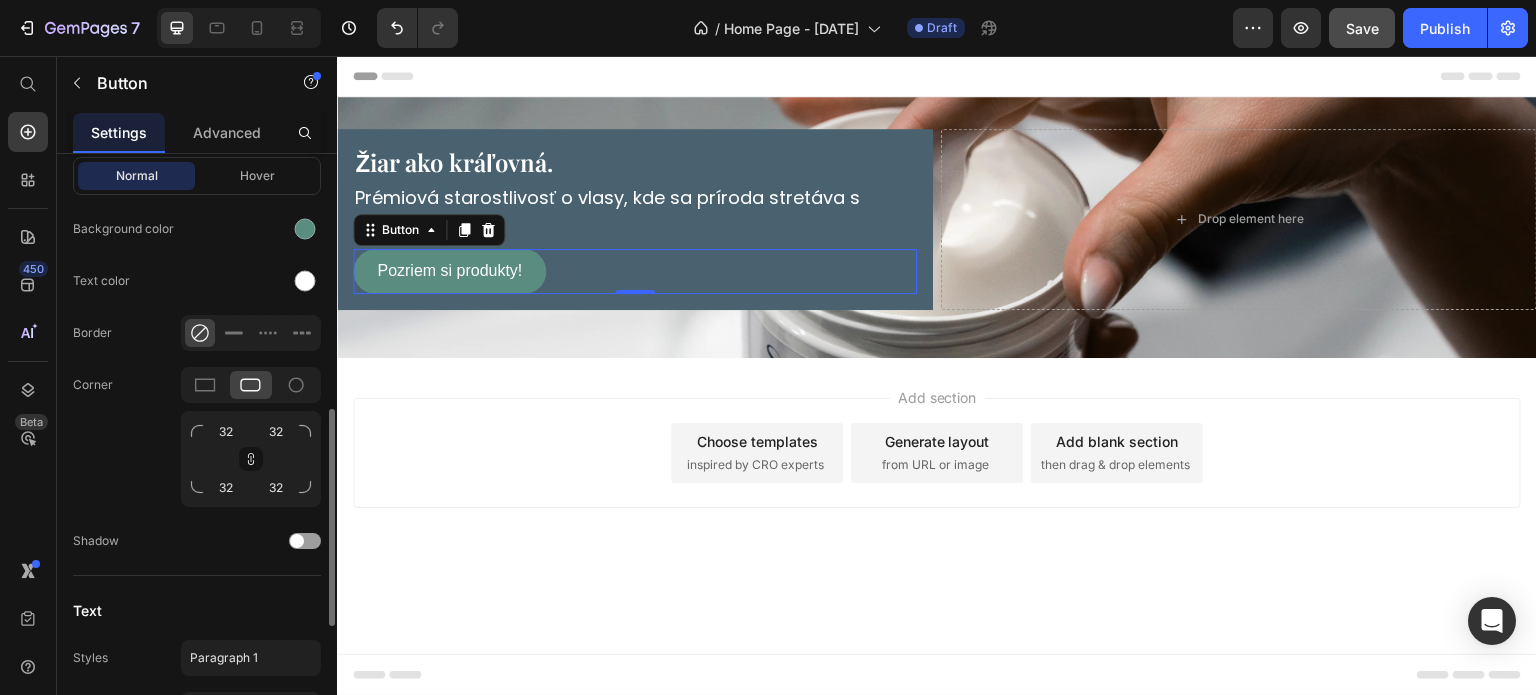 click on "Corner 32 32 32 32" 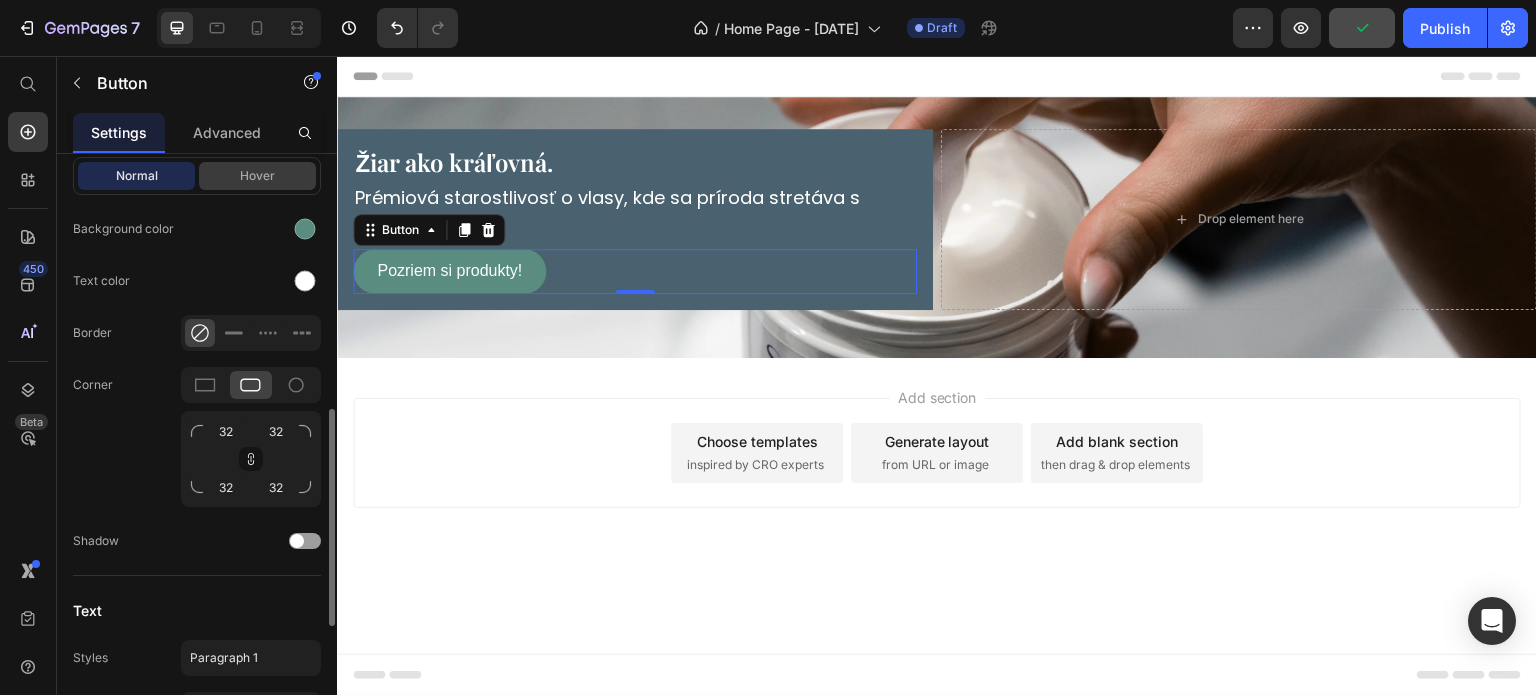 click on "Hover" at bounding box center [257, 176] 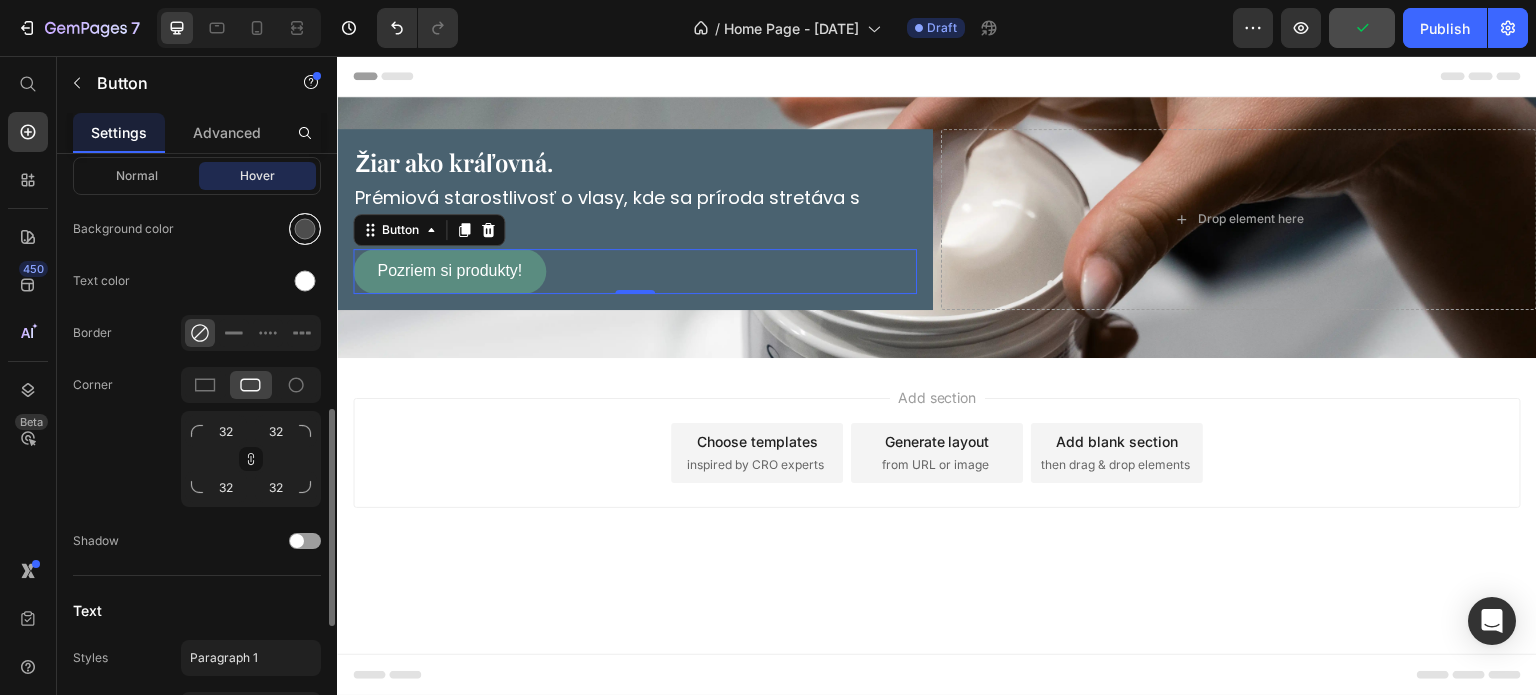 click at bounding box center (305, 229) 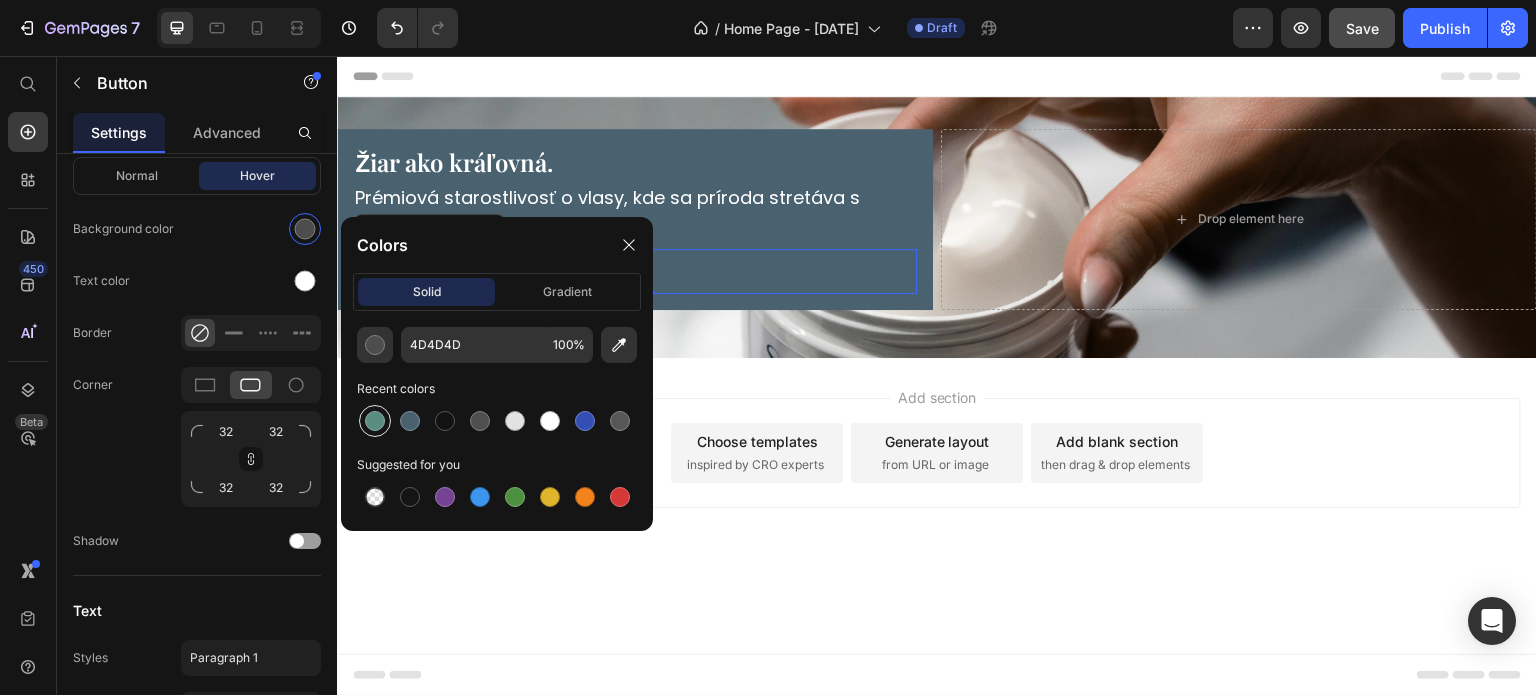 click at bounding box center [375, 421] 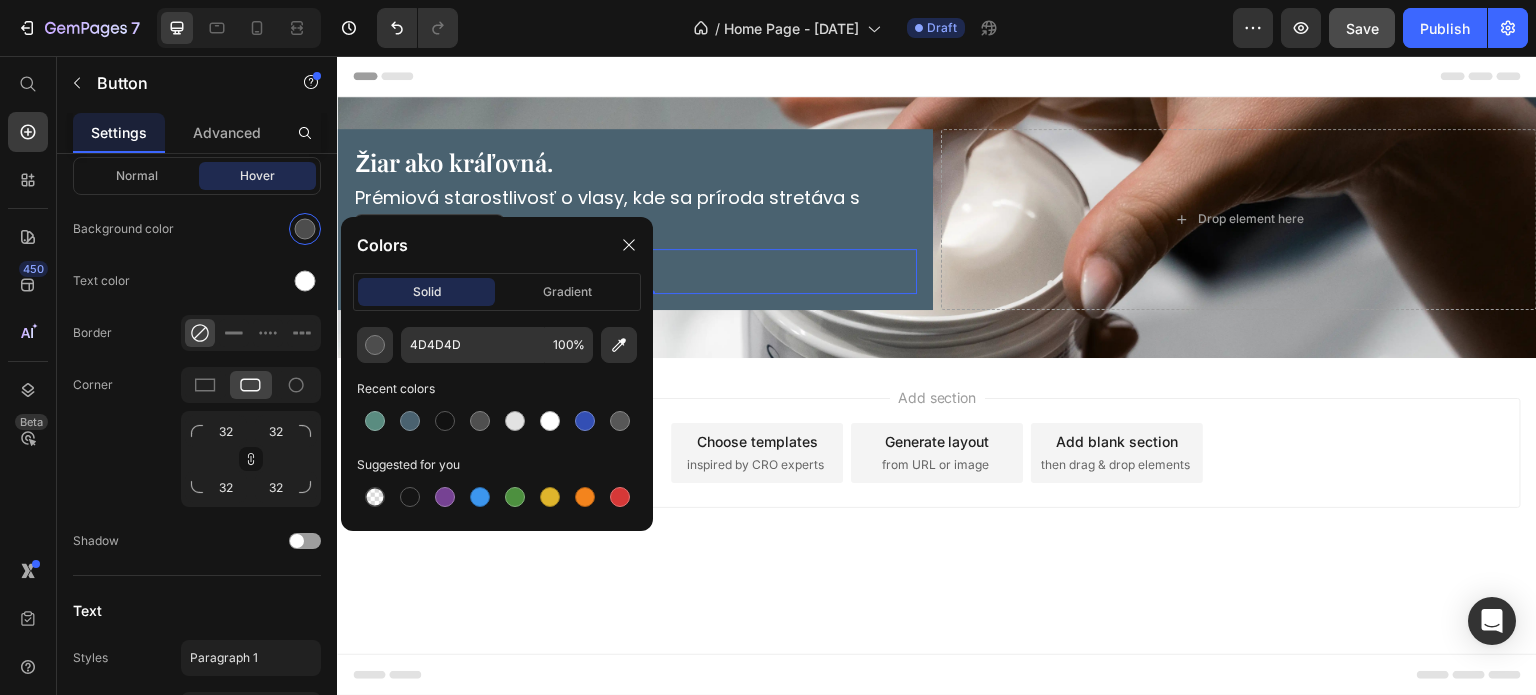 type on "5A8C80" 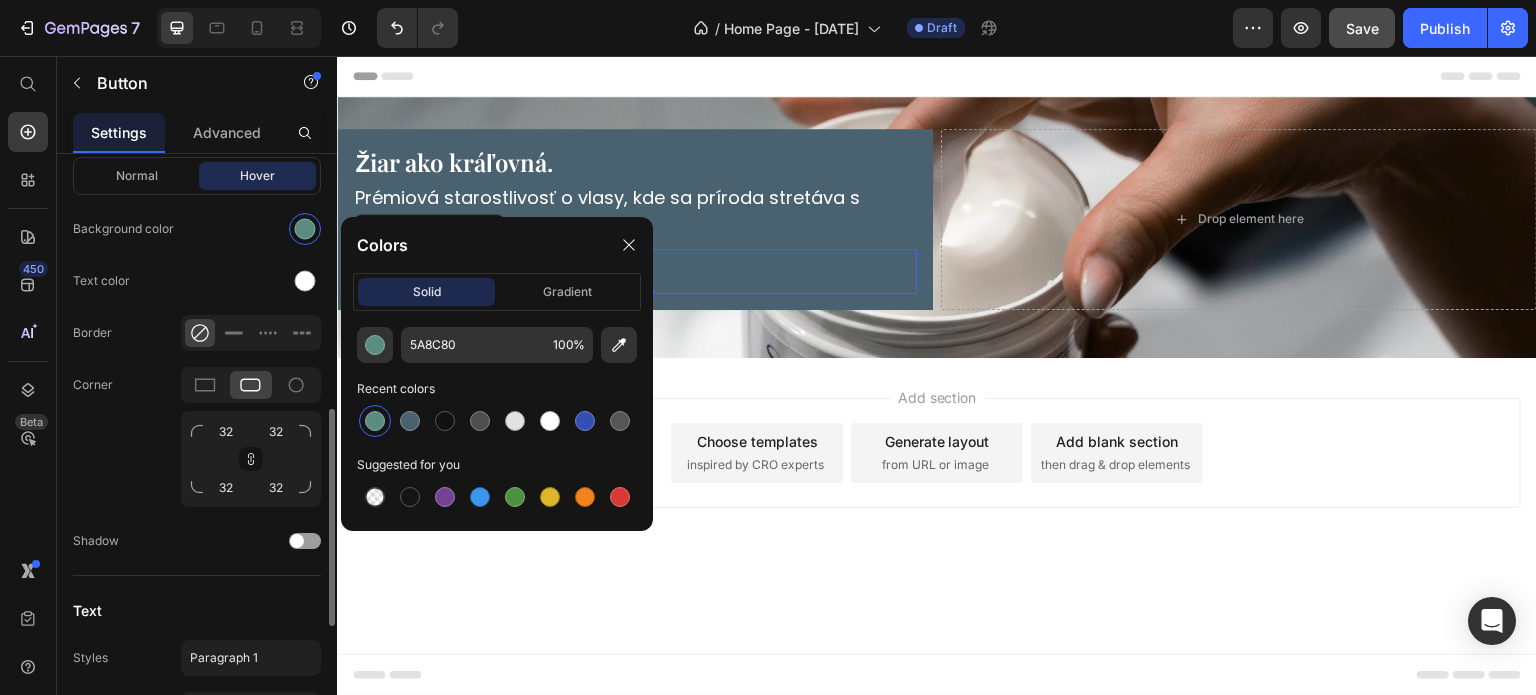 click on "Text color" 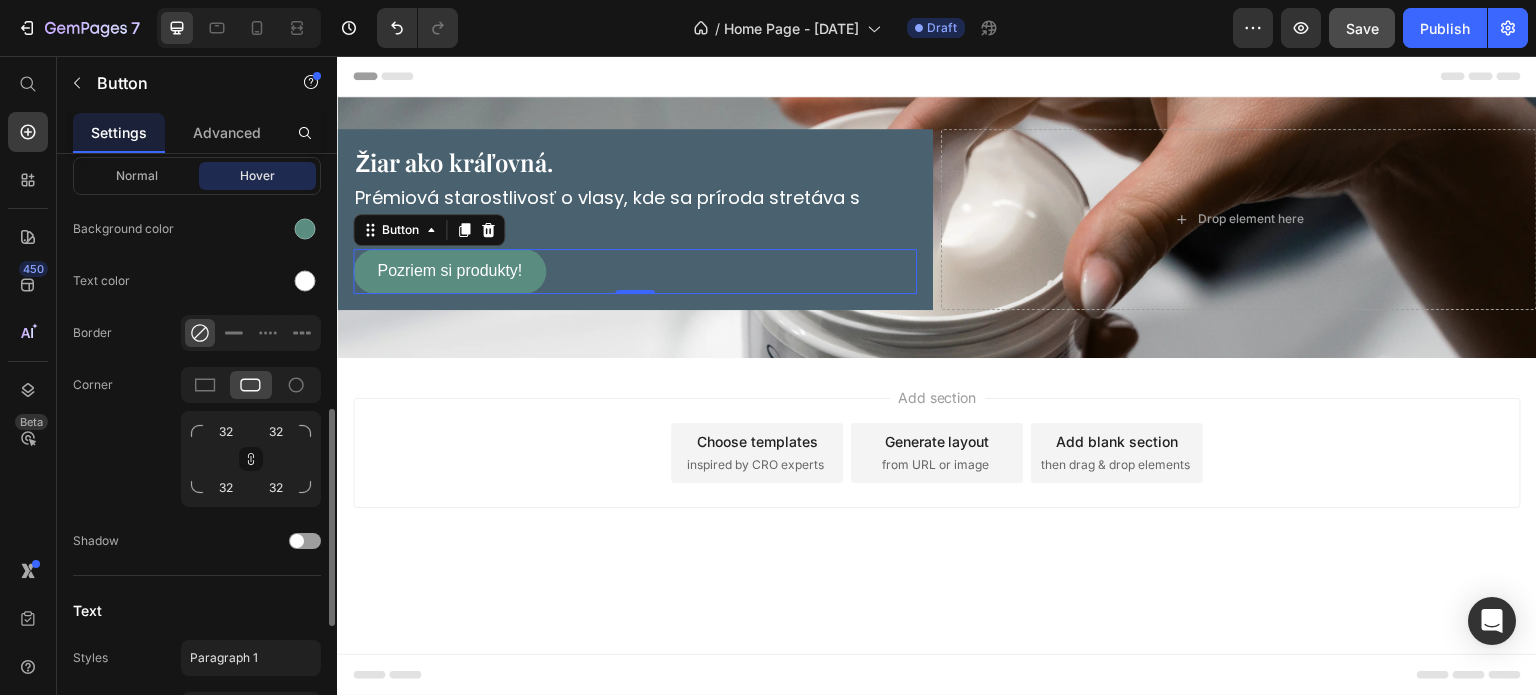 click on "Corner 32 32 32 32" 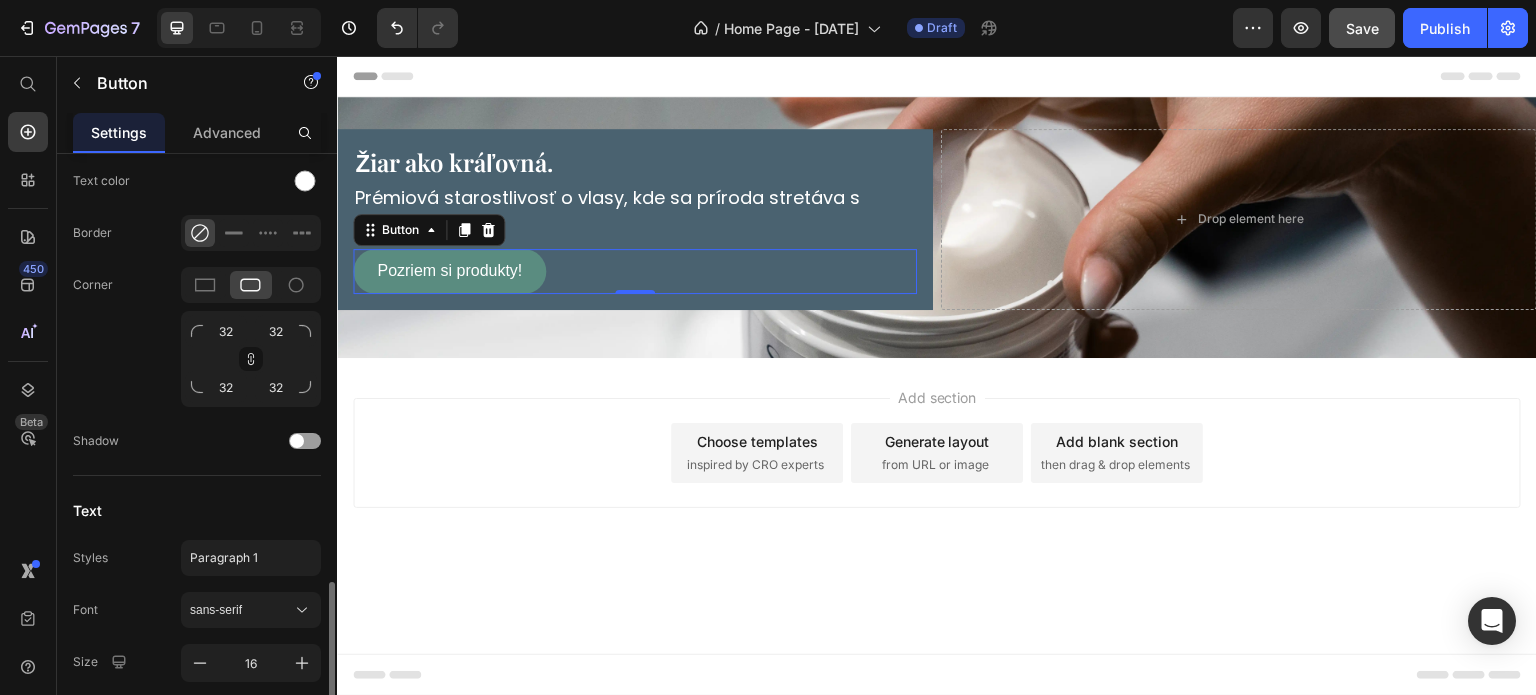 scroll, scrollTop: 1000, scrollLeft: 0, axis: vertical 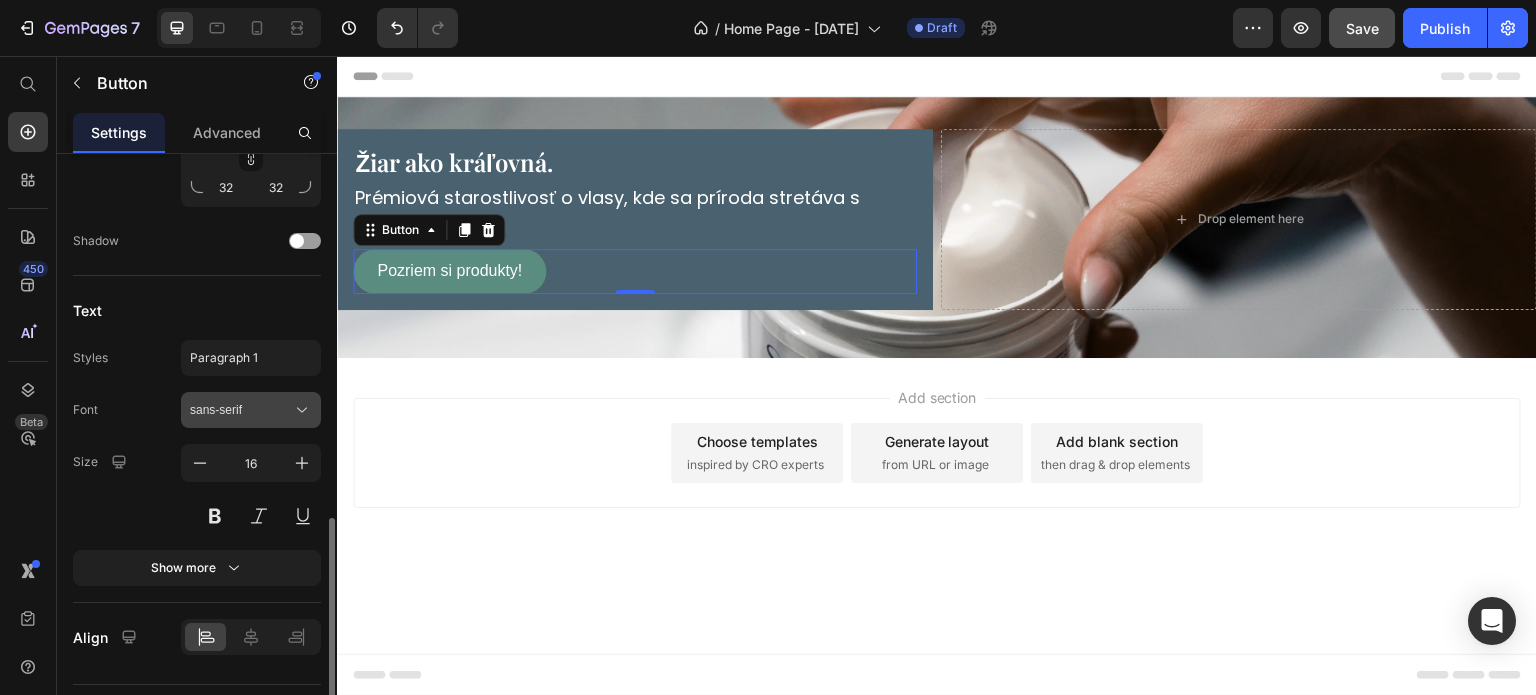 click on "sans-serif" at bounding box center [241, 410] 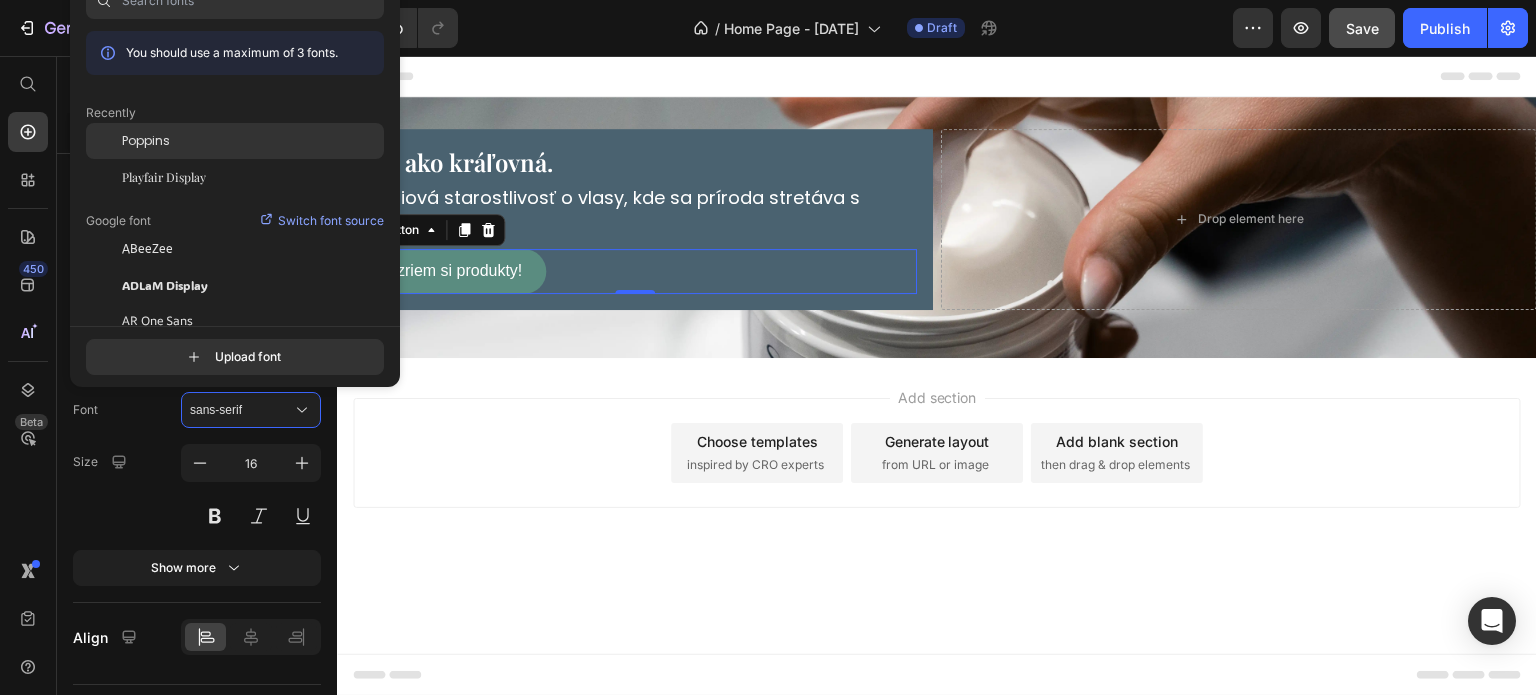 click on "Poppins" at bounding box center (146, 141) 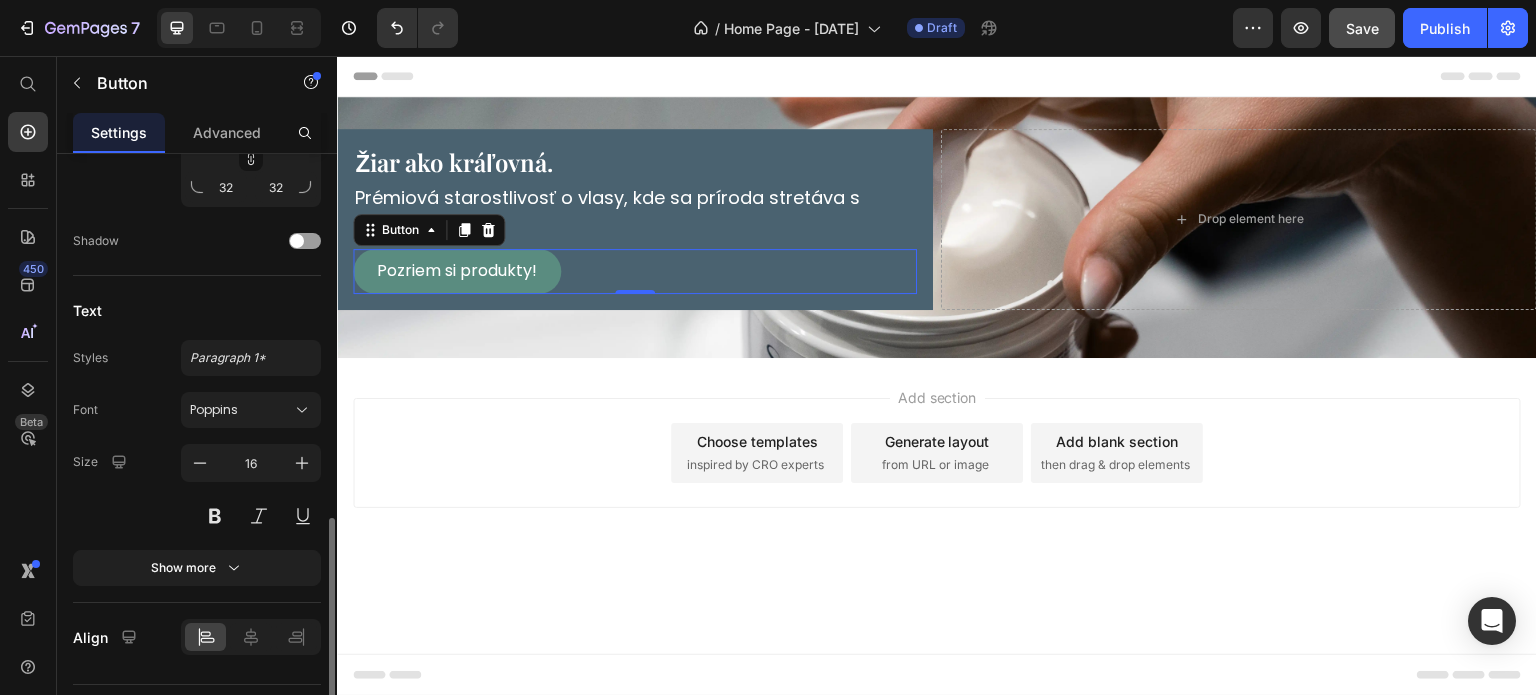 click on "Show more" at bounding box center [197, 568] 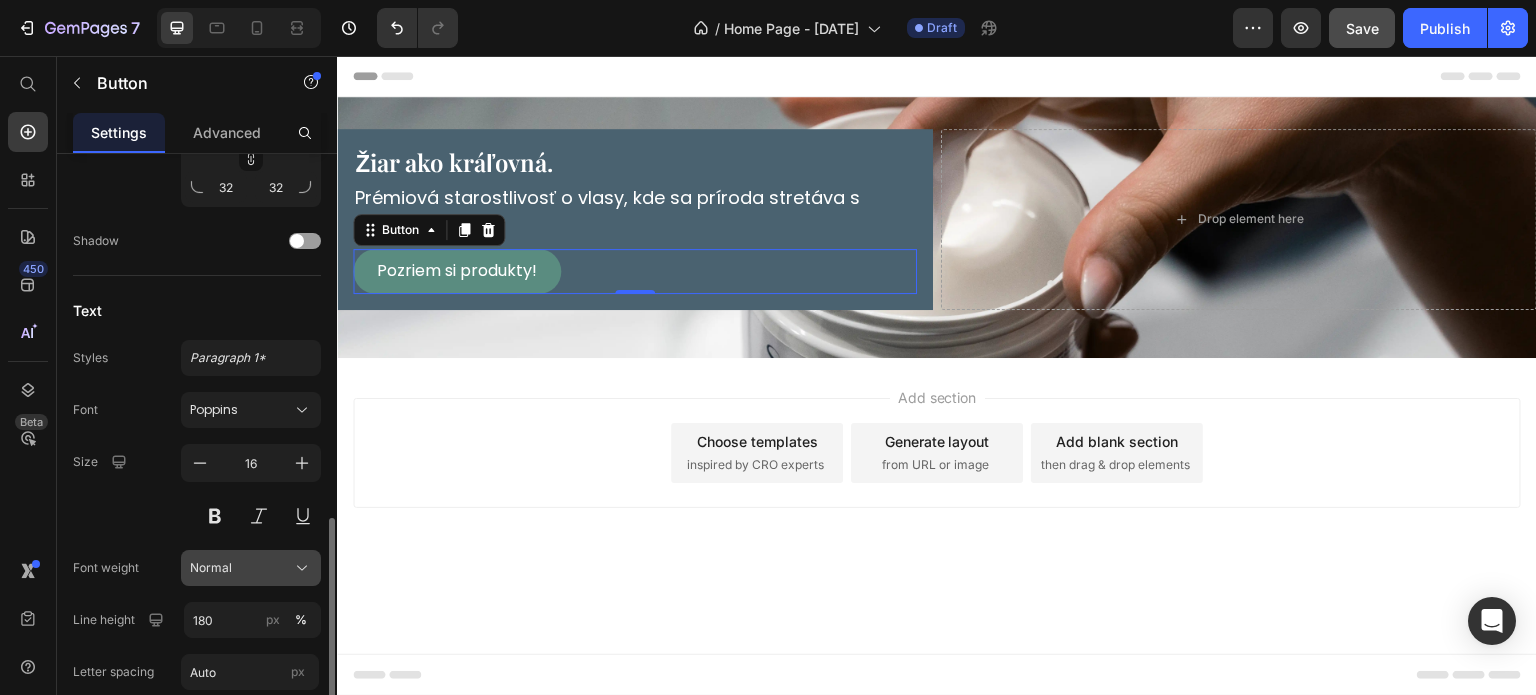 click on "Normal" 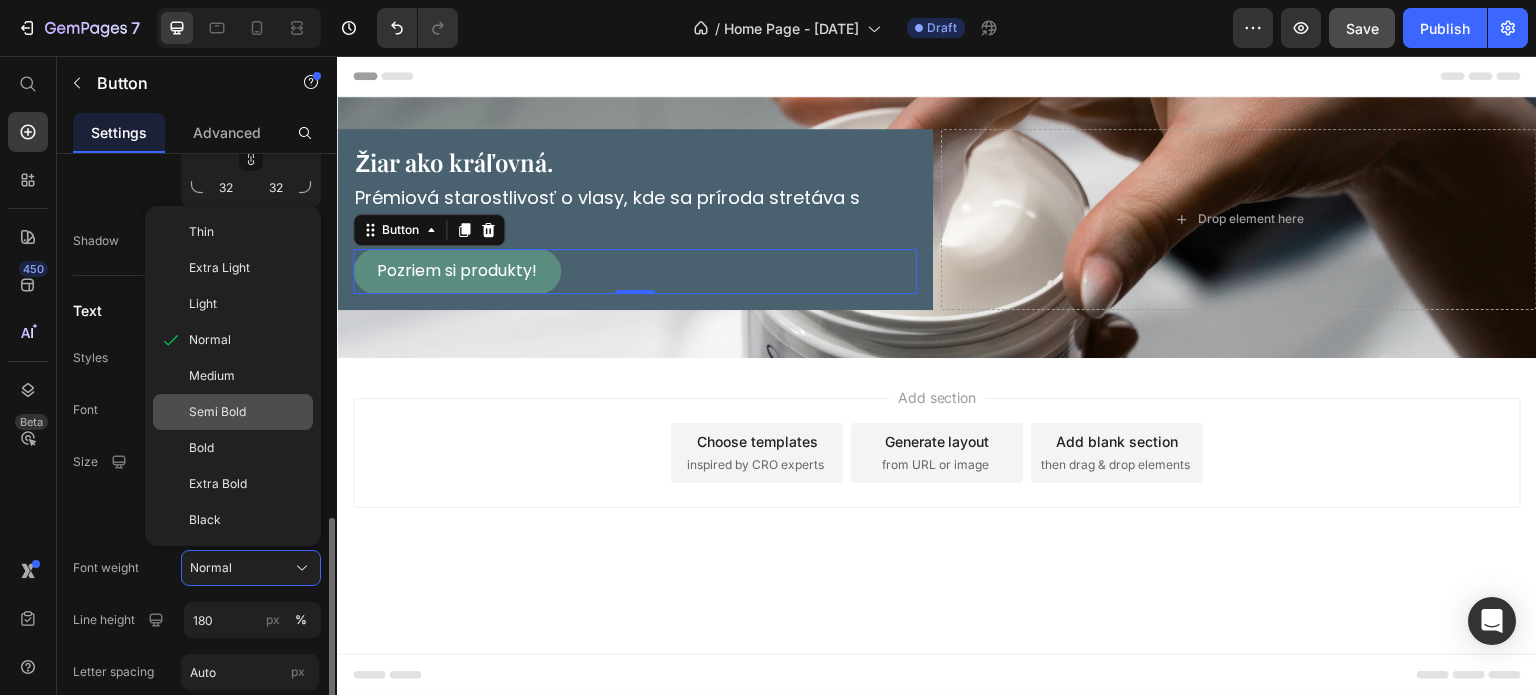click on "Semi Bold" at bounding box center (217, 412) 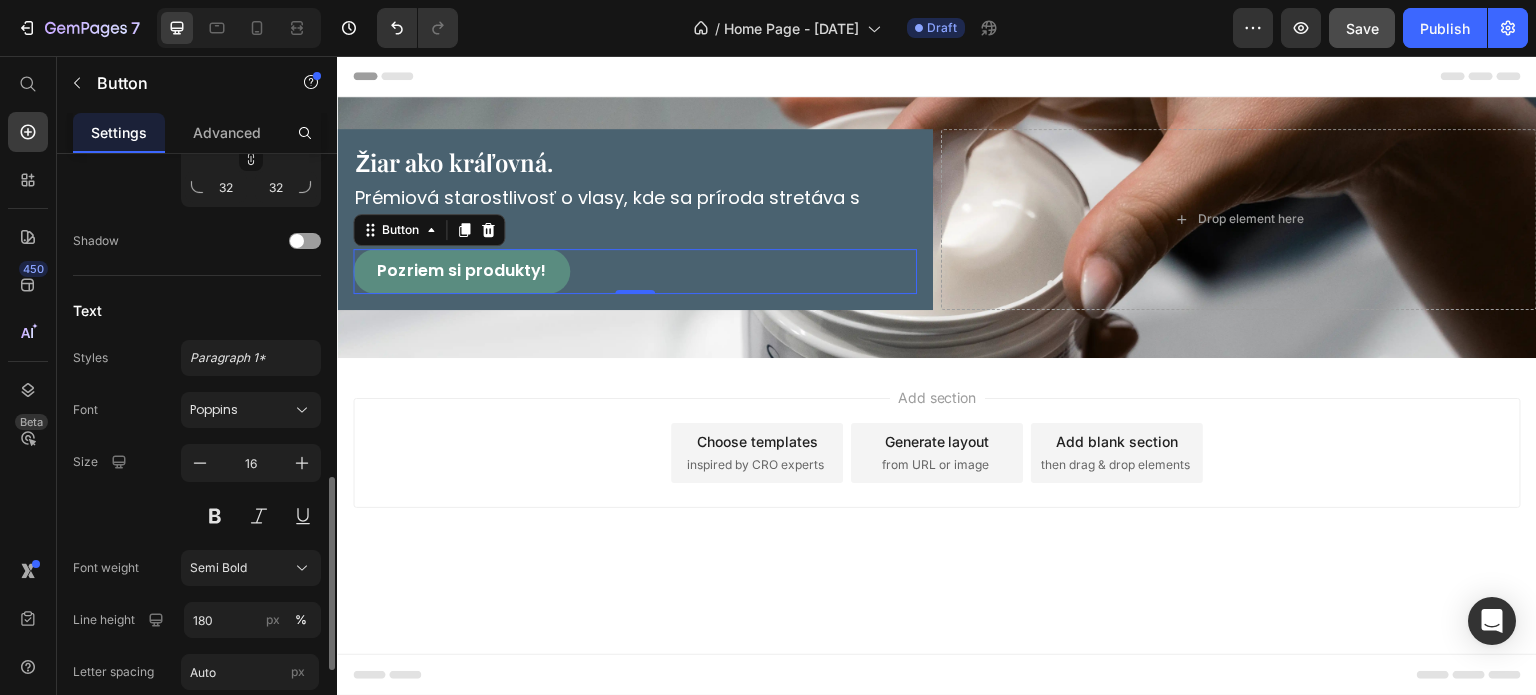 click on "Styles Paragraph 1*" at bounding box center (197, 358) 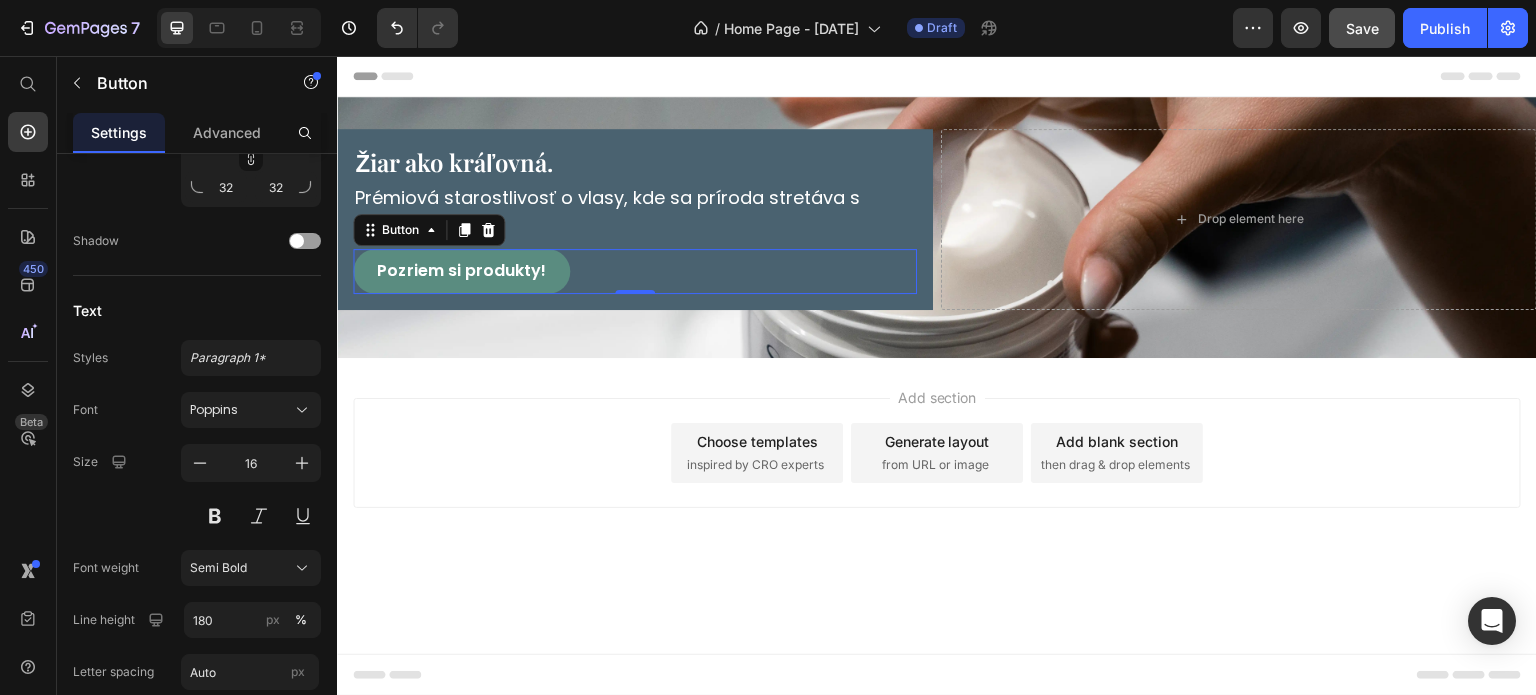 scroll, scrollTop: 1100, scrollLeft: 0, axis: vertical 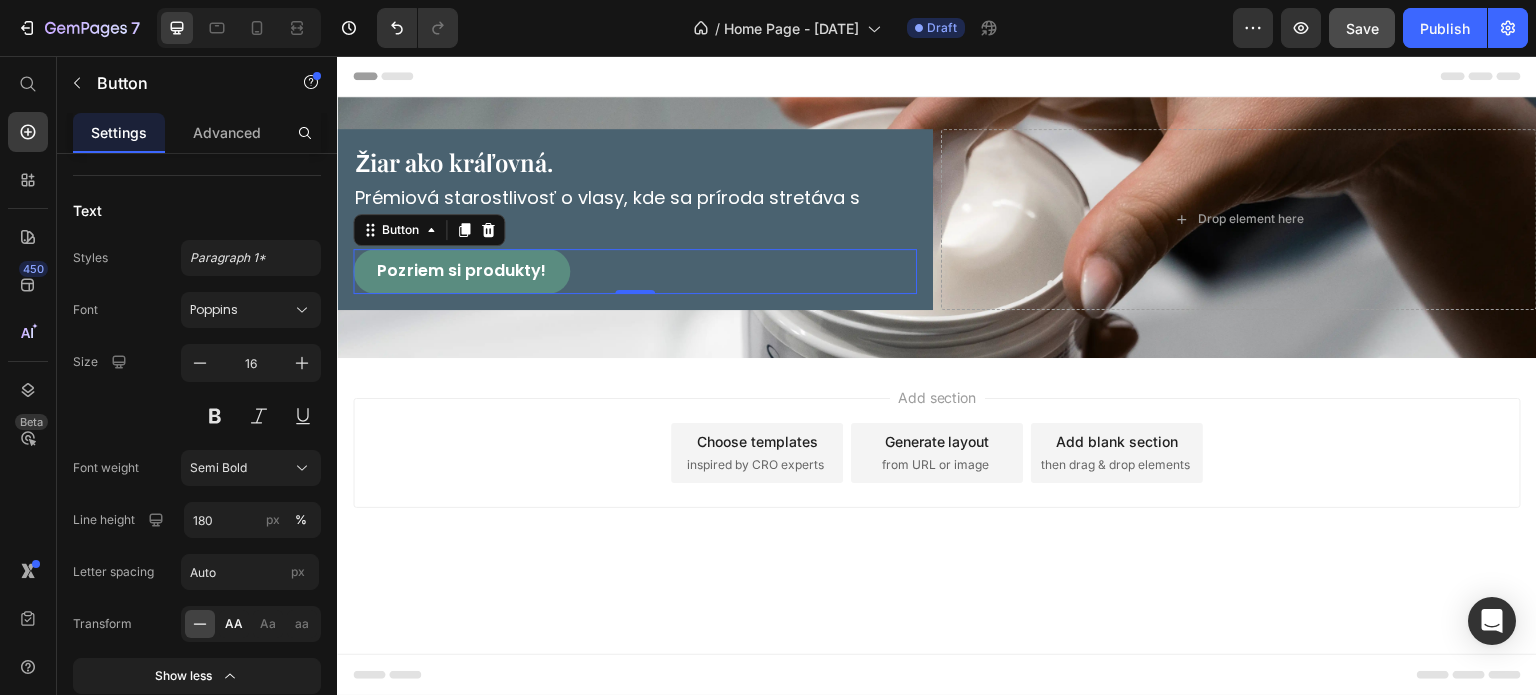click on "AA" 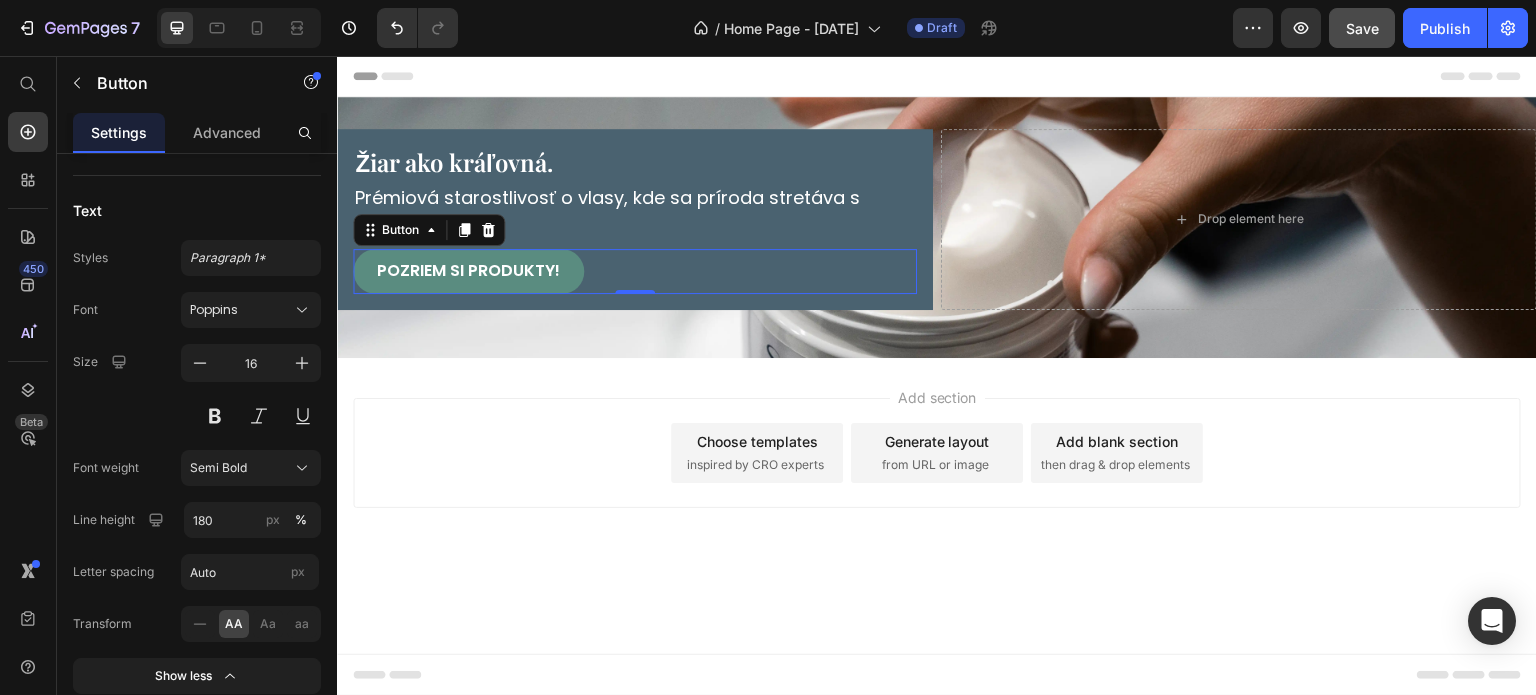 click on "Size 16" at bounding box center [197, 389] 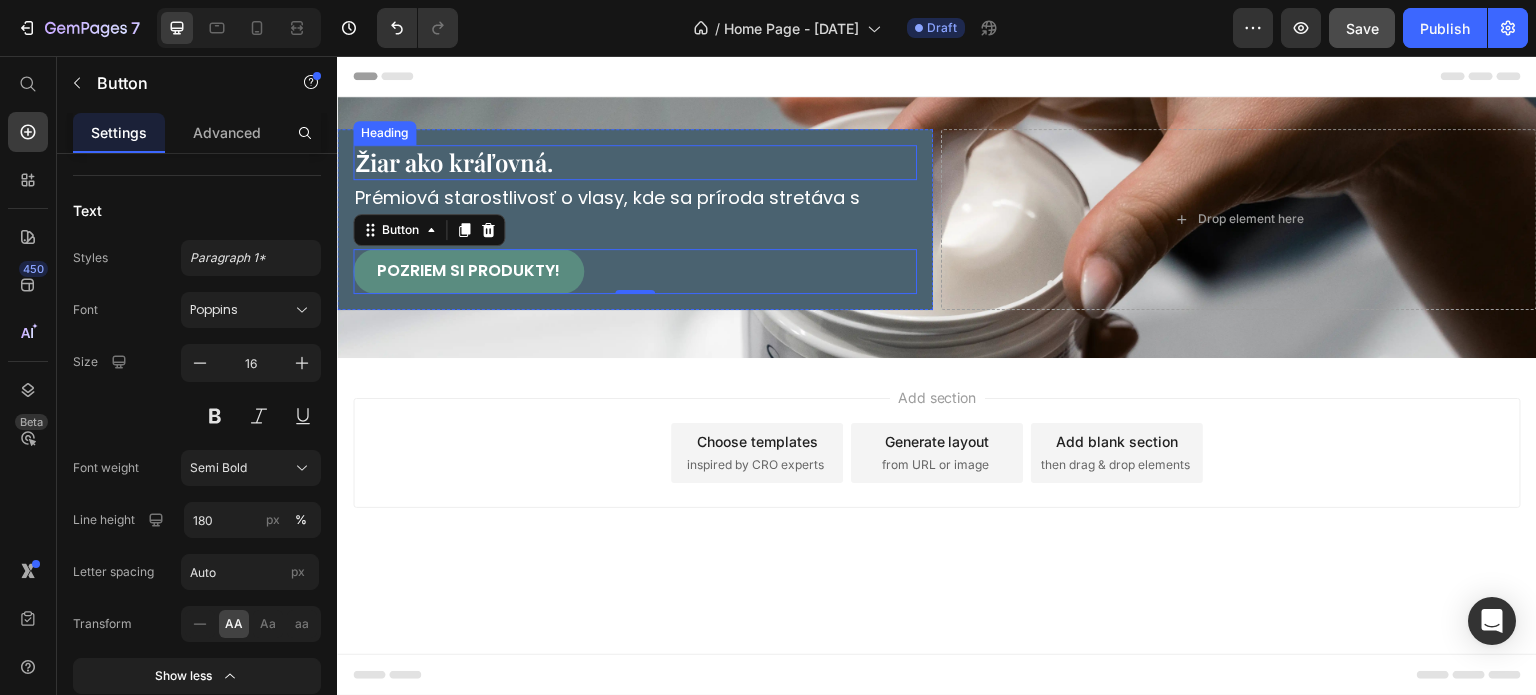 click on "Žiar ako kráľovná." at bounding box center [635, 162] 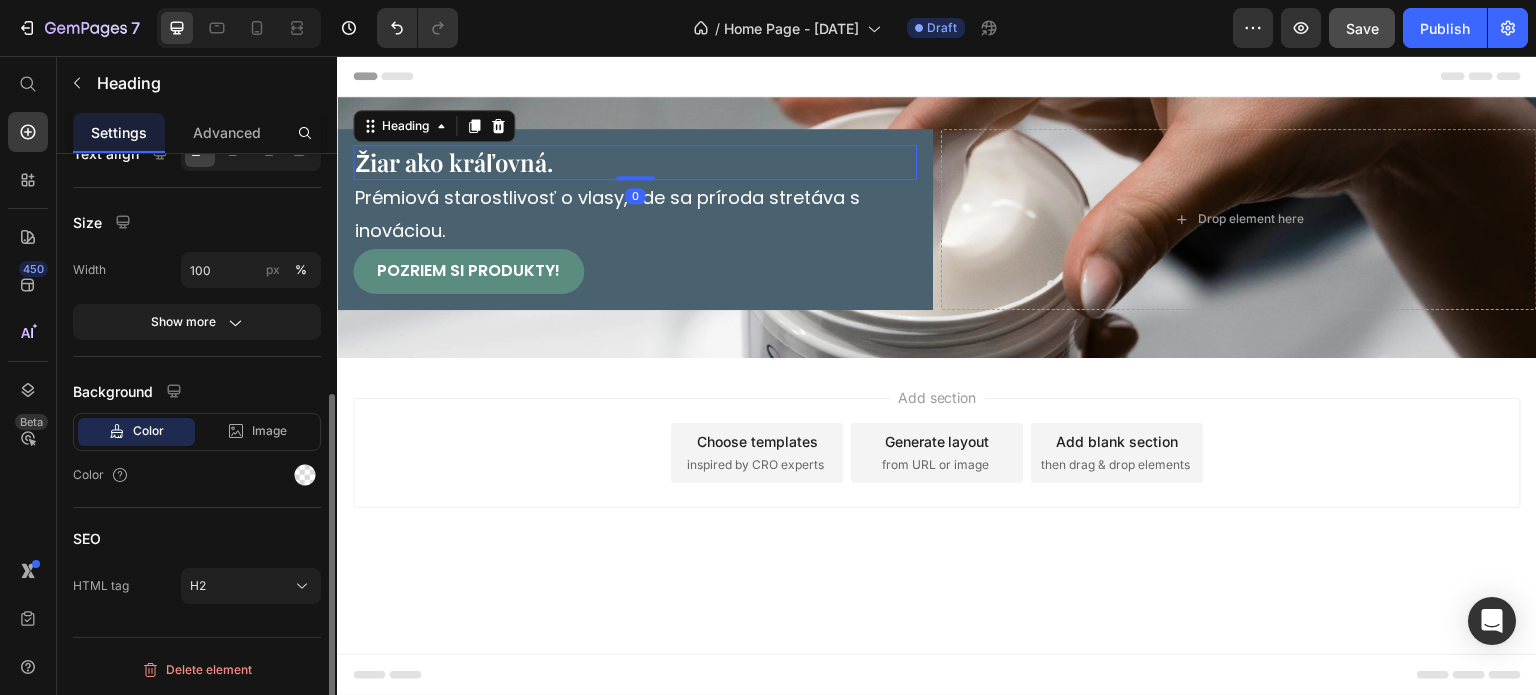 scroll, scrollTop: 0, scrollLeft: 0, axis: both 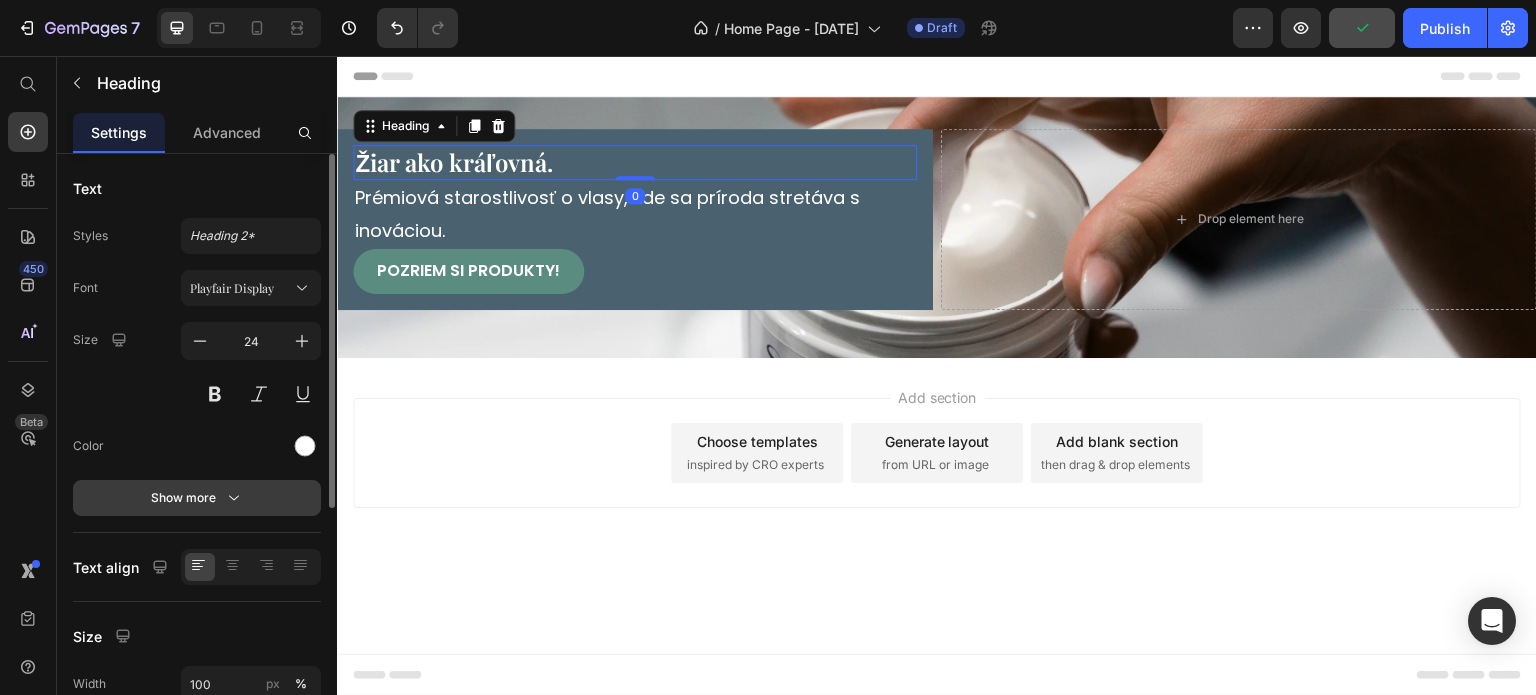 click 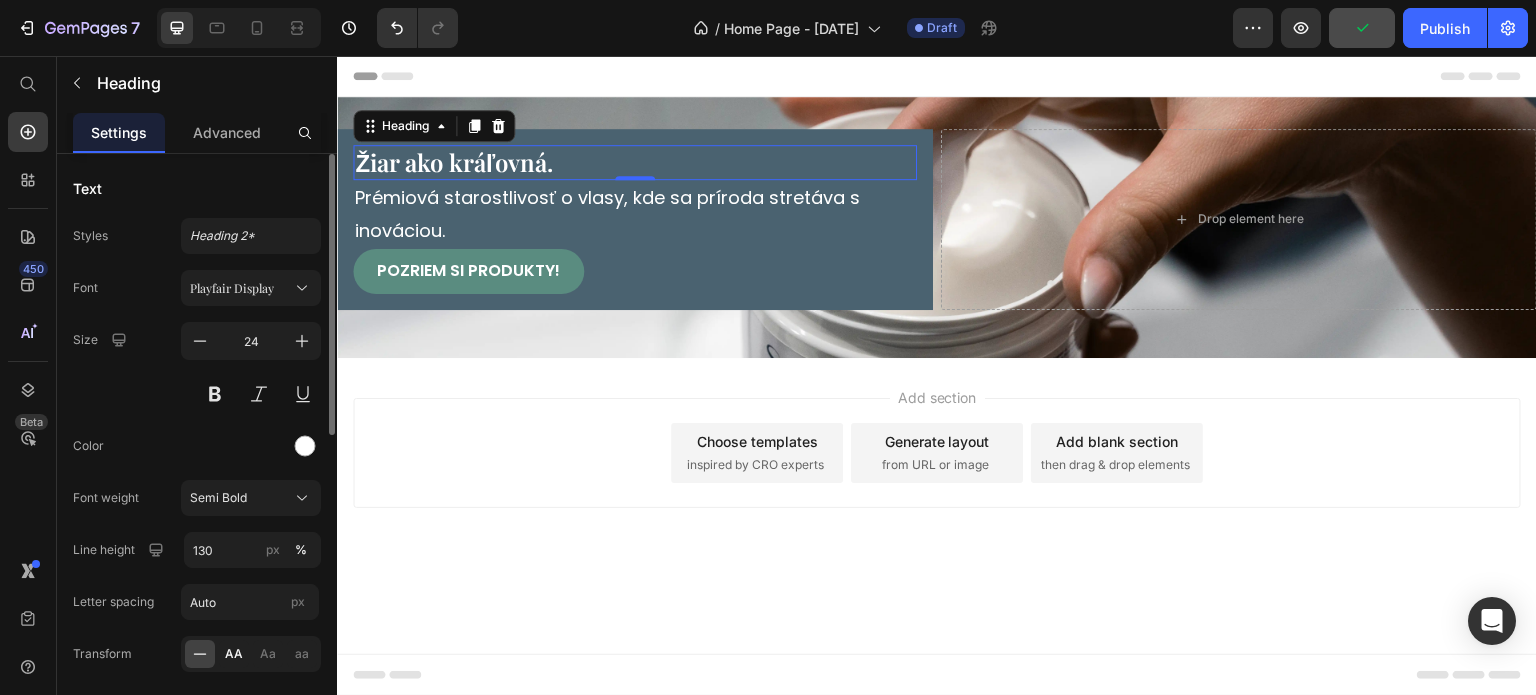 click on "AA" 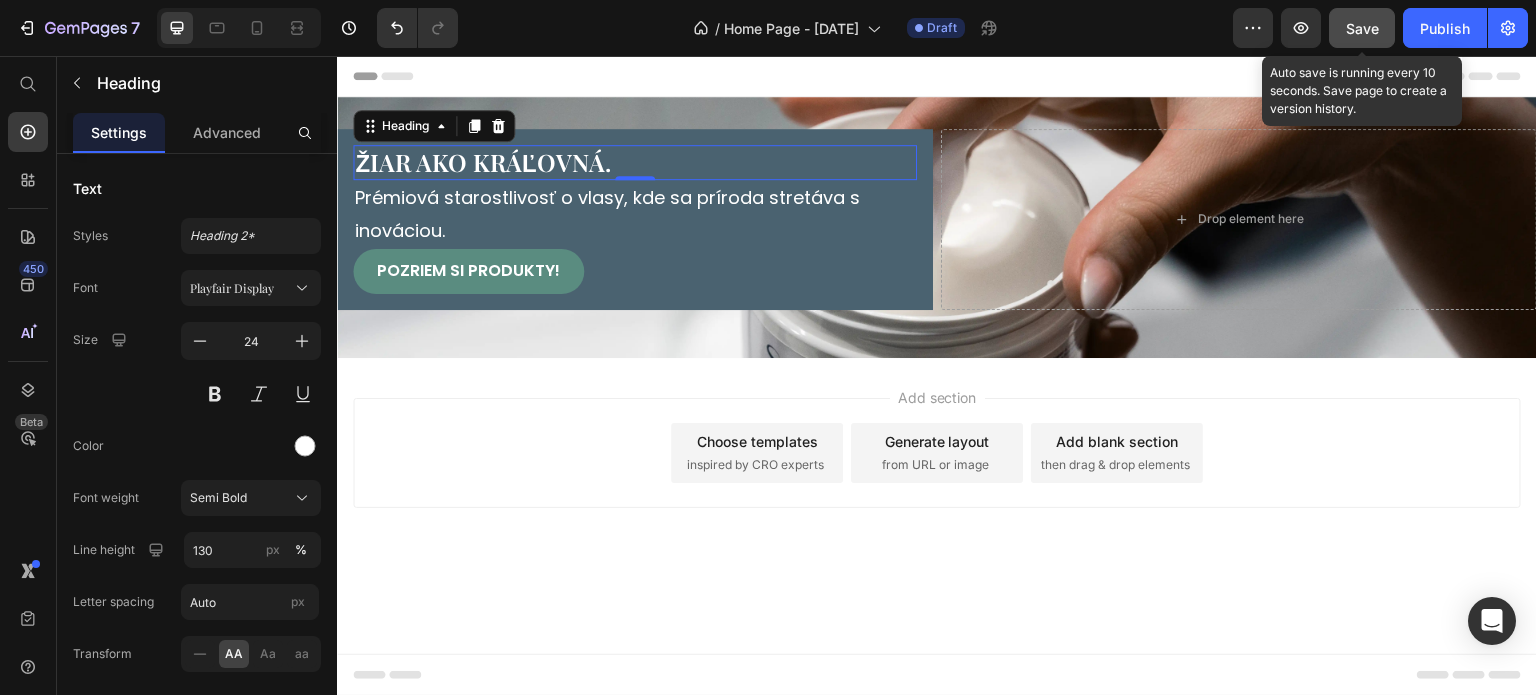 click on "Save" 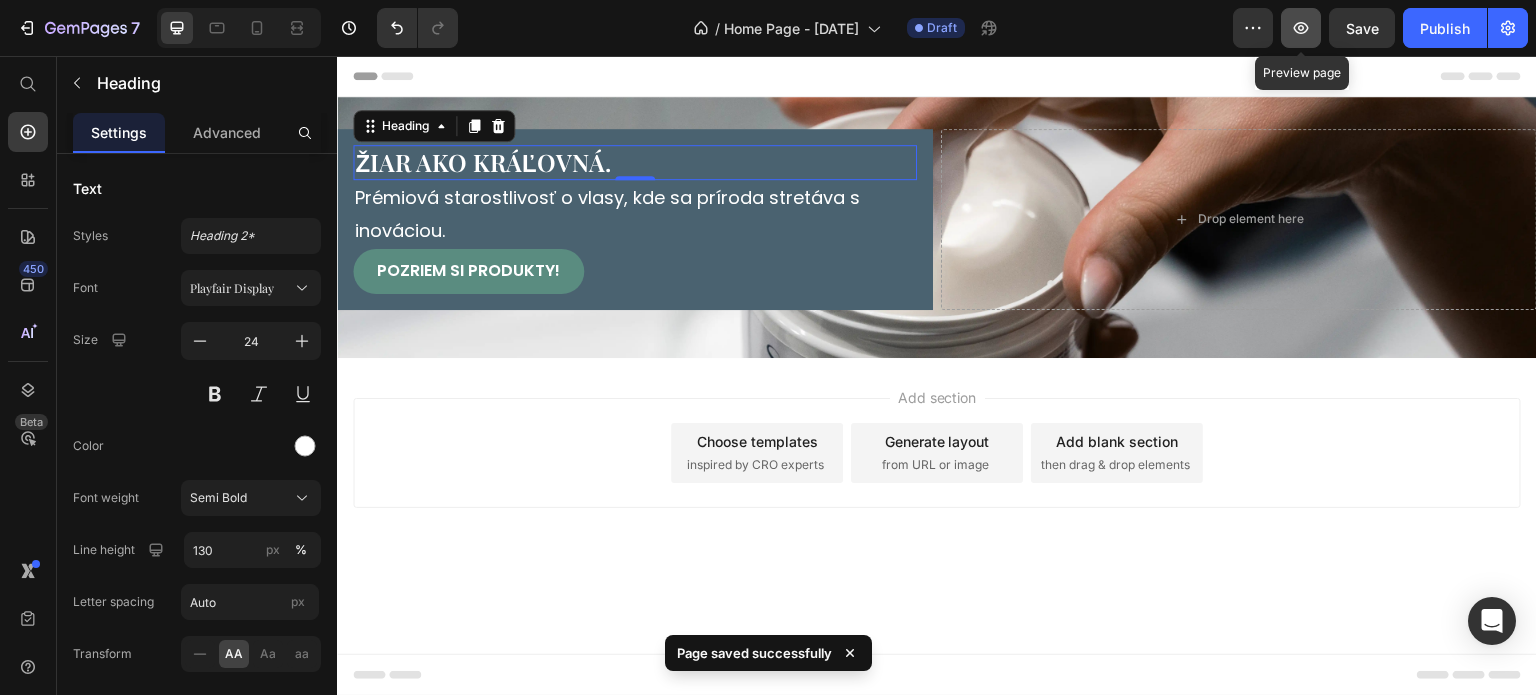 click 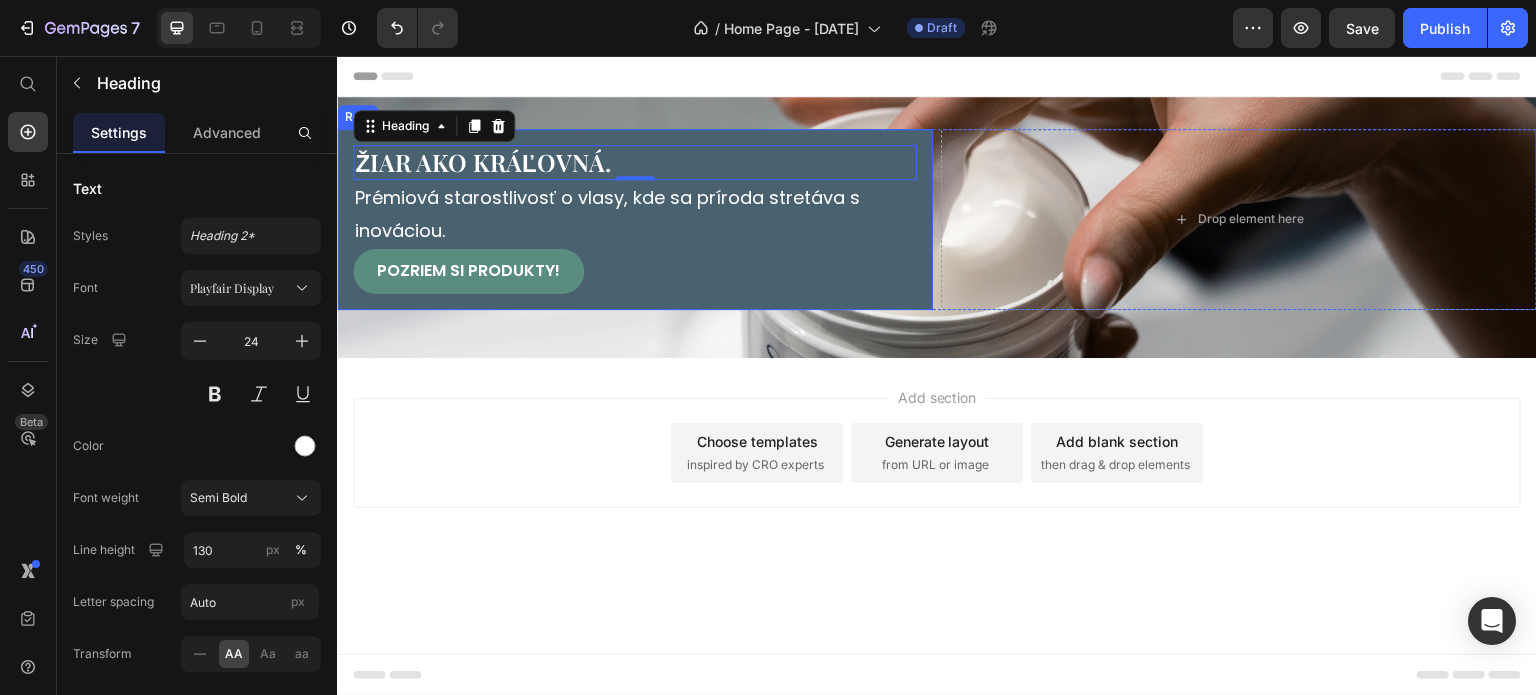 click on "Žiar ako kráľovná. Heading   0 Prémiová starostlivosť o vlasy, kde sa príroda stretáva s inováciou. Text Block Pozriem si produkty! Button Row" at bounding box center [635, 219] 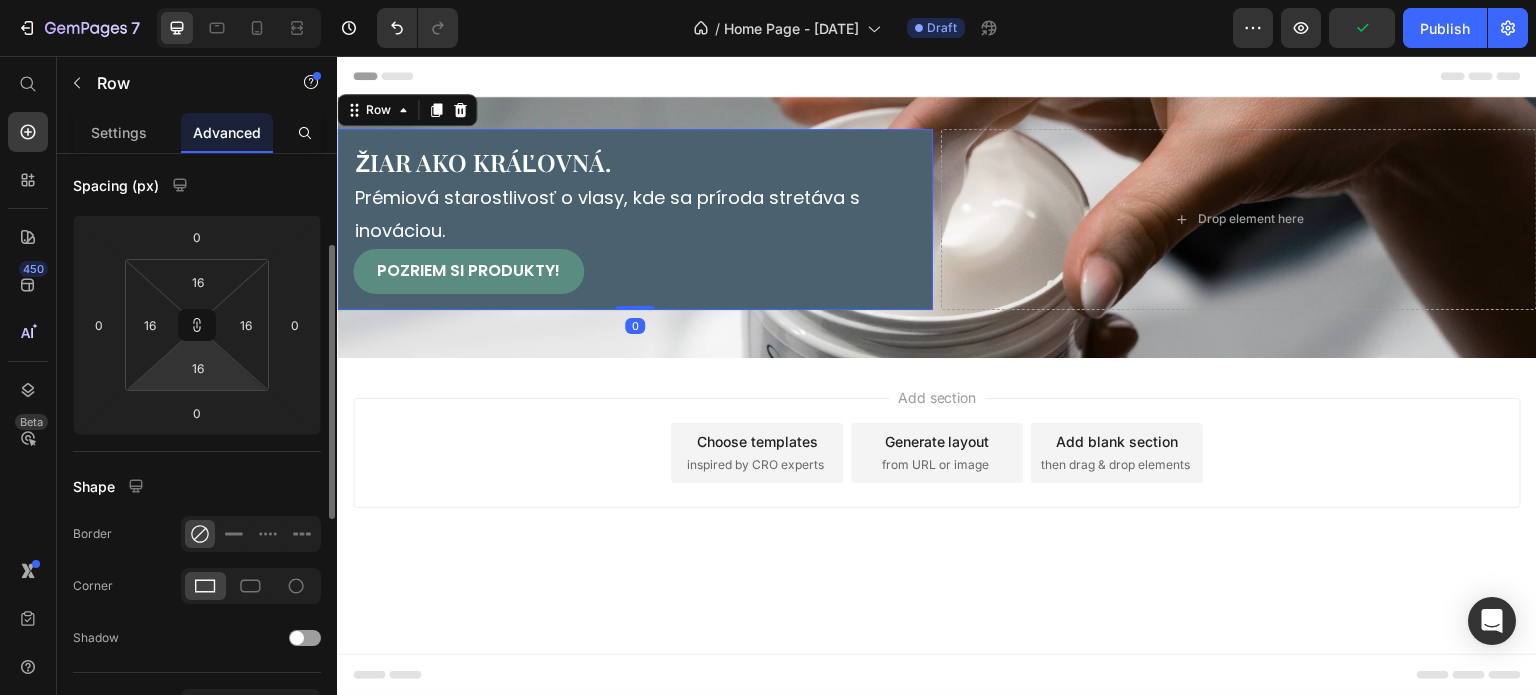 scroll, scrollTop: 400, scrollLeft: 0, axis: vertical 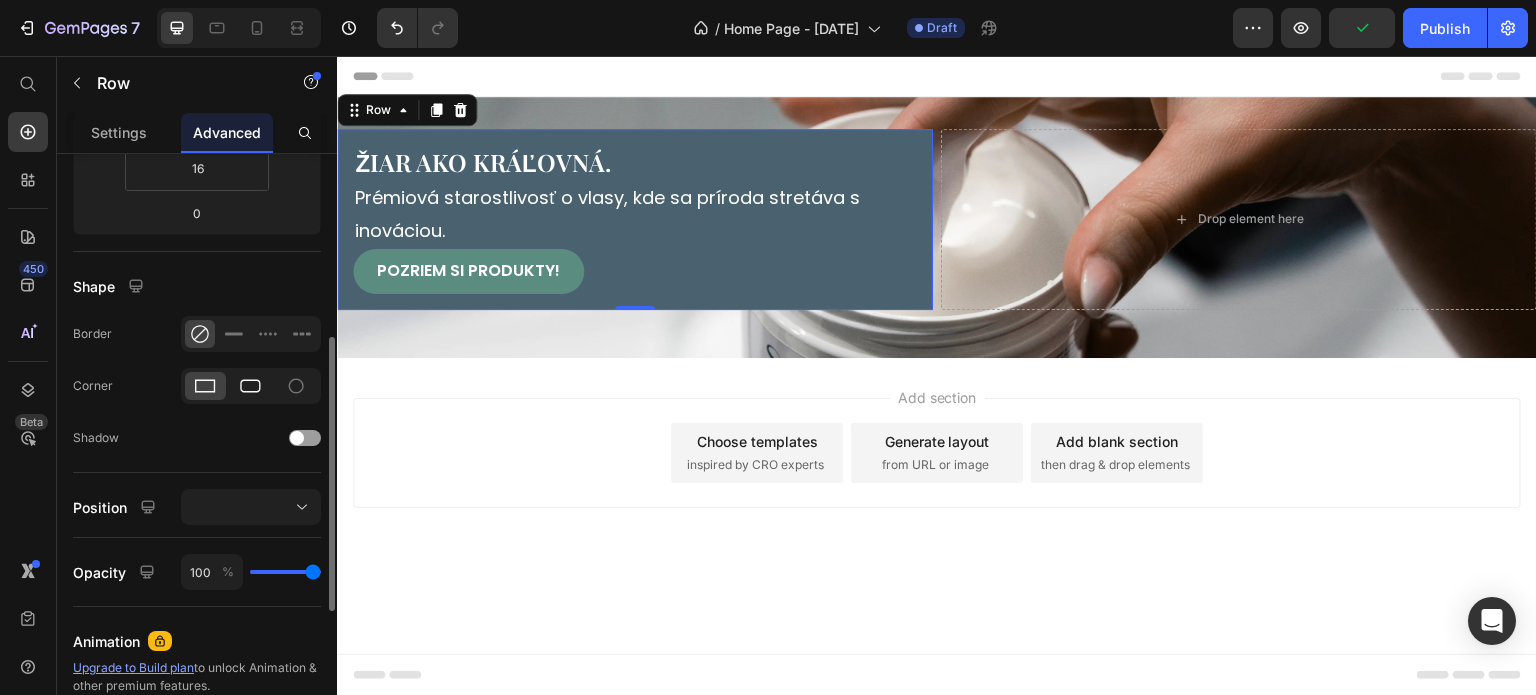 click 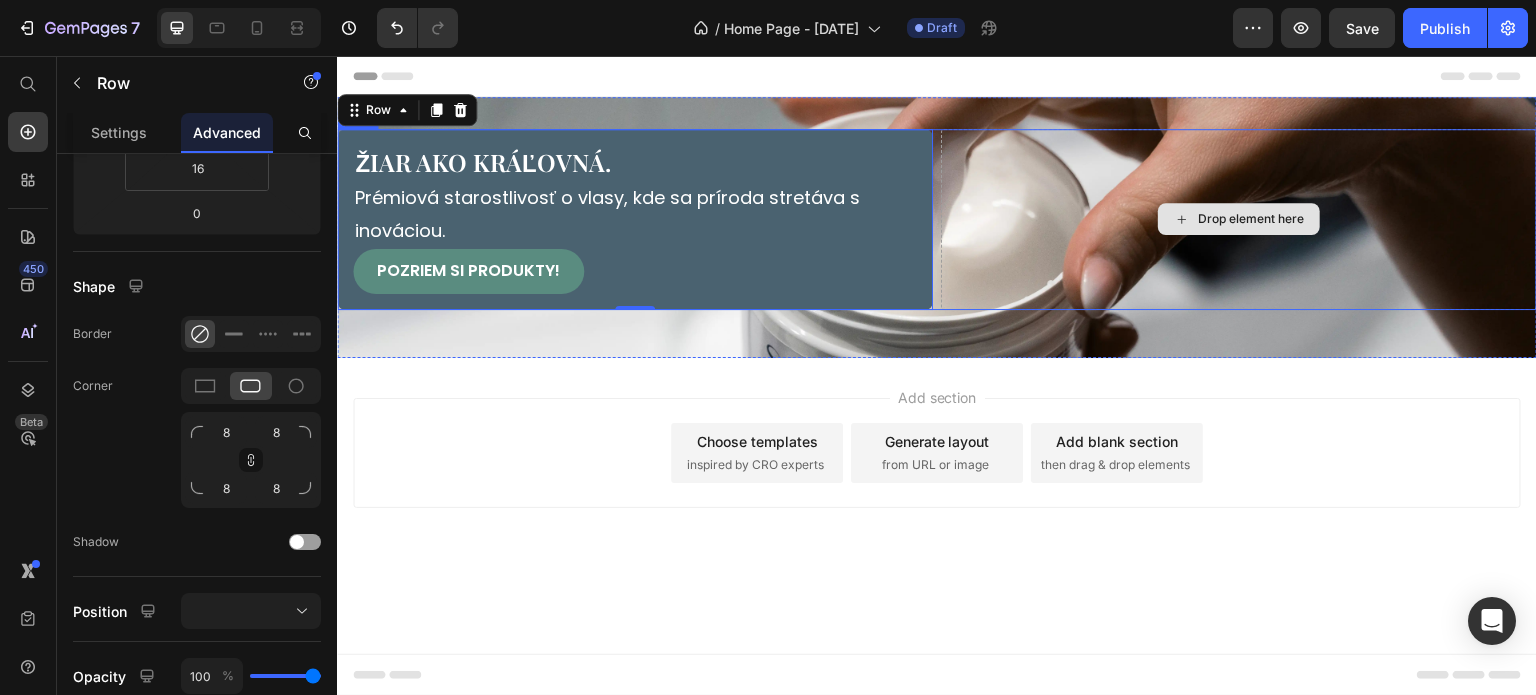 click on "Drop element here" at bounding box center [1239, 219] 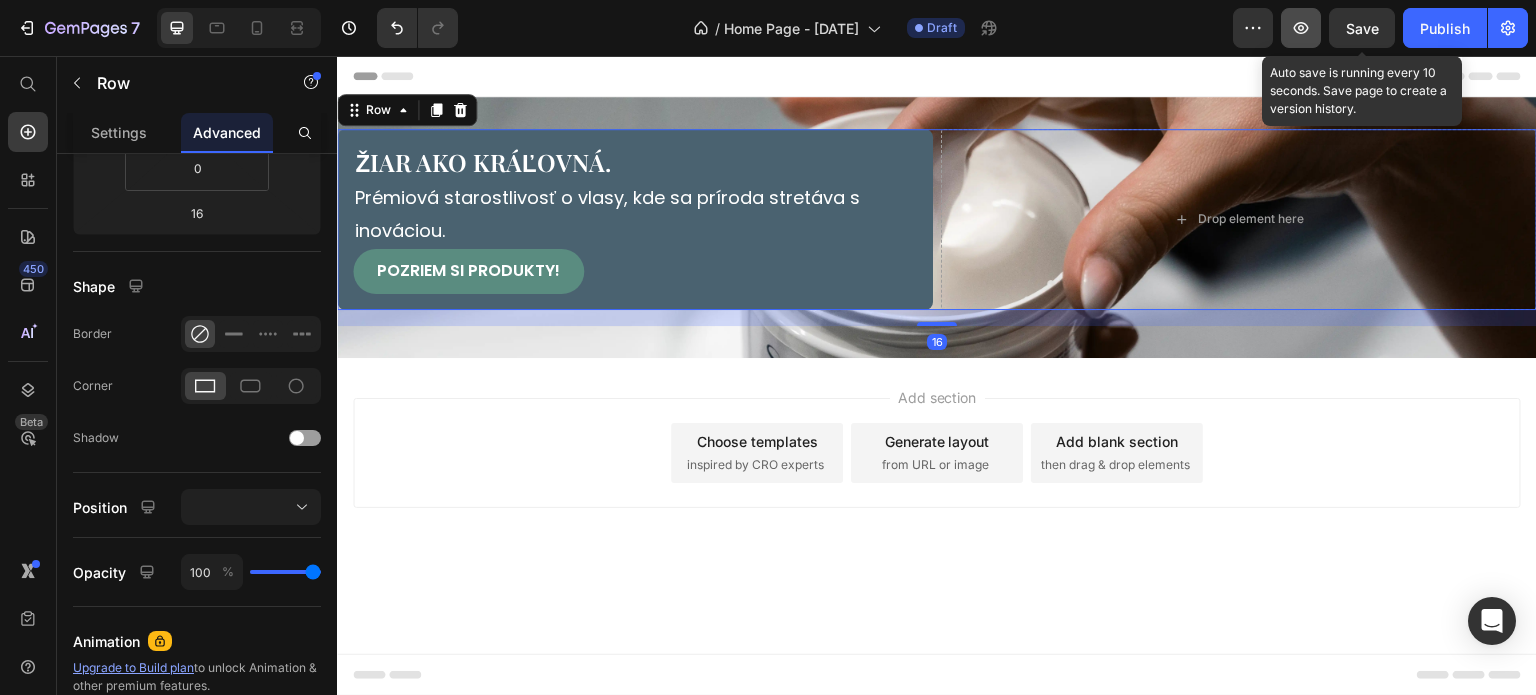 click on "Save" at bounding box center [1362, 28] 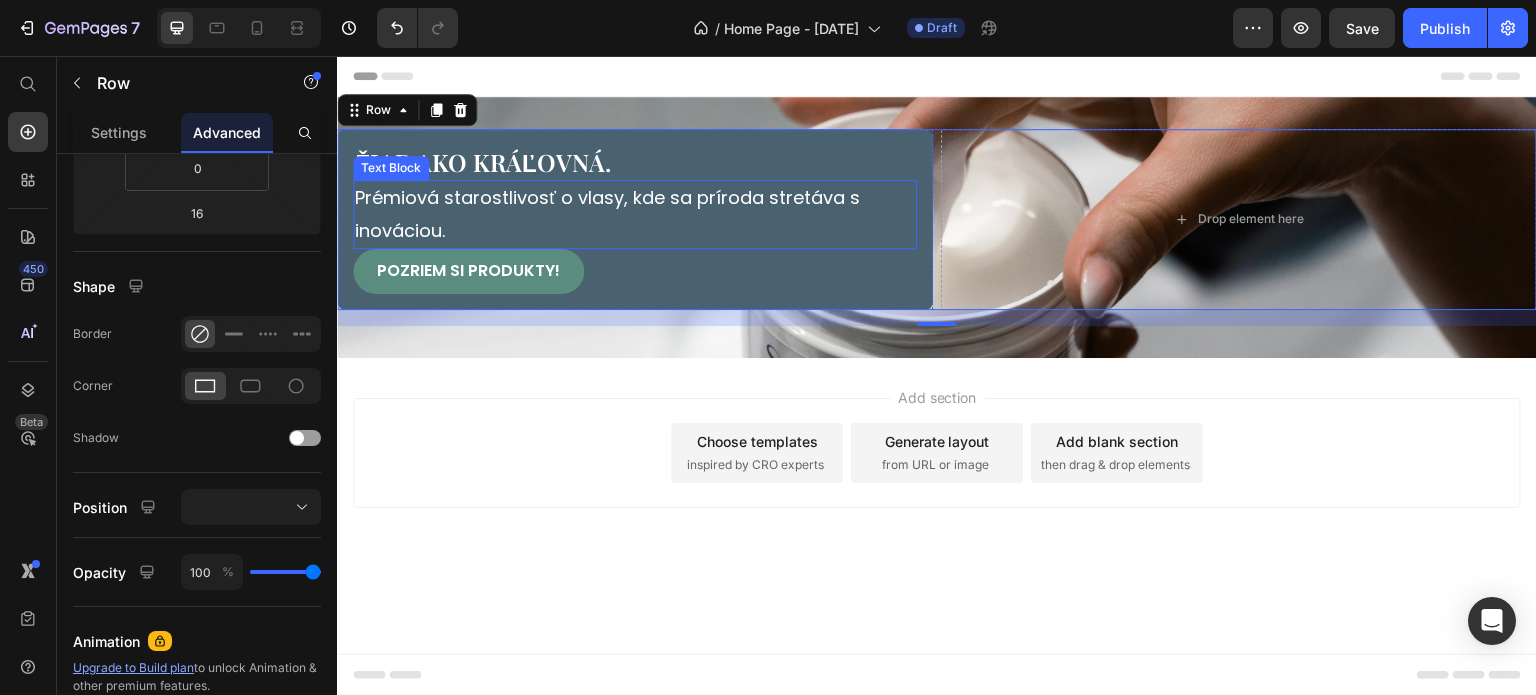 click on "Prémiová starostlivosť o vlasy, kde sa príroda stretáva s inováciou." at bounding box center [635, 214] 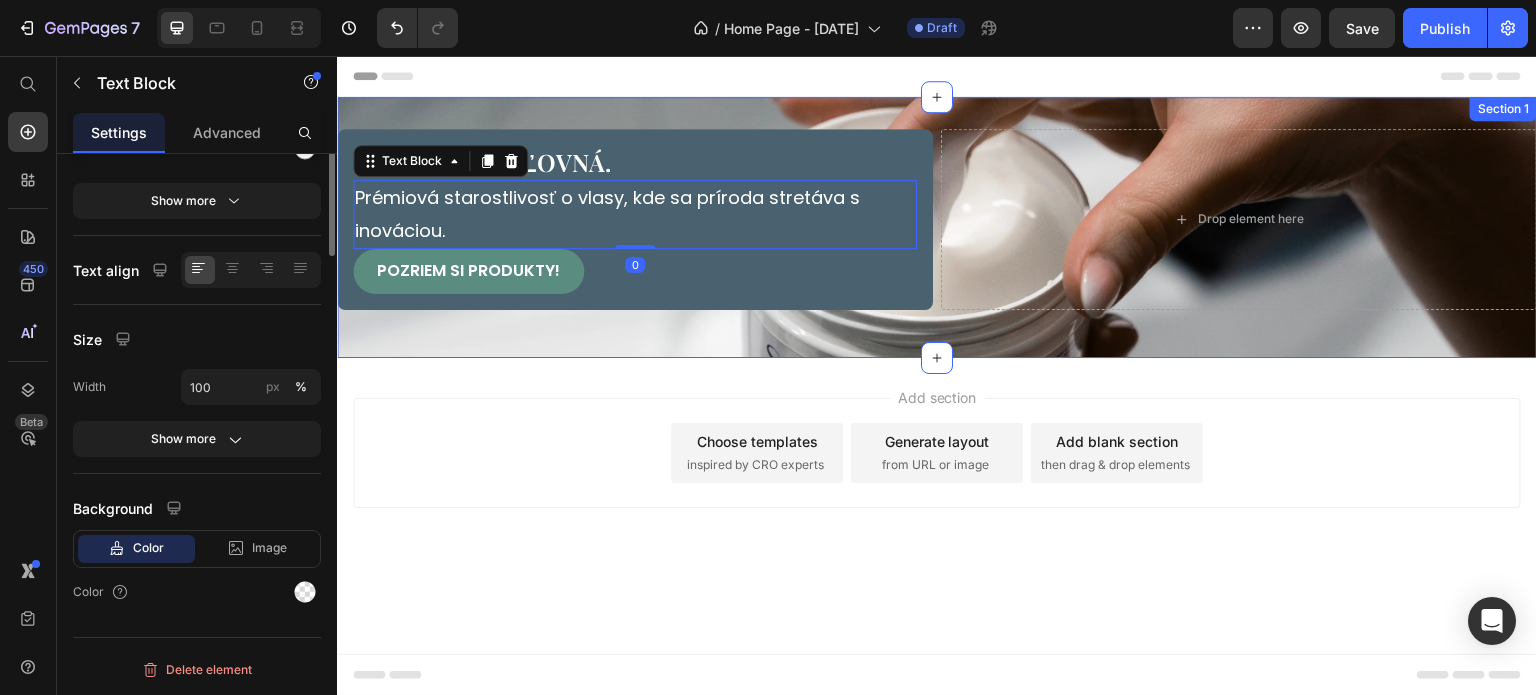 scroll, scrollTop: 0, scrollLeft: 0, axis: both 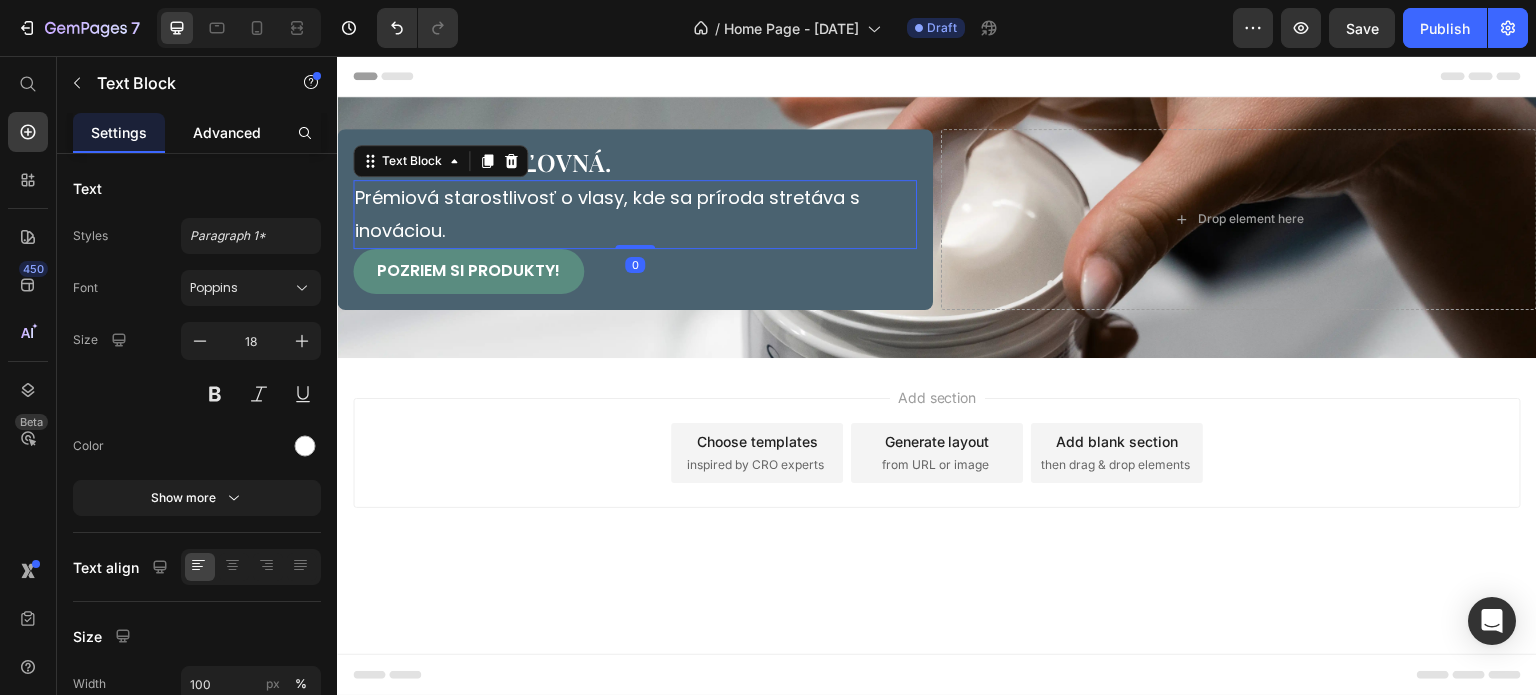 click on "Advanced" 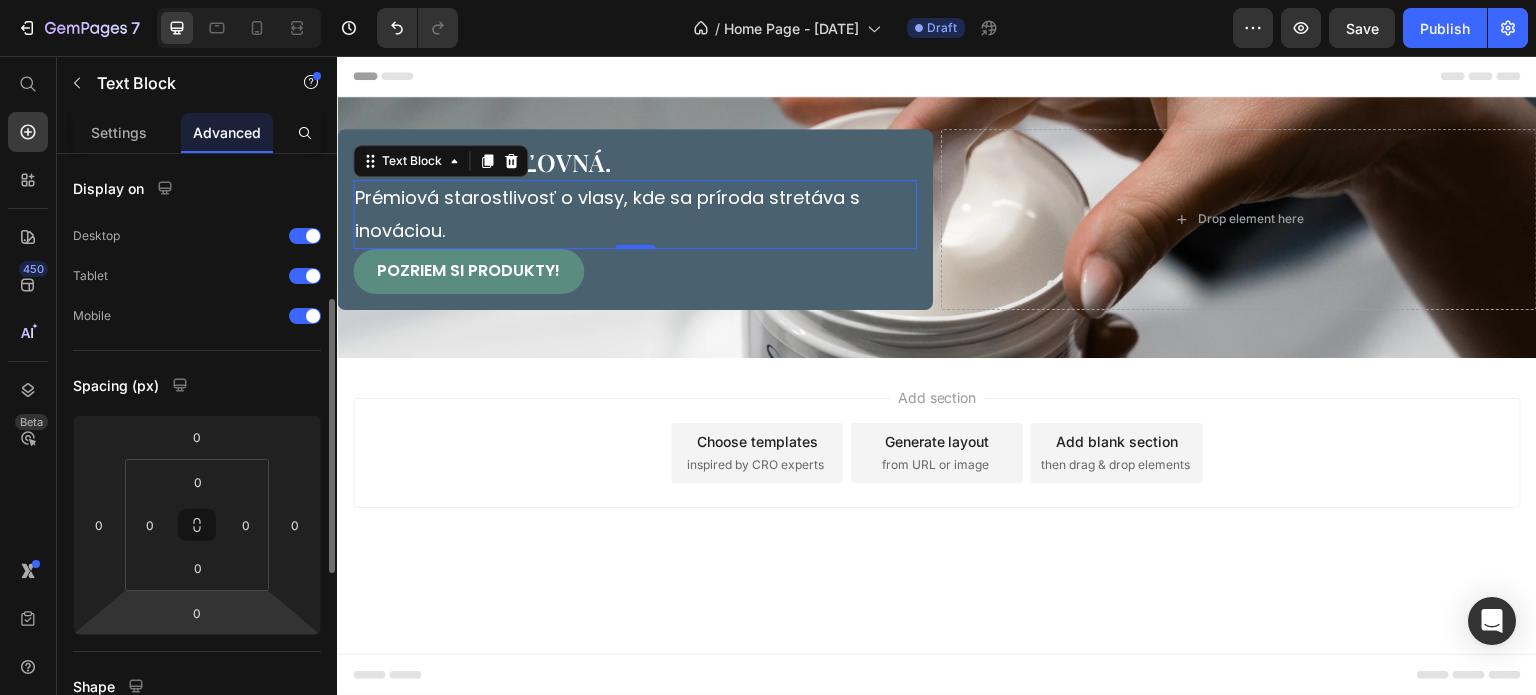 scroll, scrollTop: 200, scrollLeft: 0, axis: vertical 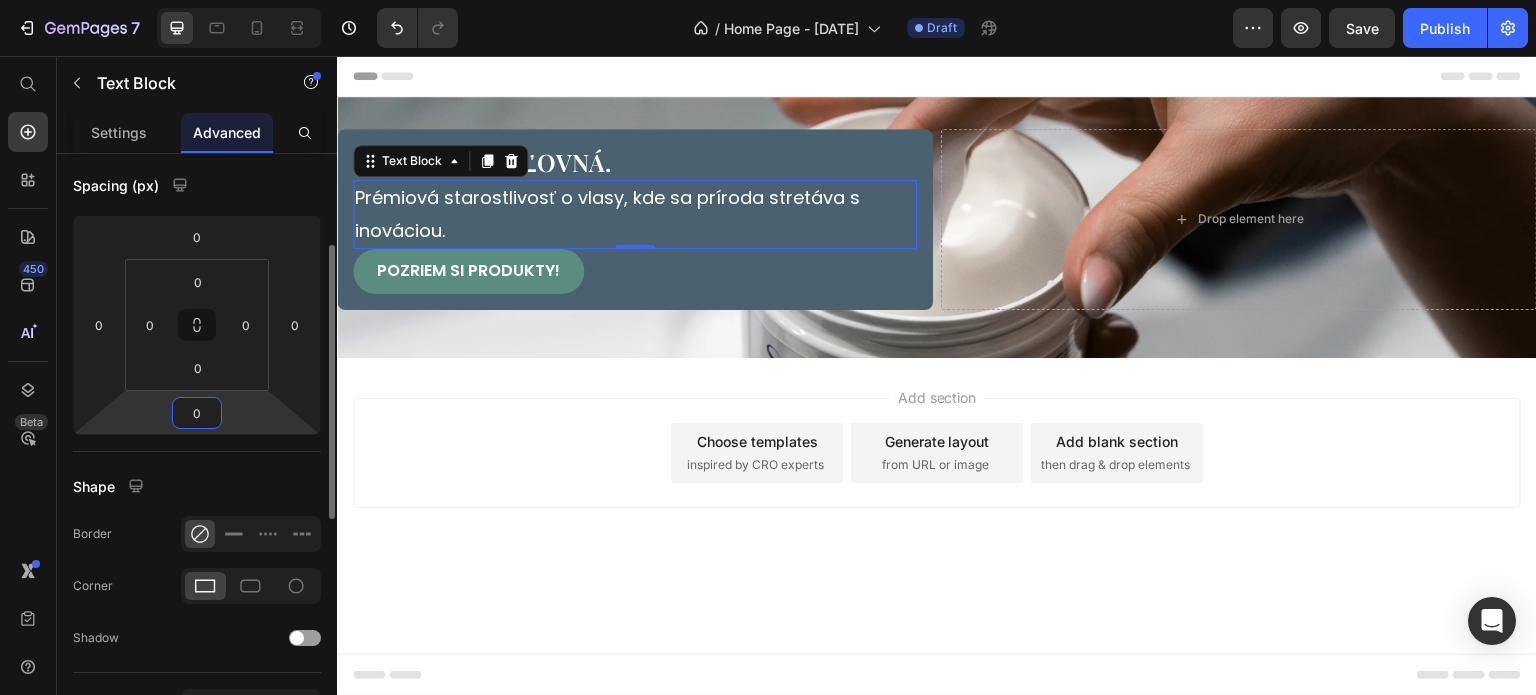 click on "0" at bounding box center [197, 413] 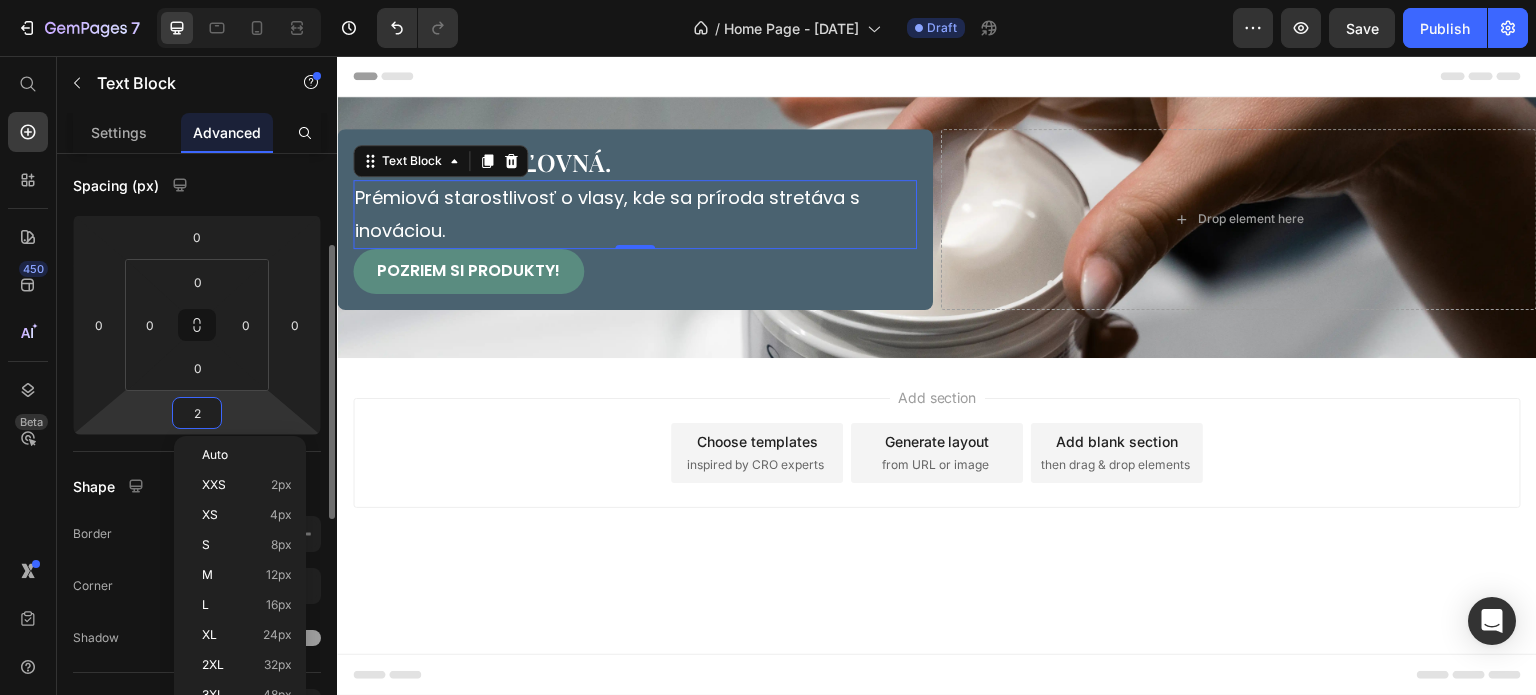 type on "20" 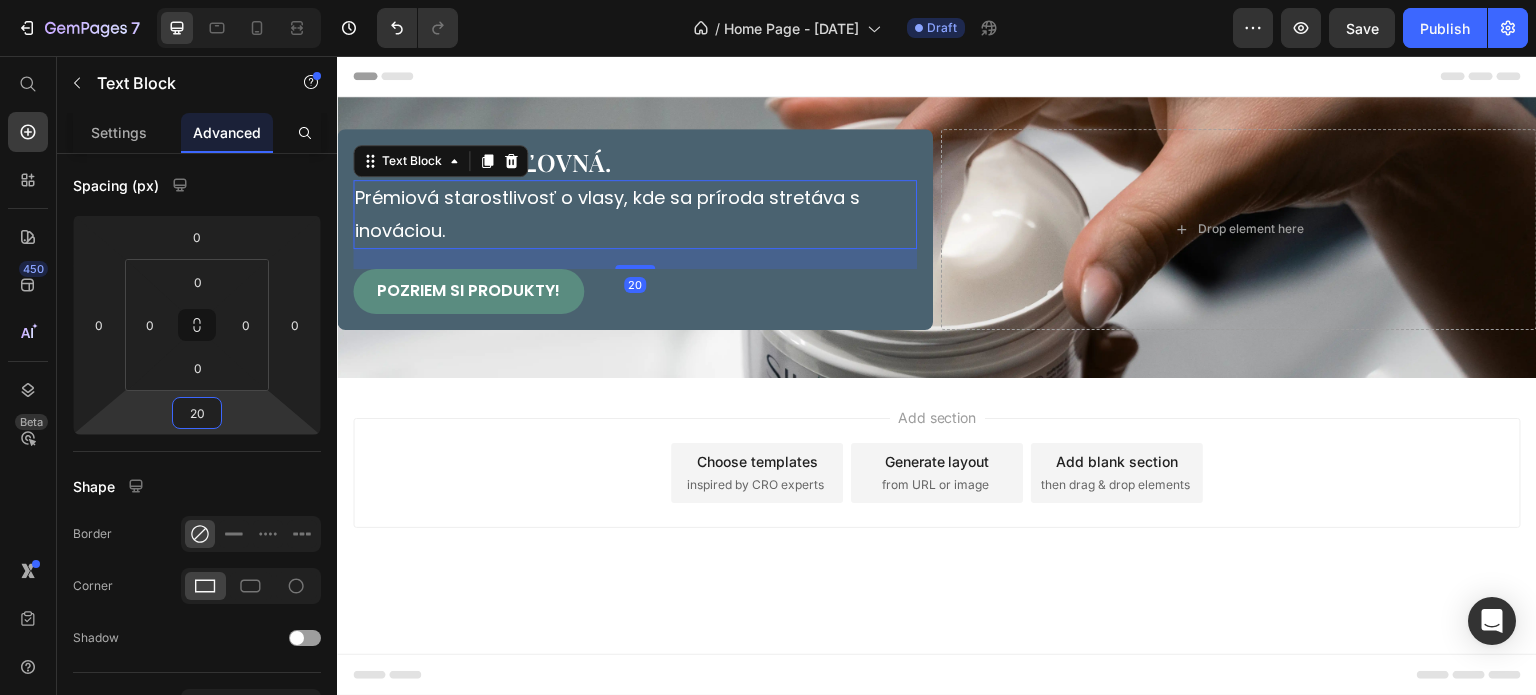 click on "Add section Choose templates inspired by CRO experts Generate layout from URL or image Add blank section then drag & drop elements" at bounding box center [937, 473] 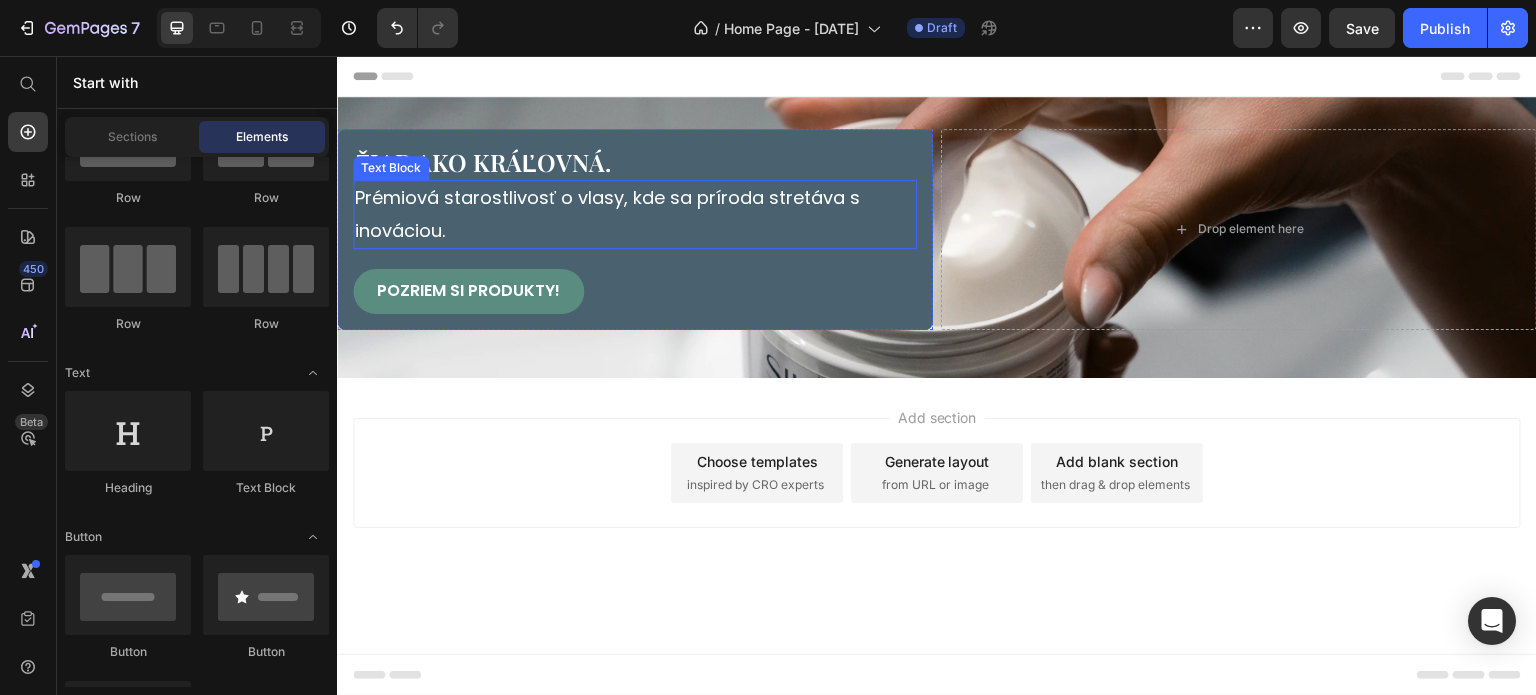 click on "Prémiová starostlivosť o vlasy, kde sa príroda stretáva s inováciou." at bounding box center (635, 214) 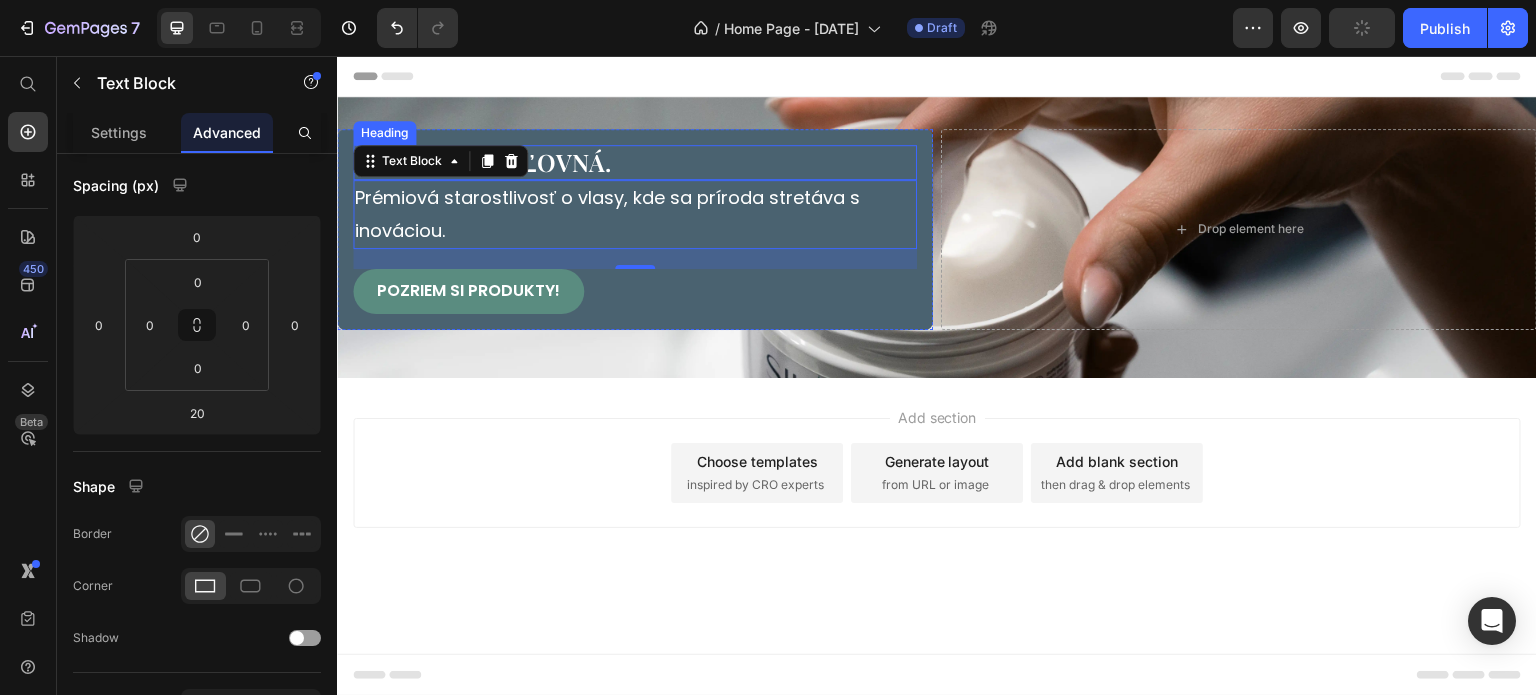 drag, startPoint x: 554, startPoint y: 155, endPoint x: 629, endPoint y: 257, distance: 126.60569 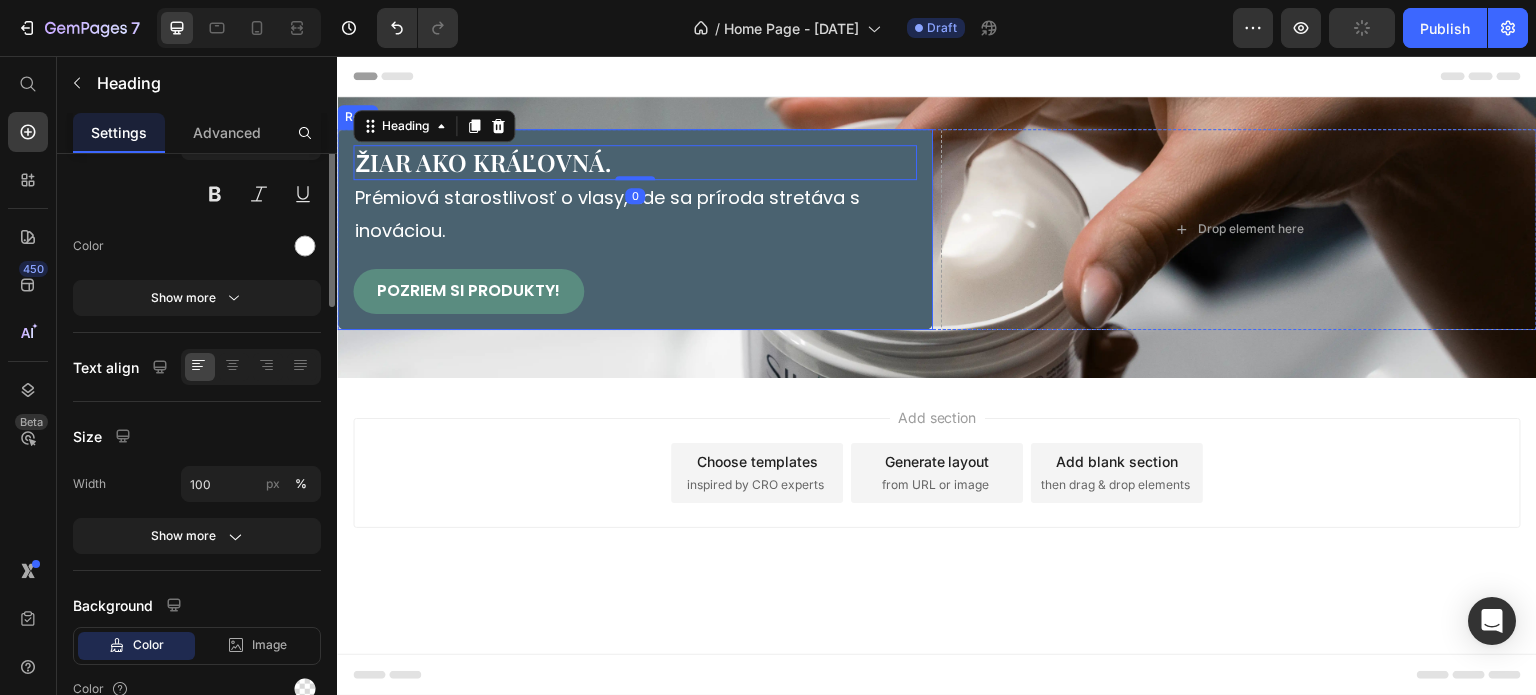 scroll, scrollTop: 0, scrollLeft: 0, axis: both 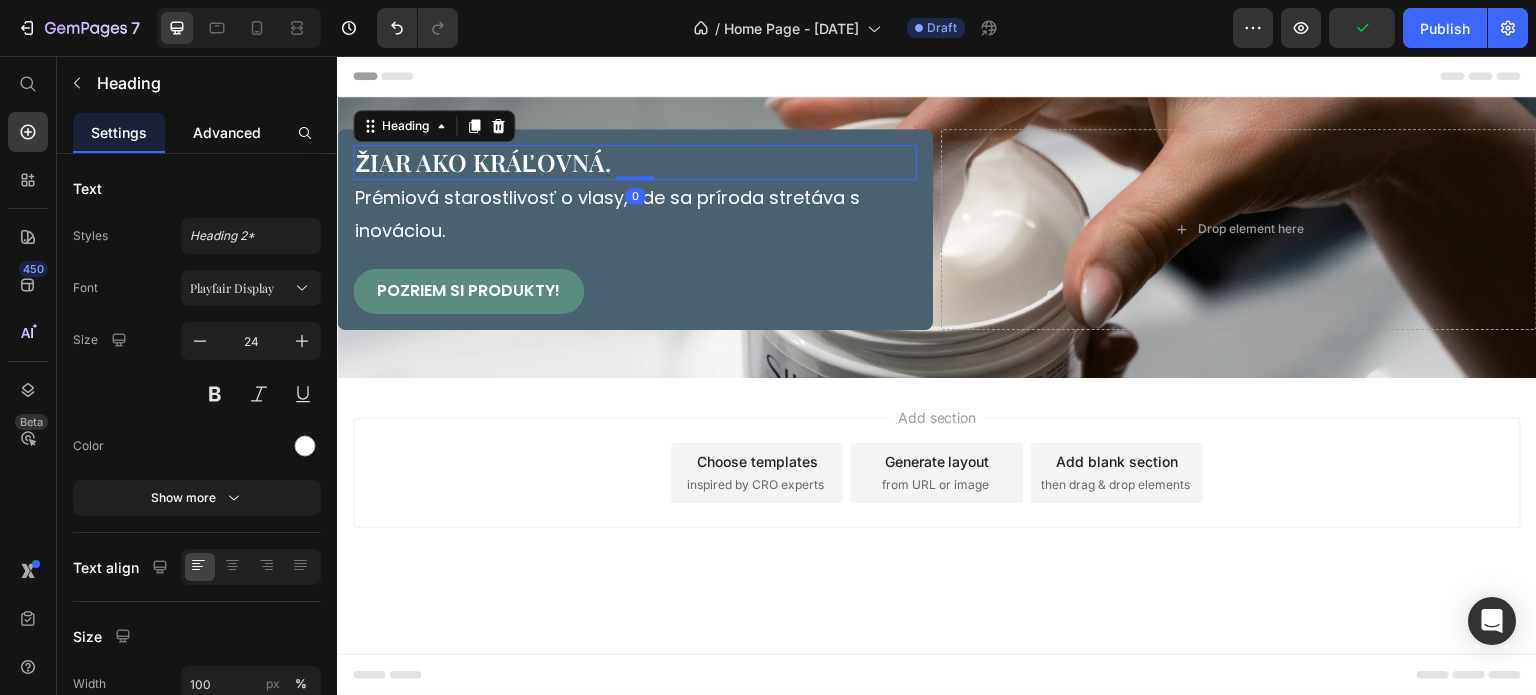 click on "Advanced" 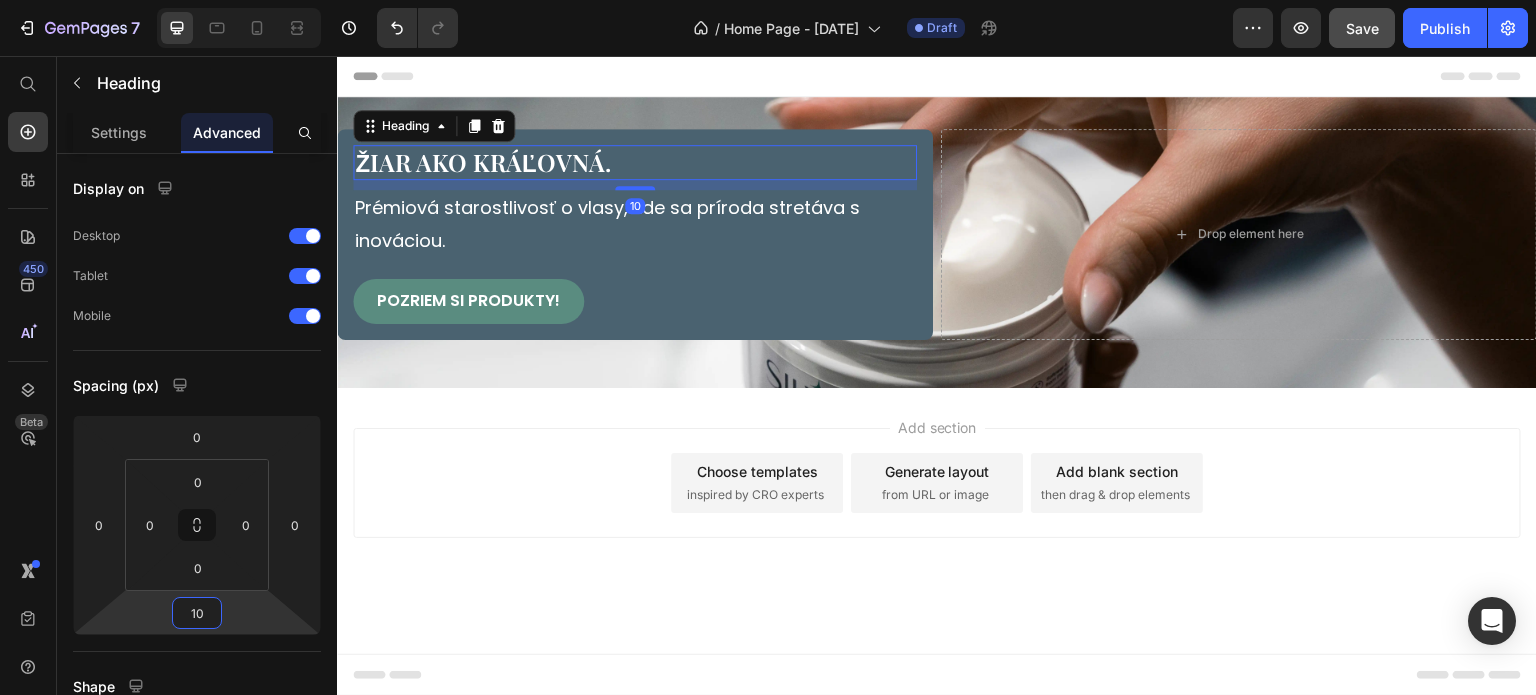 type on "10" 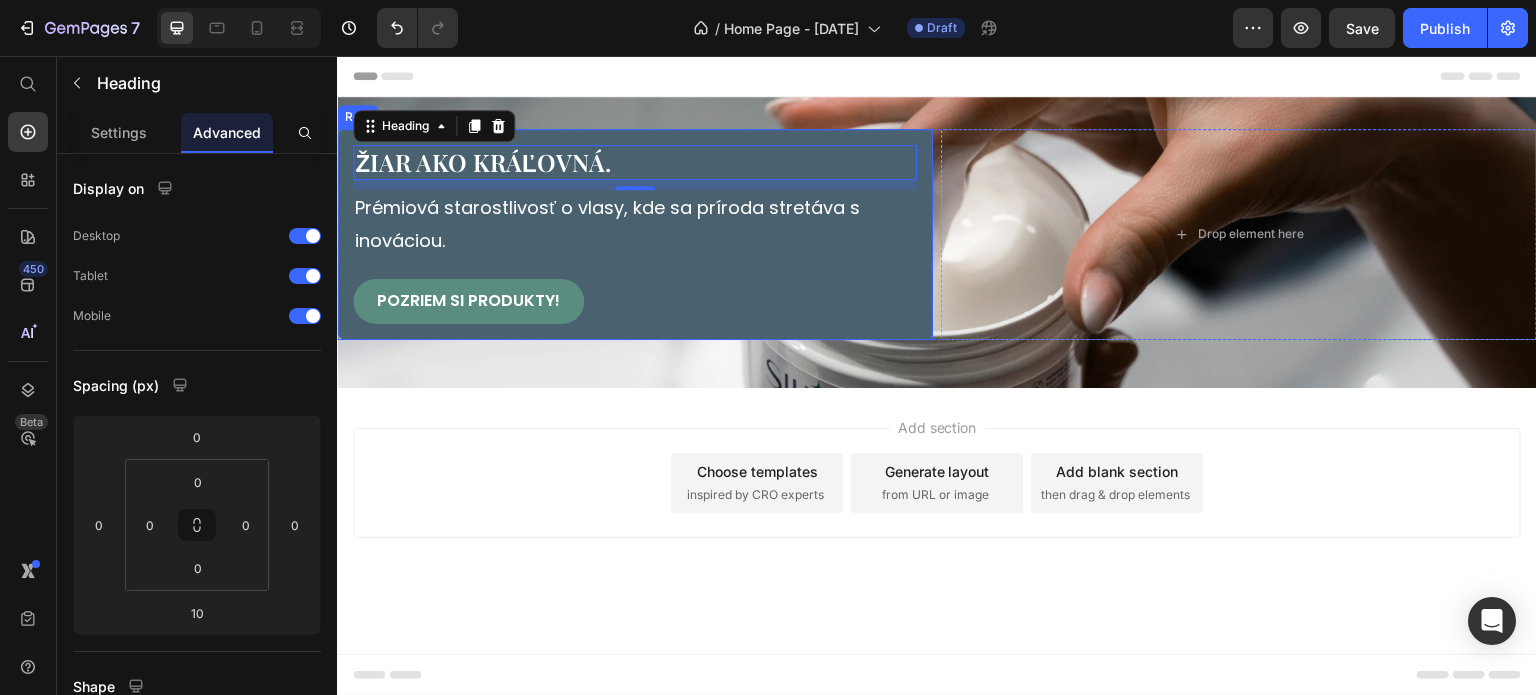 click on "Žiar ako kráľovná. Heading   10 Prémiová starostlivosť o vlasy, kde sa príroda stretáva s inováciou. Text Block Pozriem si produkty! Button Row" at bounding box center (635, 234) 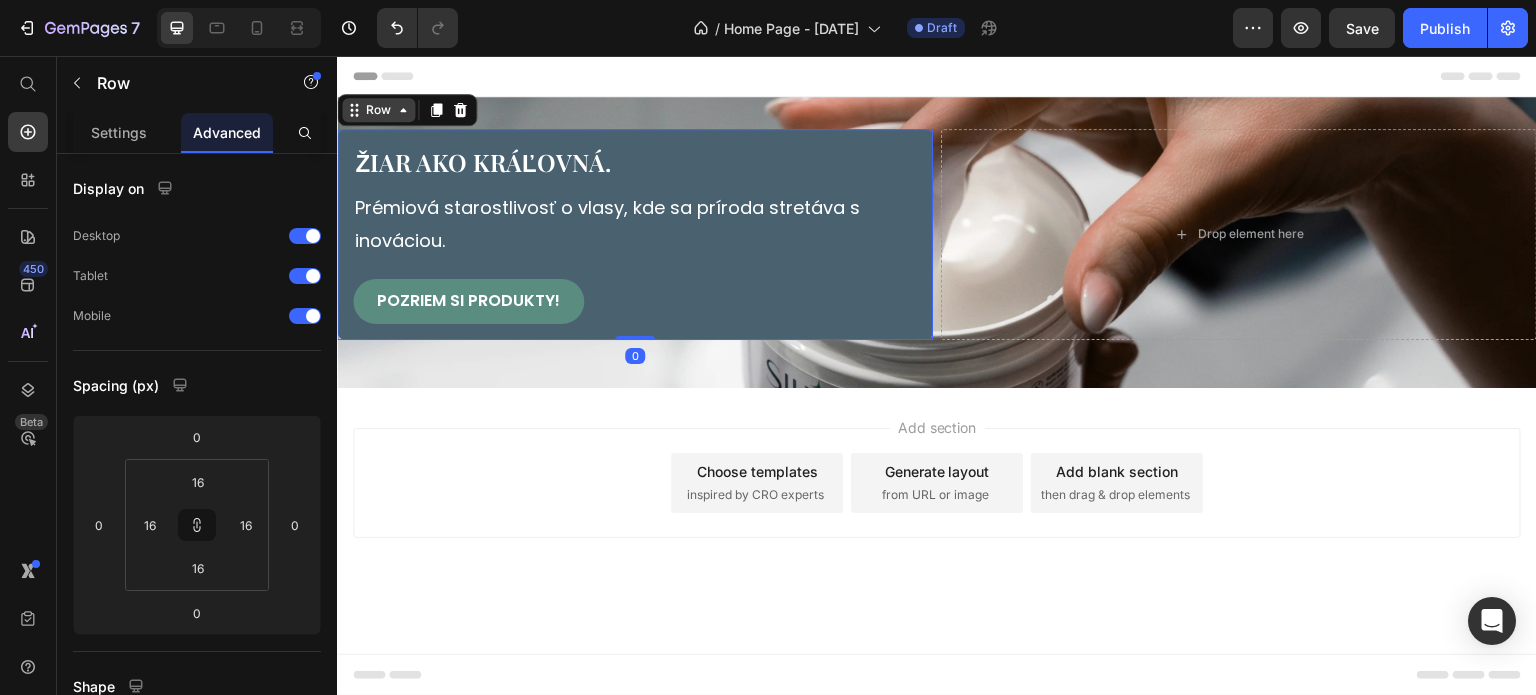 click on "Row" at bounding box center (378, 110) 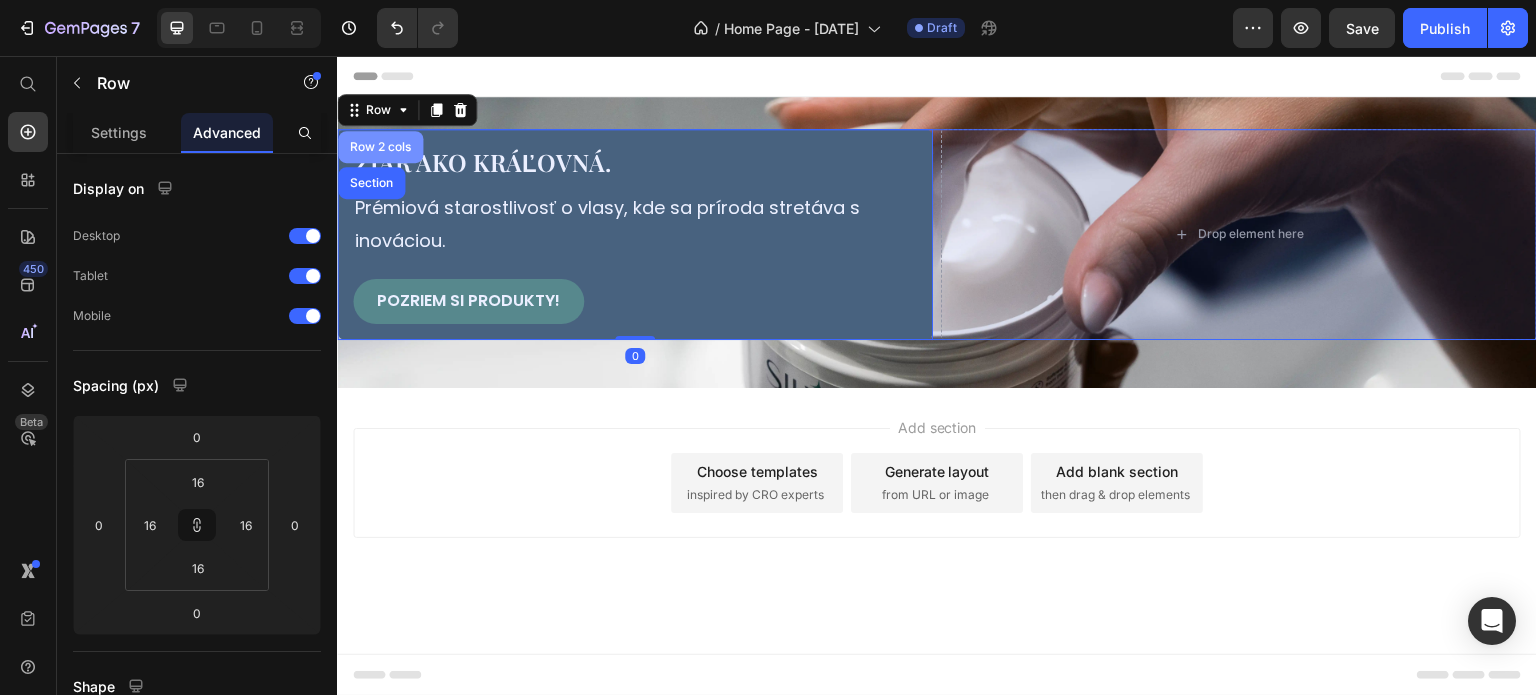 click on "Row 2 cols" at bounding box center [380, 147] 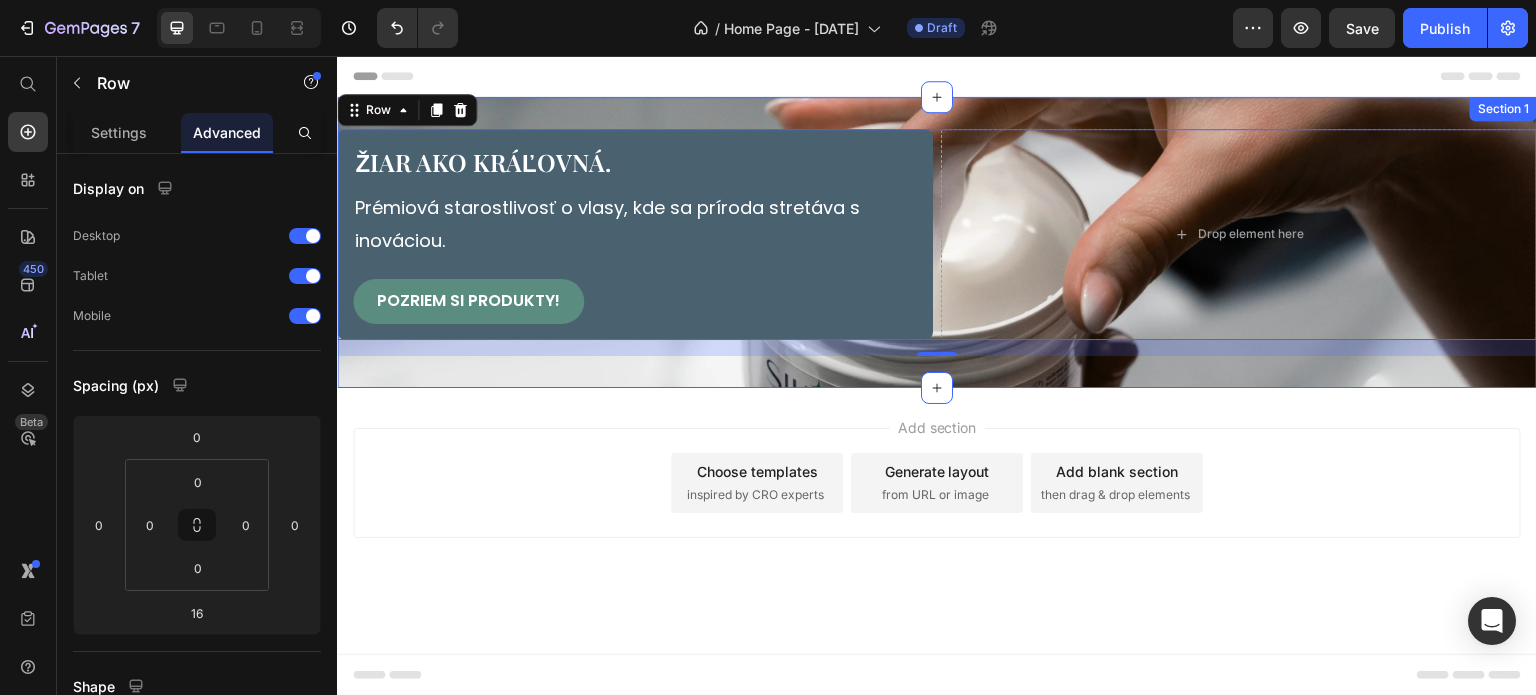 click on "Žiar ako kráľovná. Heading Prémiová starostlivosť o vlasy, kde sa príroda stretáva s inováciou. Text Block Pozriem si produkty! Button Row
Drop element here Row   16 Section 1" at bounding box center [937, 242] 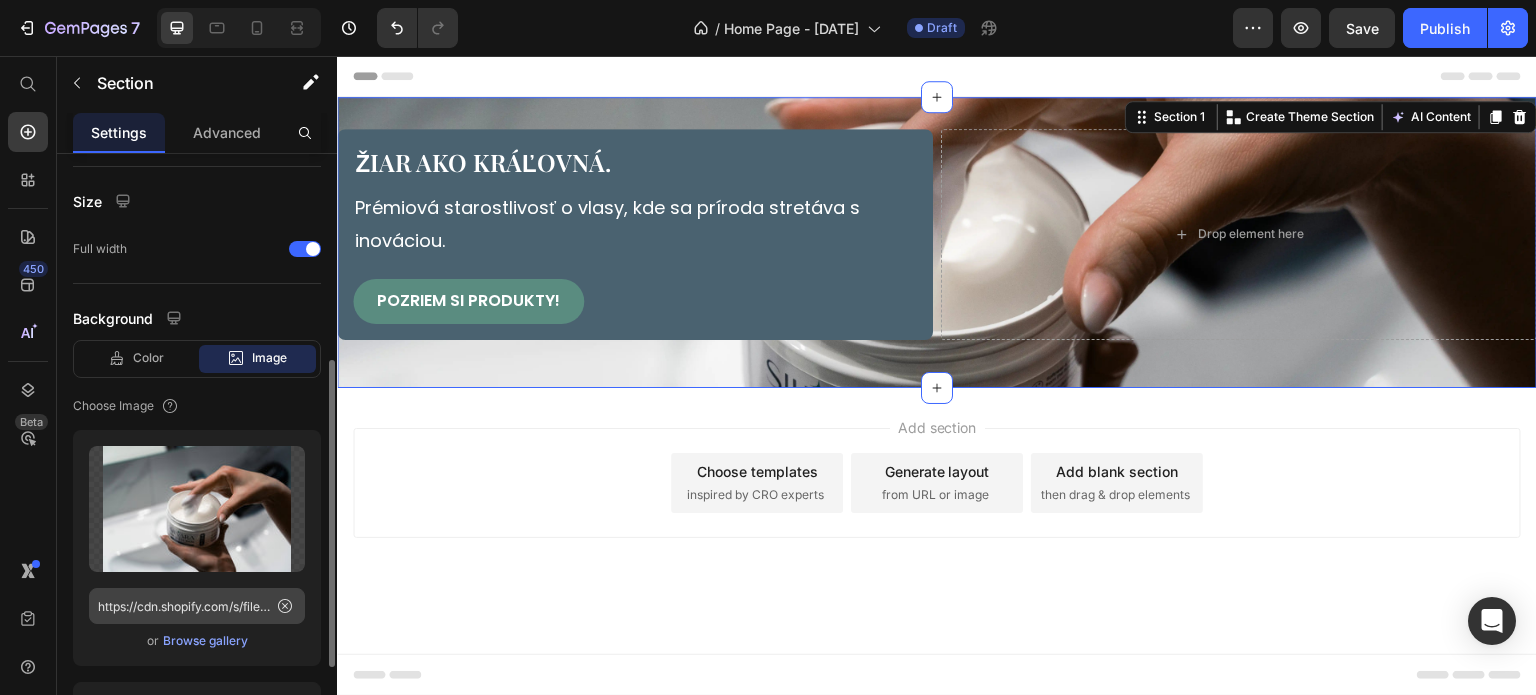 scroll, scrollTop: 564, scrollLeft: 0, axis: vertical 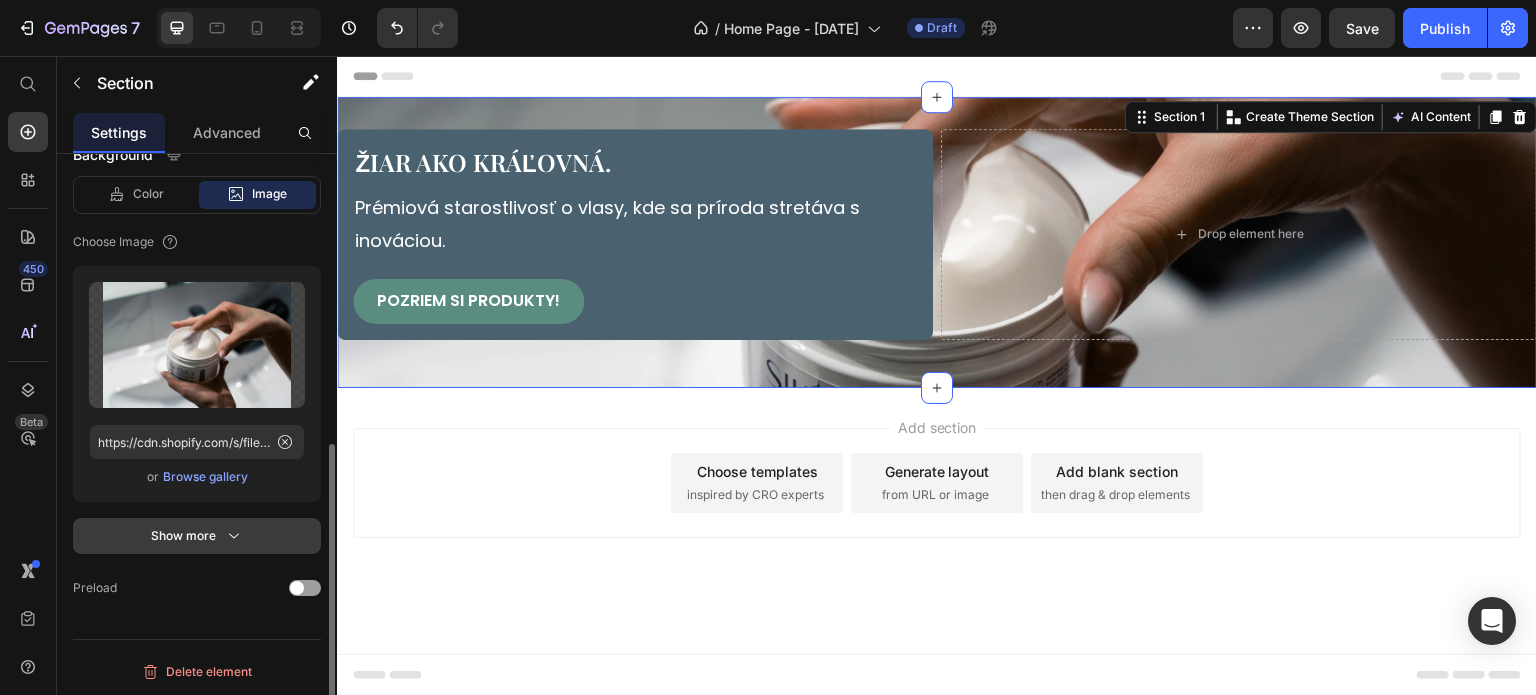 click 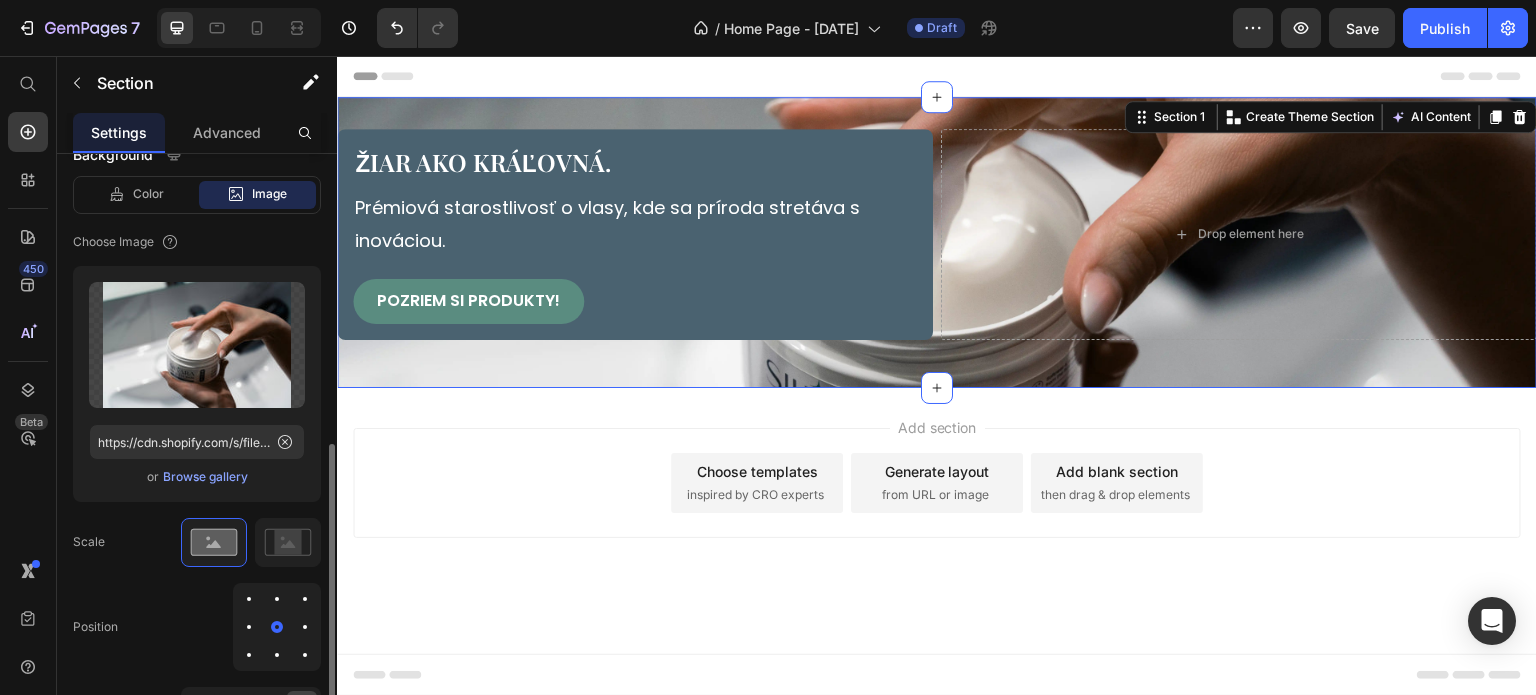 scroll, scrollTop: 764, scrollLeft: 0, axis: vertical 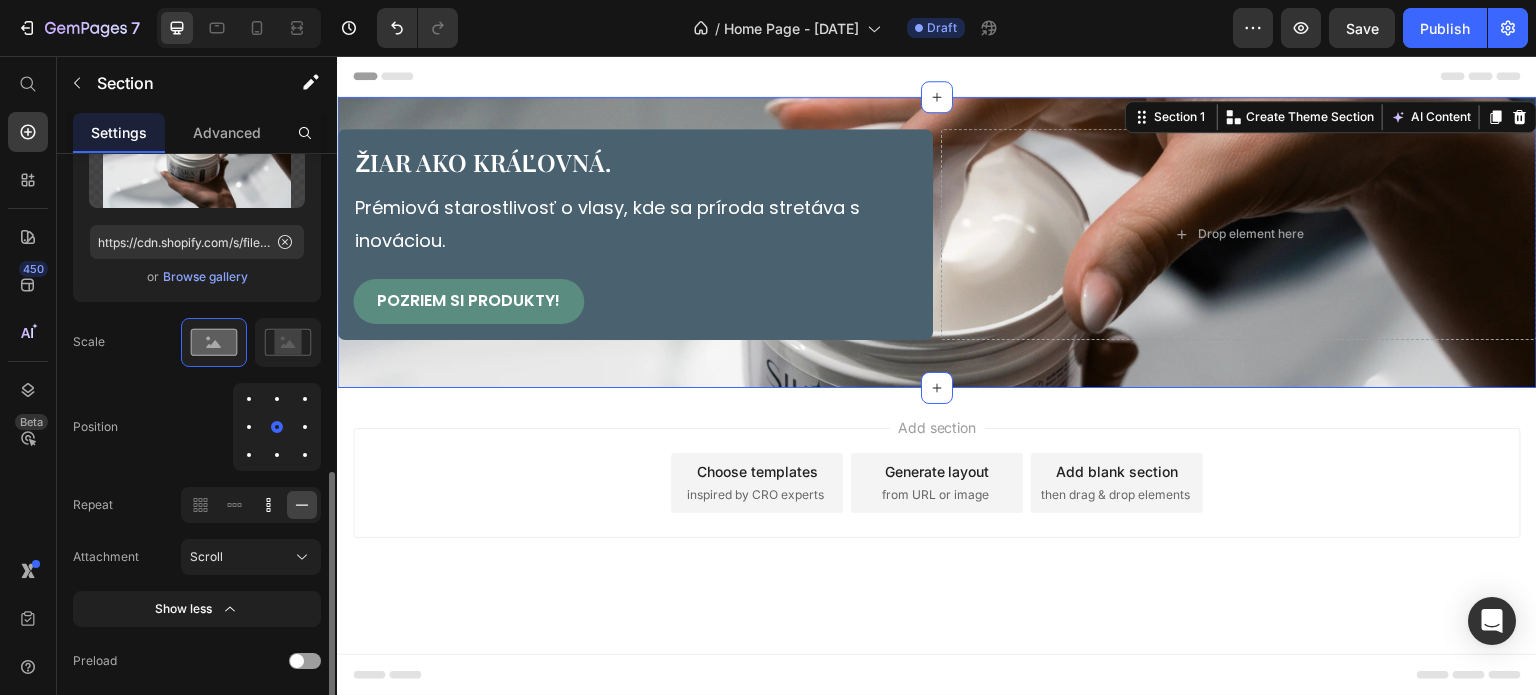 click 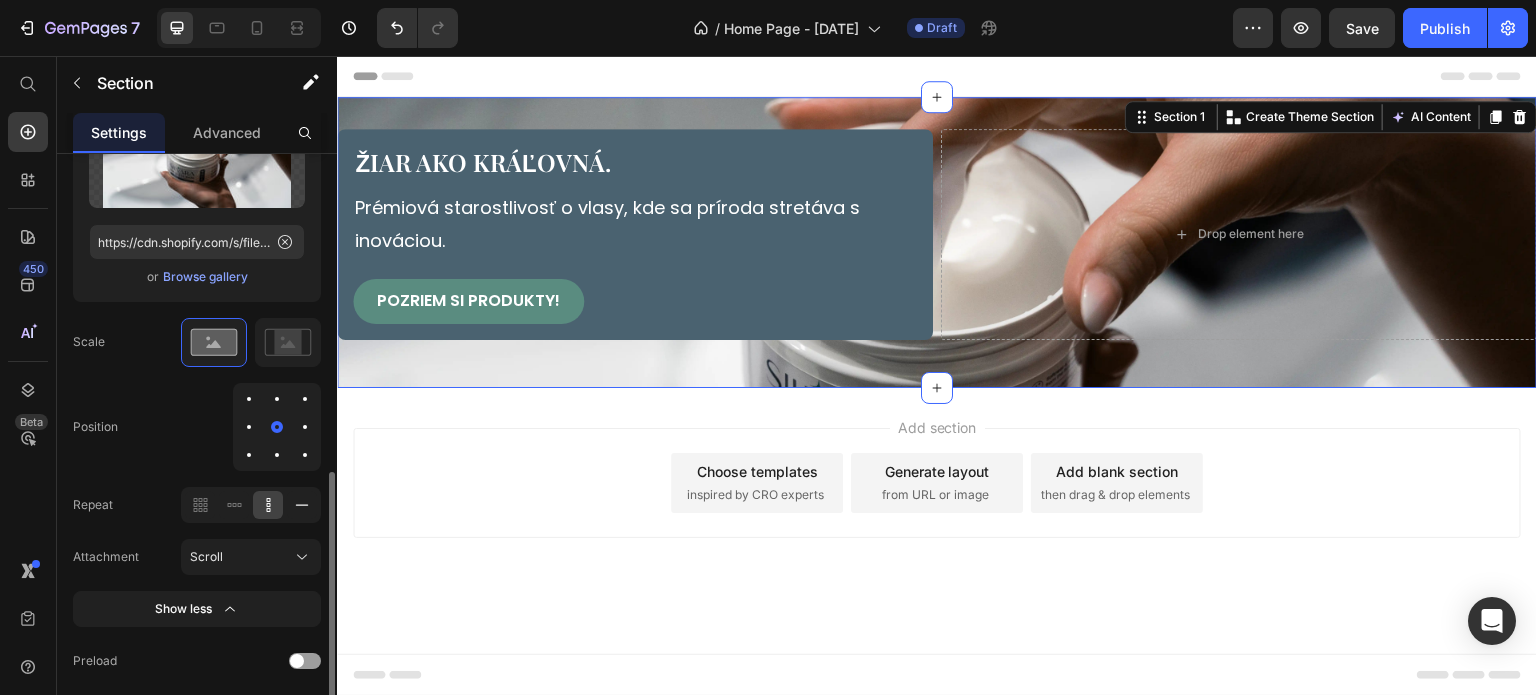 click 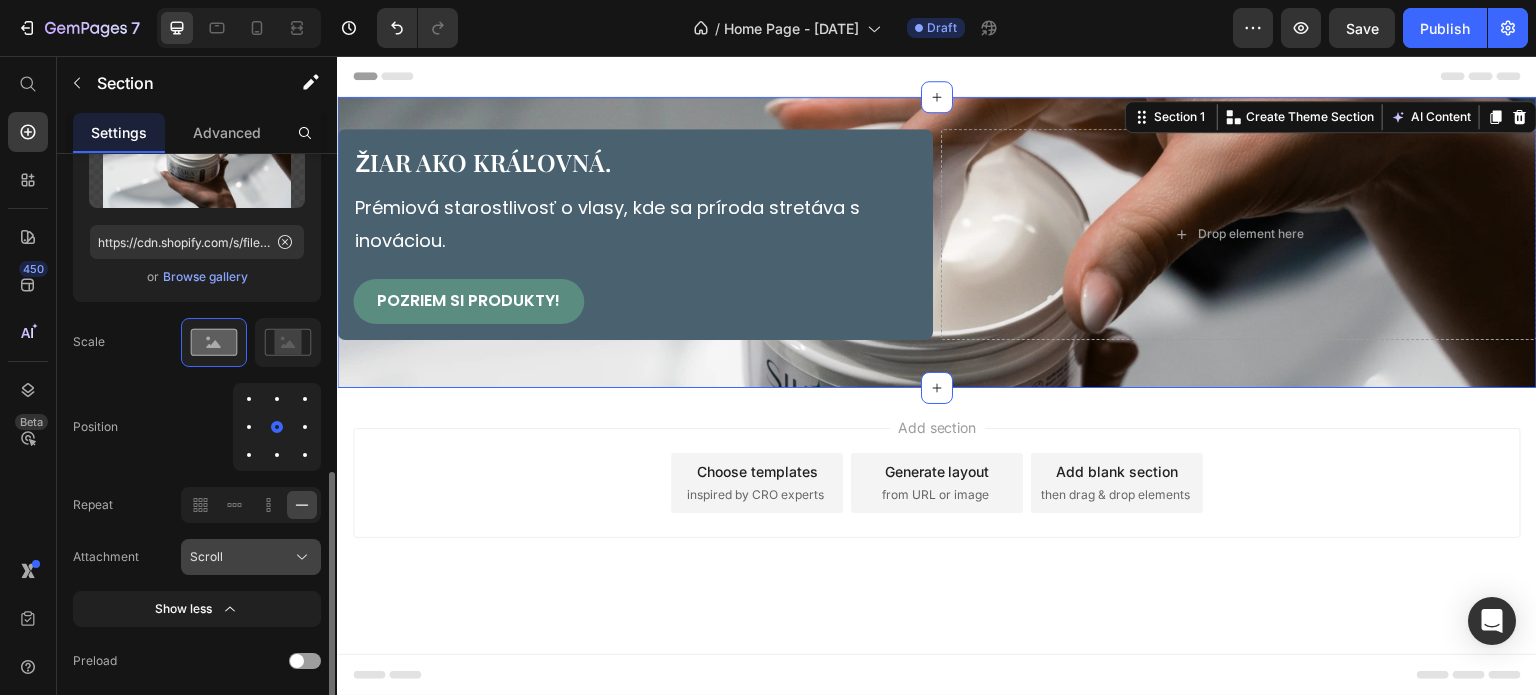 click on "Scroll" 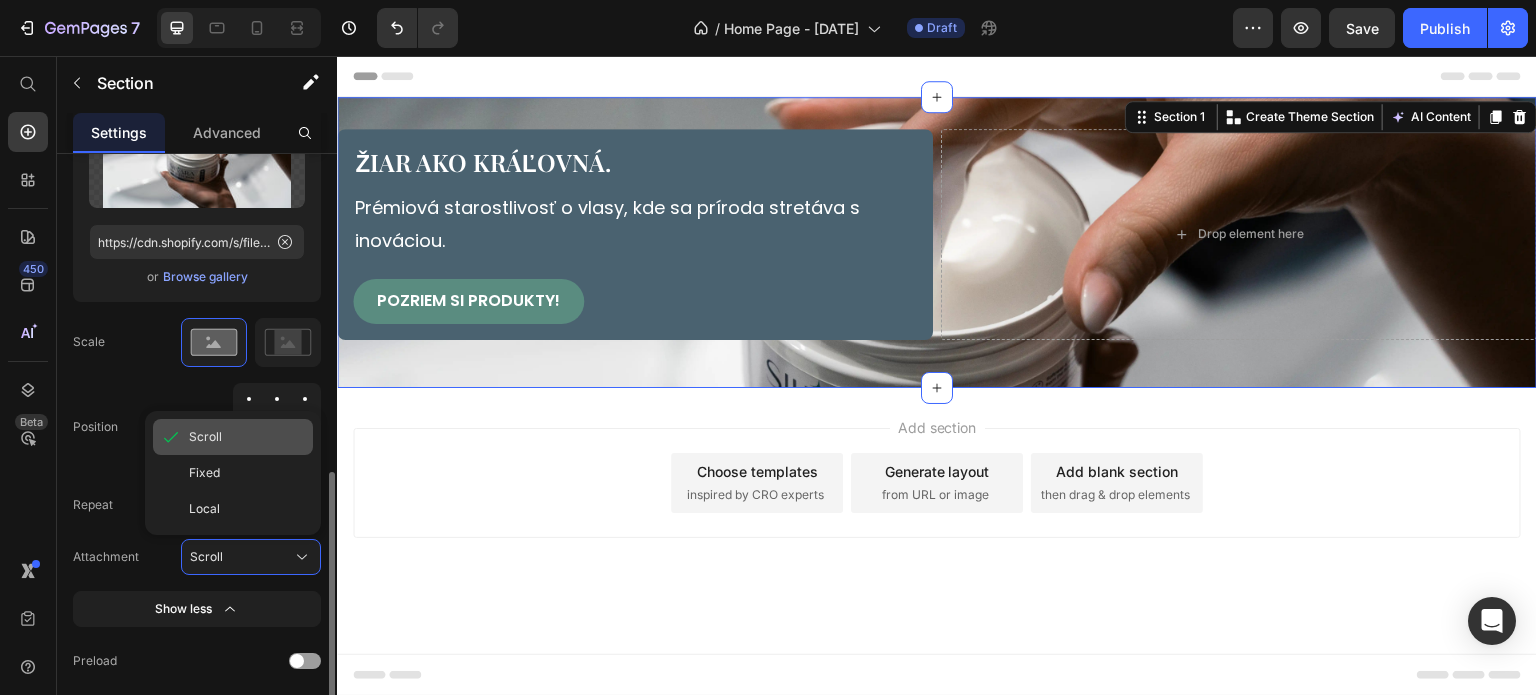 click on "Scroll" 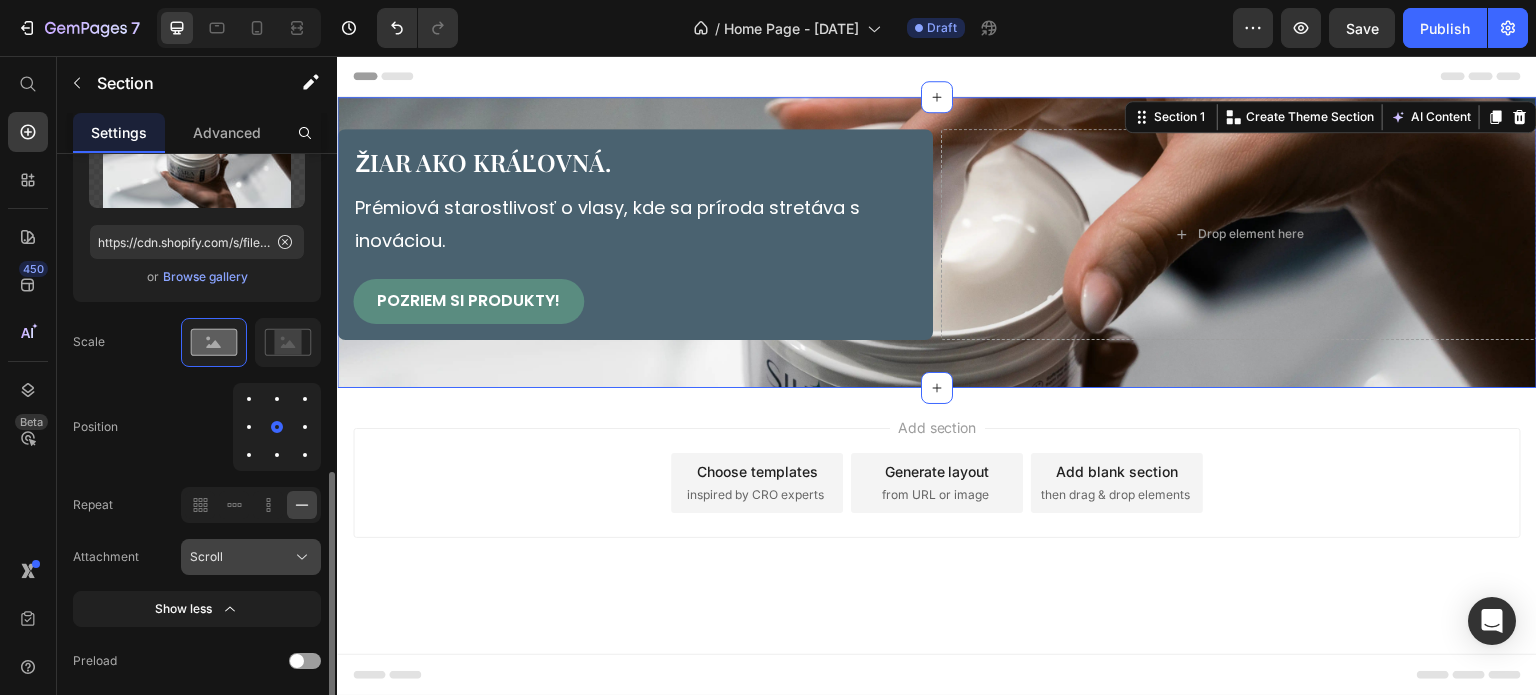 click on "Scroll" 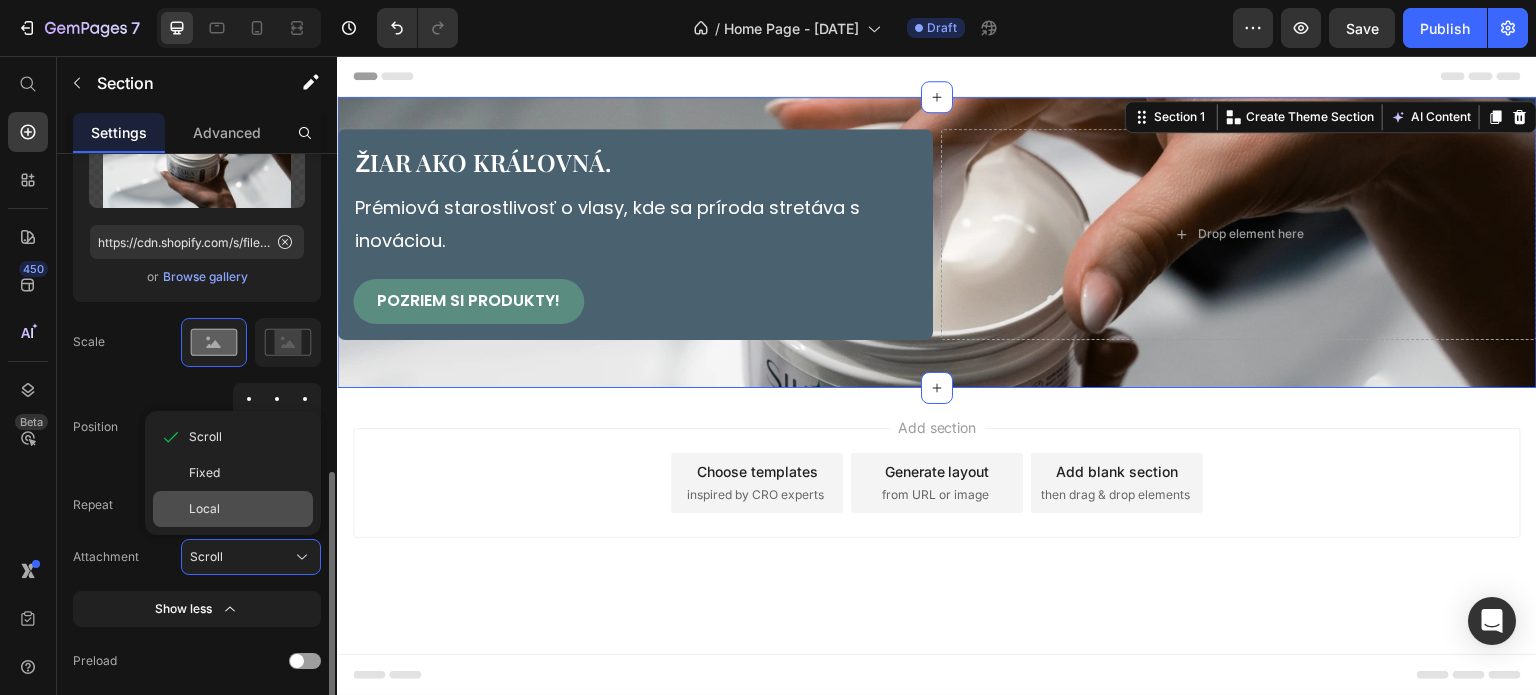 click on "Local" at bounding box center [204, 509] 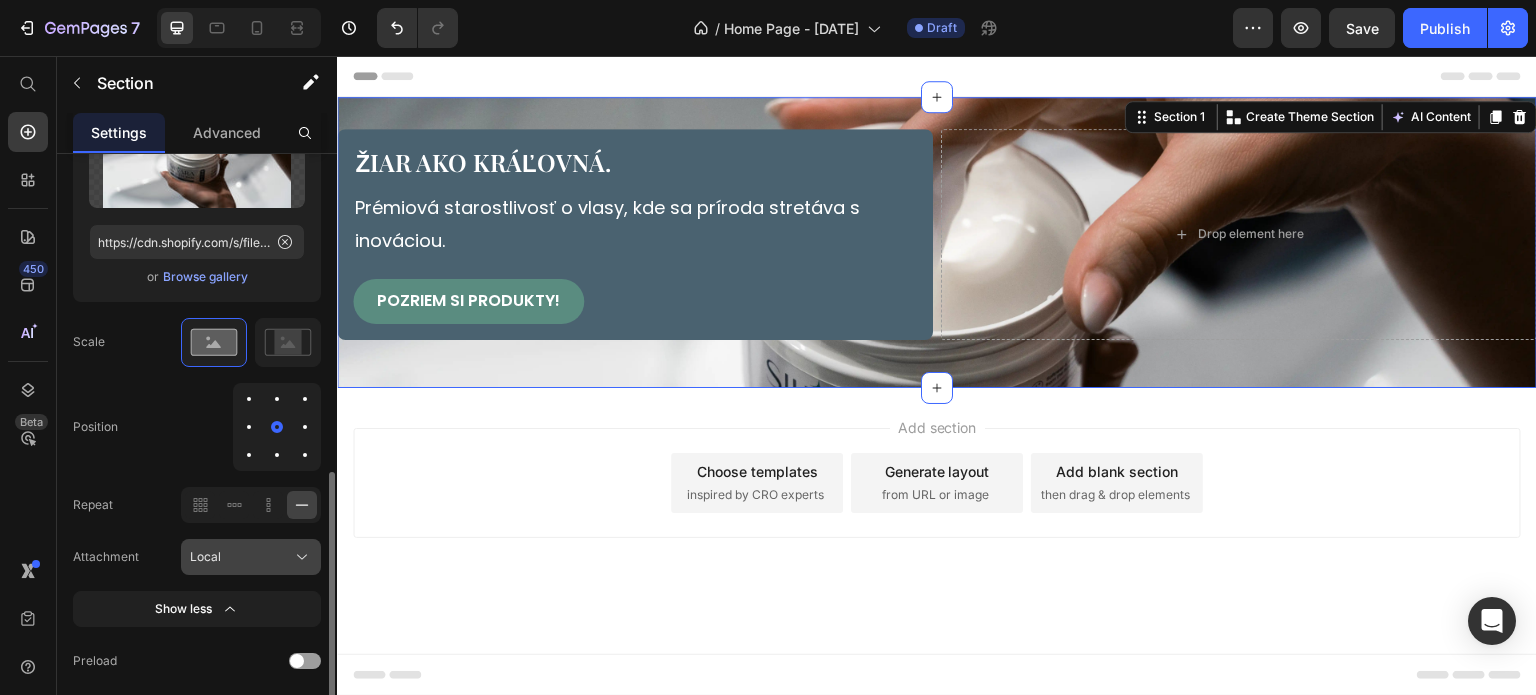 click on "Local" 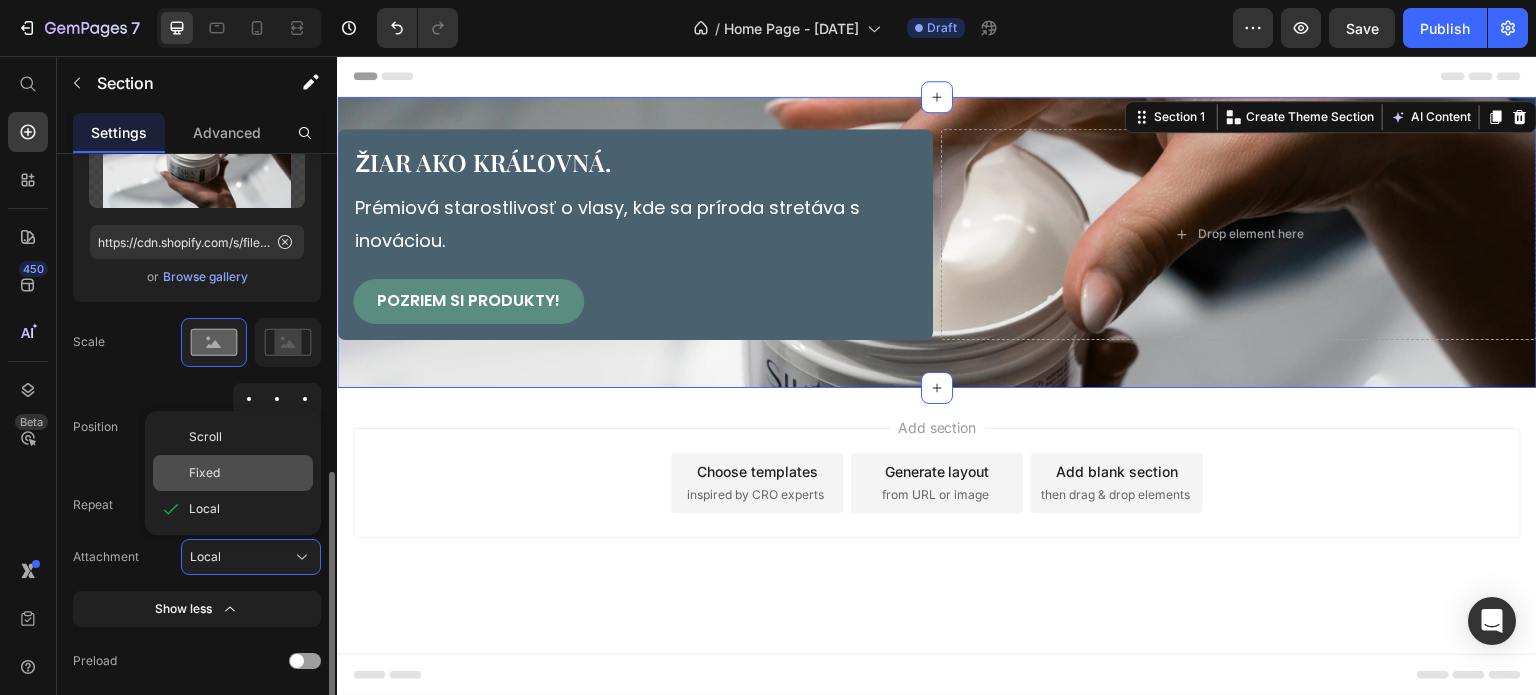 click on "Fixed" at bounding box center [204, 473] 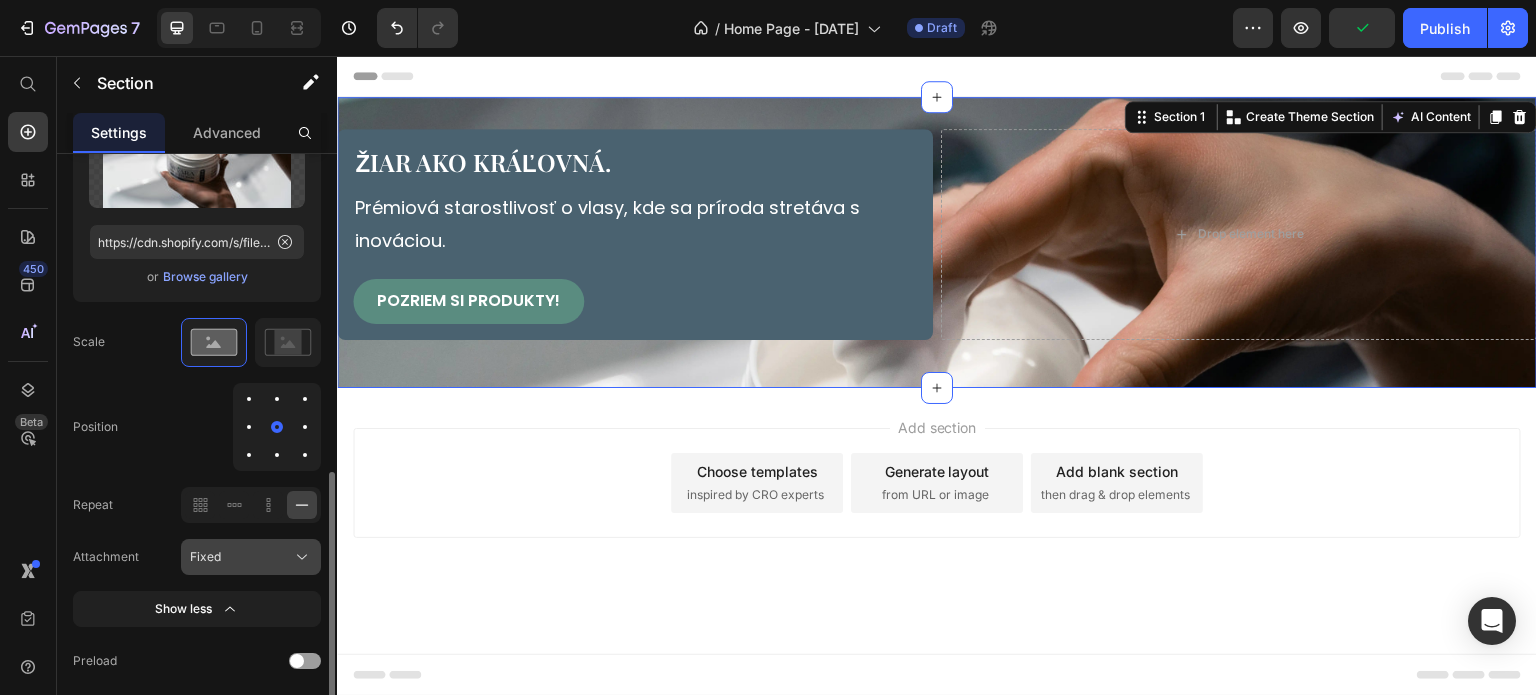 click on "Fixed" 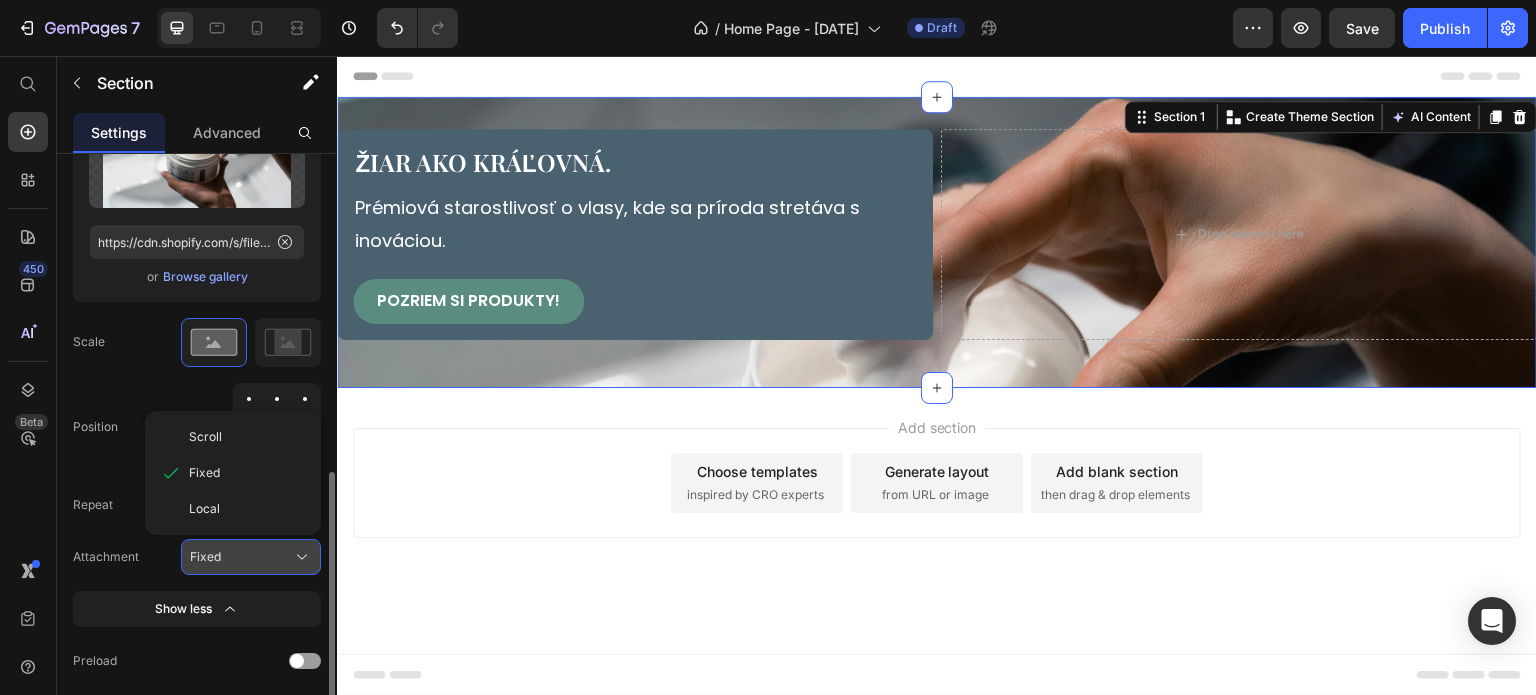 drag, startPoint x: 236, startPoint y: 439, endPoint x: 230, endPoint y: 569, distance: 130.13838 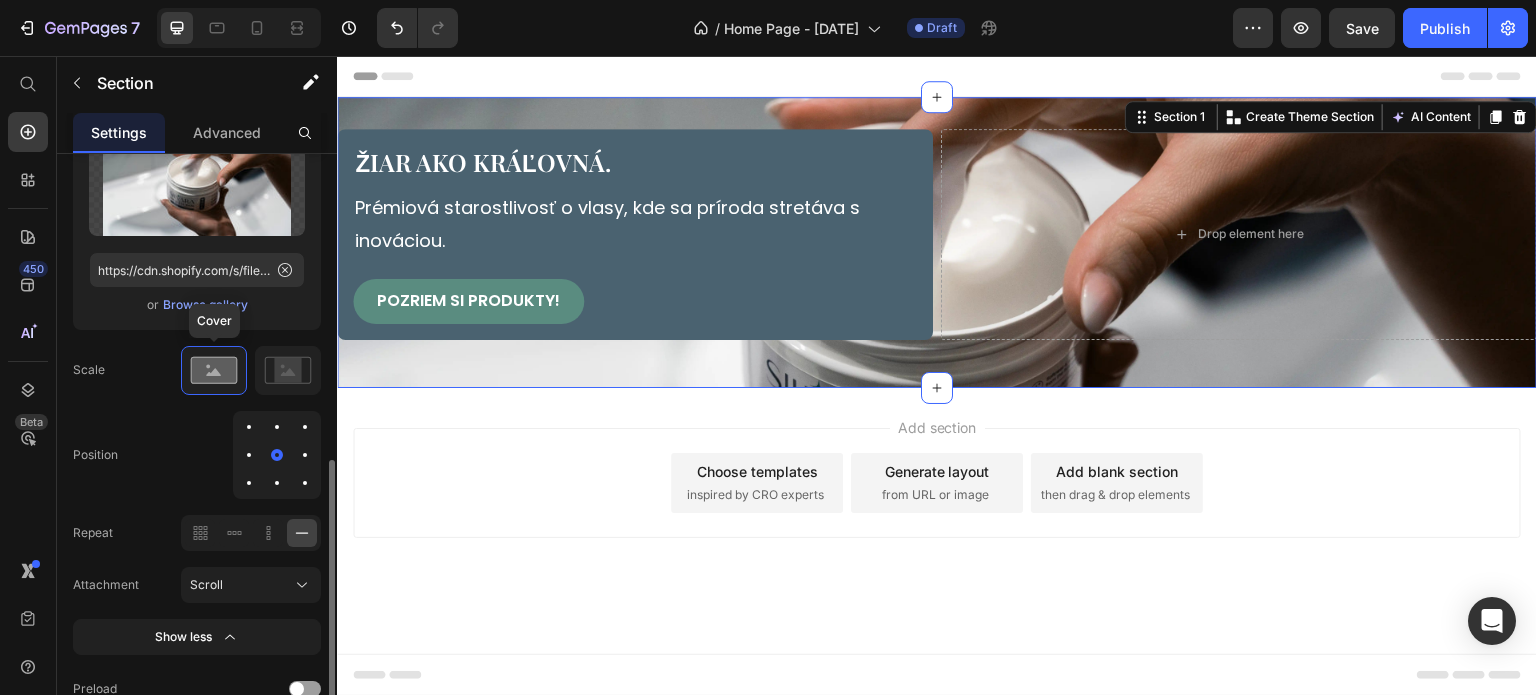 scroll, scrollTop: 636, scrollLeft: 0, axis: vertical 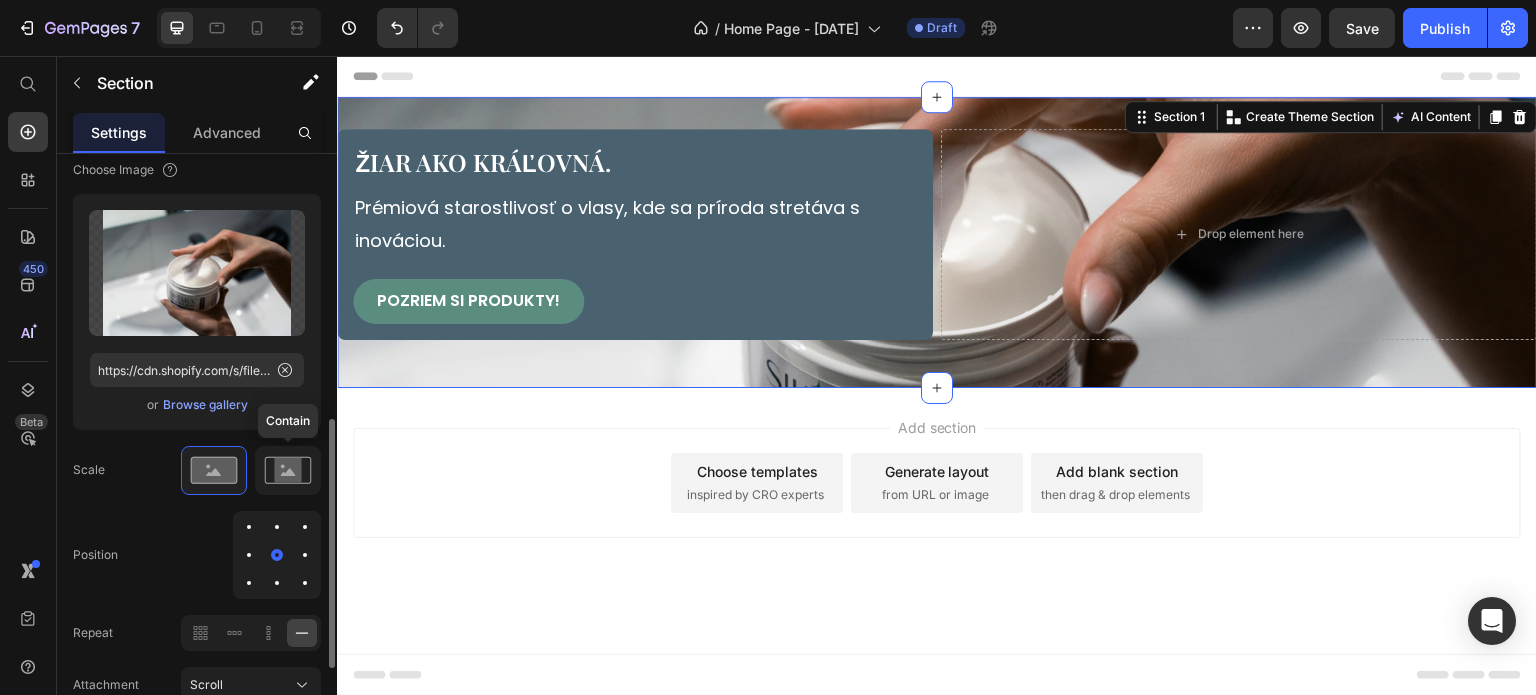 click 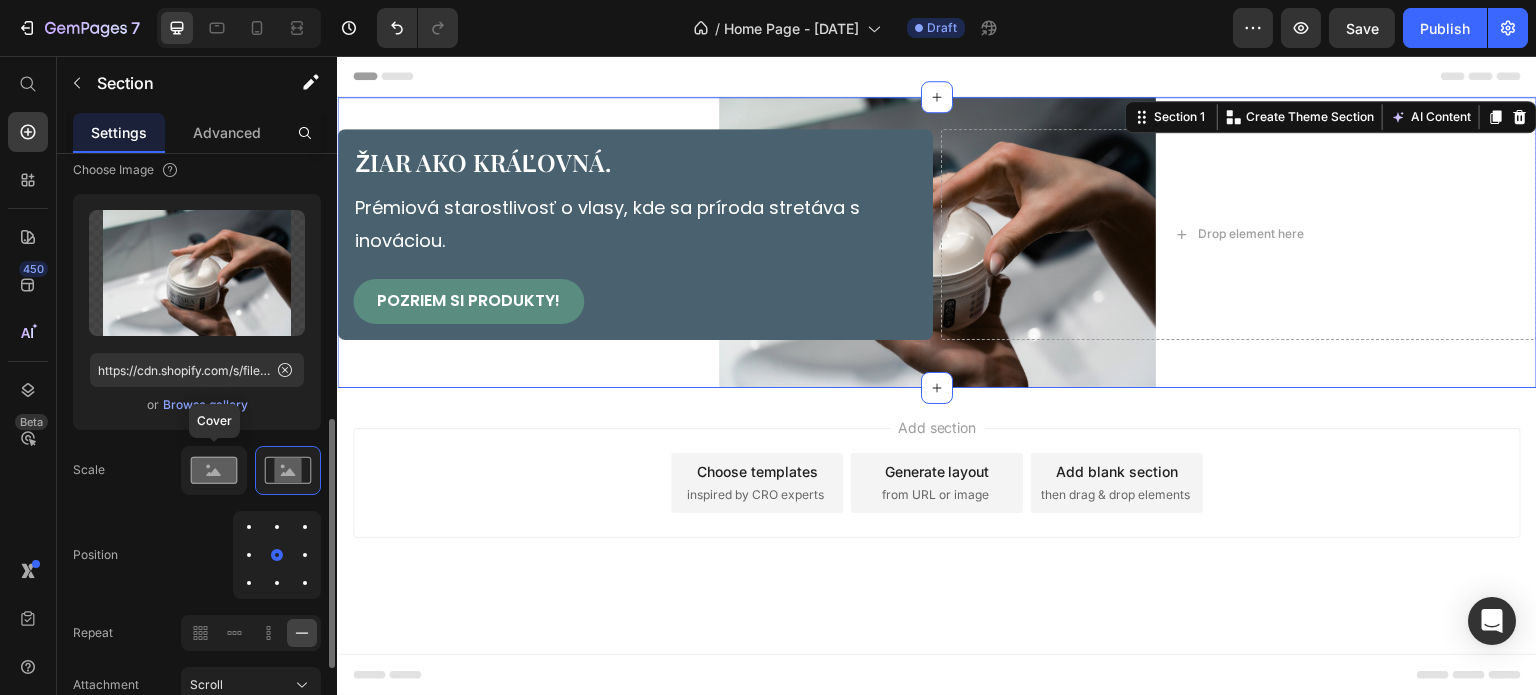 click 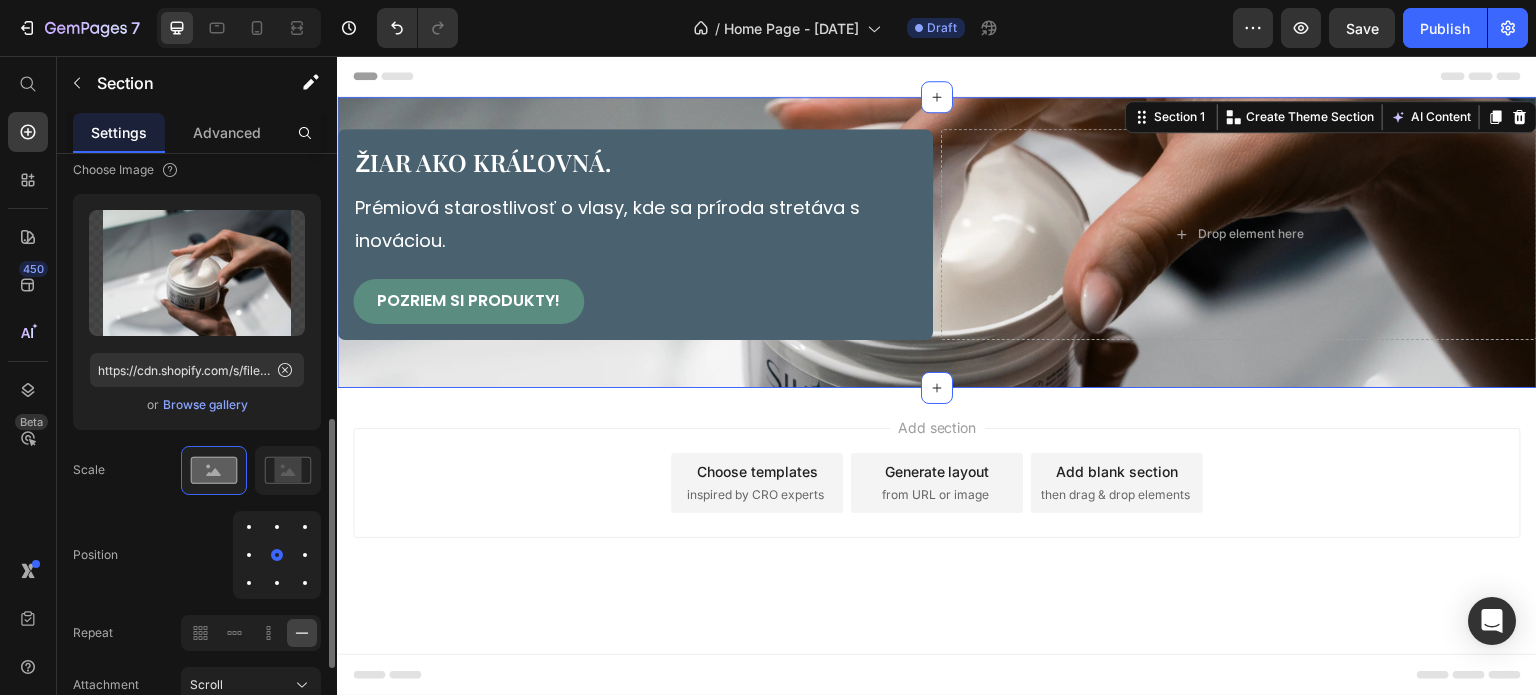 click at bounding box center (305, 555) 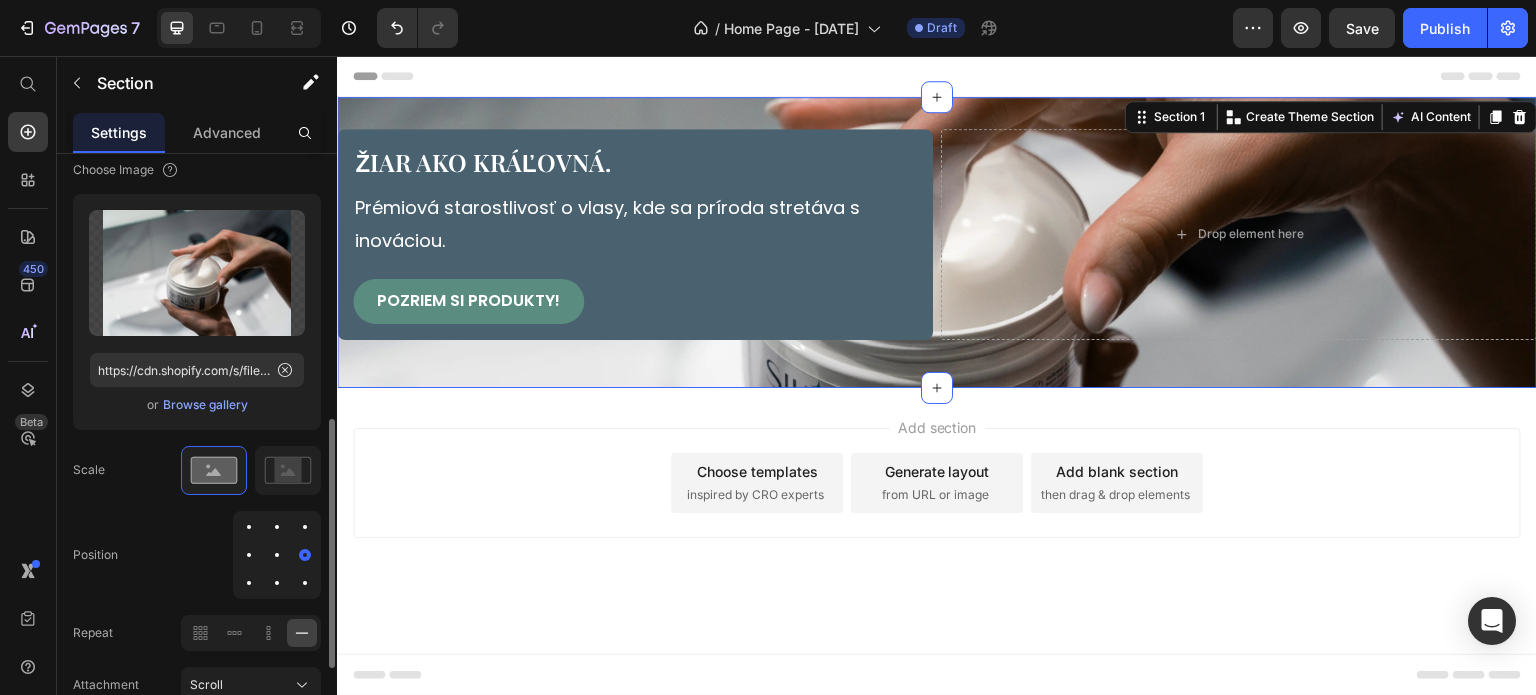 click at bounding box center [277, 555] 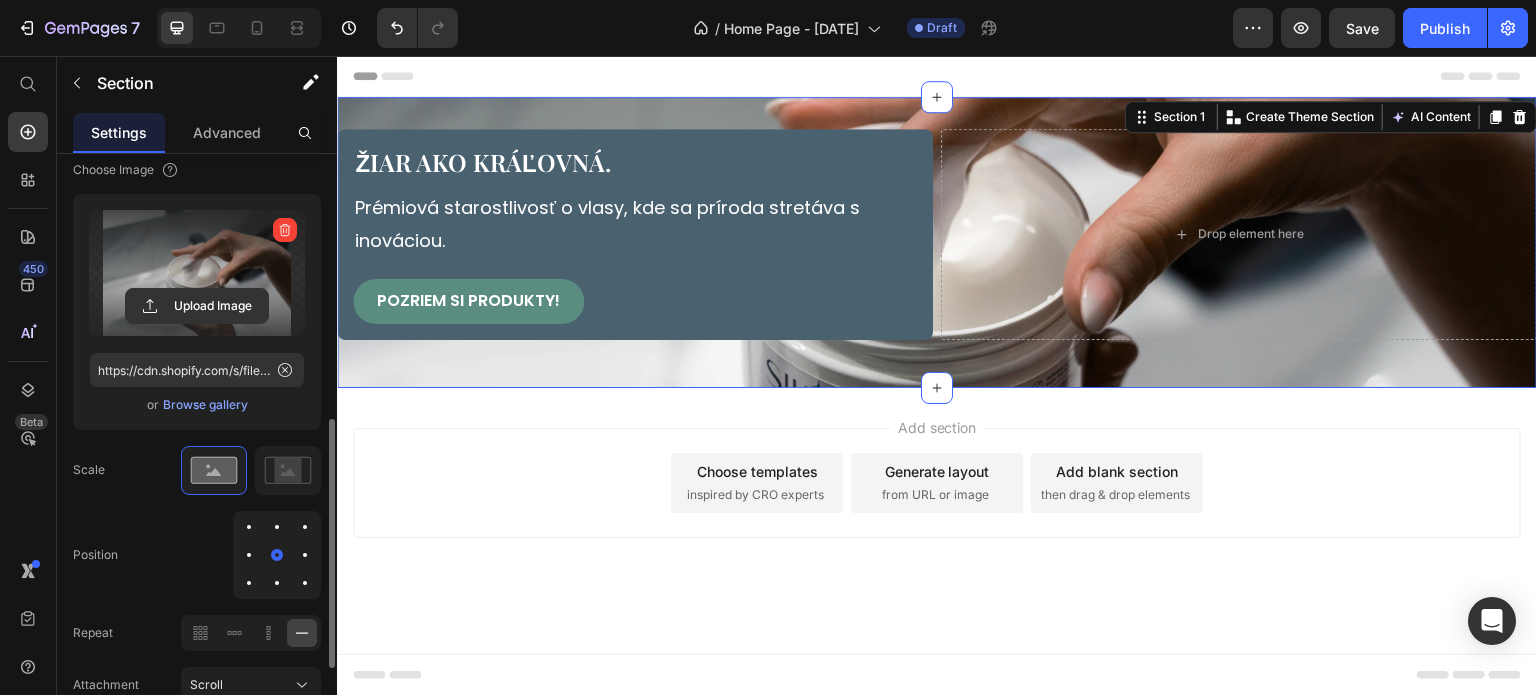 scroll, scrollTop: 436, scrollLeft: 0, axis: vertical 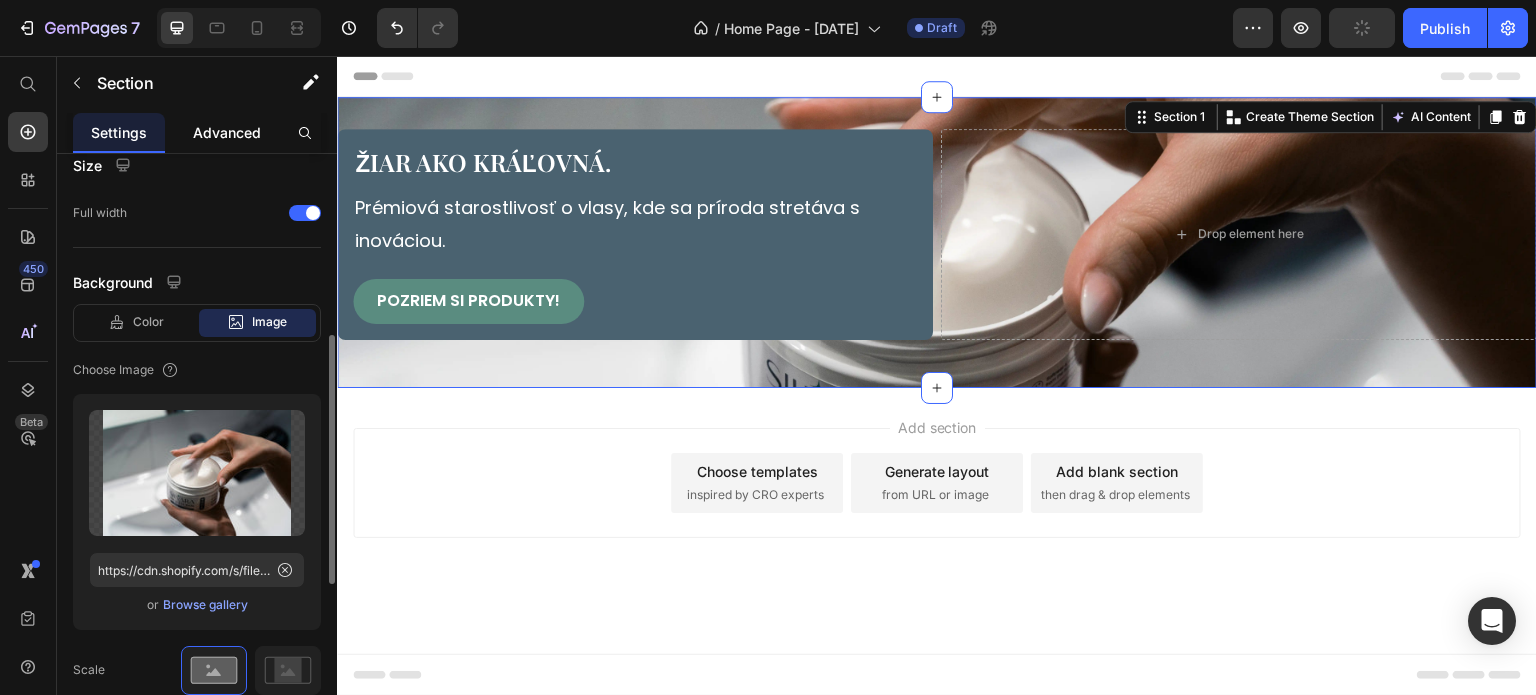 click on "Advanced" at bounding box center [227, 132] 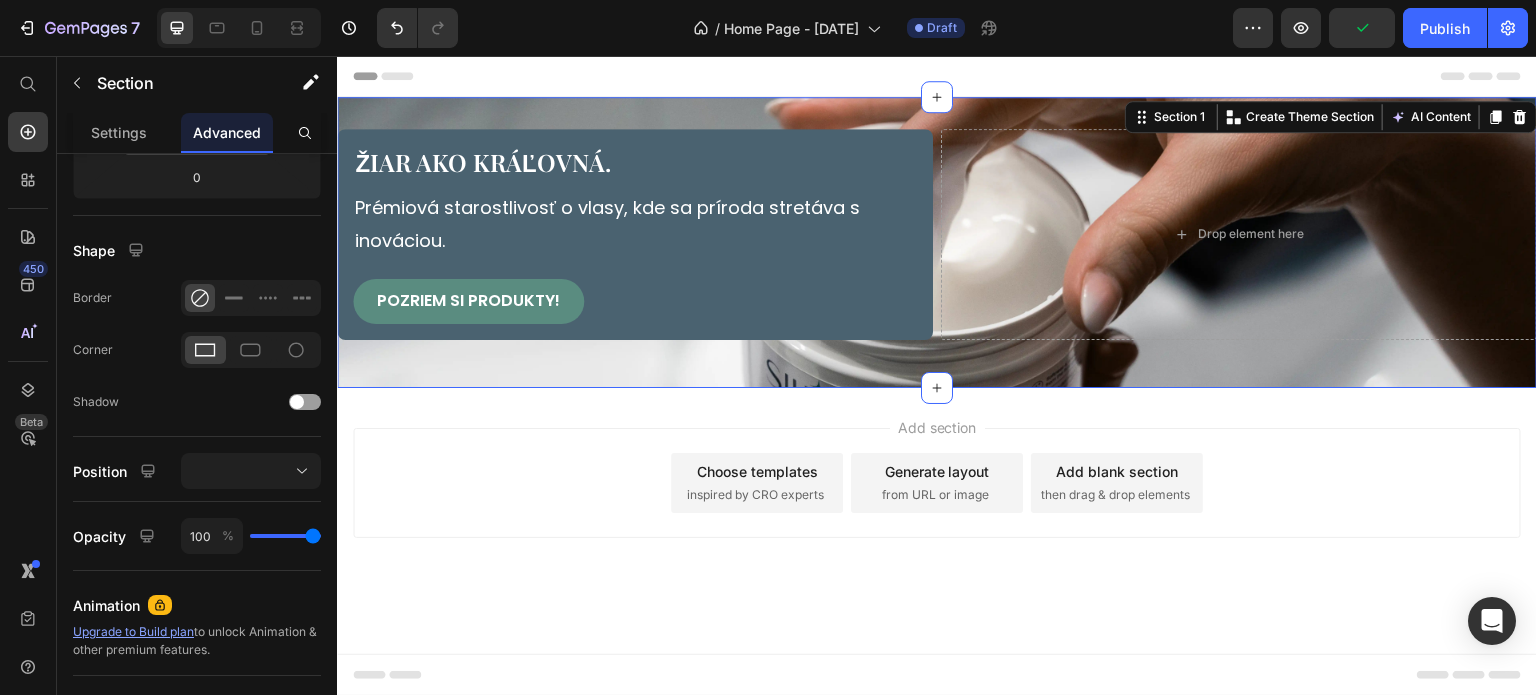 scroll, scrollTop: 0, scrollLeft: 0, axis: both 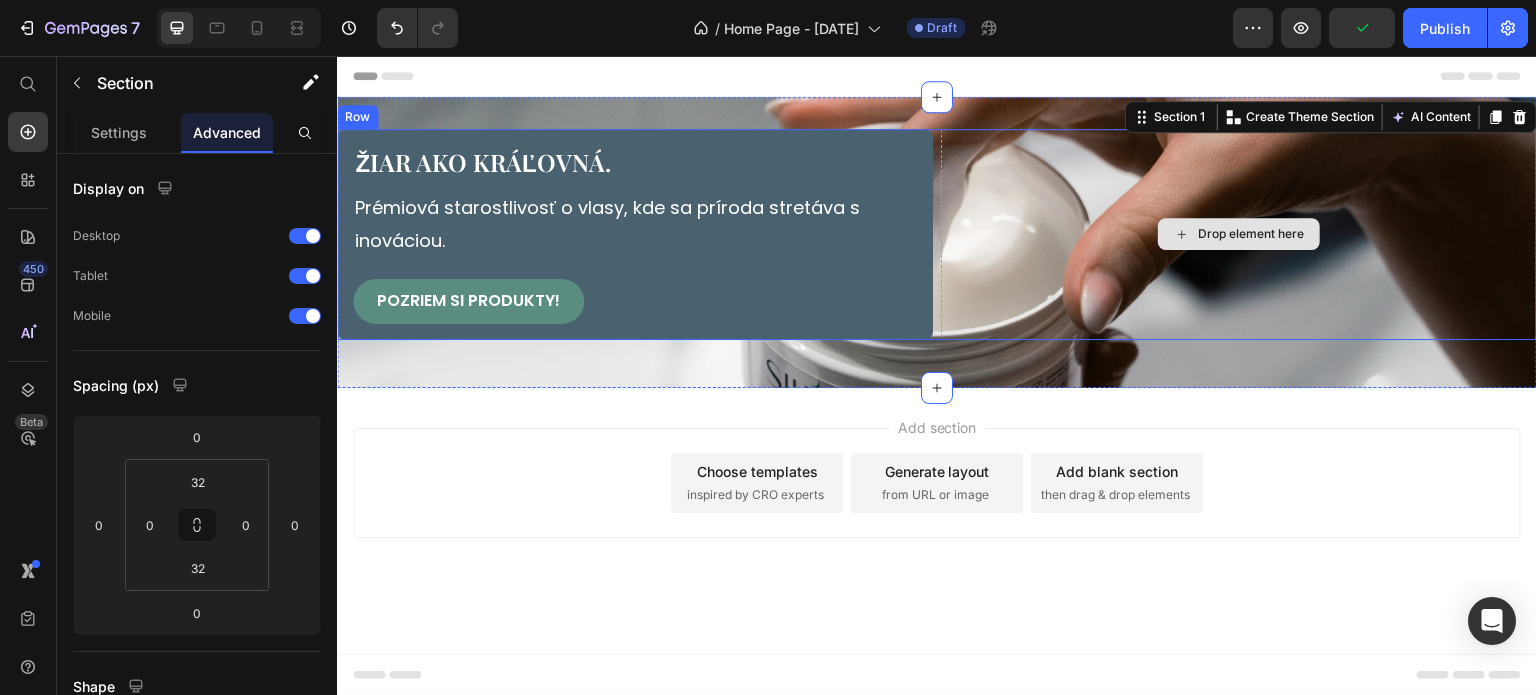 click on "Drop element here" at bounding box center (1239, 234) 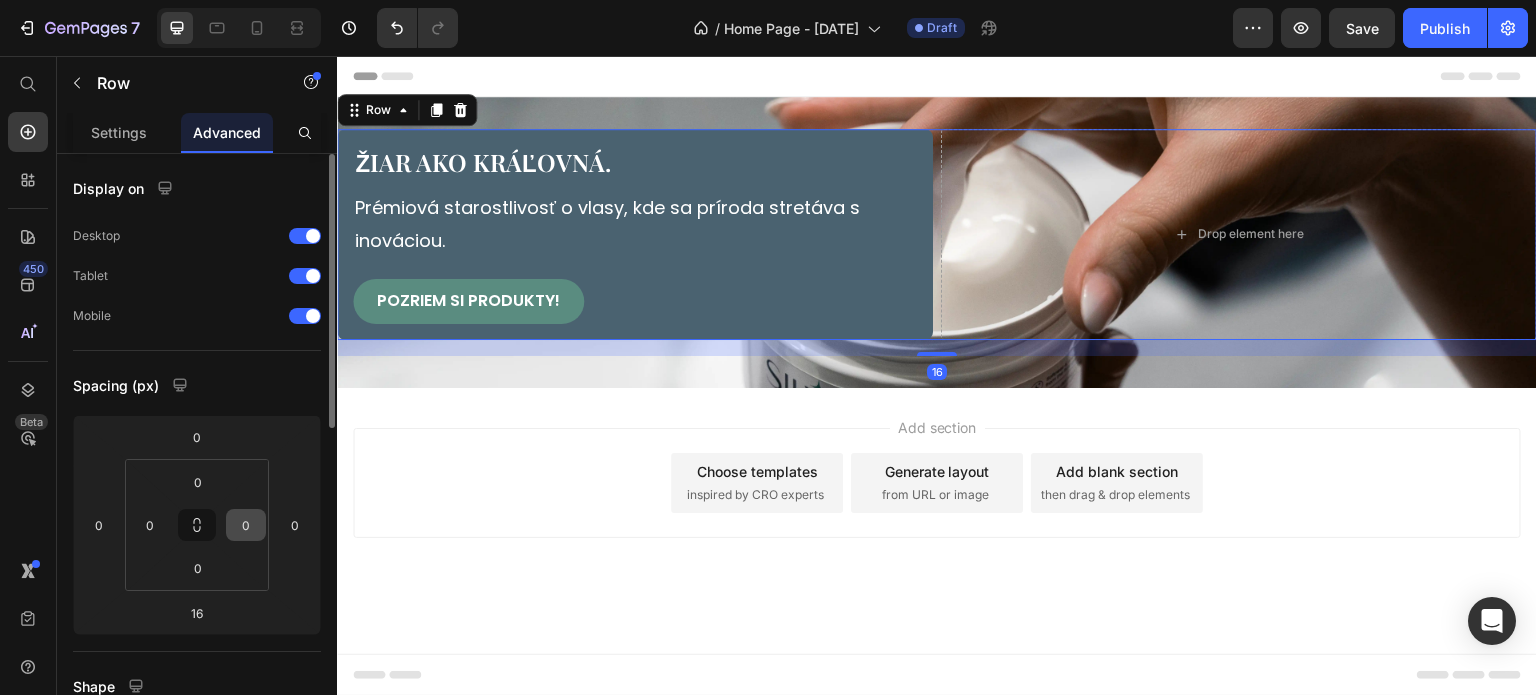 scroll, scrollTop: 100, scrollLeft: 0, axis: vertical 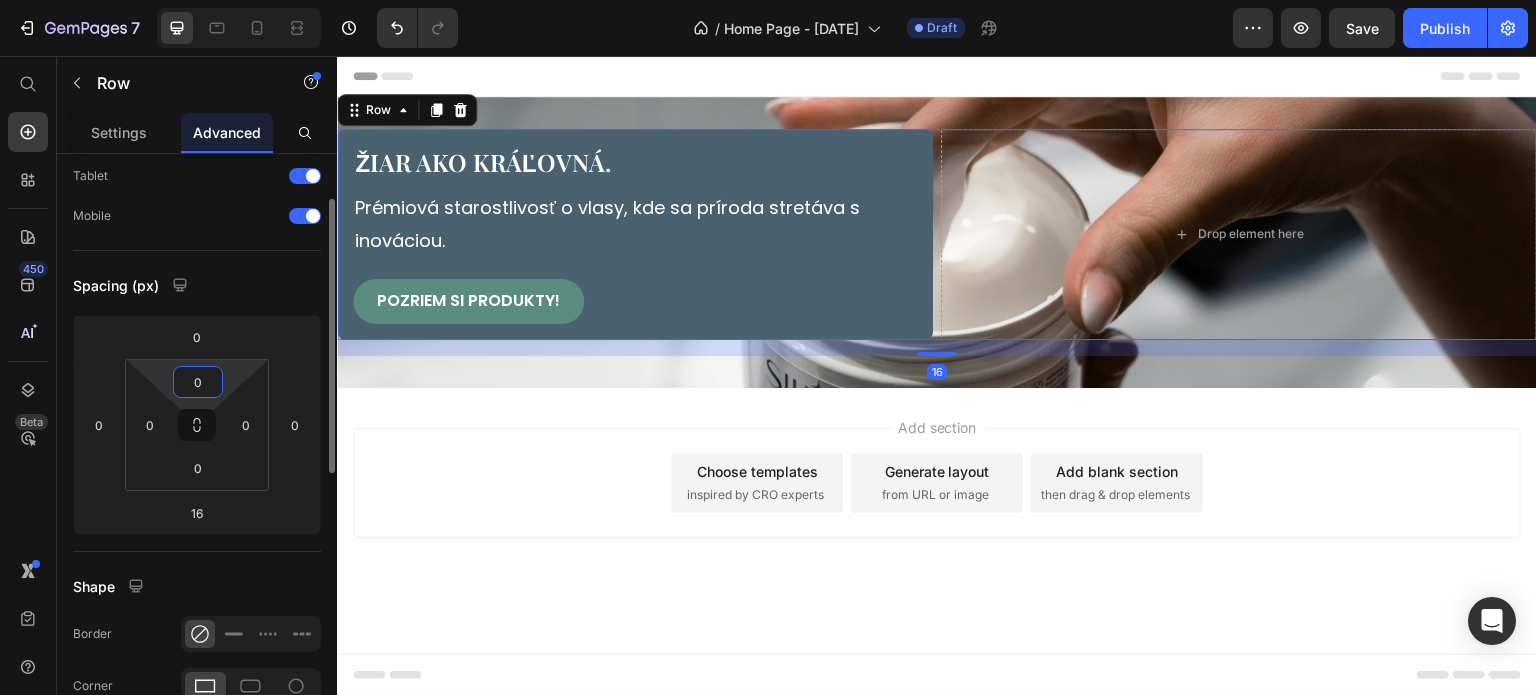 click on "0" at bounding box center [198, 382] 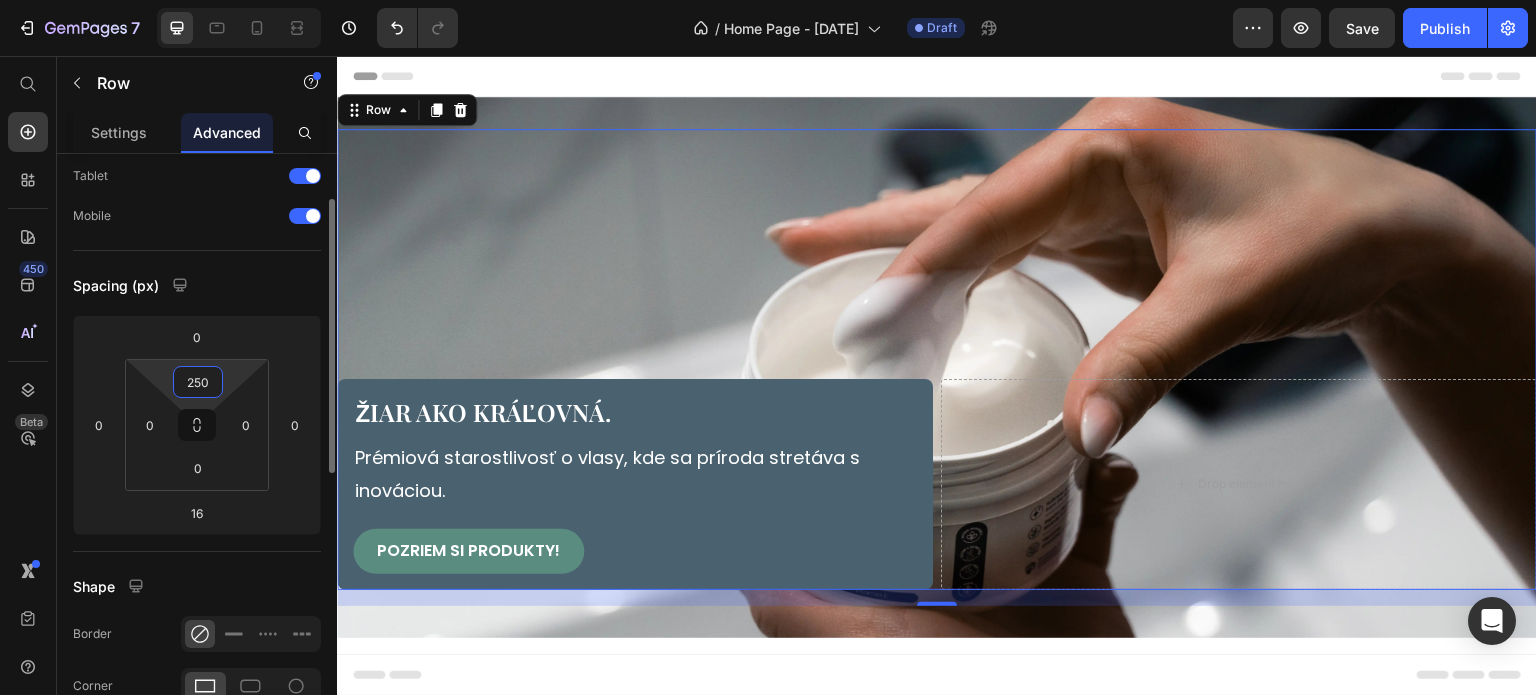 click on "250" at bounding box center [198, 382] 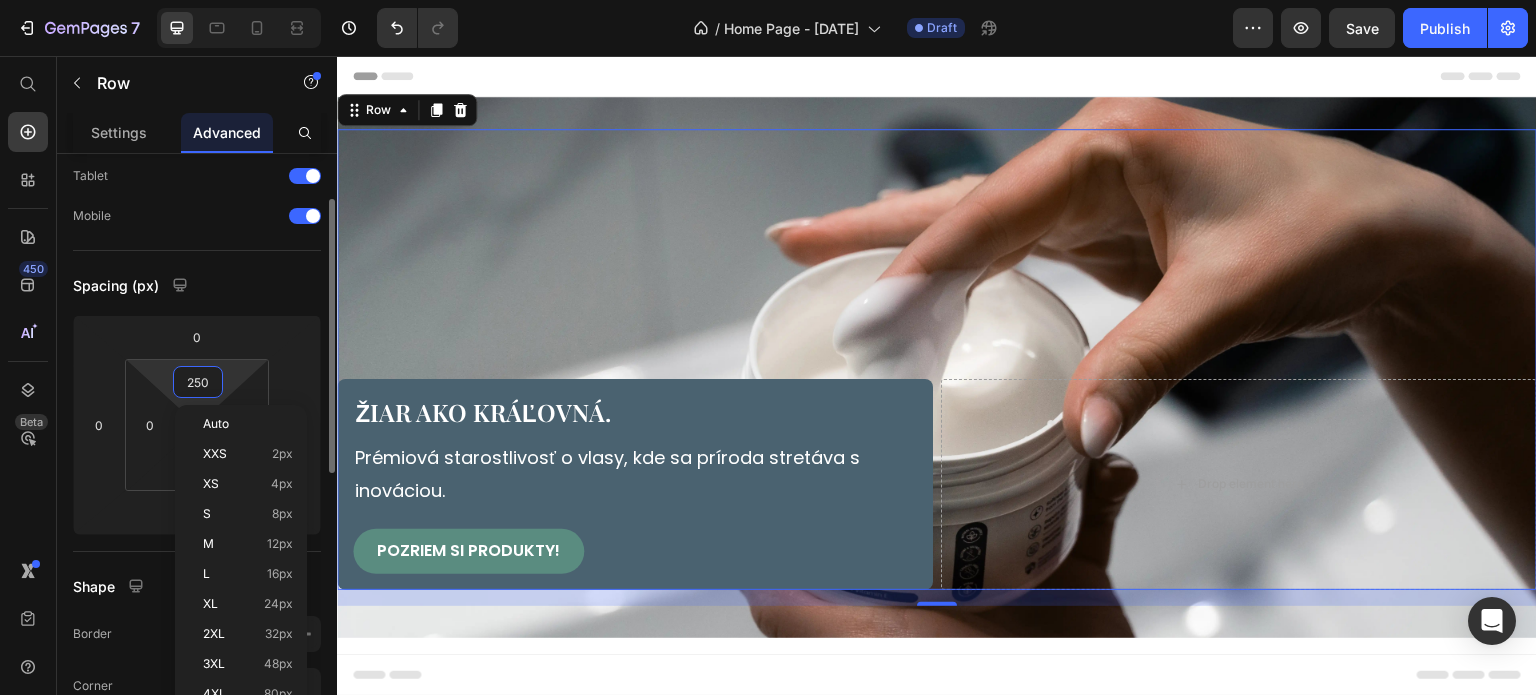 click on "250" at bounding box center (198, 382) 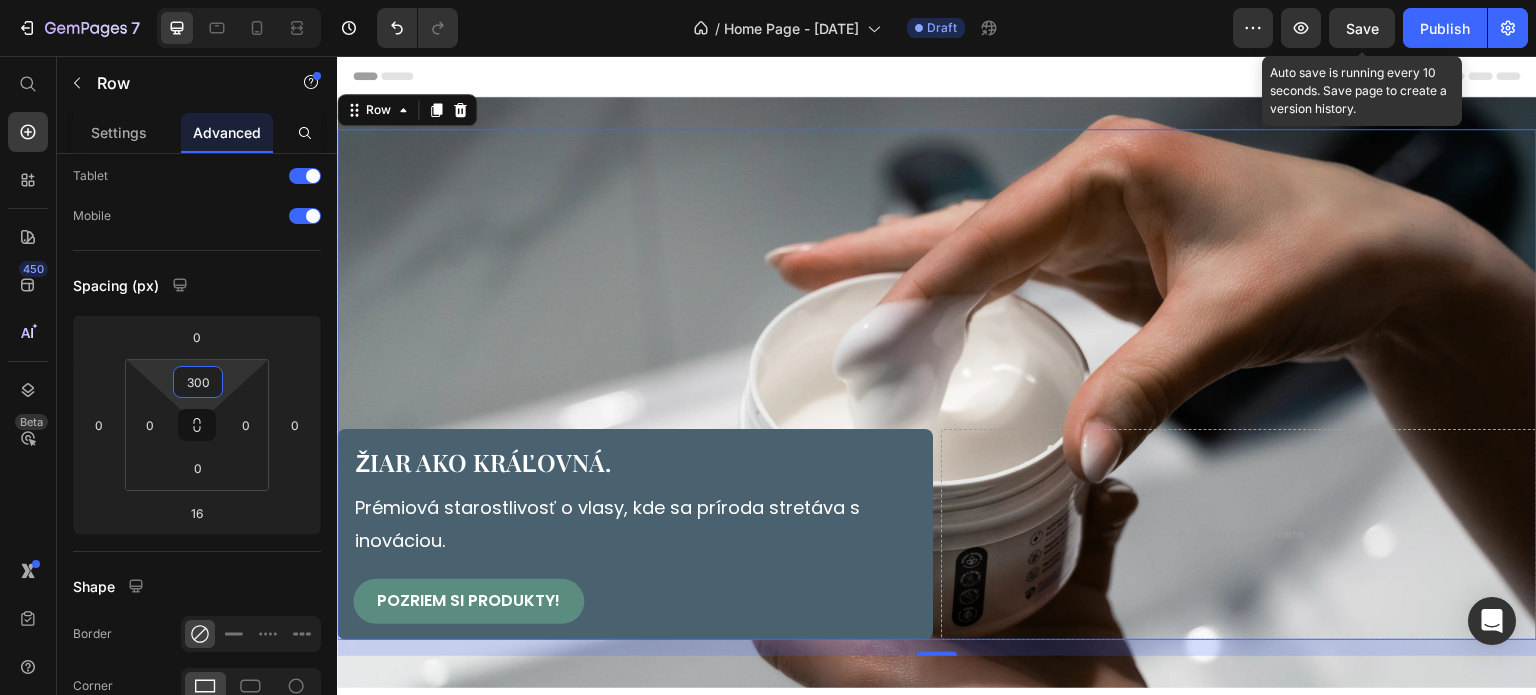 click on "Save" 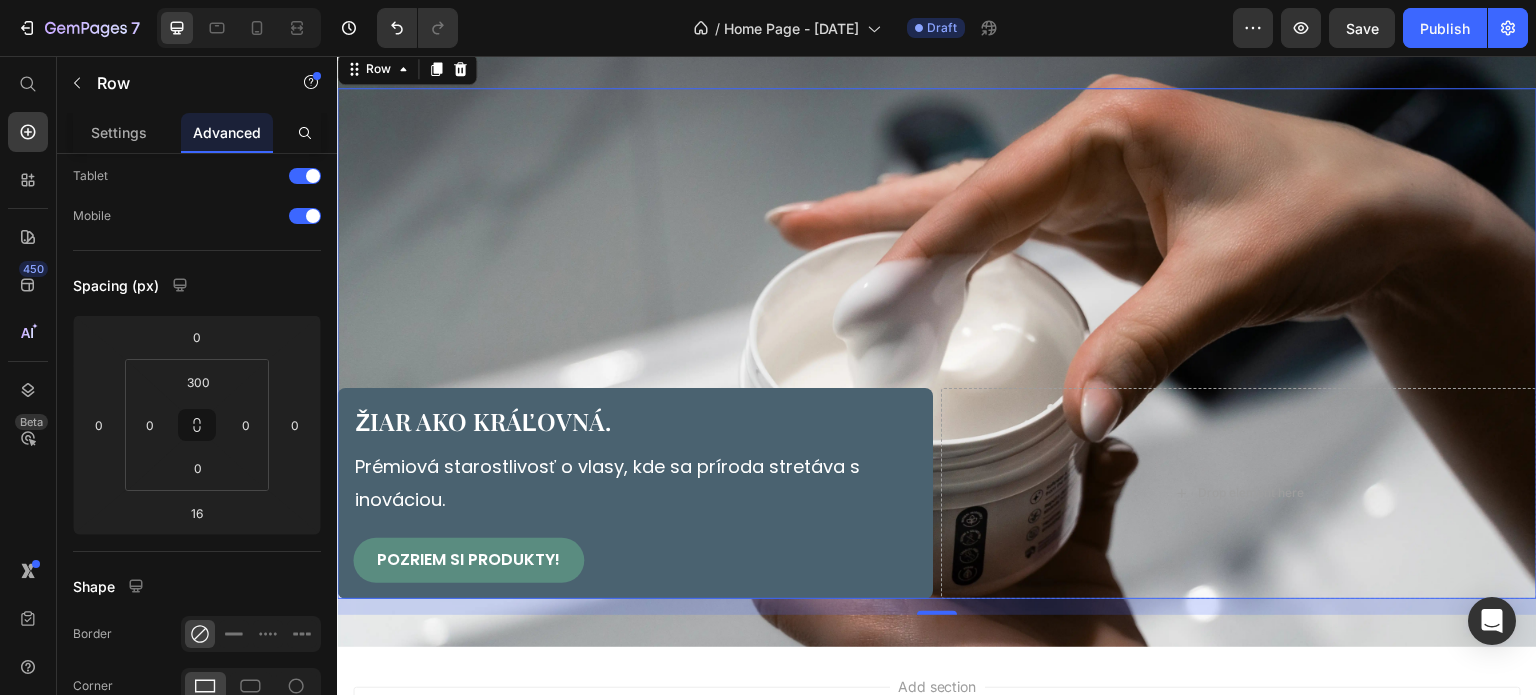 scroll, scrollTop: 0, scrollLeft: 0, axis: both 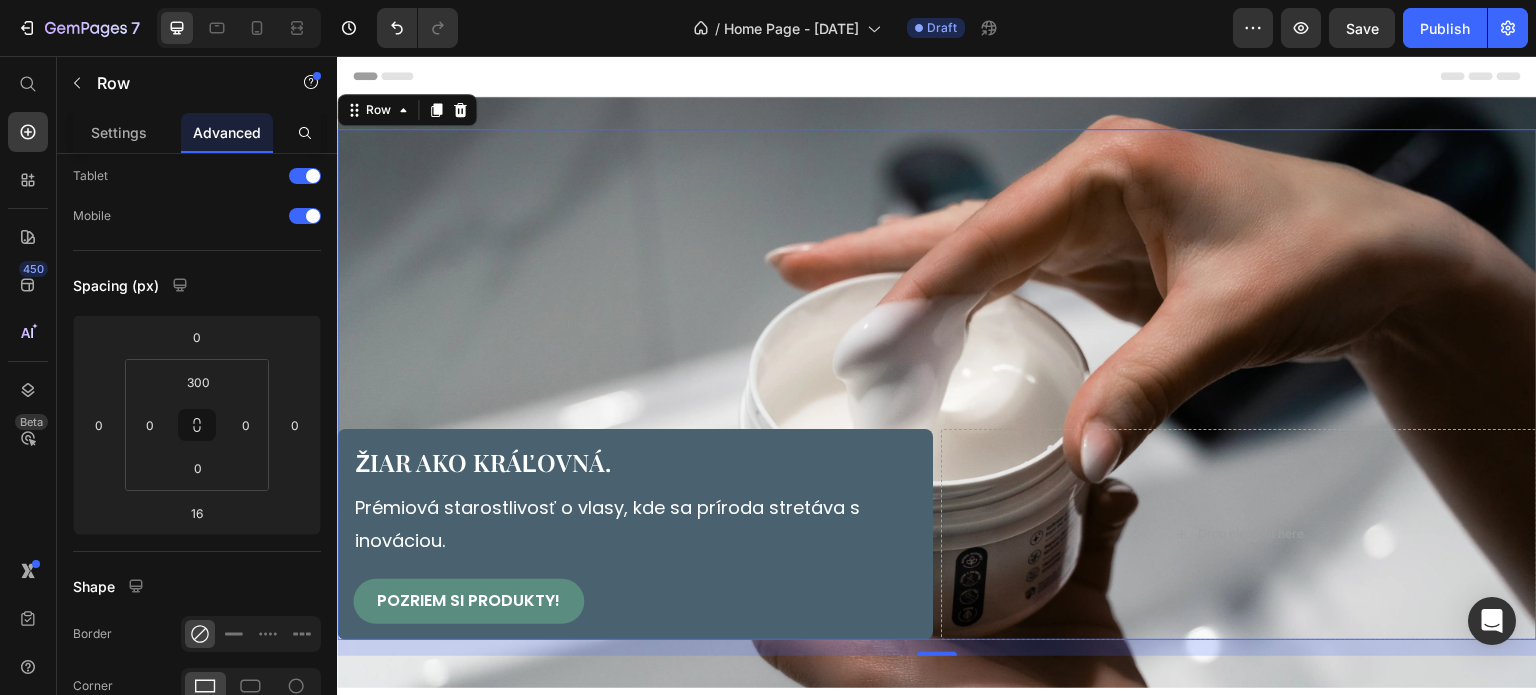 click on "Žiar ako kráľovná. Heading Prémiová starostlivosť o vlasy, kde sa príroda stretáva s inováciou. Text Block Pozriem si produkty! Button Row
Drop element here Row   16" at bounding box center [937, 384] 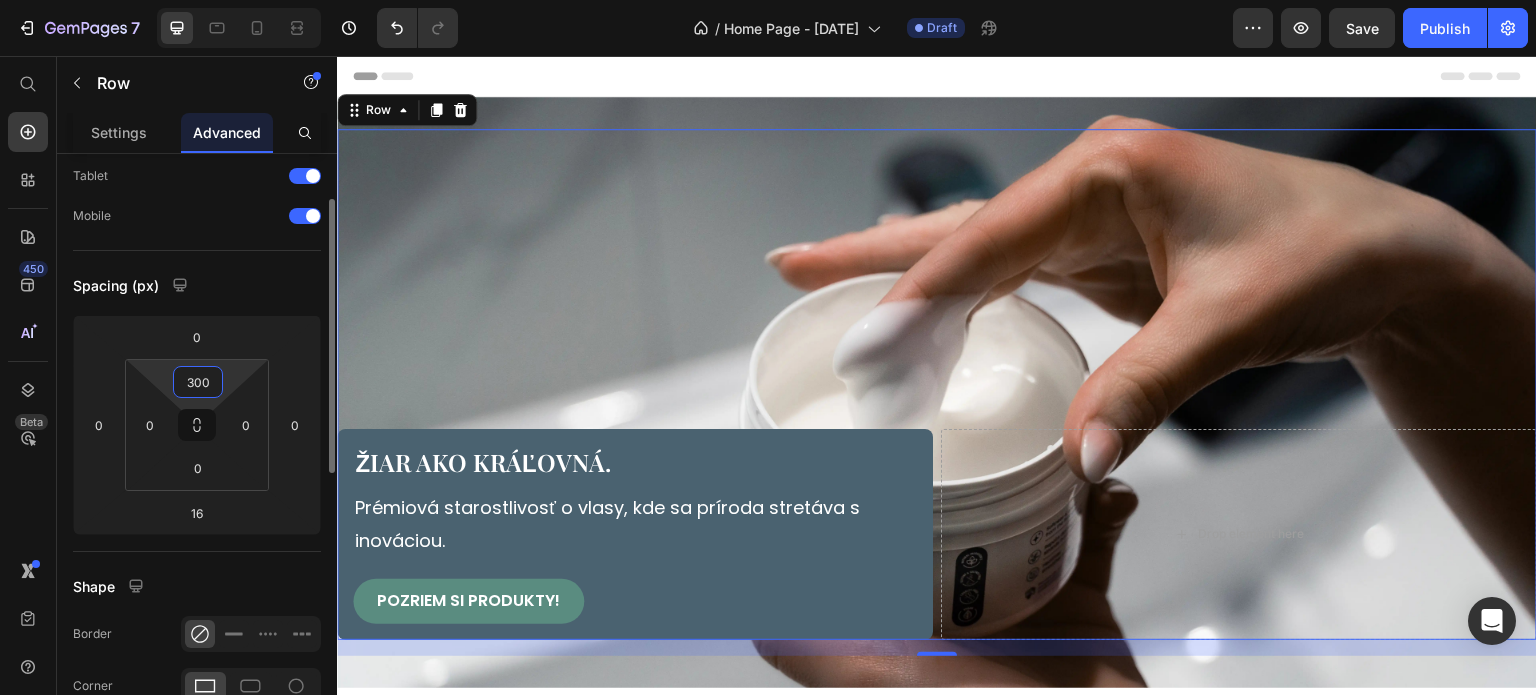 click on "300" at bounding box center [198, 382] 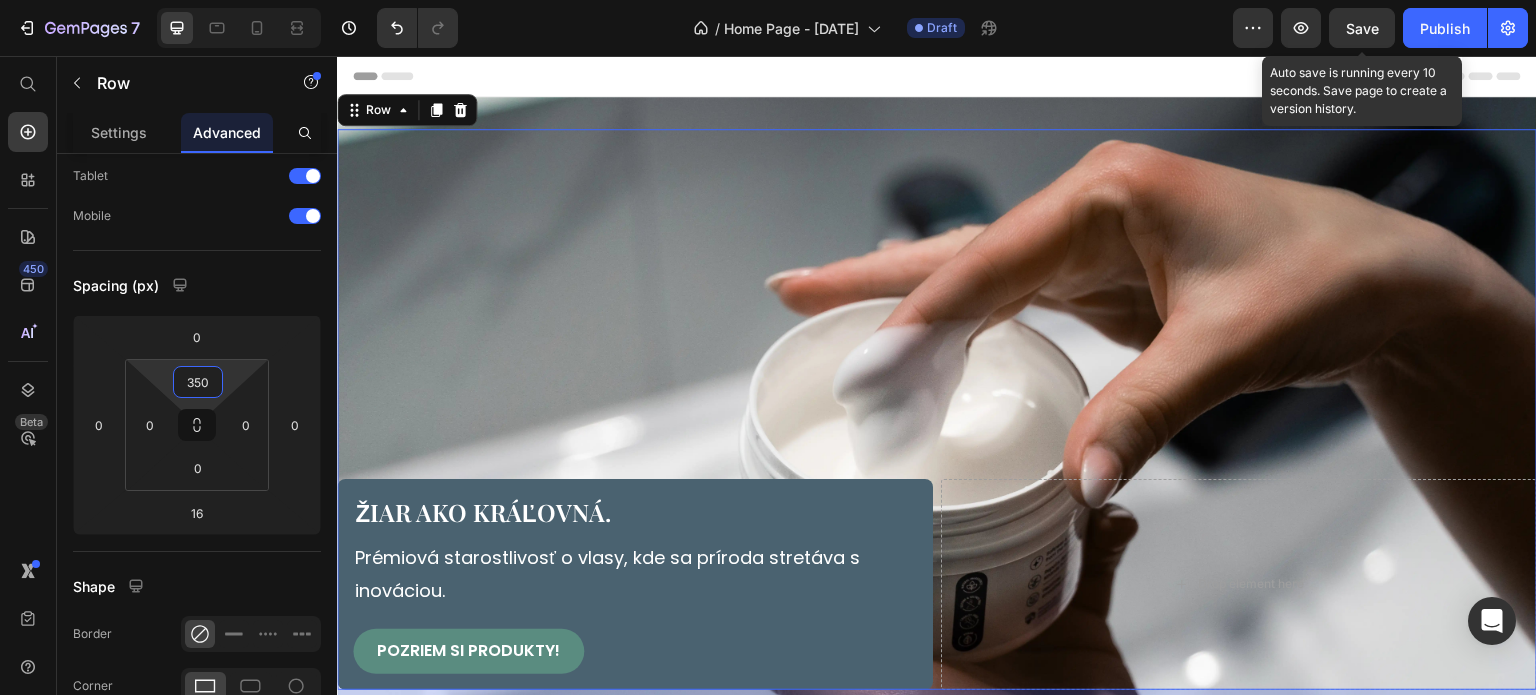type on "350" 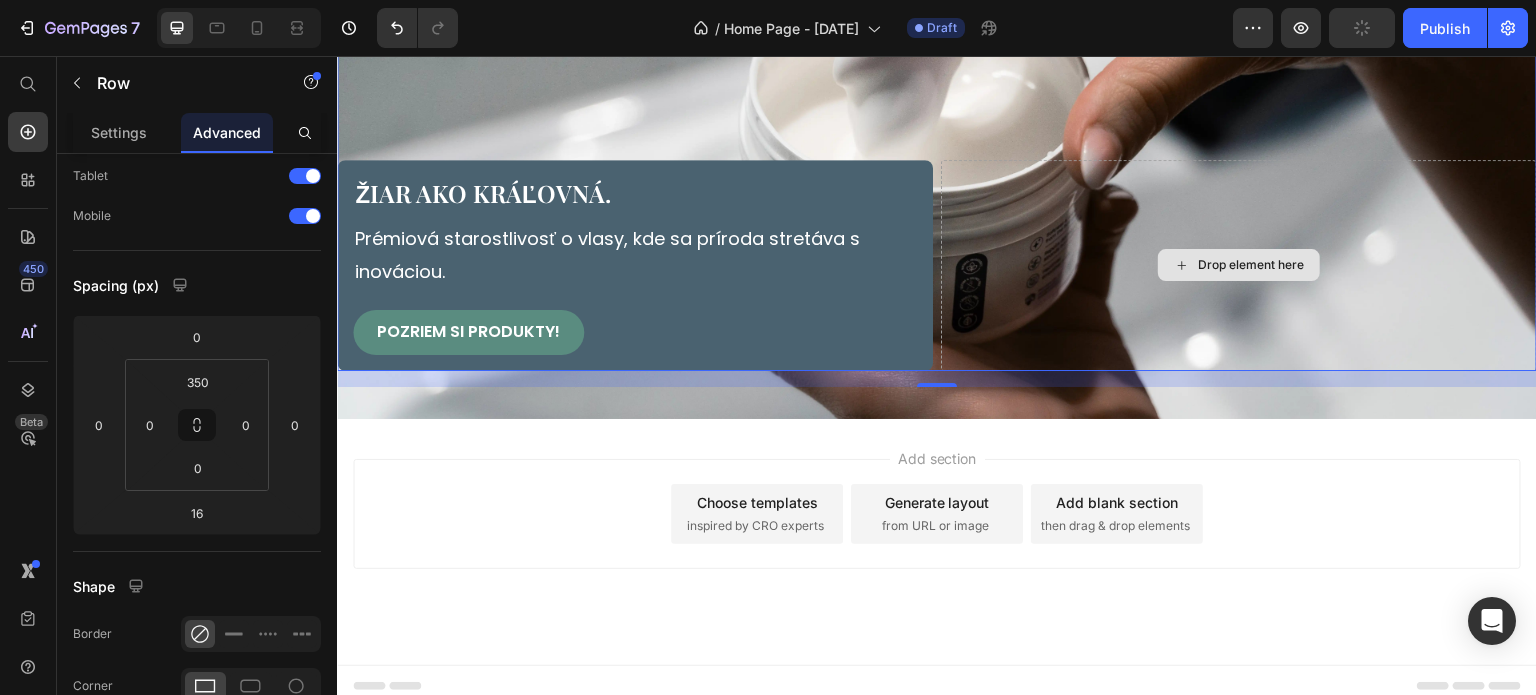 scroll, scrollTop: 329, scrollLeft: 0, axis: vertical 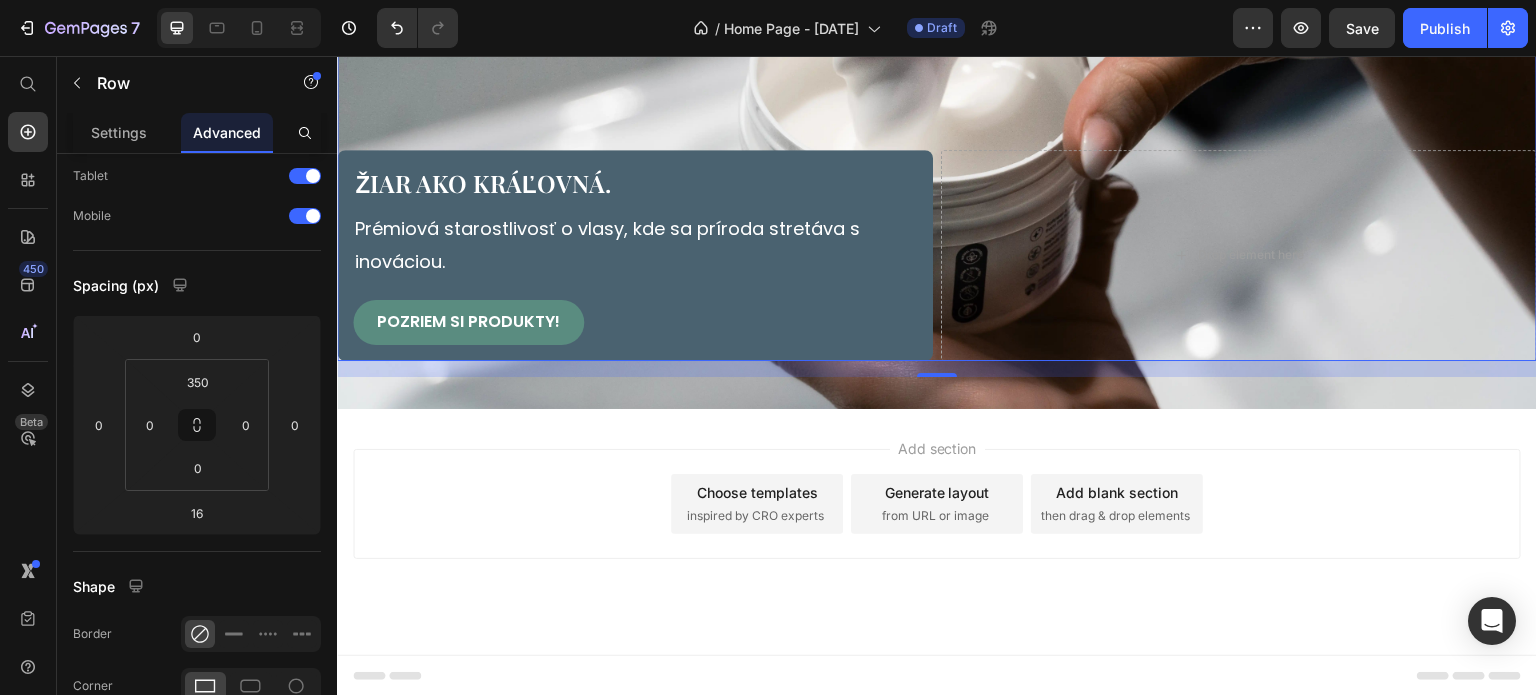 click on "Add section Choose templates inspired by CRO experts Generate layout from URL or image Add blank section then drag & drop elements" at bounding box center (937, 532) 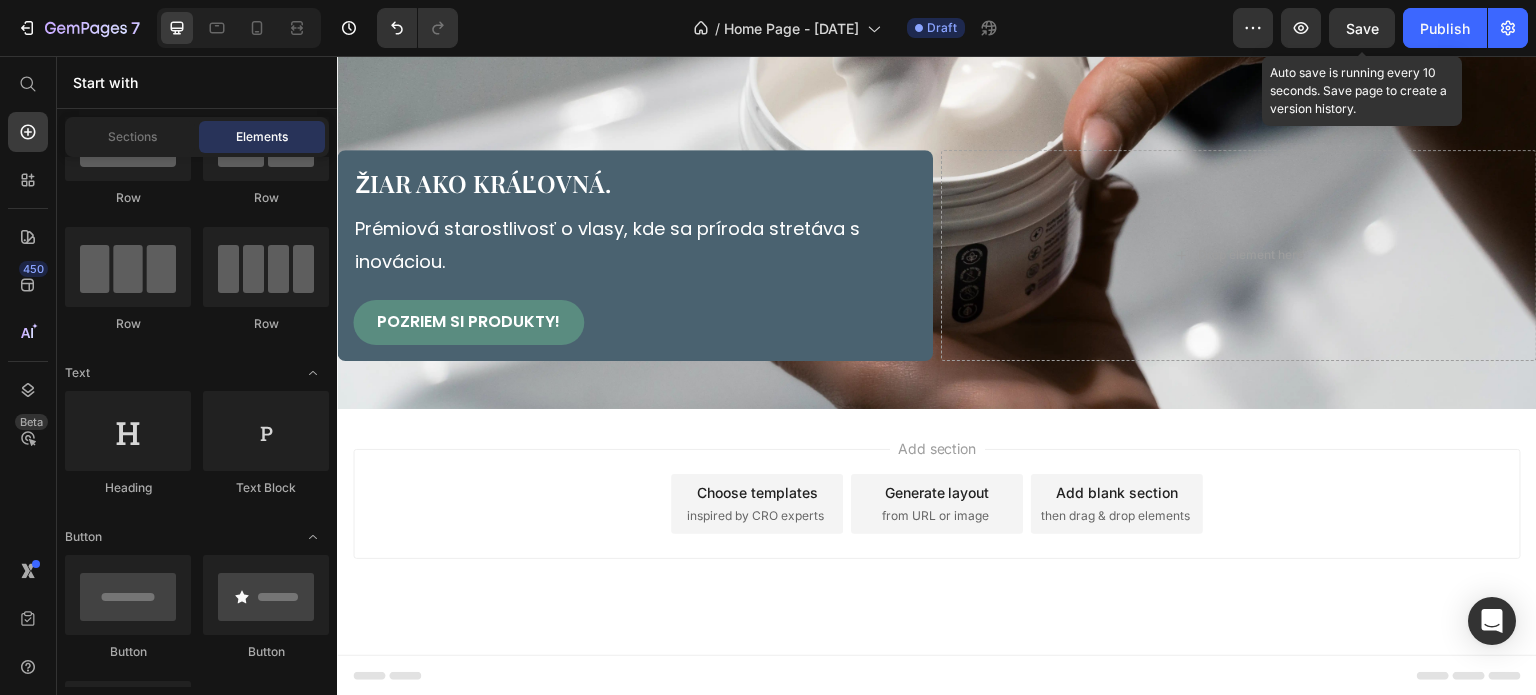 click on "Save" at bounding box center [1362, 28] 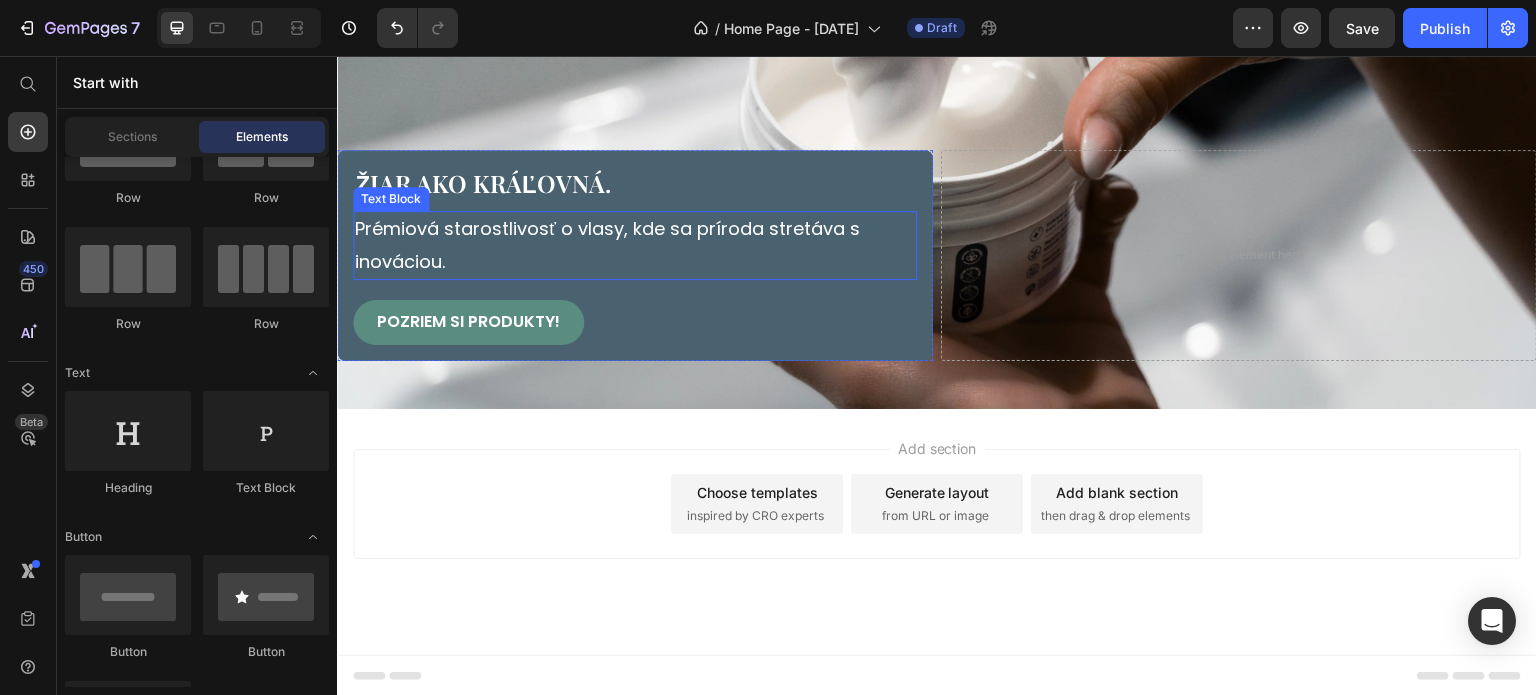 click on "Prémiová starostlivosť o vlasy, kde sa príroda stretáva s inováciou." at bounding box center [635, 245] 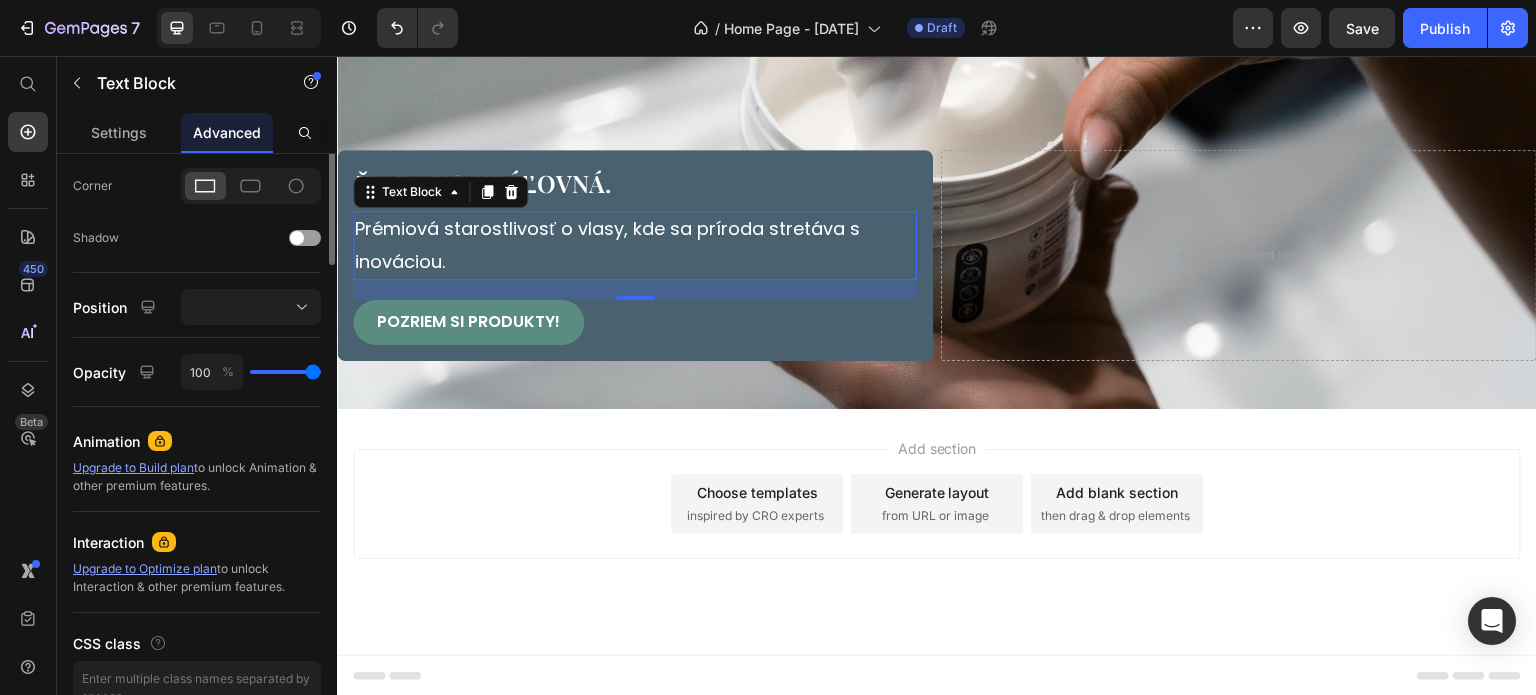 scroll, scrollTop: 300, scrollLeft: 0, axis: vertical 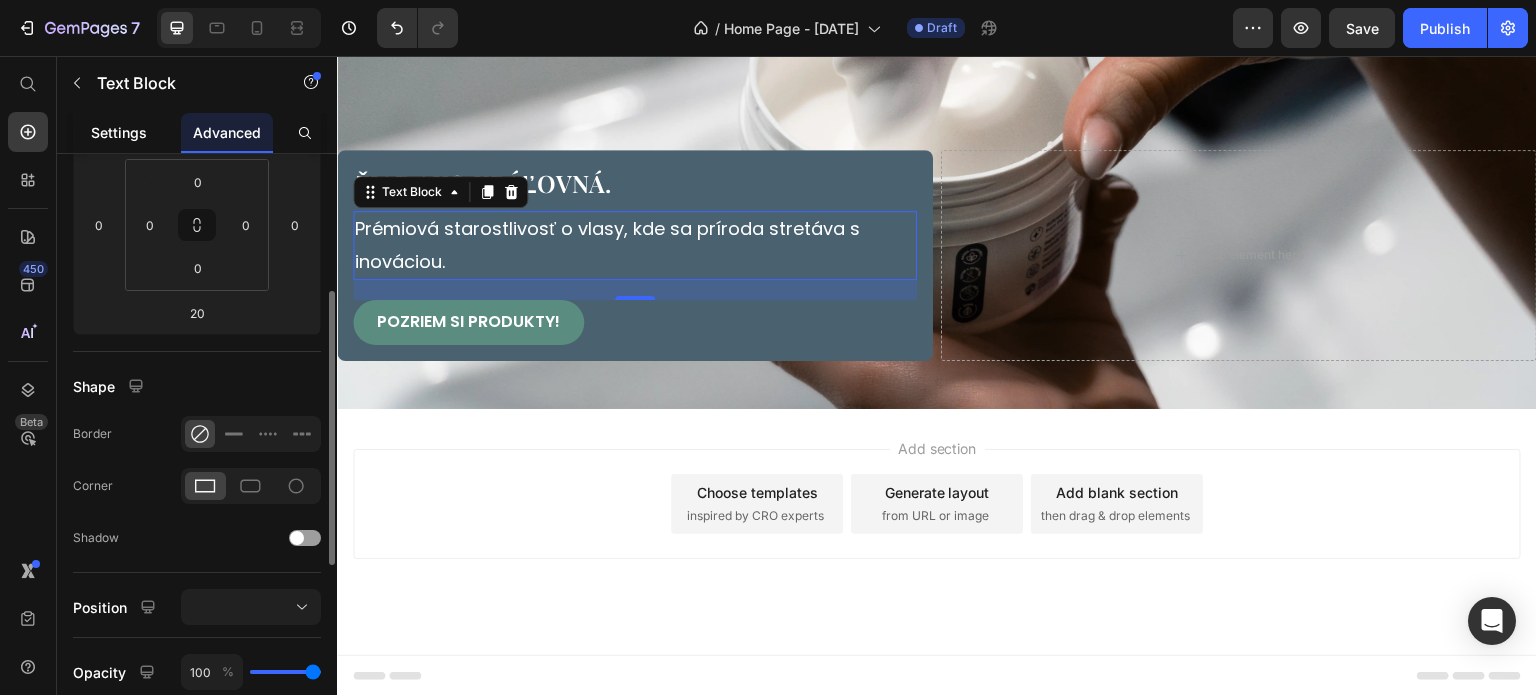 click on "Settings" at bounding box center (119, 132) 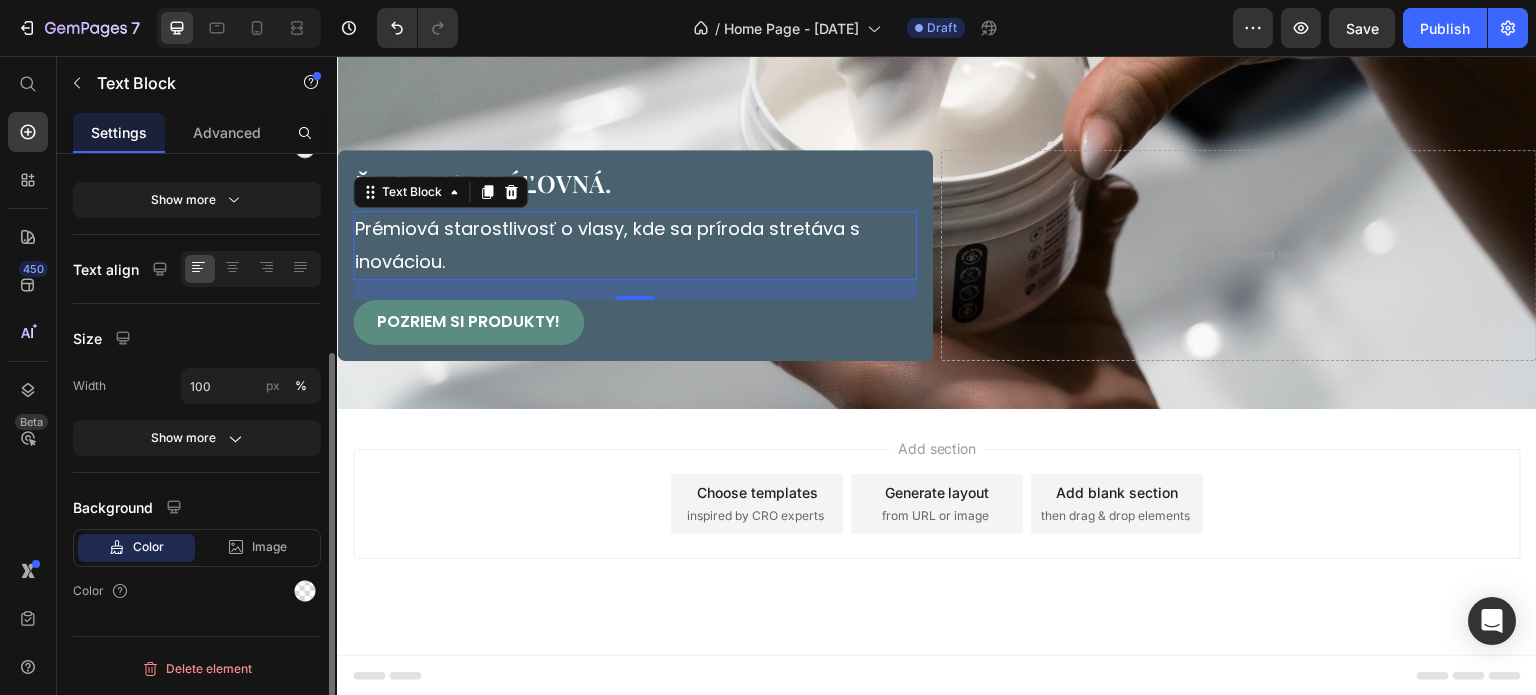 scroll, scrollTop: 0, scrollLeft: 0, axis: both 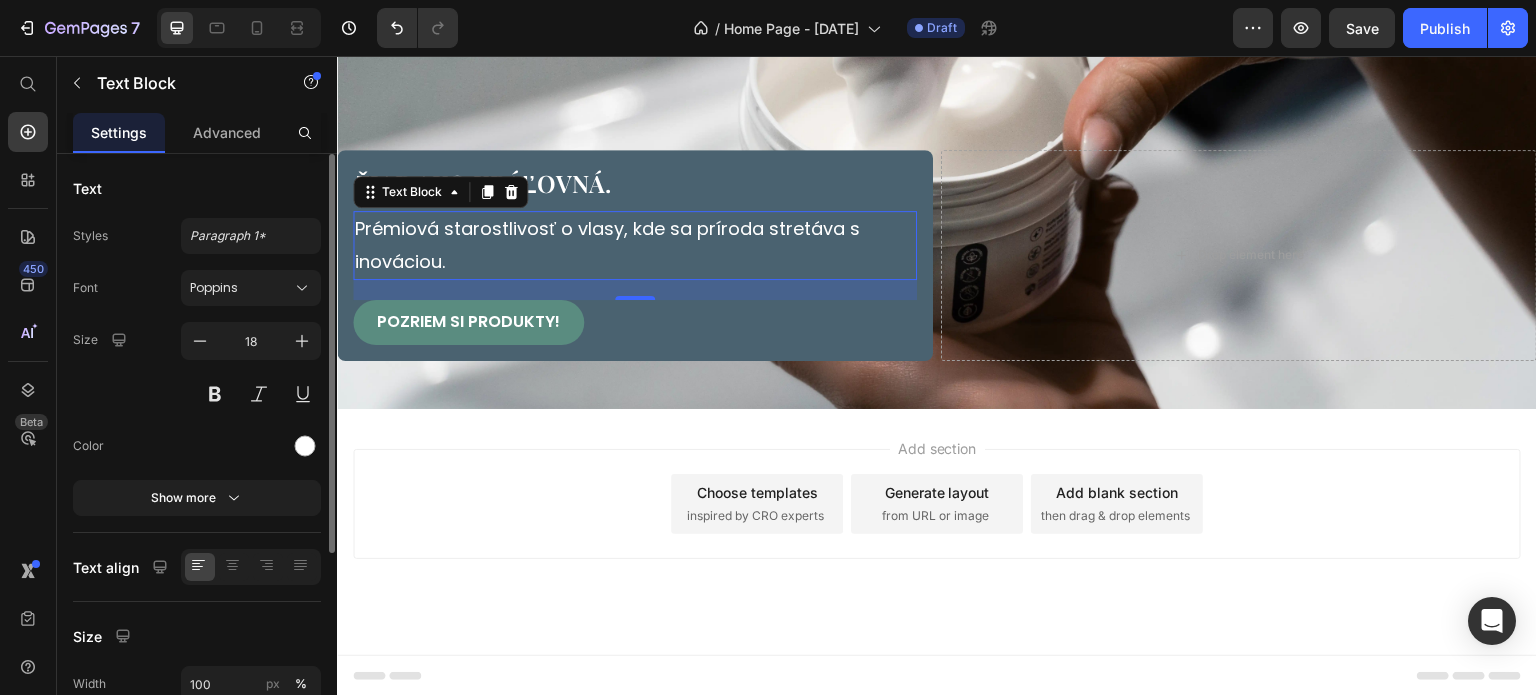 drag, startPoint x: 204, startPoint y: 508, endPoint x: 274, endPoint y: 425, distance: 108.57716 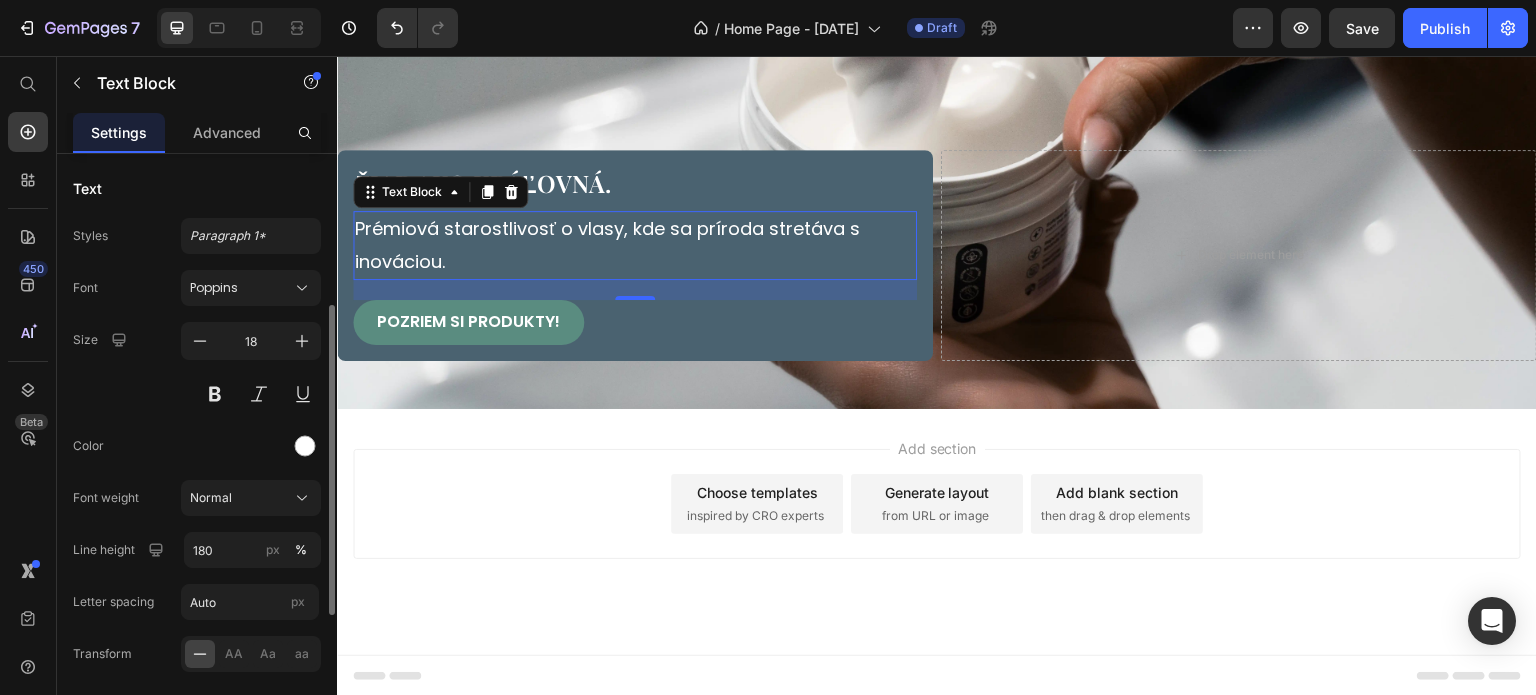 scroll, scrollTop: 100, scrollLeft: 0, axis: vertical 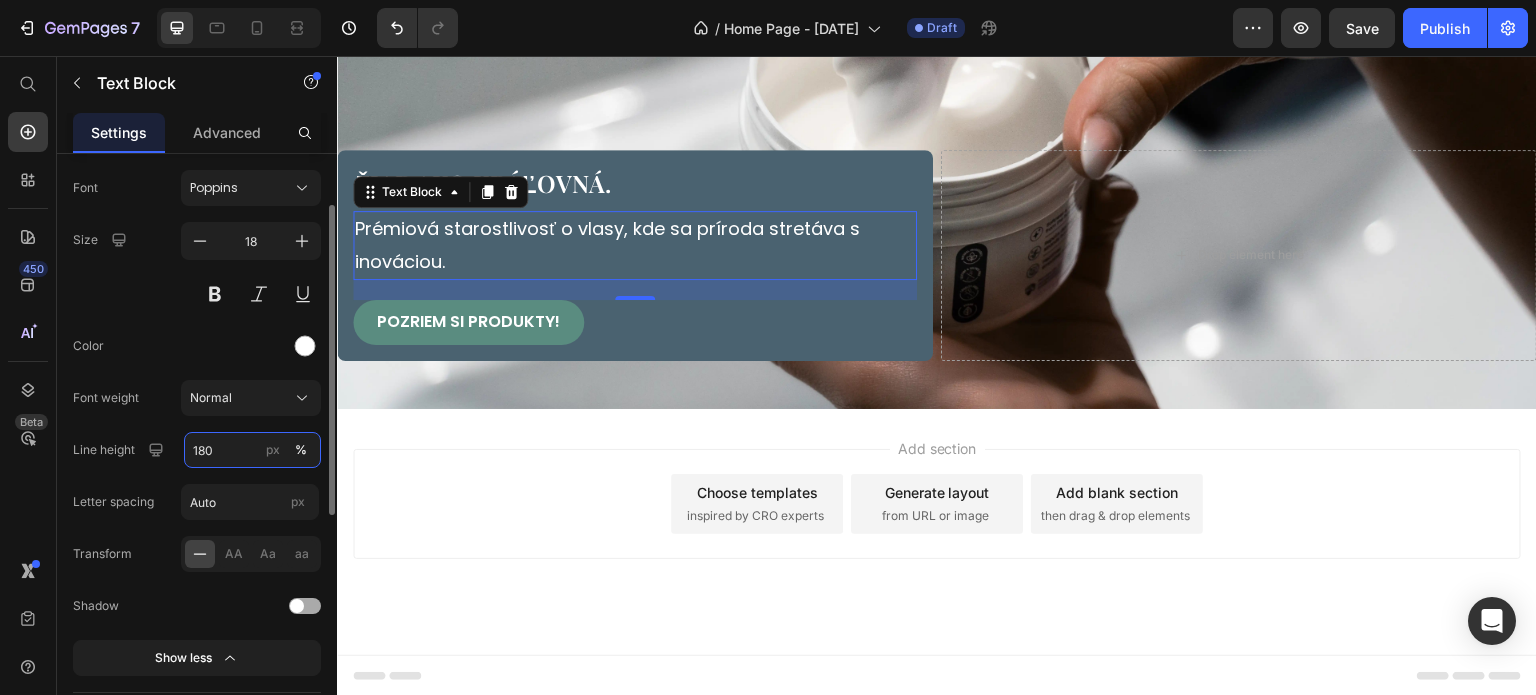 drag, startPoint x: 225, startPoint y: 440, endPoint x: 253, endPoint y: 454, distance: 31.304953 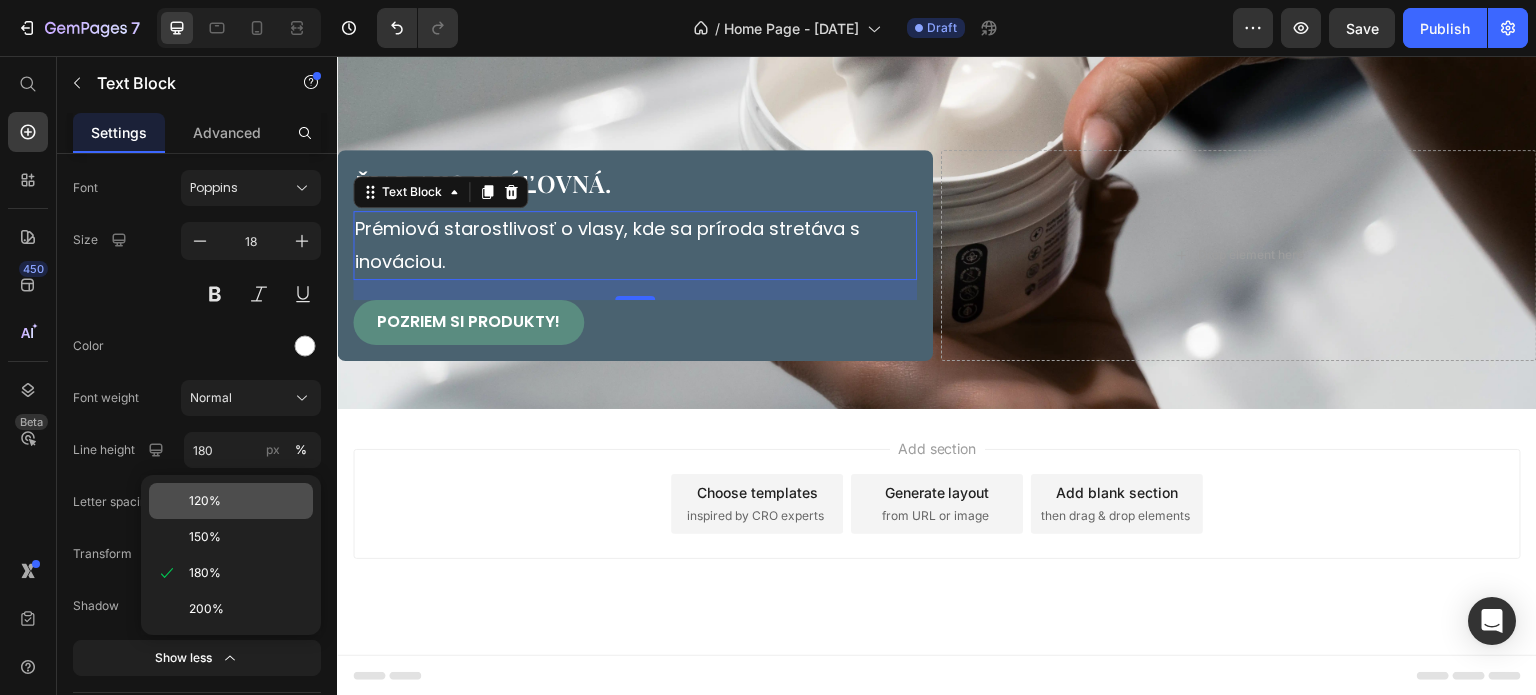 click on "150%" at bounding box center [247, 537] 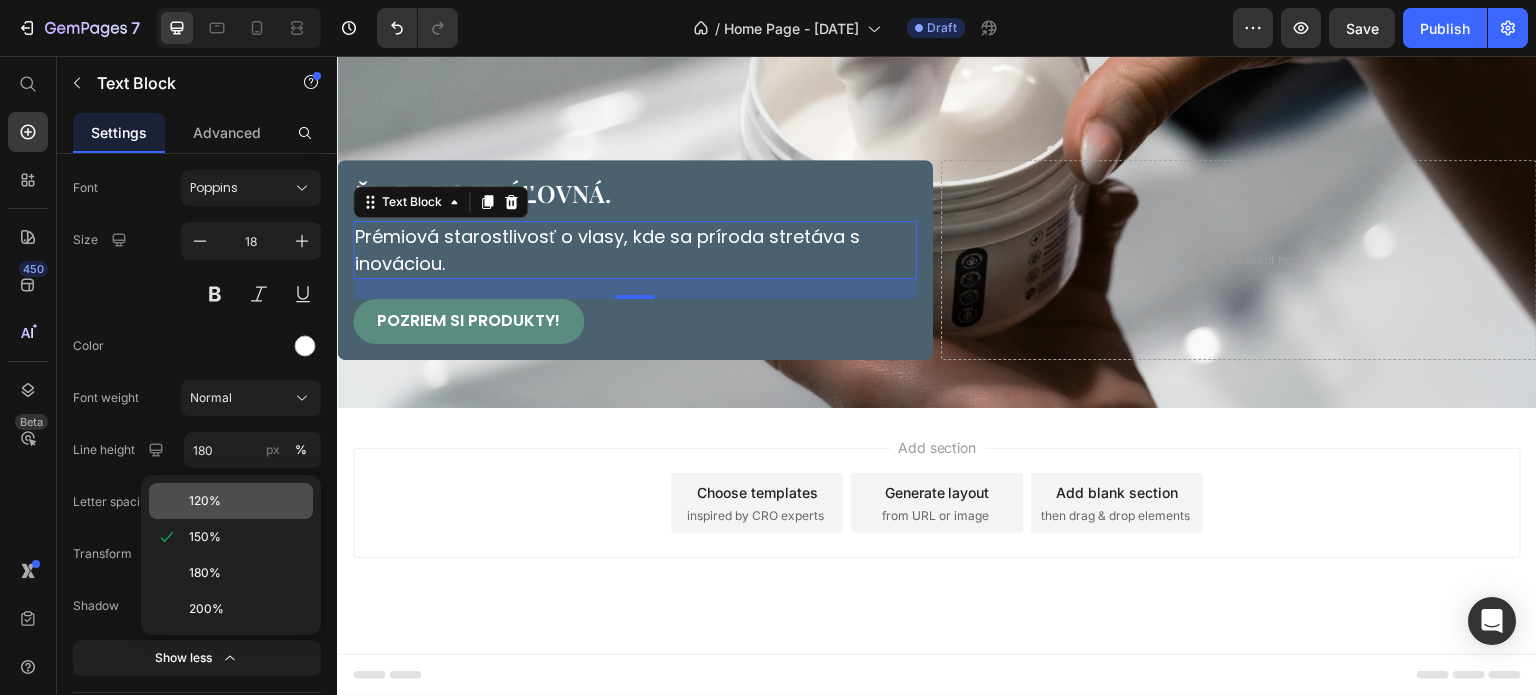 type on "150" 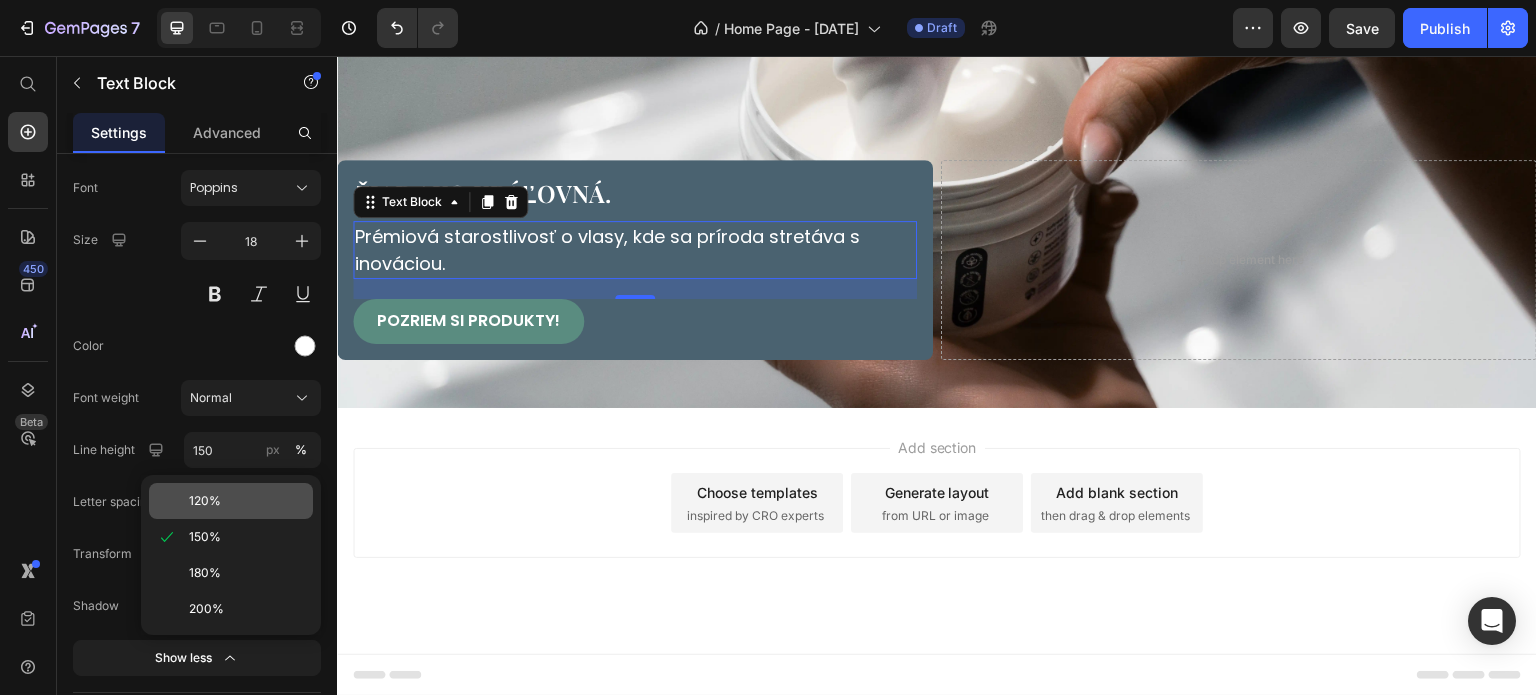 scroll, scrollTop: 319, scrollLeft: 0, axis: vertical 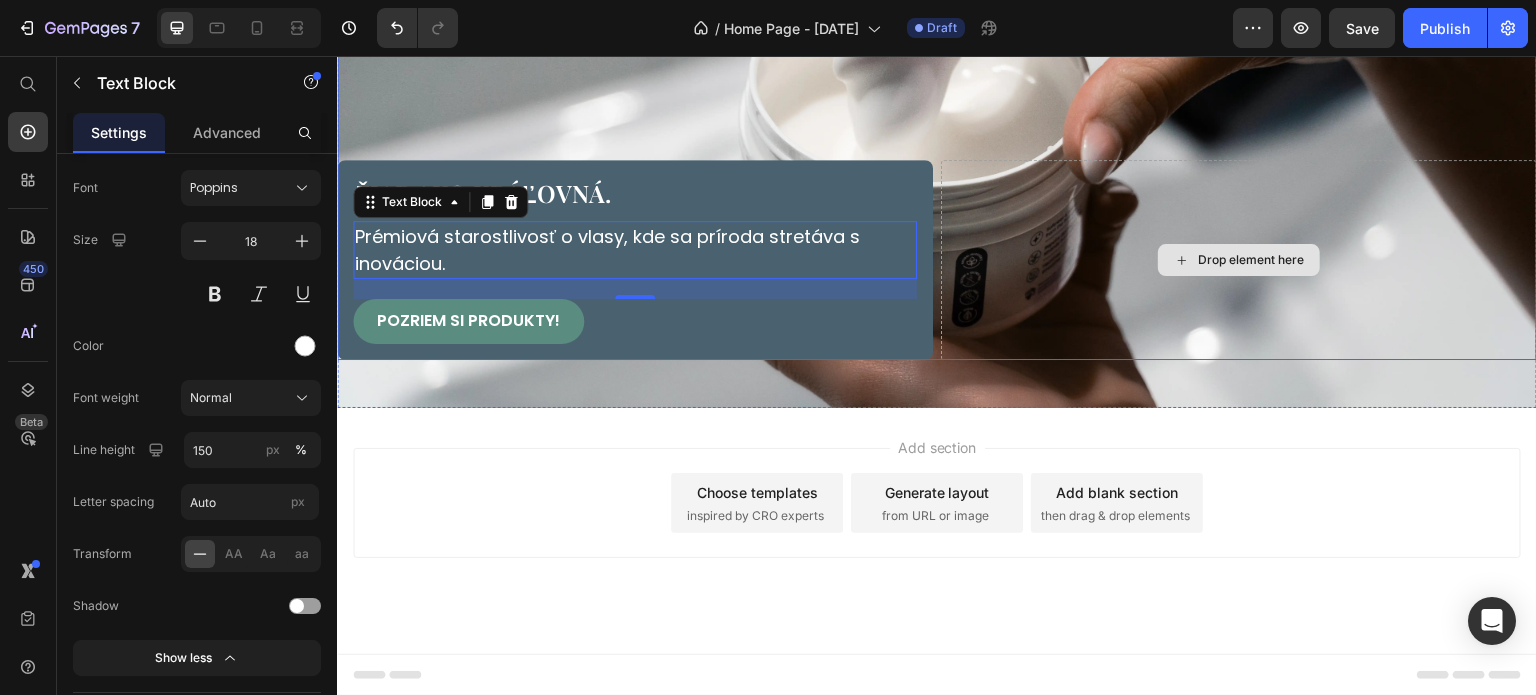 click on "Drop element here" at bounding box center (1239, 260) 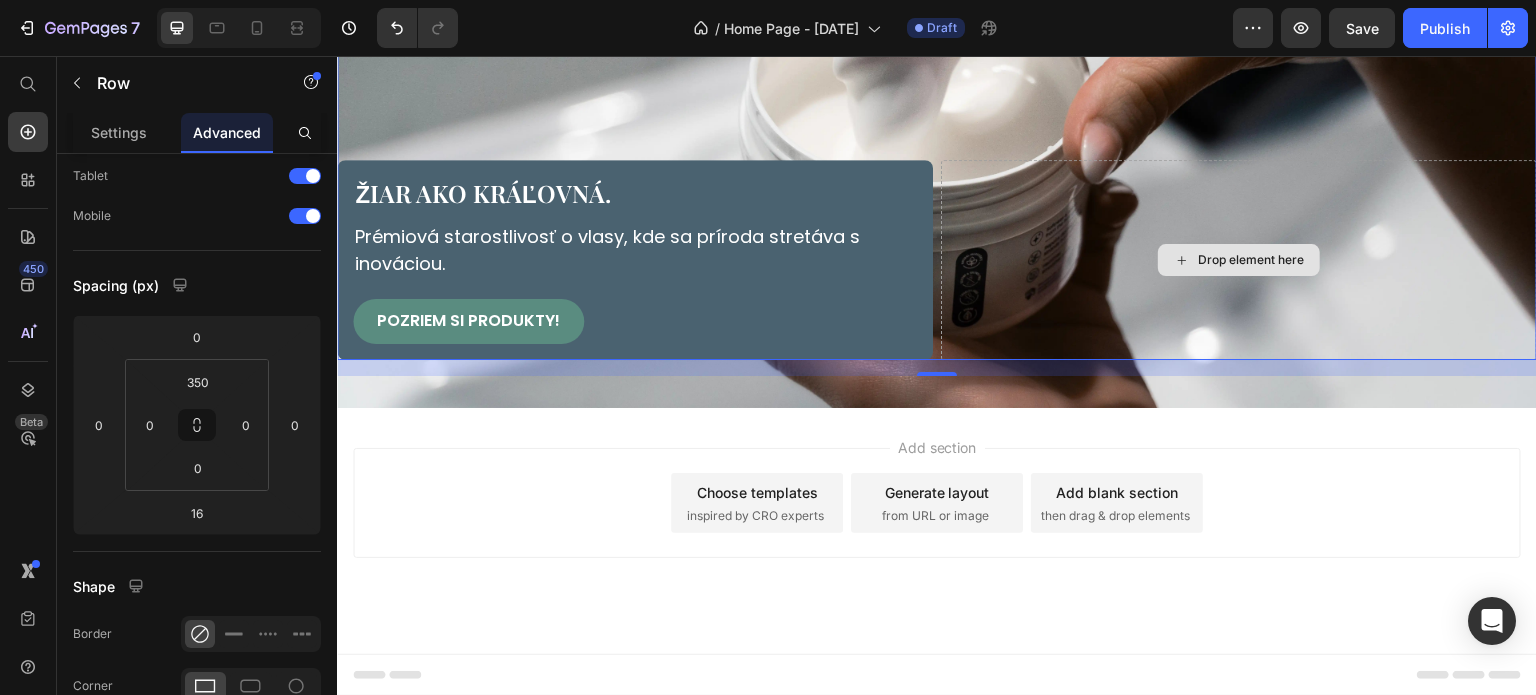 scroll, scrollTop: 0, scrollLeft: 0, axis: both 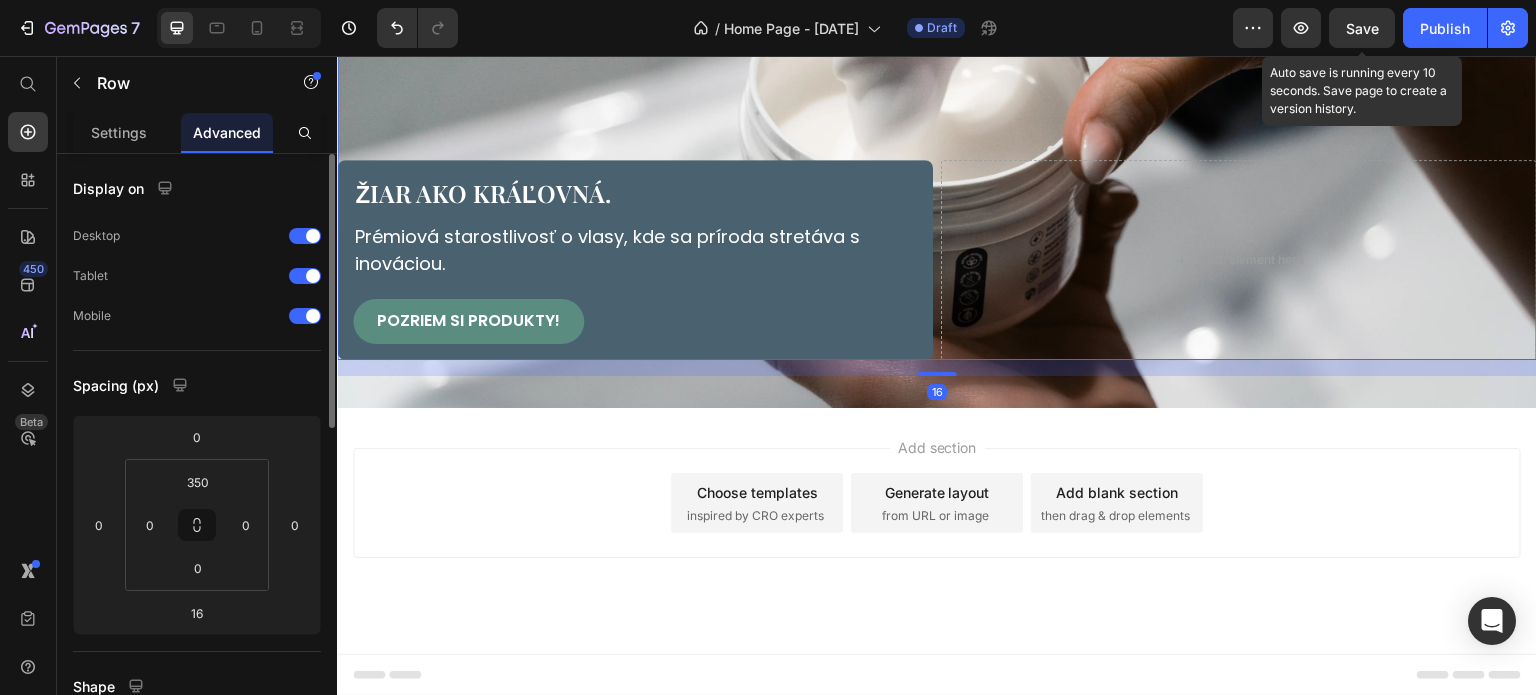 click on "Save" at bounding box center [1362, 28] 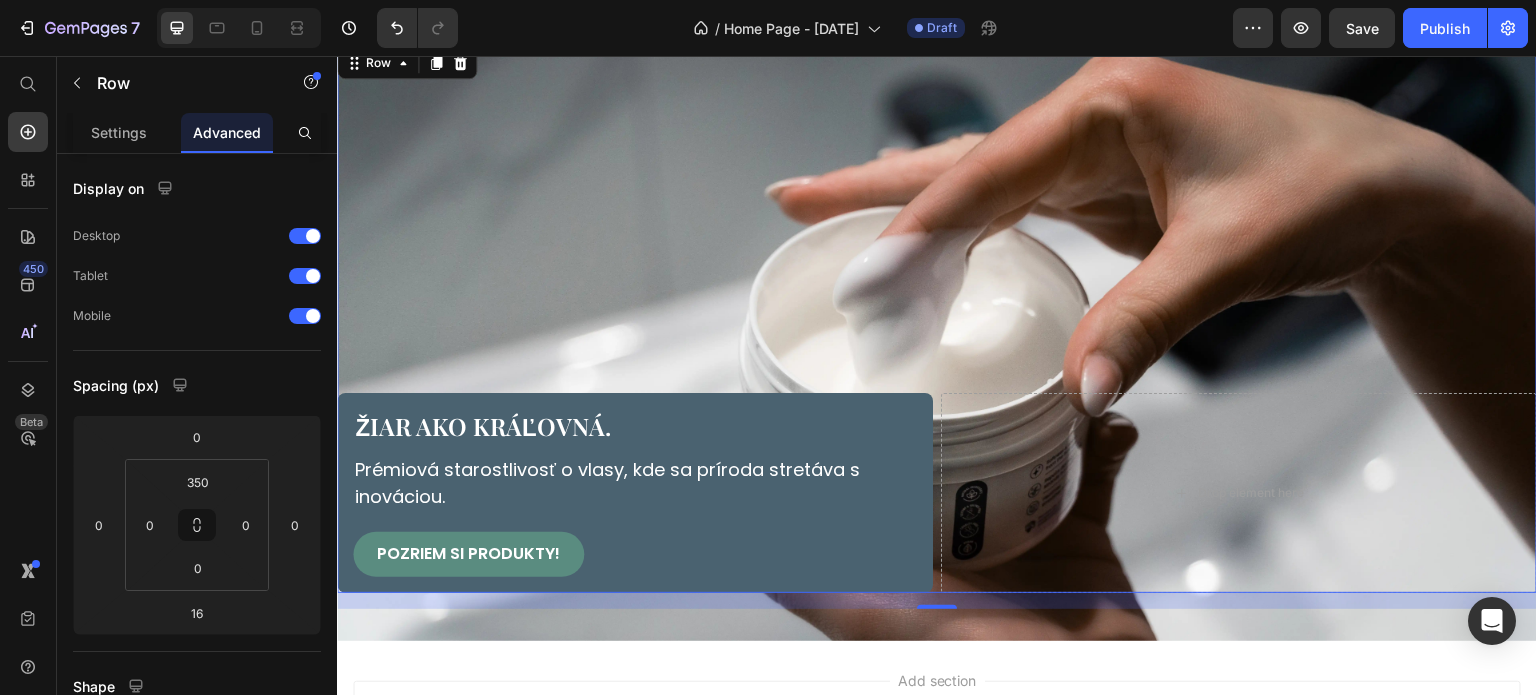 scroll, scrollTop: 19, scrollLeft: 0, axis: vertical 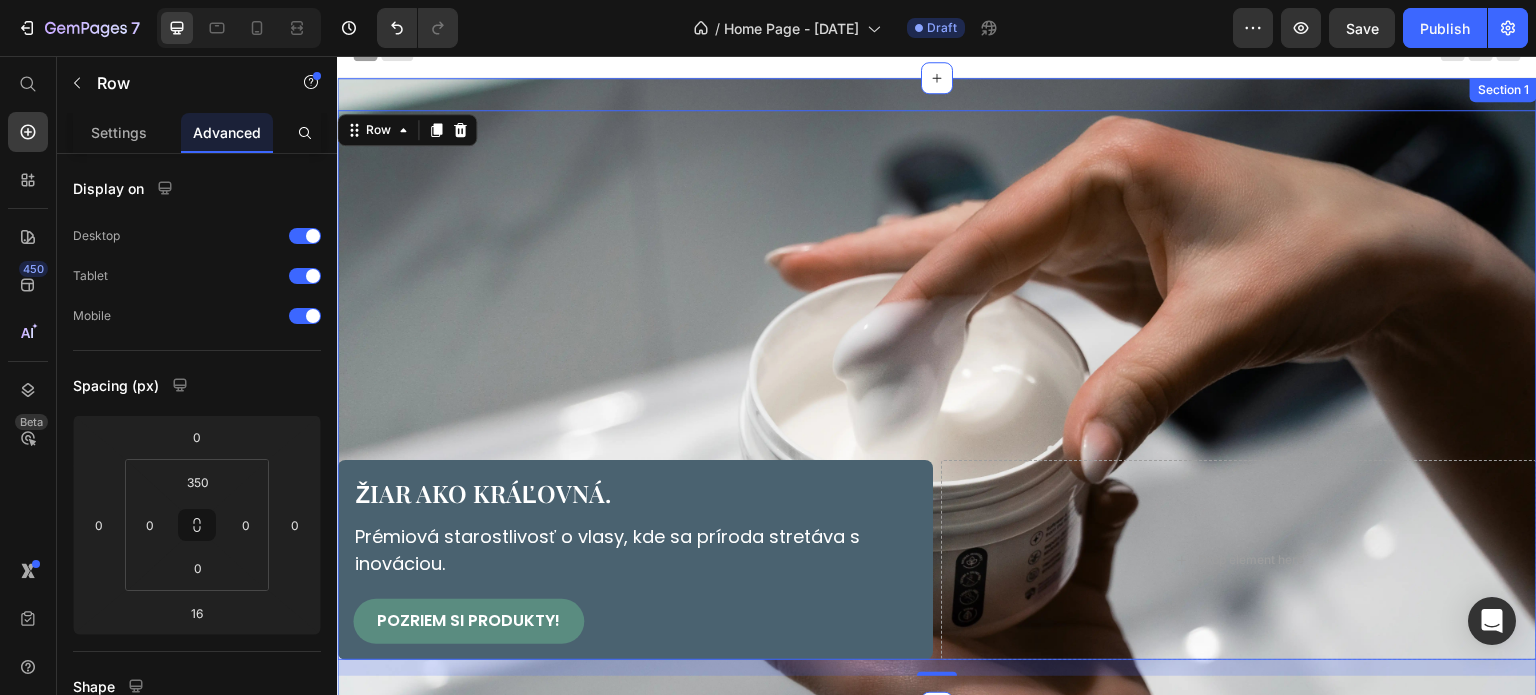 click on "Žiar ako kráľovná. Heading Prémiová starostlivosť o vlasy, kde sa príroda stretáva s inováciou. Text Block Pozriem si produkty! Button Row
Drop element here Row   16 Section 1" at bounding box center (937, 393) 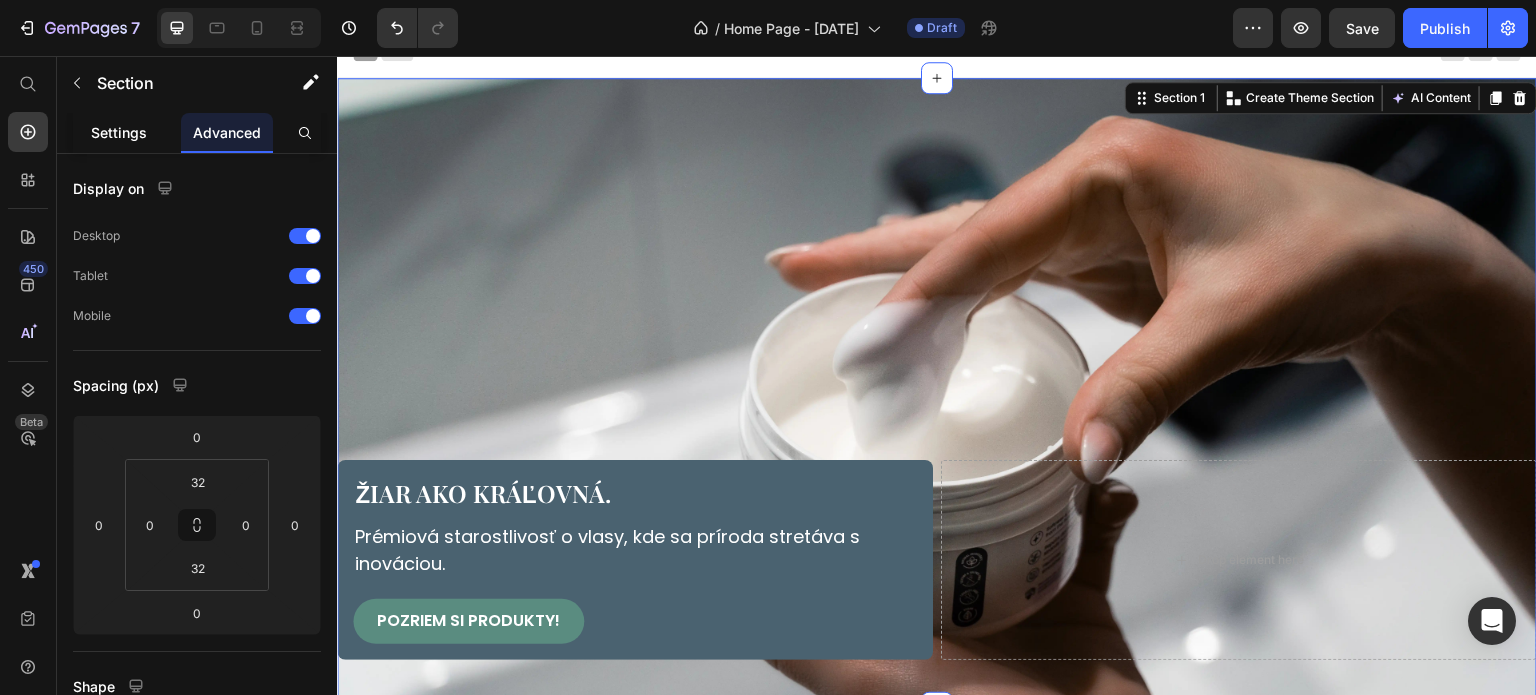 click on "Settings" at bounding box center (119, 132) 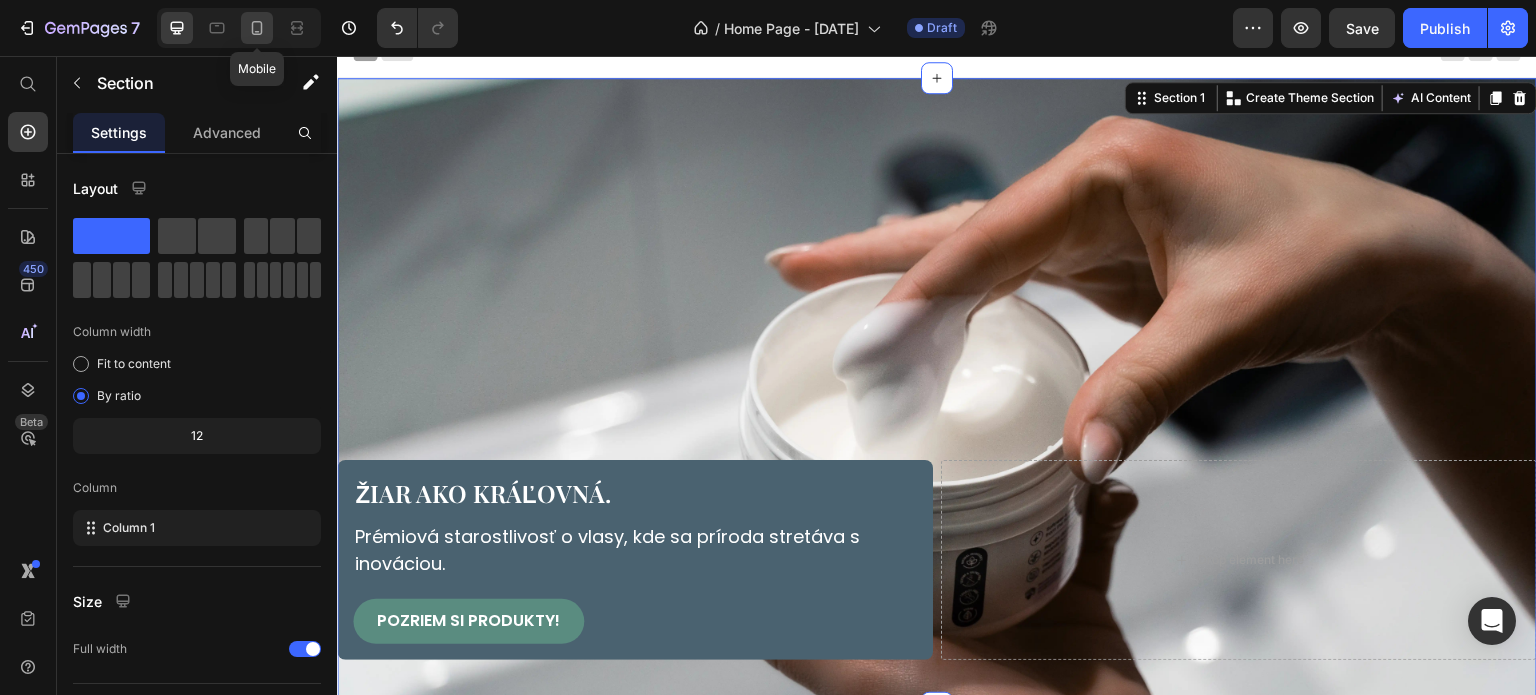 drag, startPoint x: 266, startPoint y: 33, endPoint x: 338, endPoint y: 119, distance: 112.1606 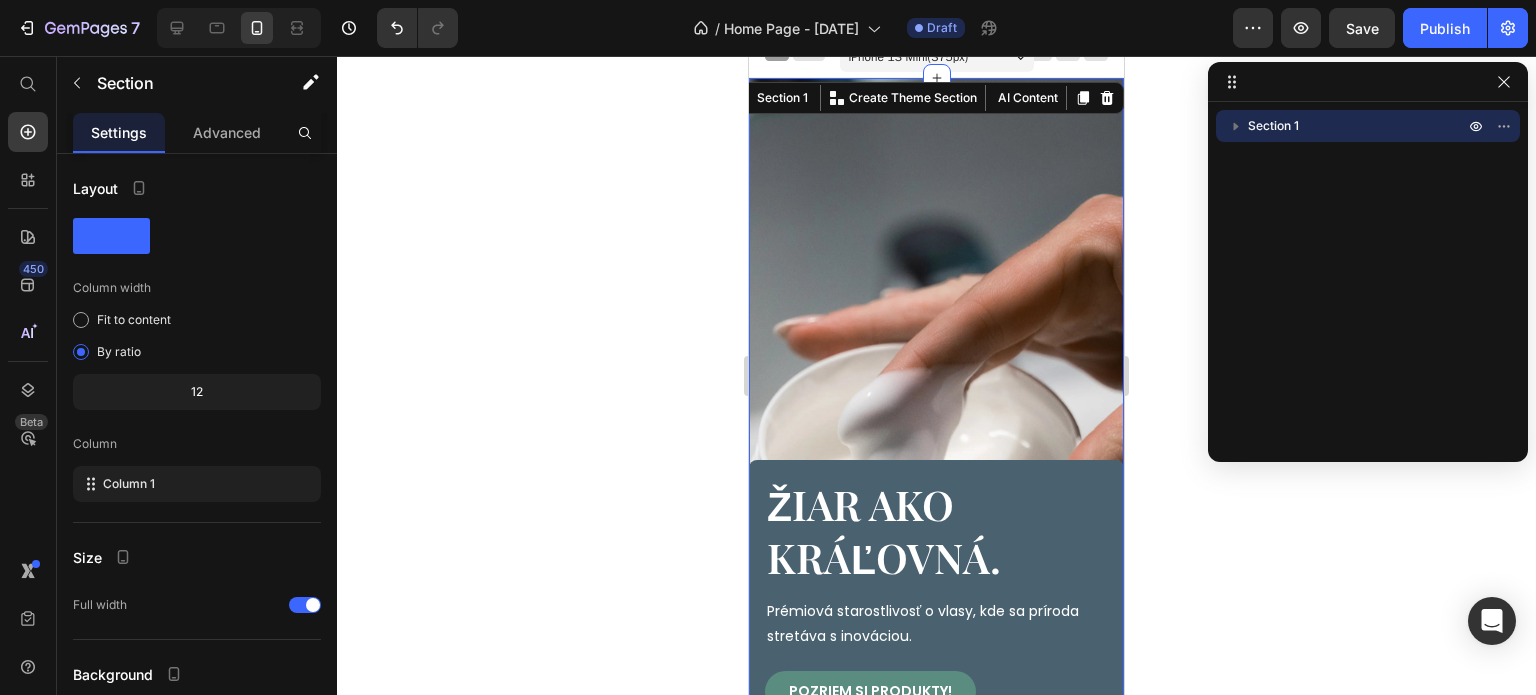 scroll, scrollTop: 0, scrollLeft: 0, axis: both 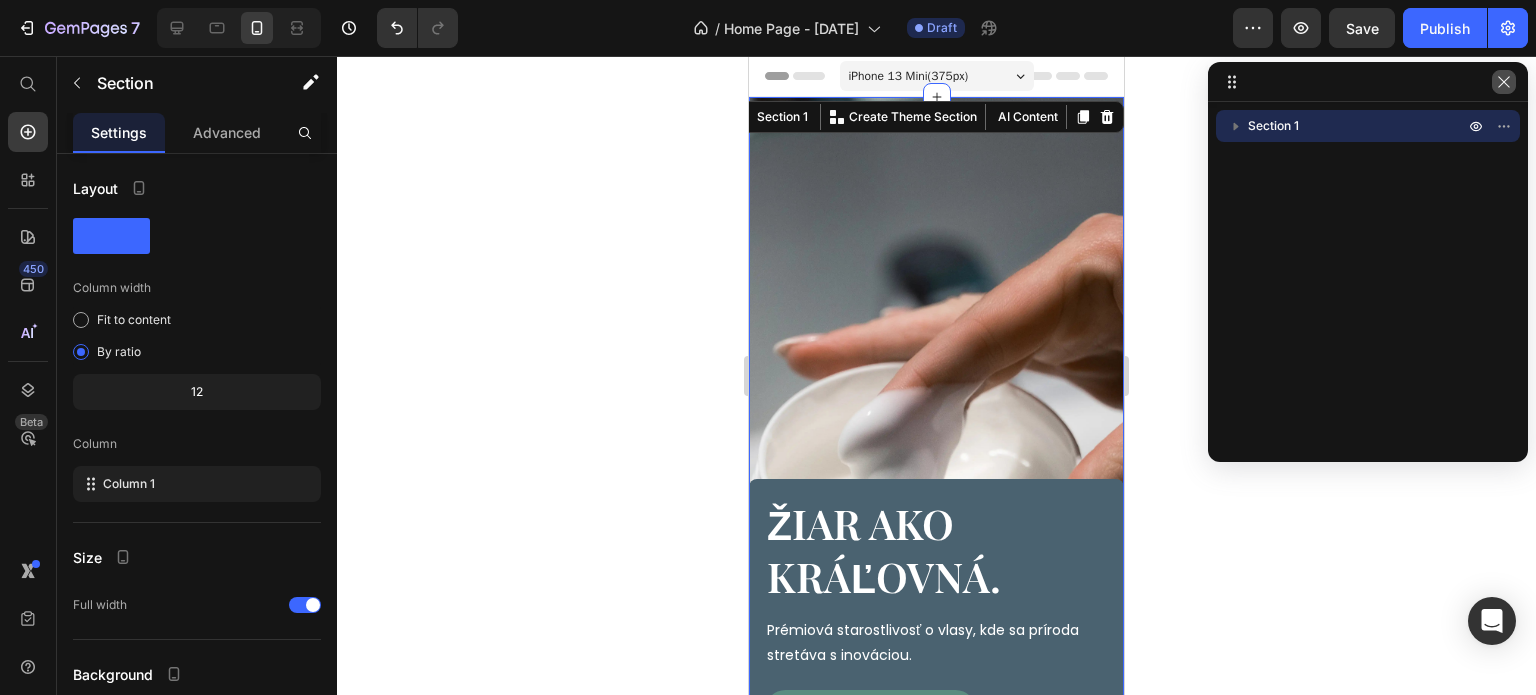 click at bounding box center [1504, 82] 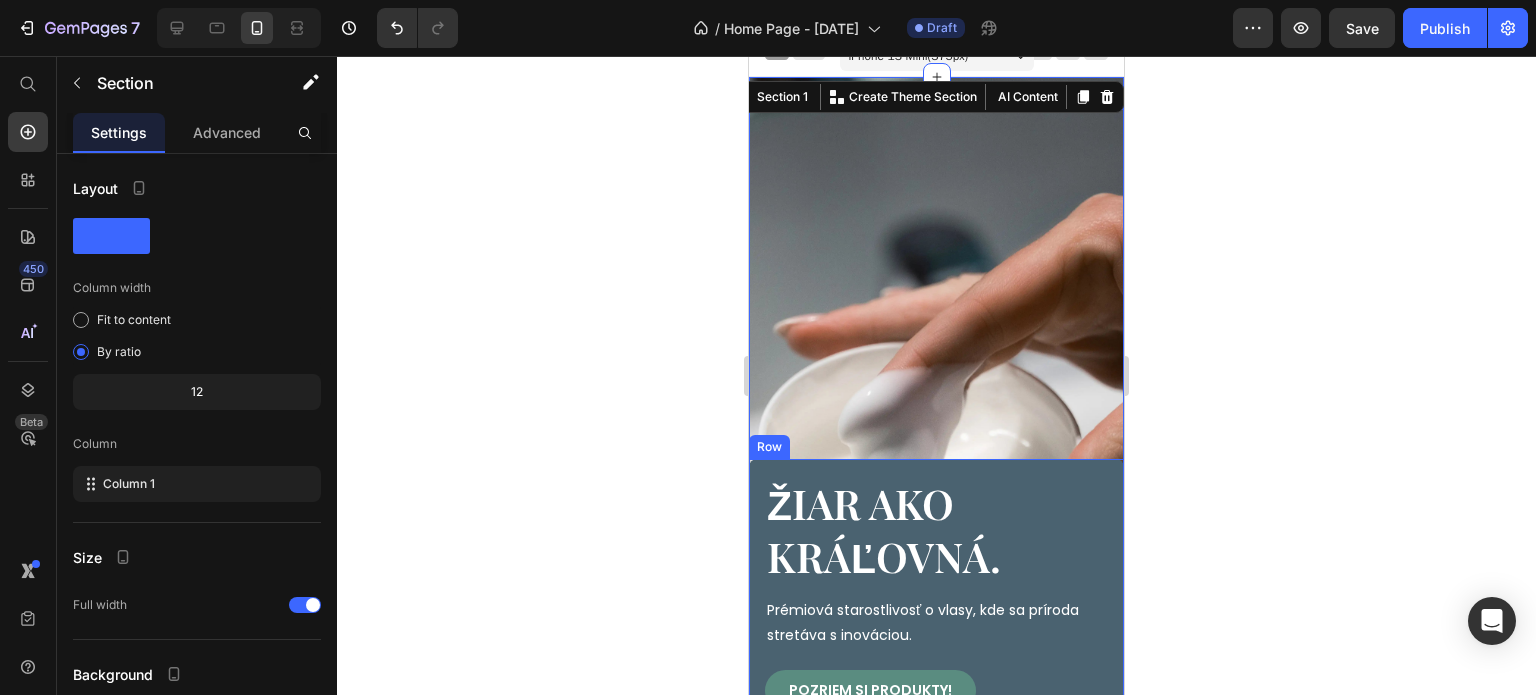 scroll, scrollTop: 0, scrollLeft: 0, axis: both 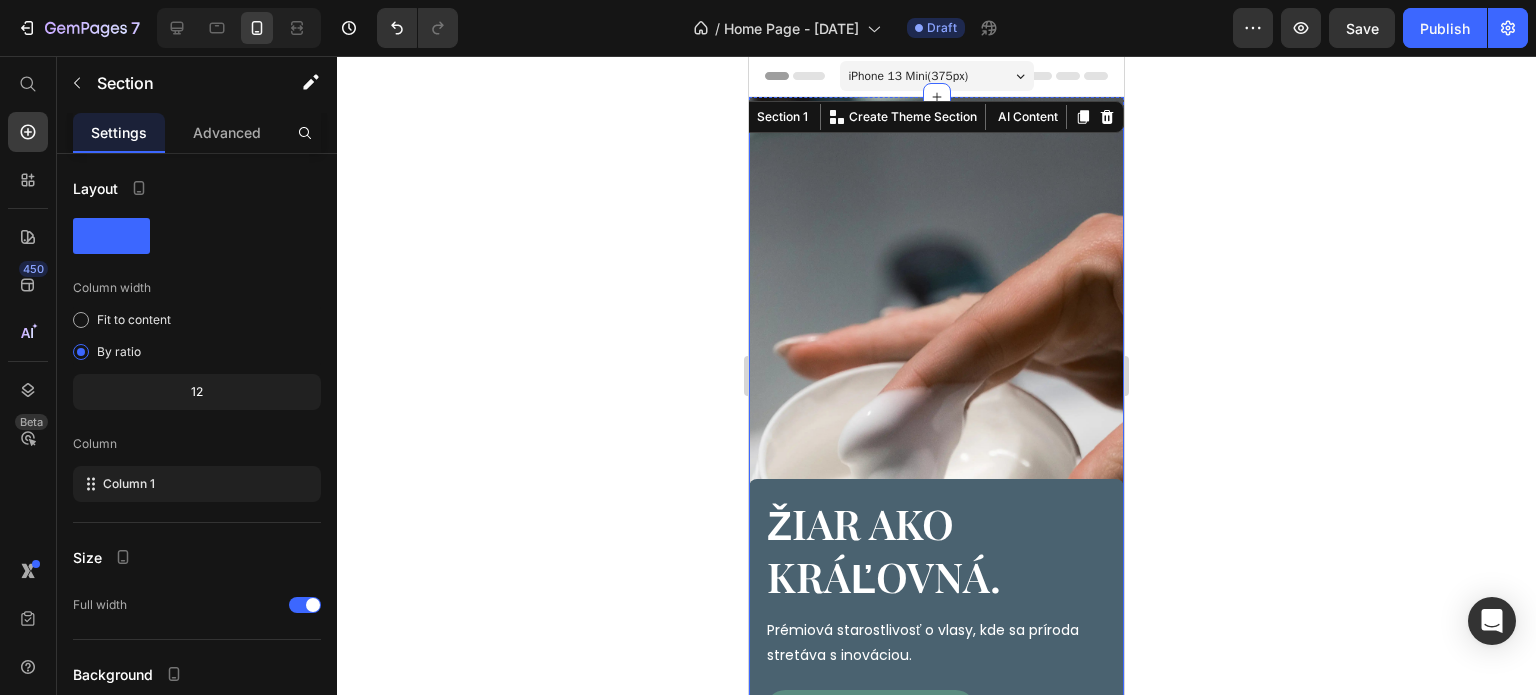 click on "Žiar ako kráľovná. Heading Prémiová starostlivosť o vlasy, kde sa príroda stretáva s inováciou. Text Block Pozriem si produkty! Button Row
Drop element here Row" at bounding box center [936, 468] 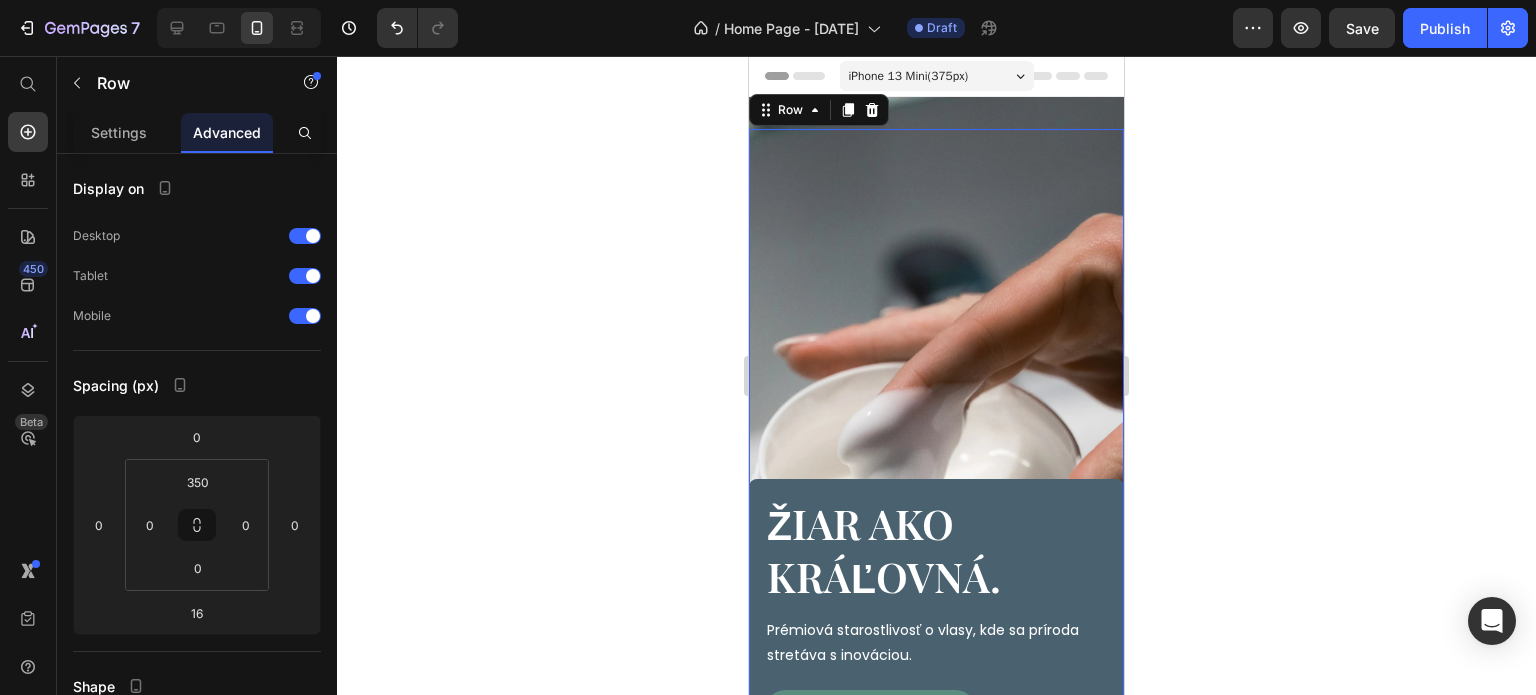 scroll, scrollTop: 500, scrollLeft: 0, axis: vertical 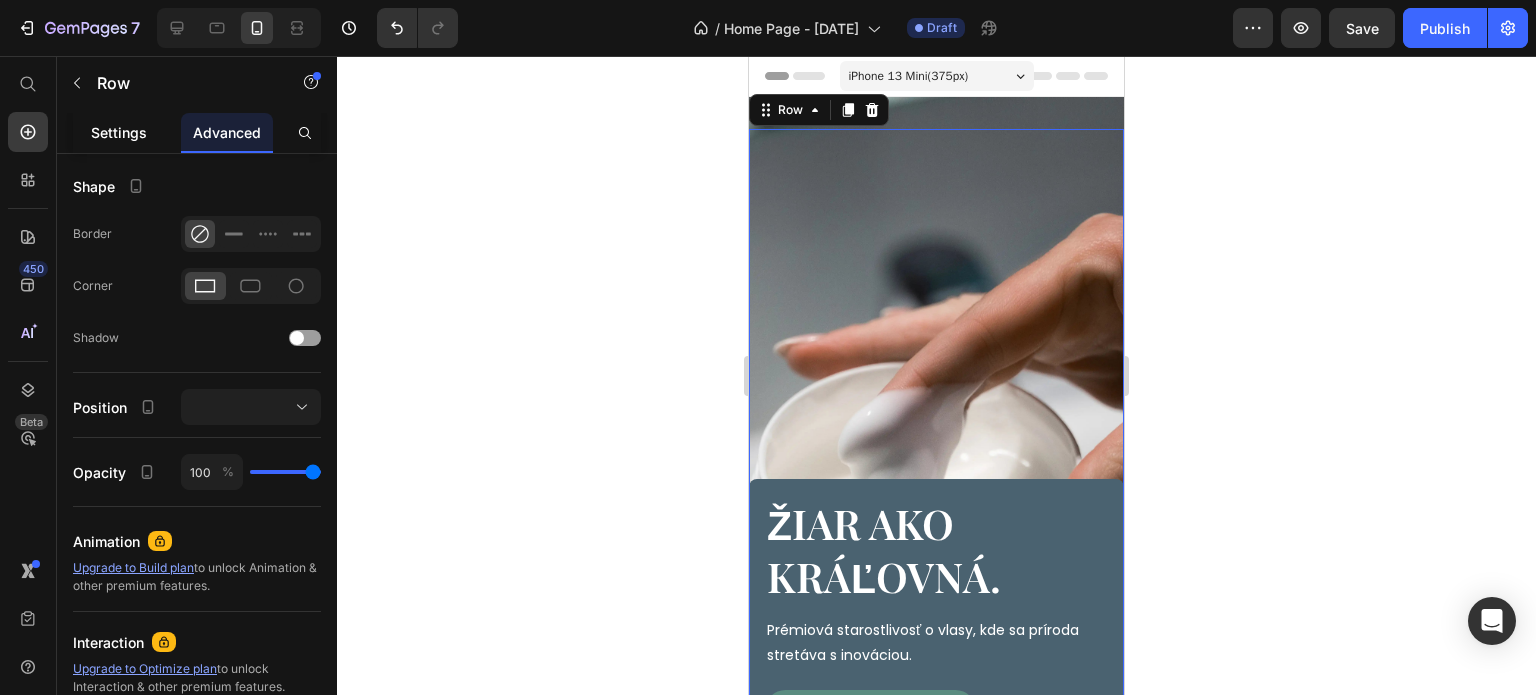 click on "Settings" at bounding box center [119, 132] 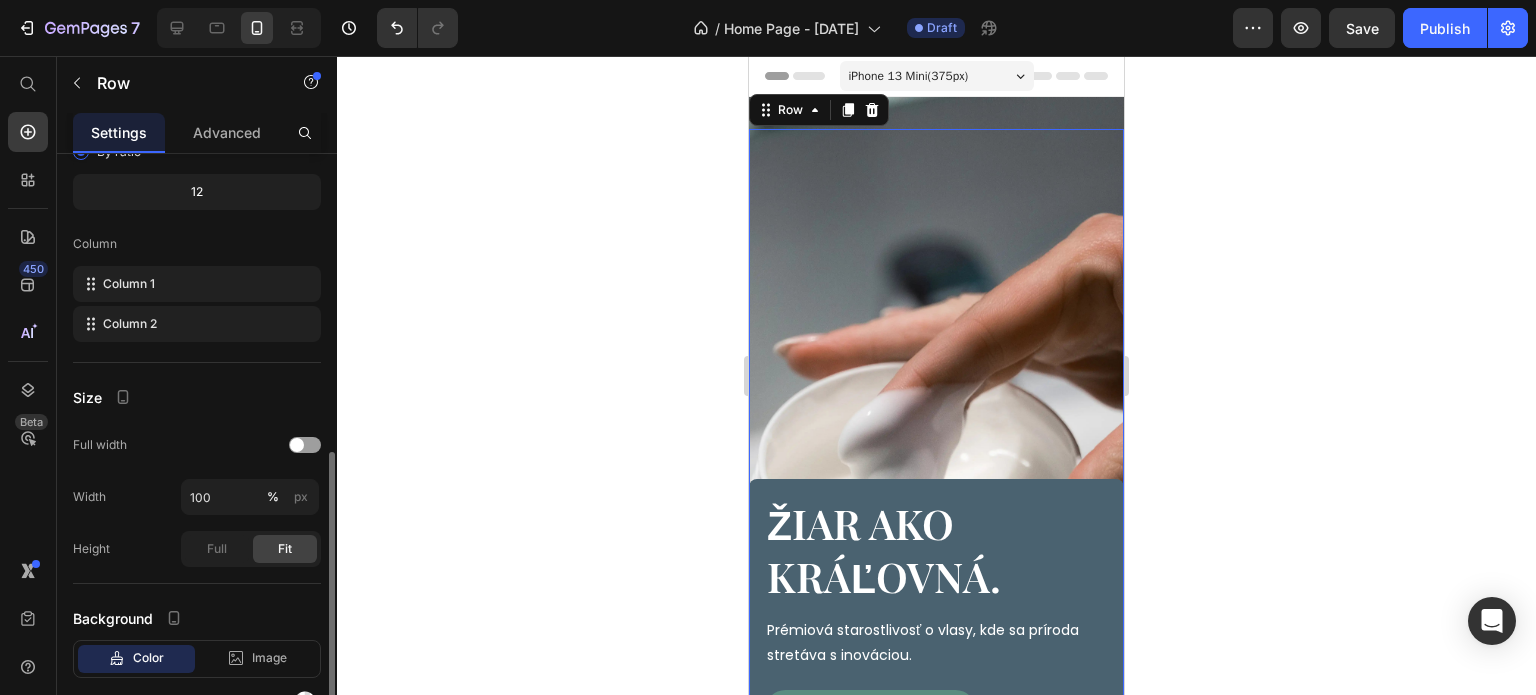 scroll, scrollTop: 300, scrollLeft: 0, axis: vertical 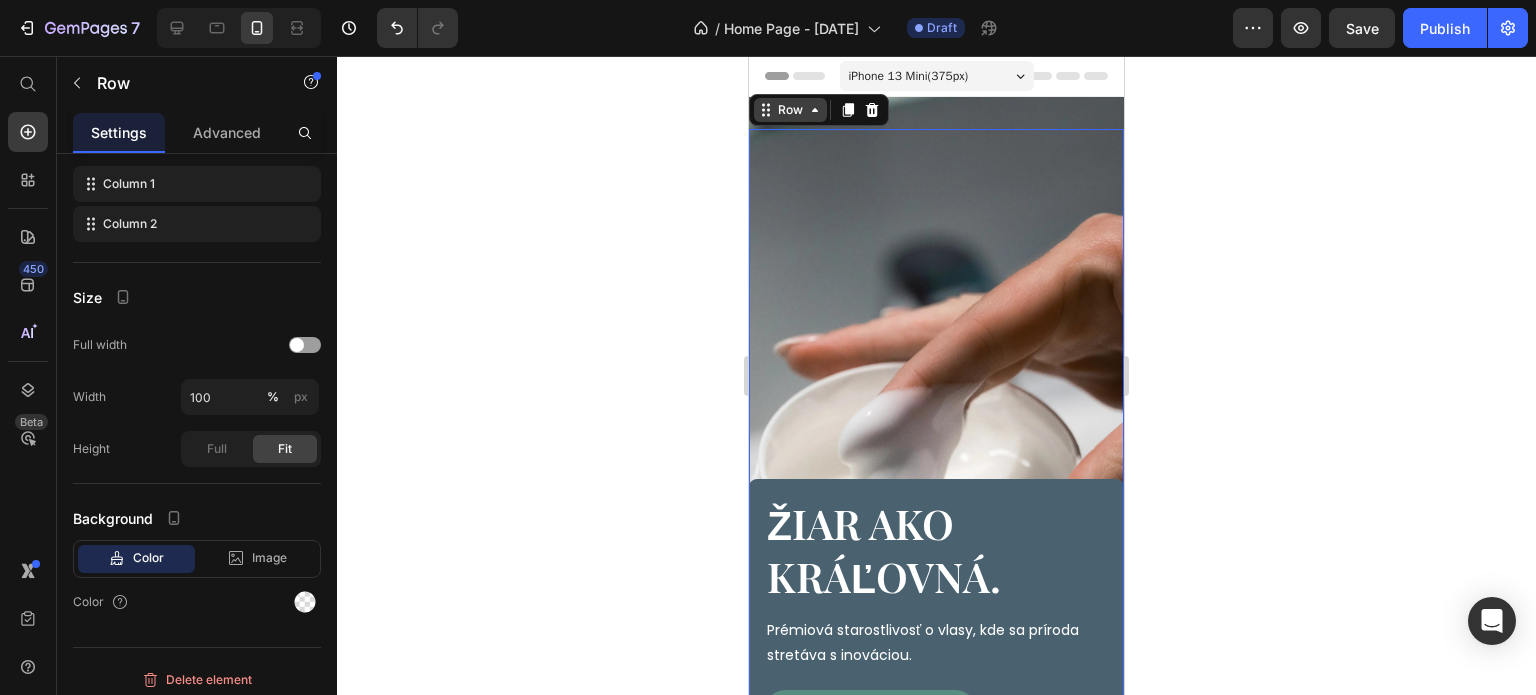 click on "Row" at bounding box center (790, 110) 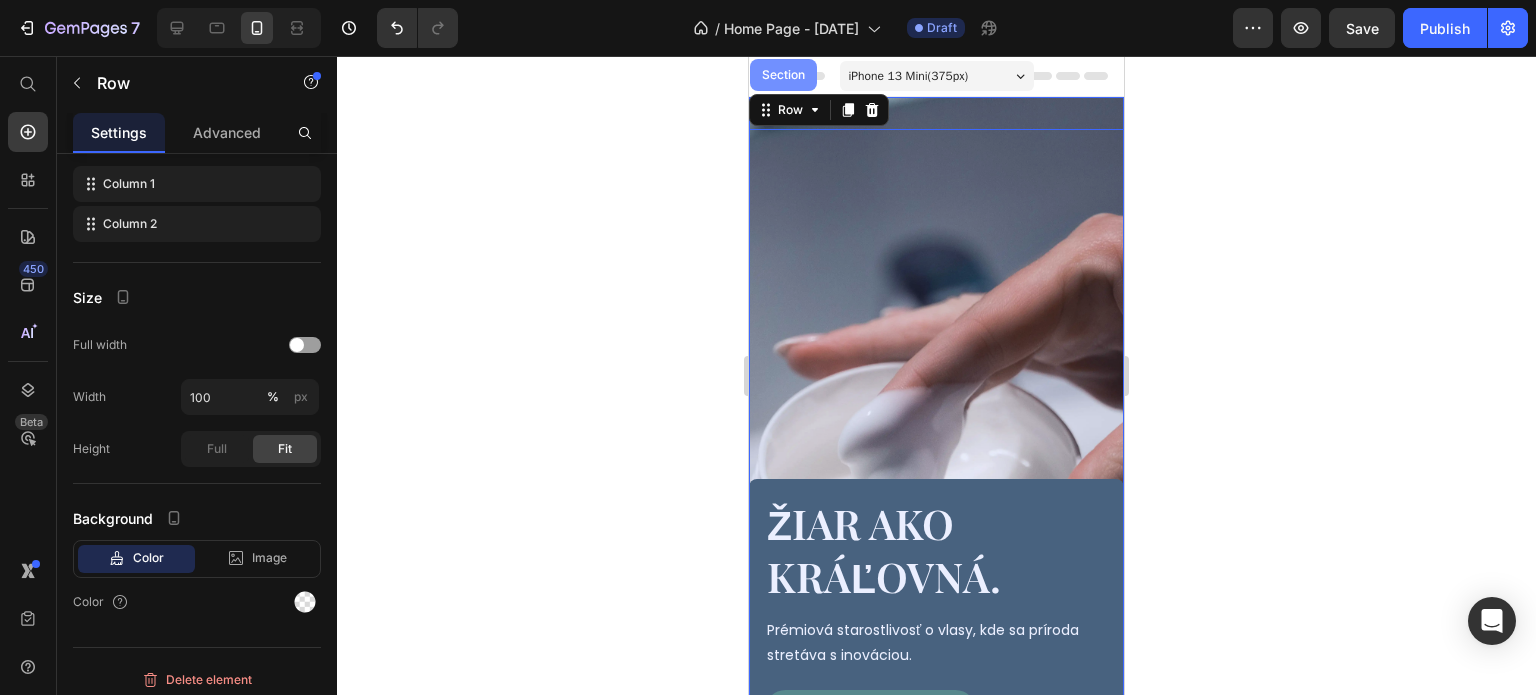 click on "Section" at bounding box center [783, 75] 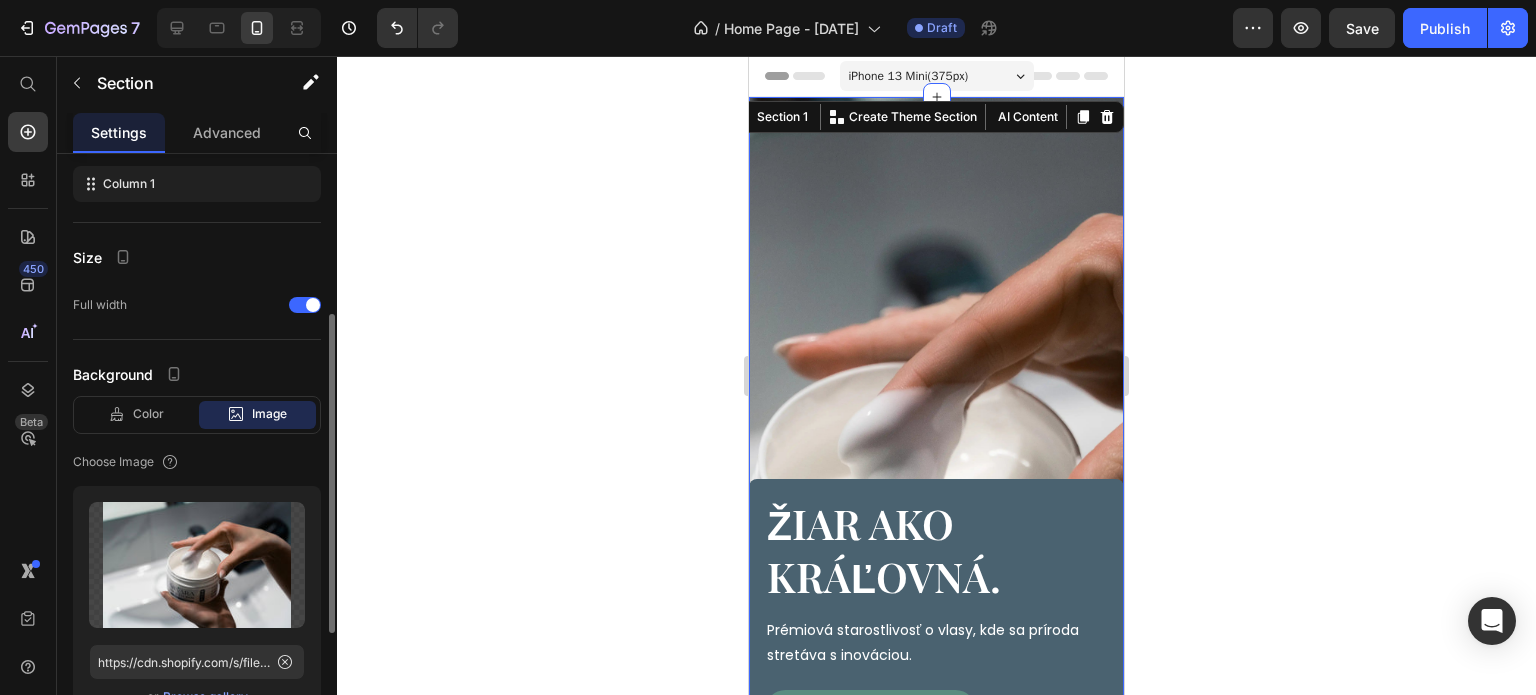 scroll, scrollTop: 400, scrollLeft: 0, axis: vertical 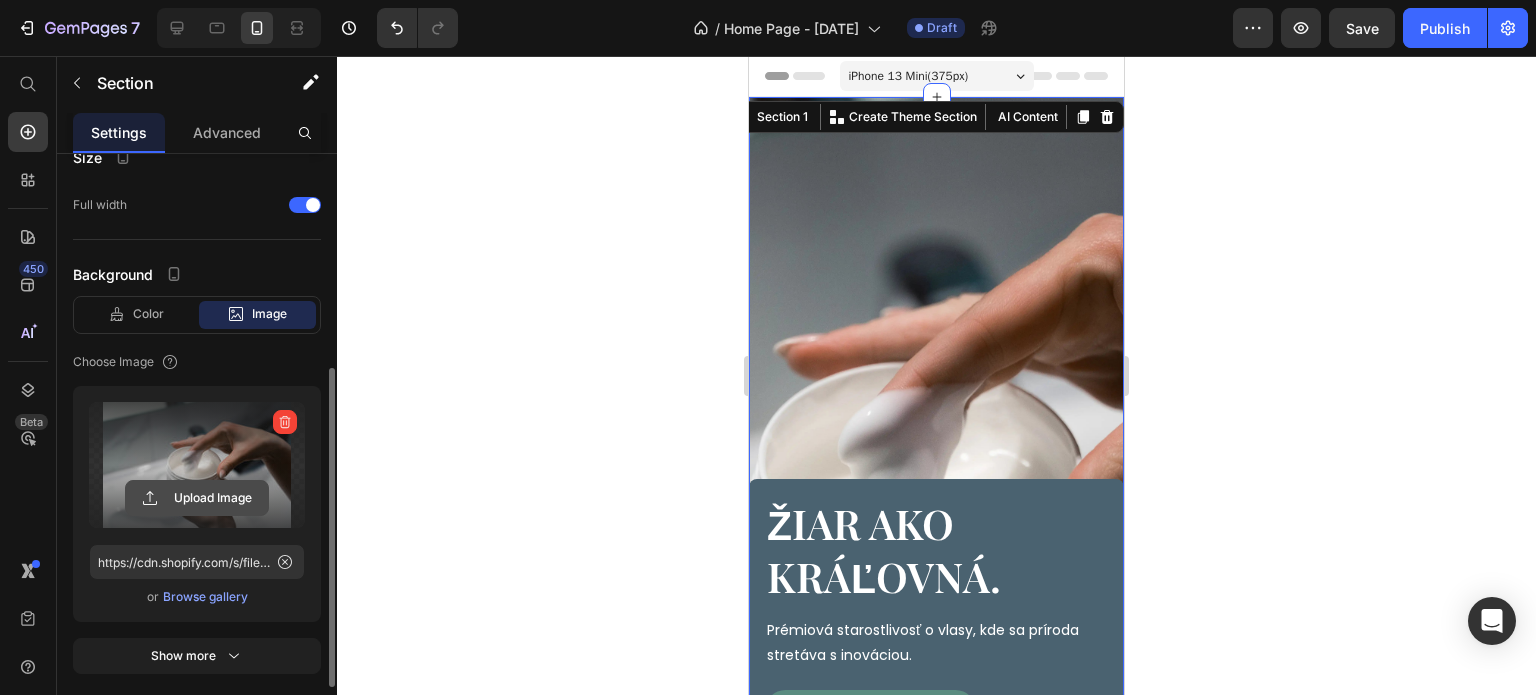 click 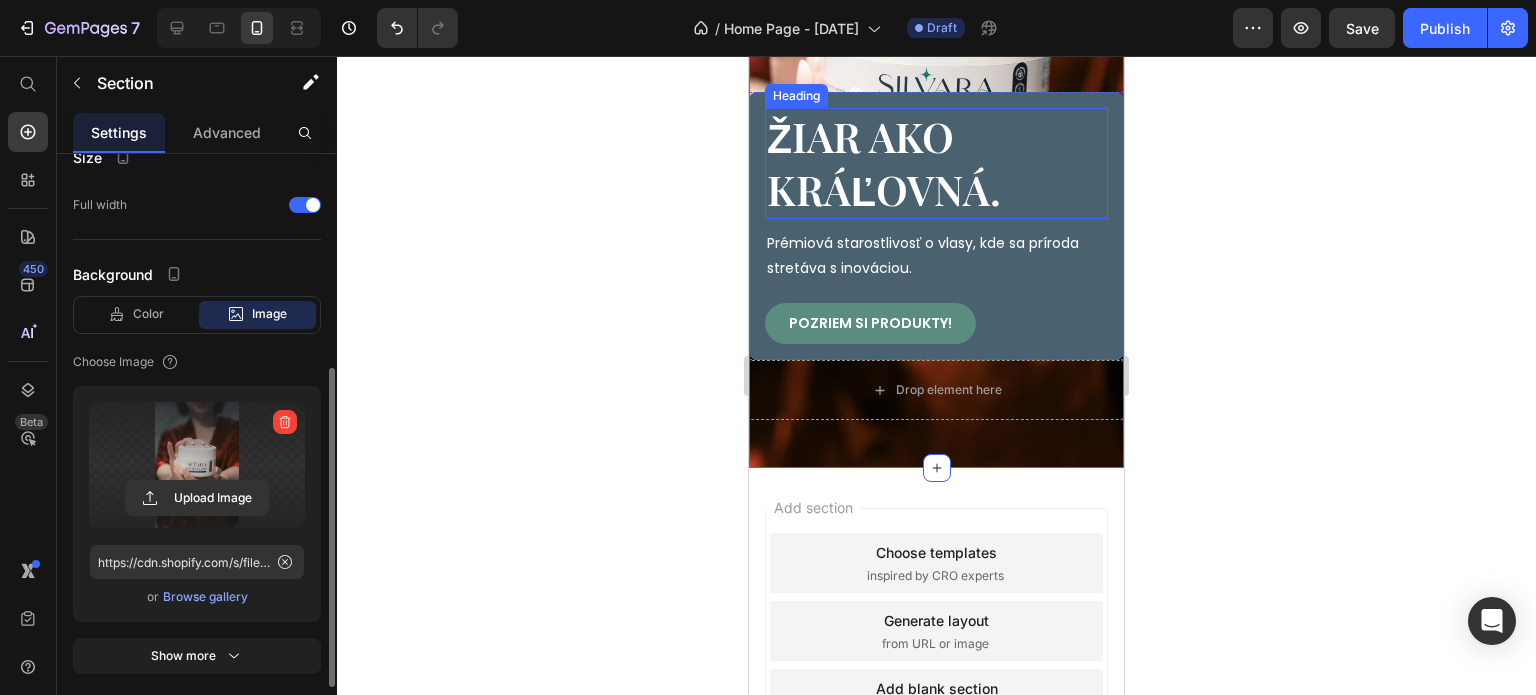 scroll, scrollTop: 447, scrollLeft: 0, axis: vertical 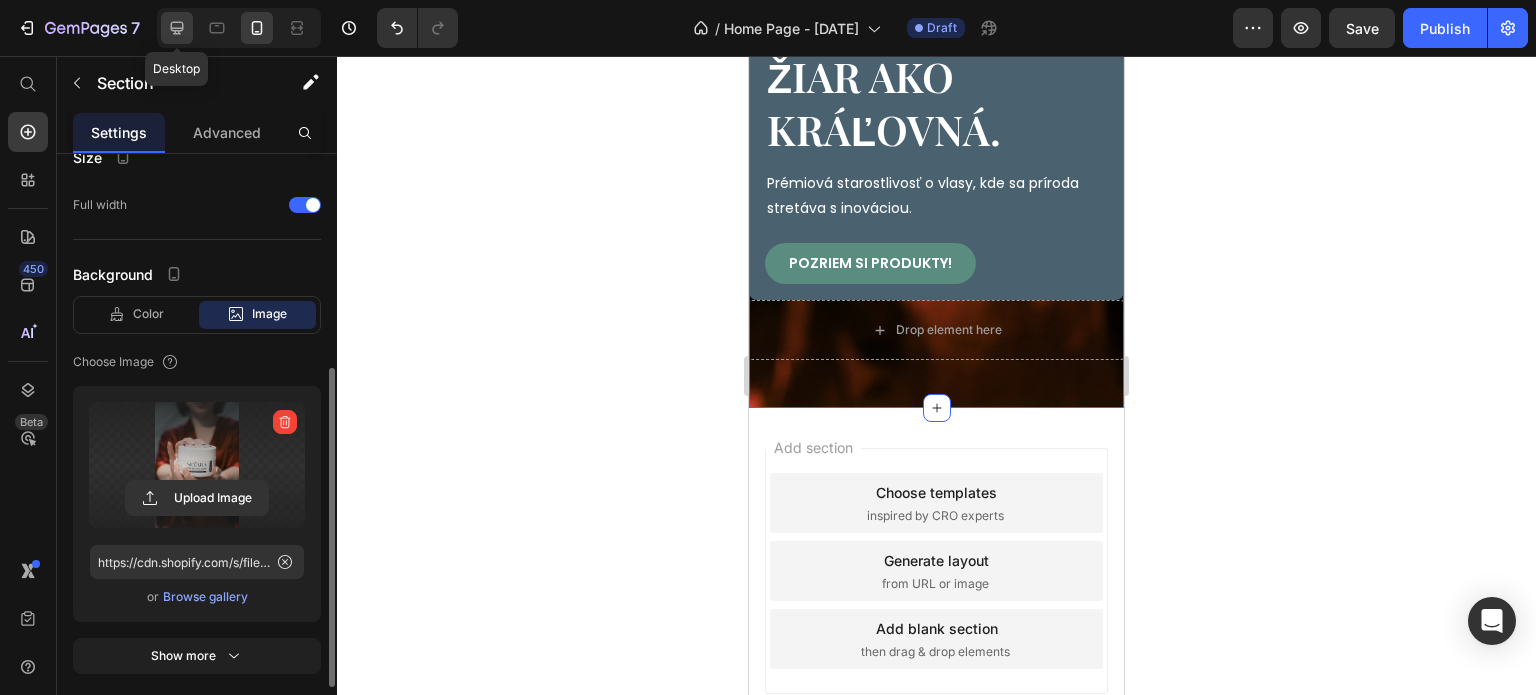 click 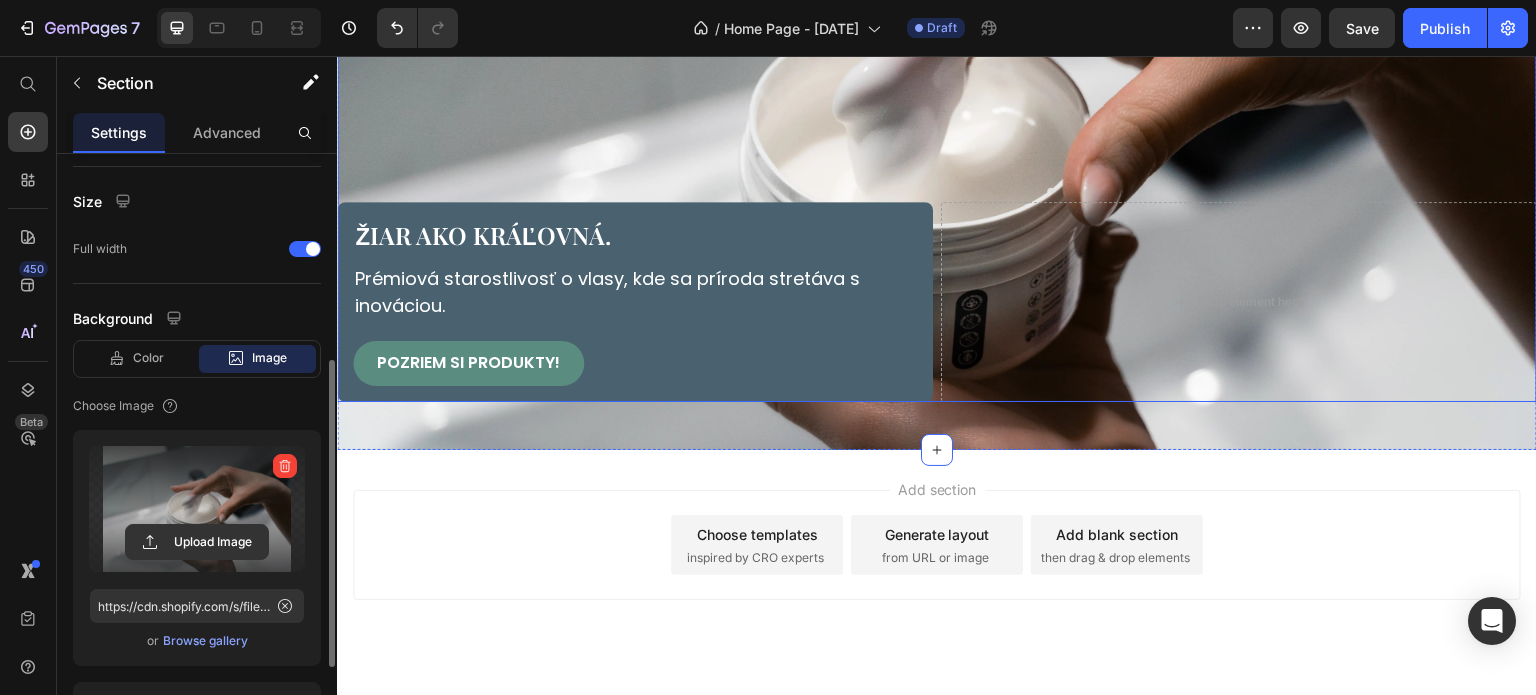 scroll, scrollTop: 304, scrollLeft: 0, axis: vertical 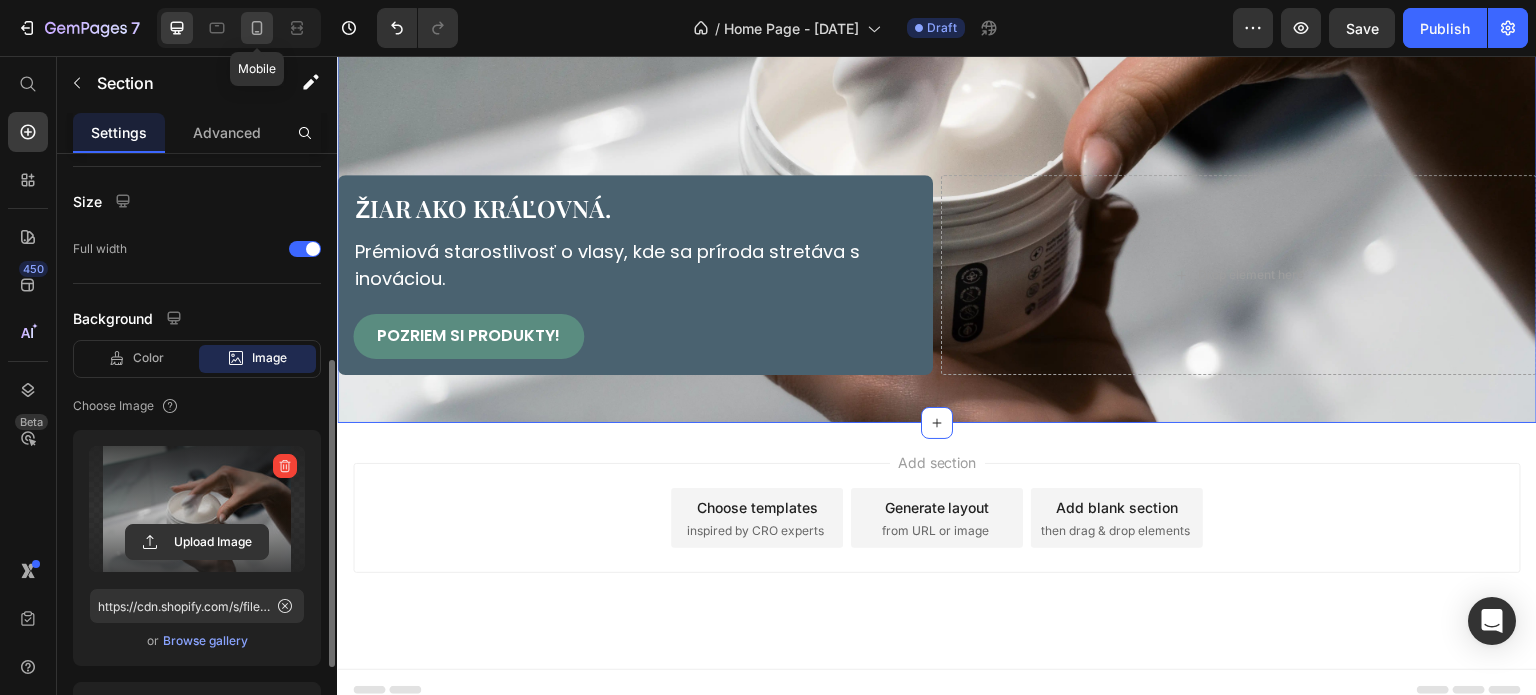 drag, startPoint x: 255, startPoint y: 25, endPoint x: 129, endPoint y: 50, distance: 128.45622 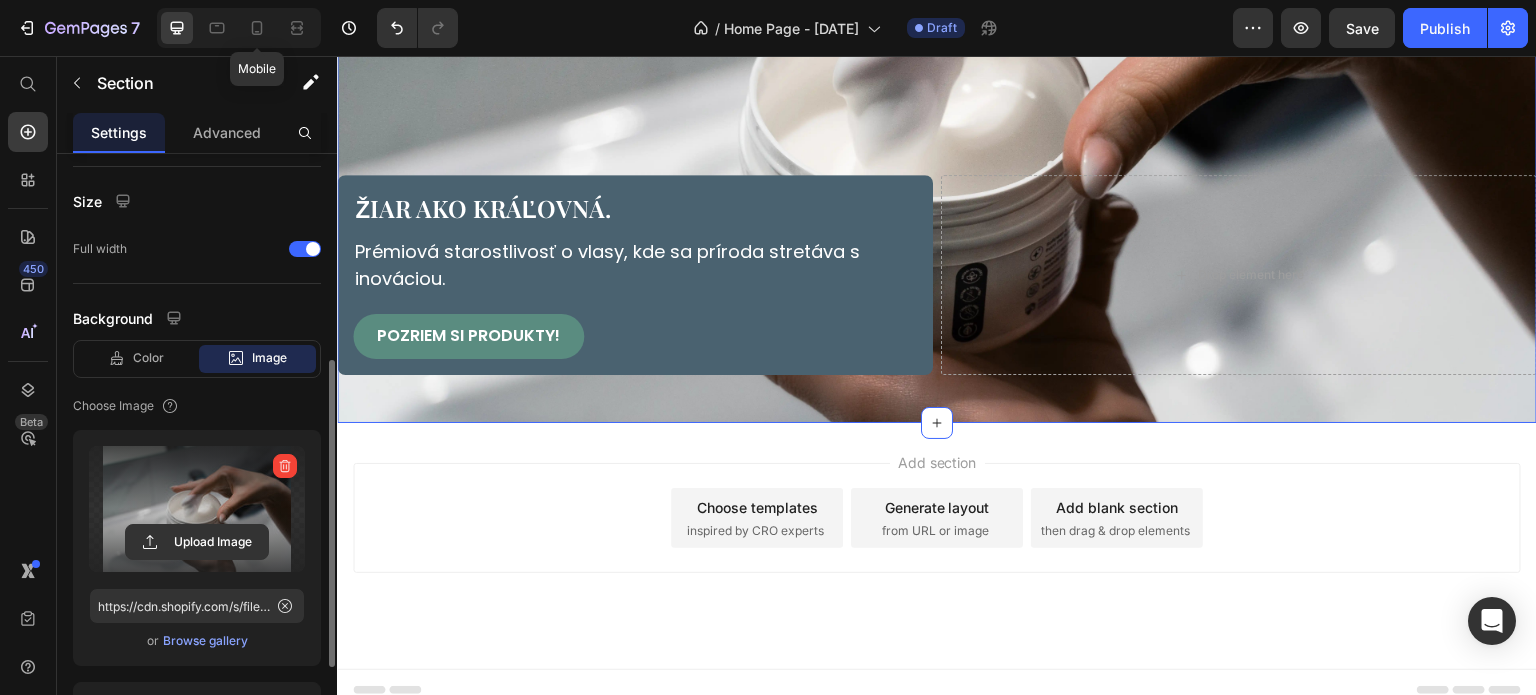 type on "https://cdn.shopify.com/s/files/1/0898/5785/1722/files/gempages_575261298665718723-948a7085-a094-4129-a6d5-f27031588ec4.jpg" 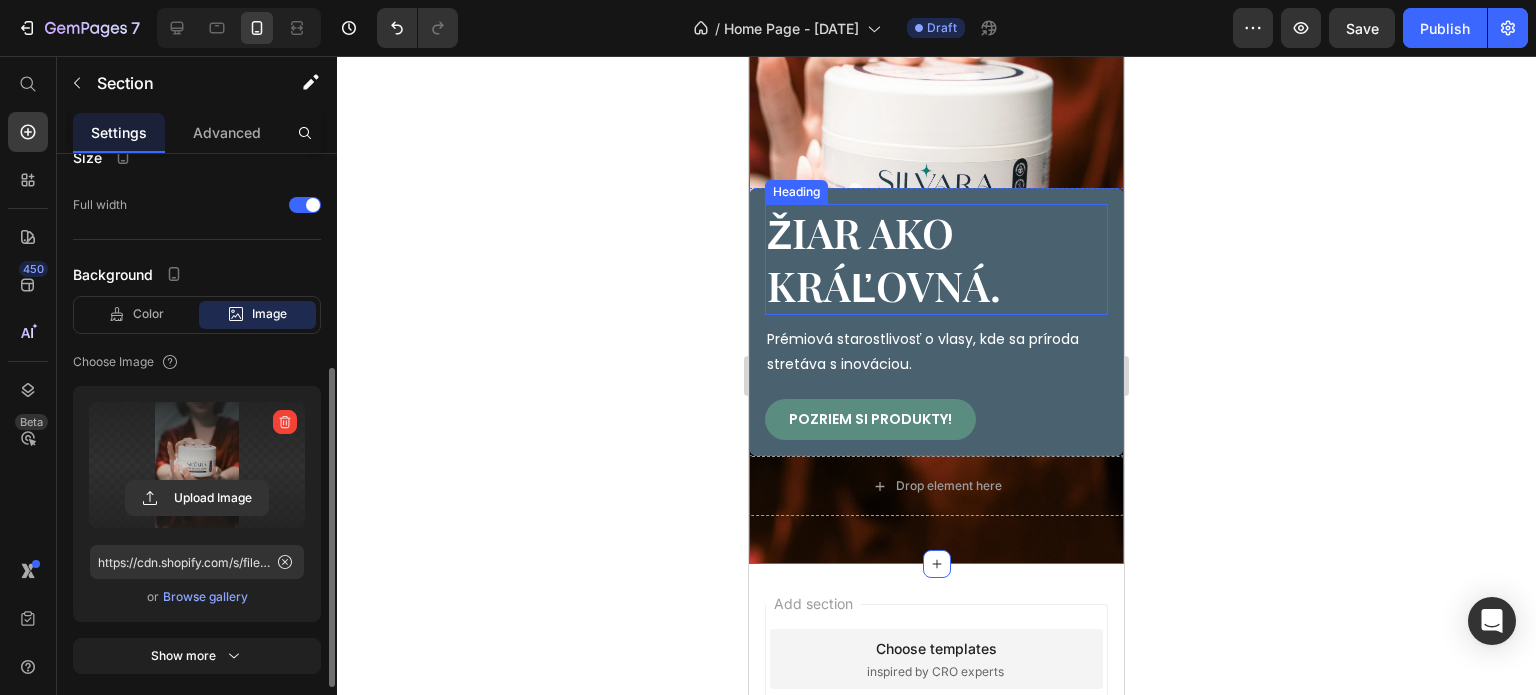 scroll, scrollTop: 300, scrollLeft: 0, axis: vertical 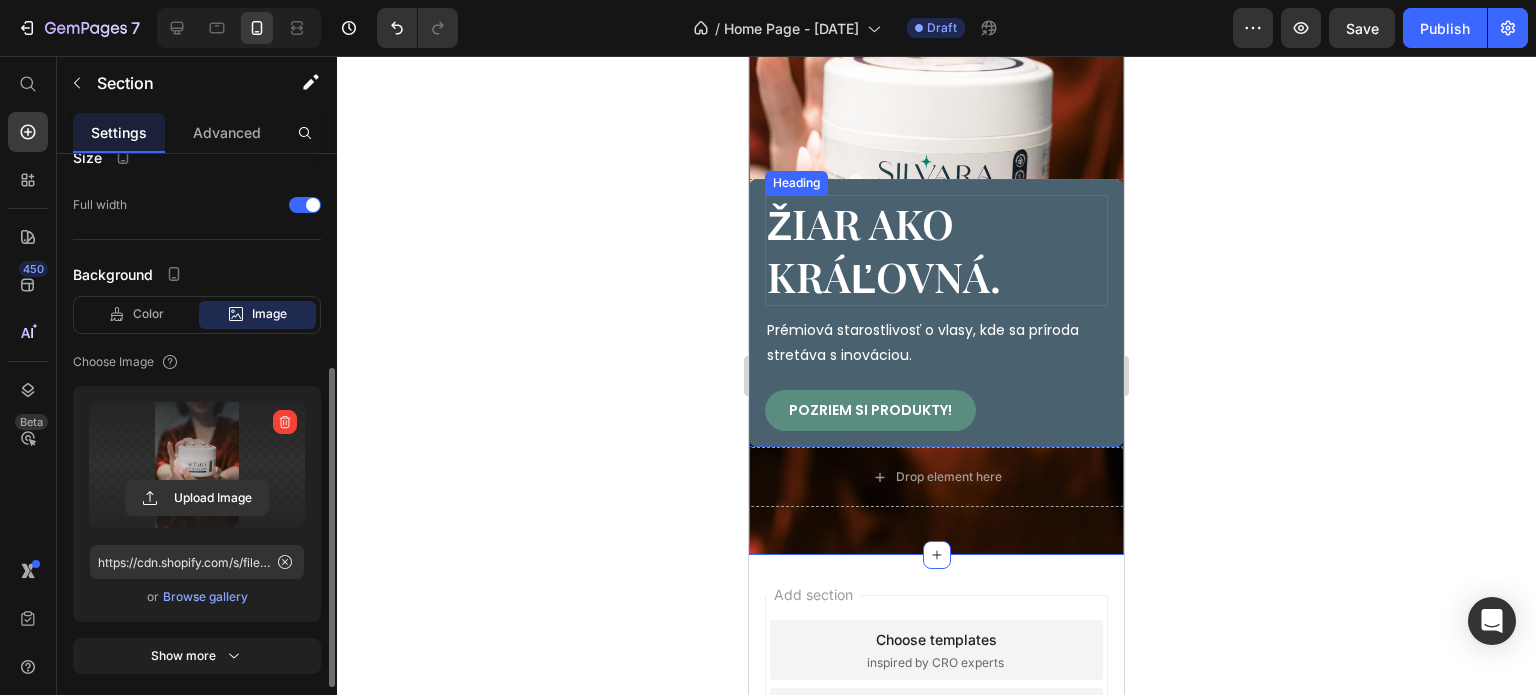 click on "Žiar ako kráľovná." at bounding box center (936, 250) 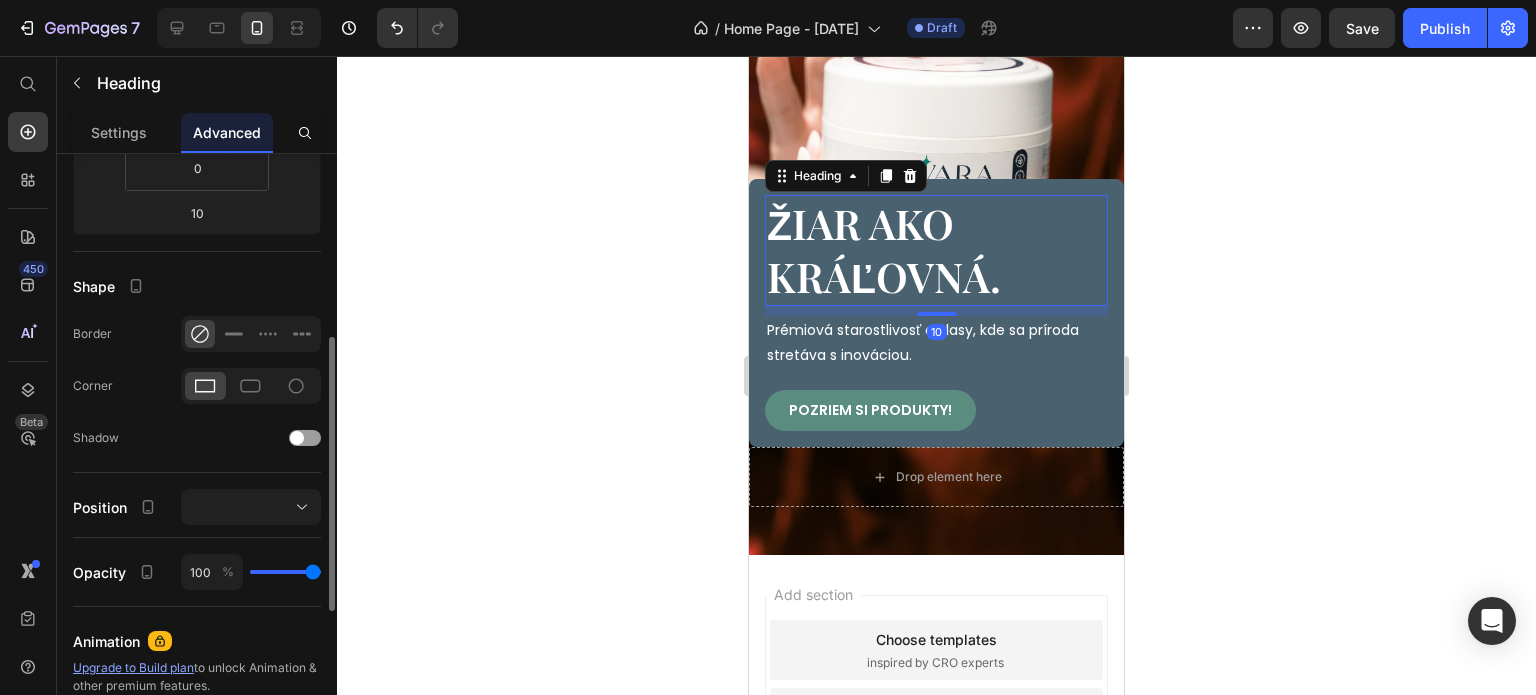 scroll, scrollTop: 0, scrollLeft: 0, axis: both 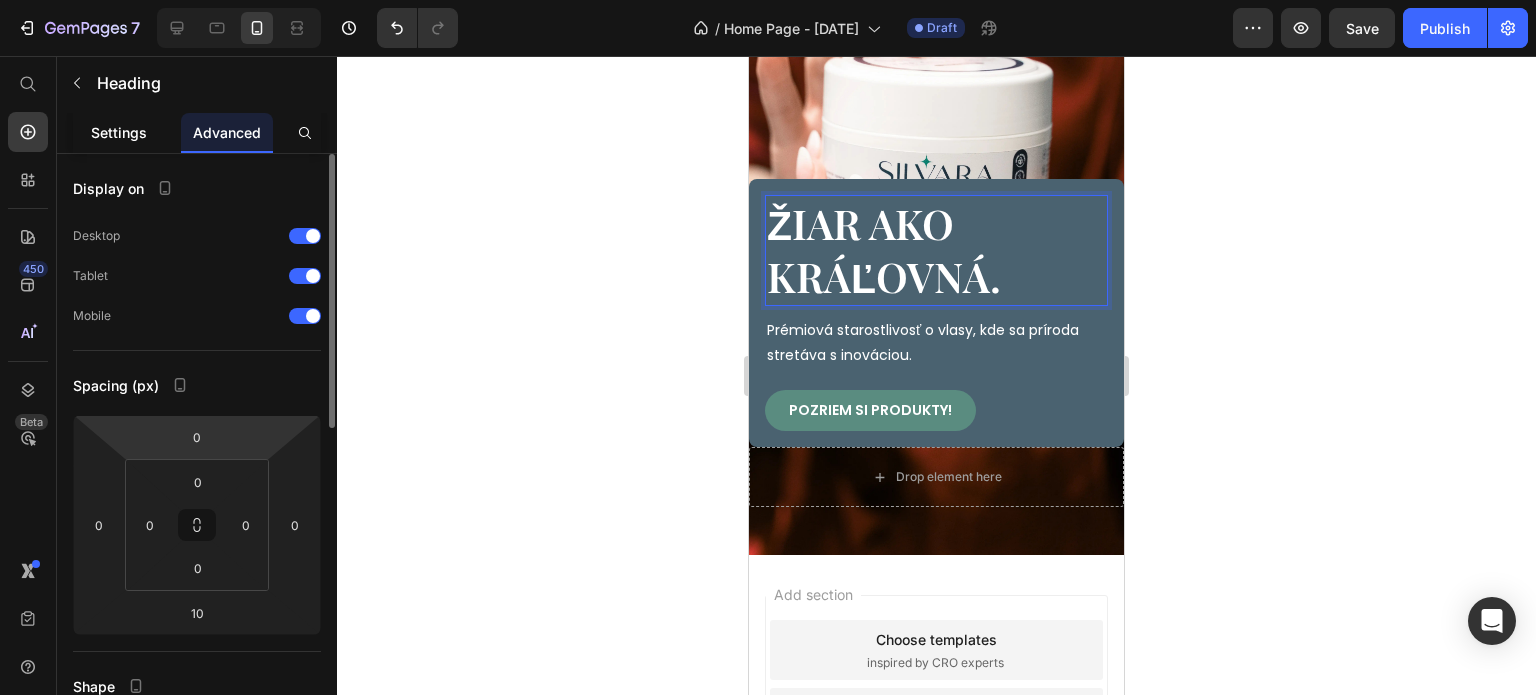 click on "Settings" at bounding box center (119, 132) 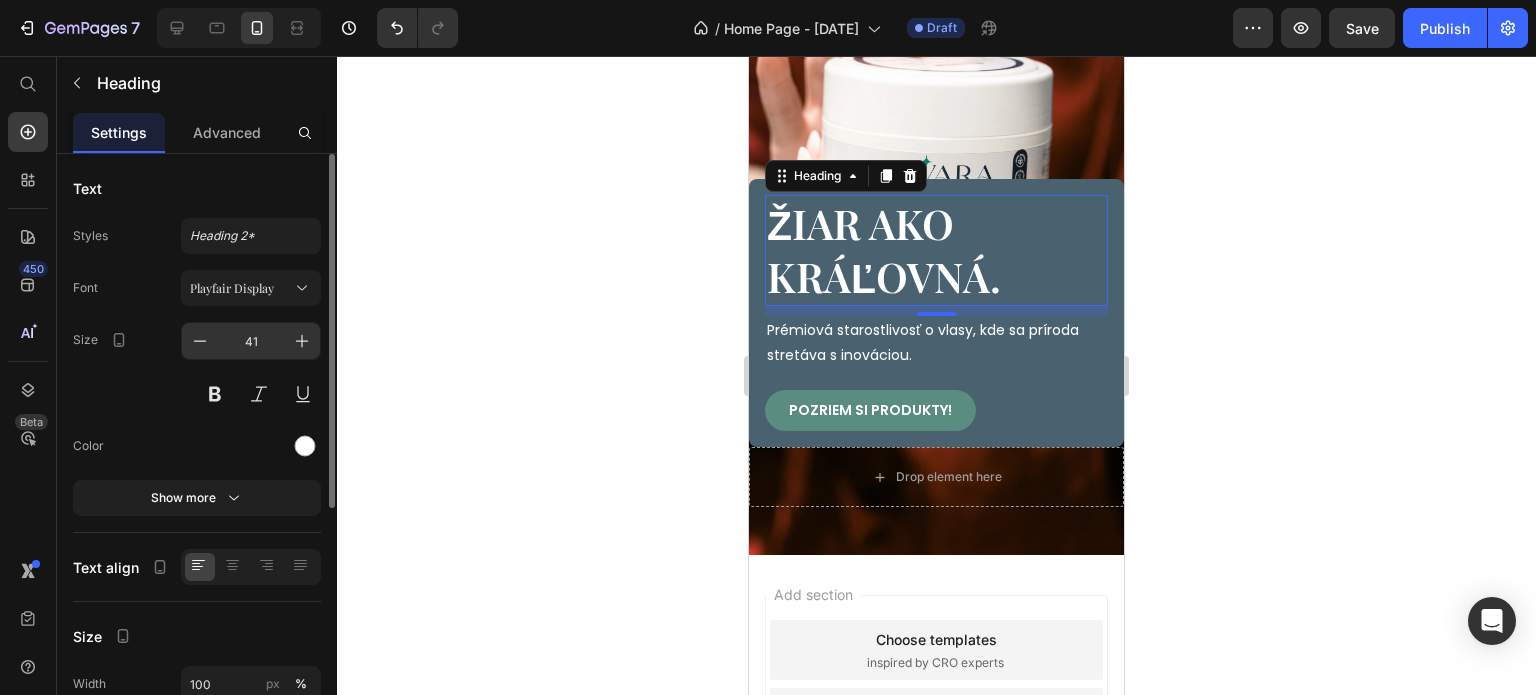 click on "41" at bounding box center [251, 341] 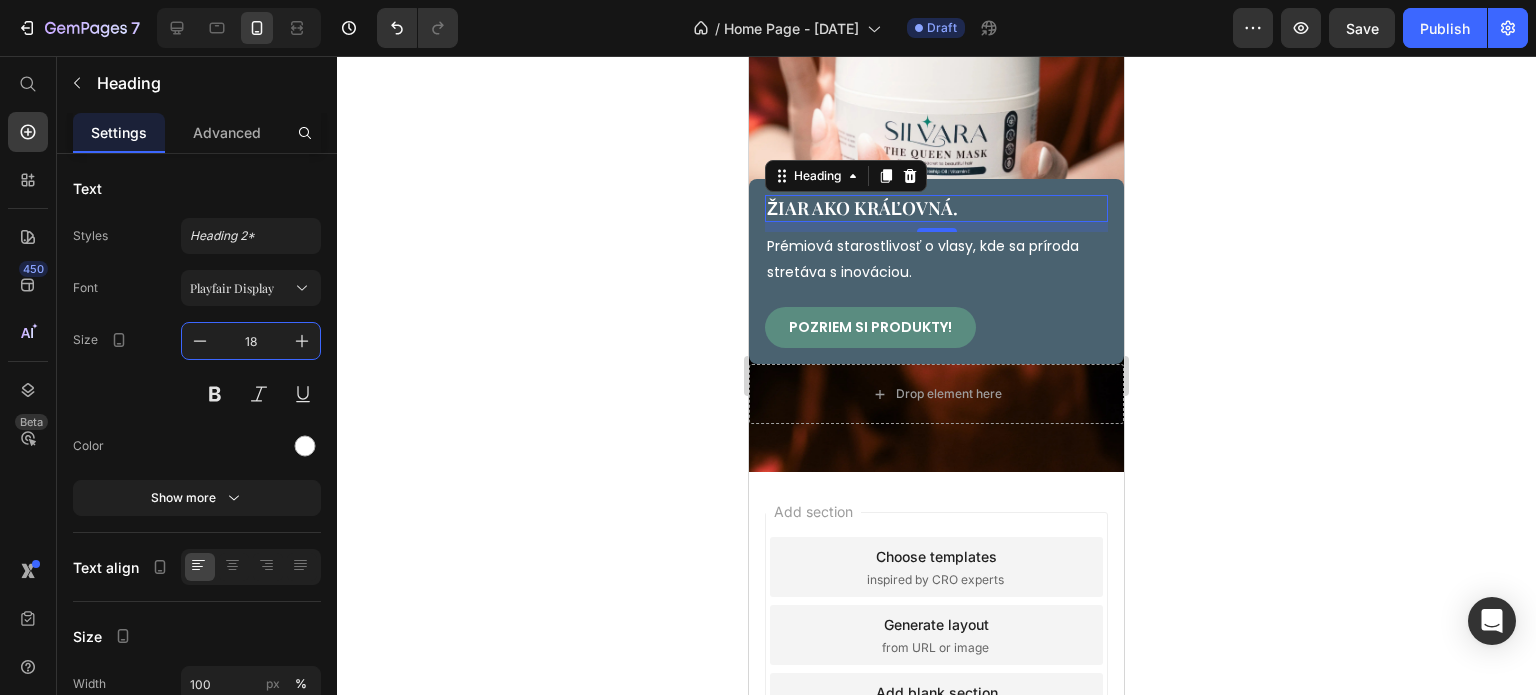 type on "18" 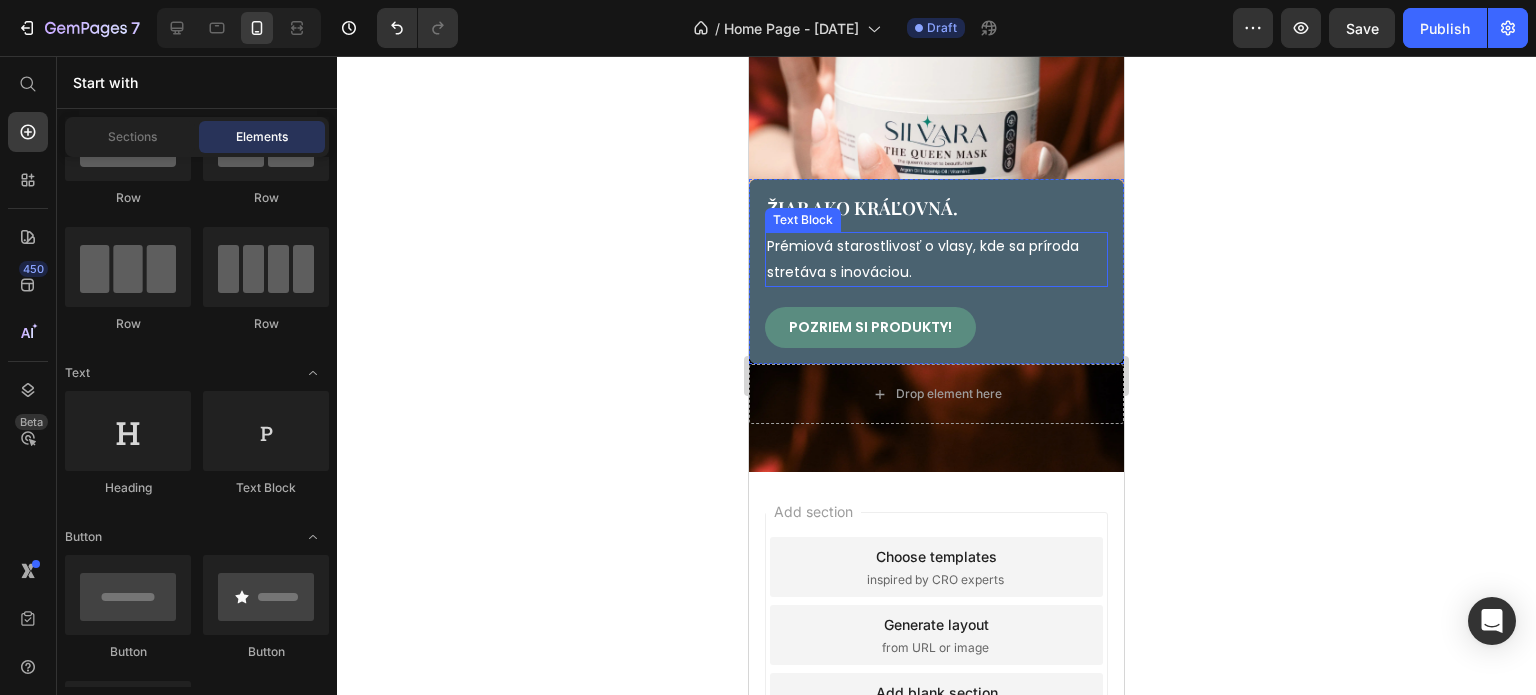 click on "Prémiová starostlivosť o vlasy, kde sa príroda stretáva s inováciou." at bounding box center [936, 259] 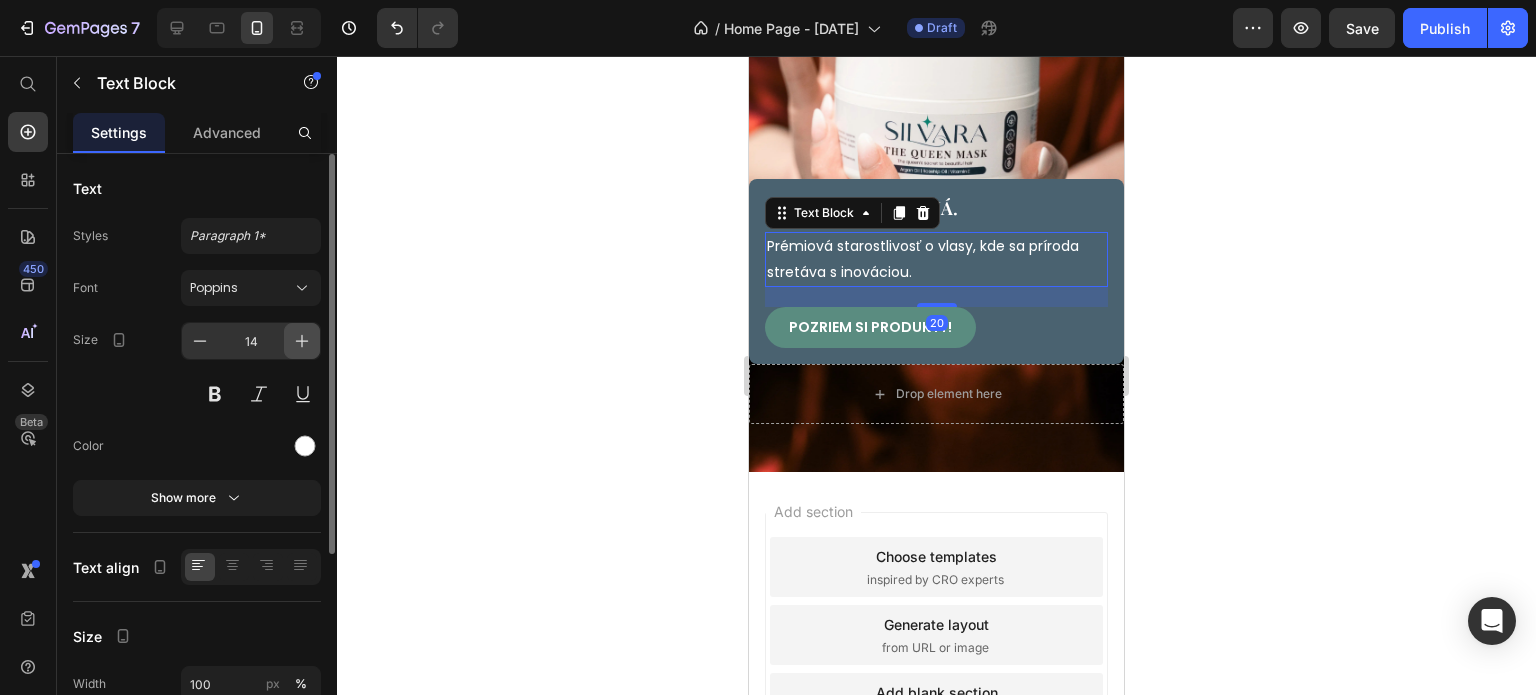 click 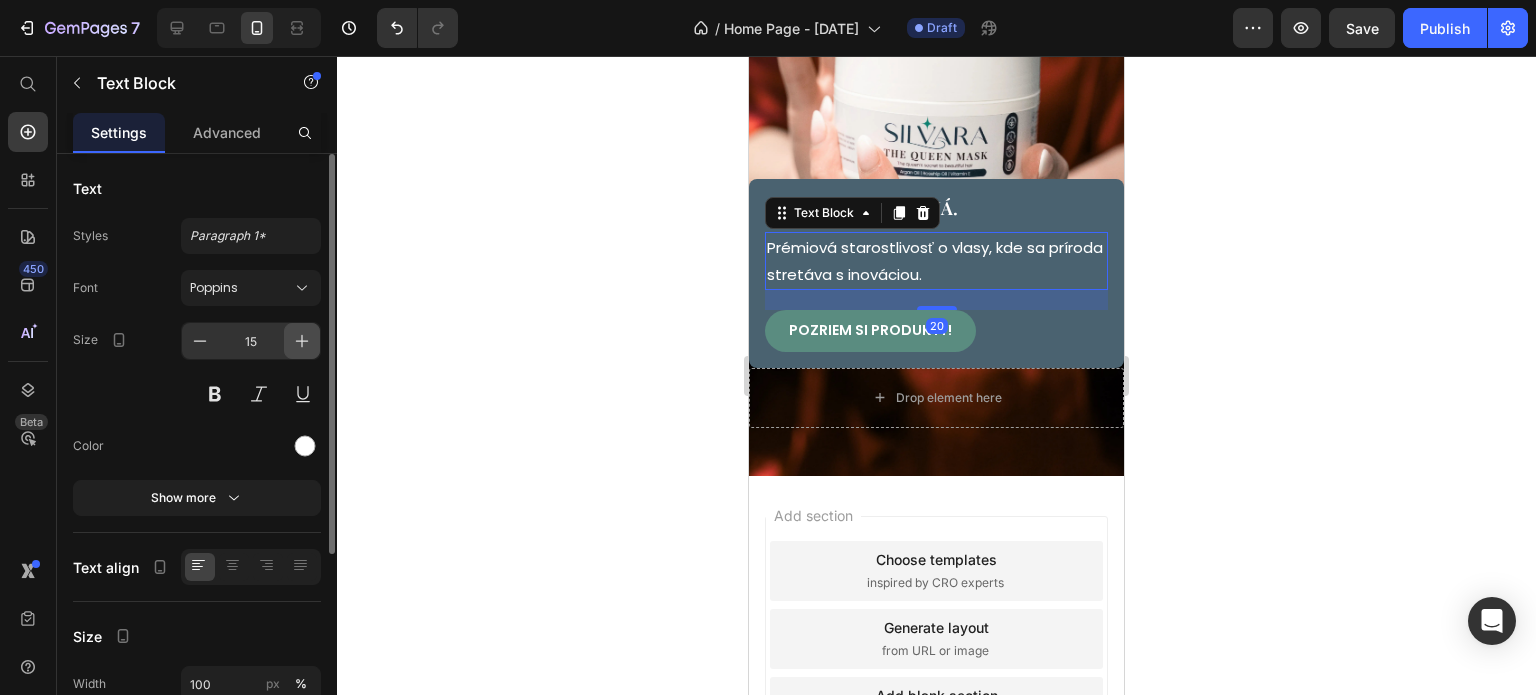 click 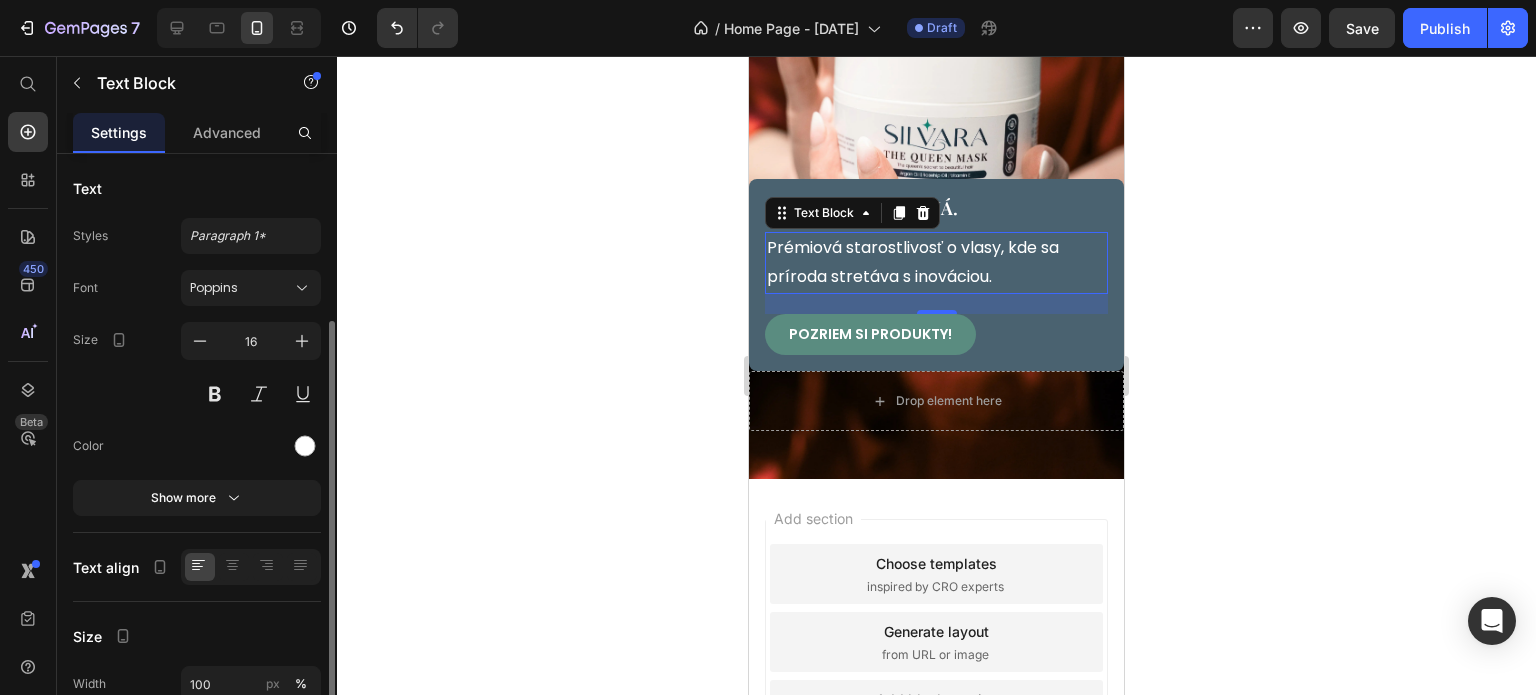 scroll, scrollTop: 200, scrollLeft: 0, axis: vertical 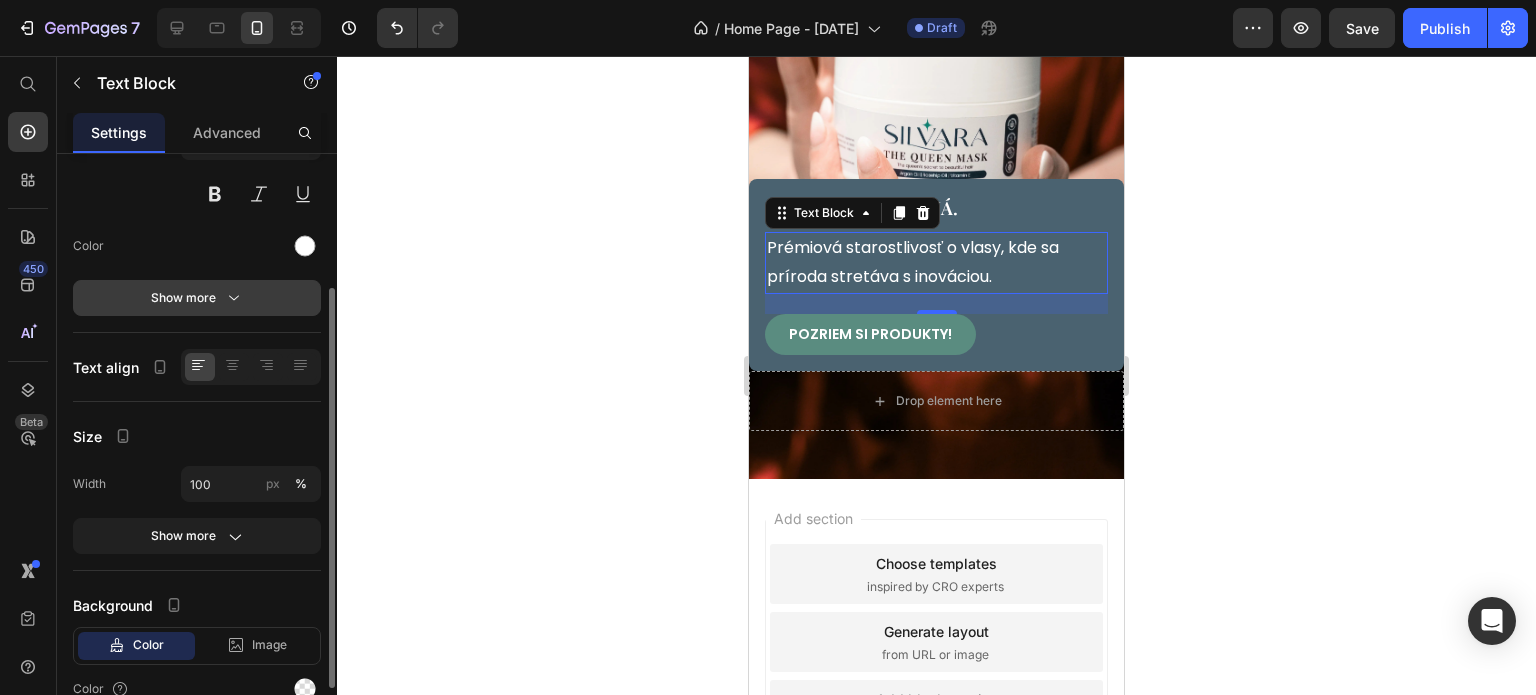 click on "Show more" at bounding box center [197, 298] 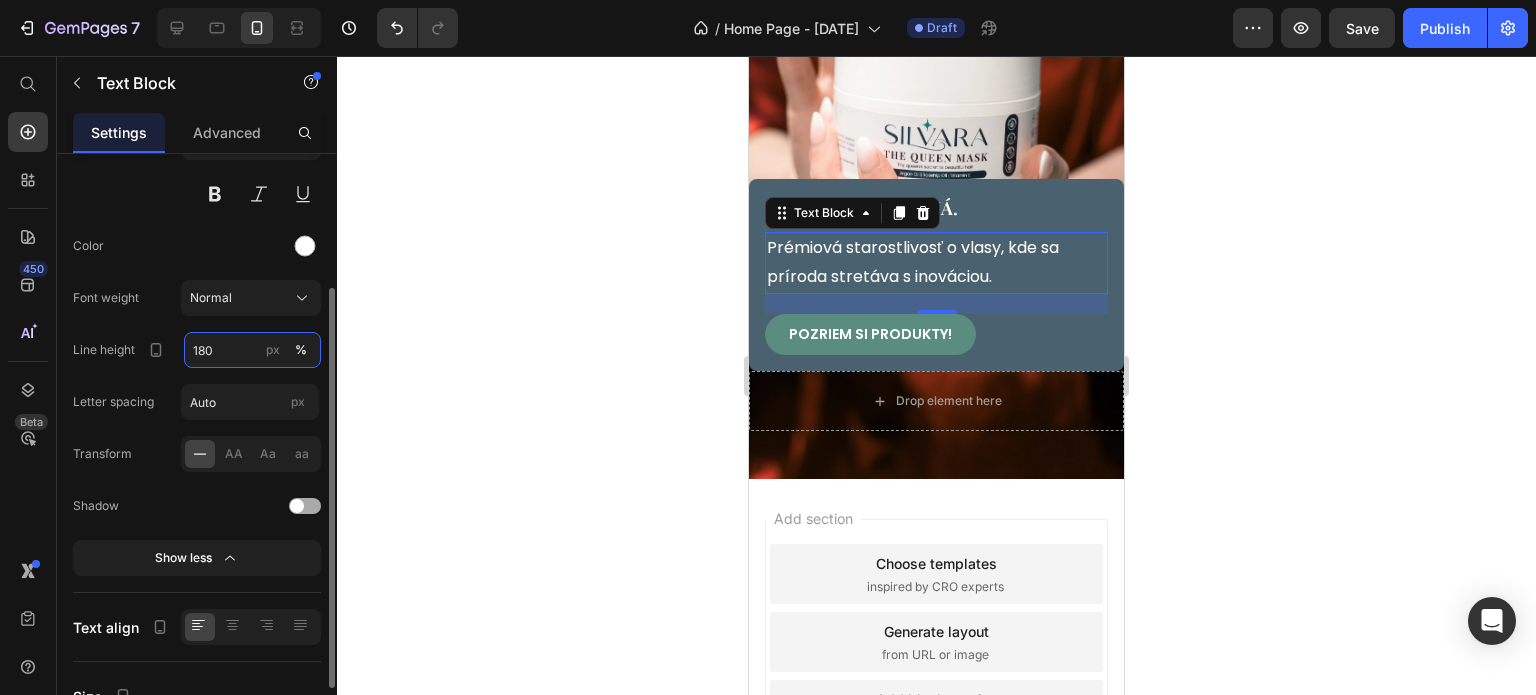 click on "180" at bounding box center (252, 350) 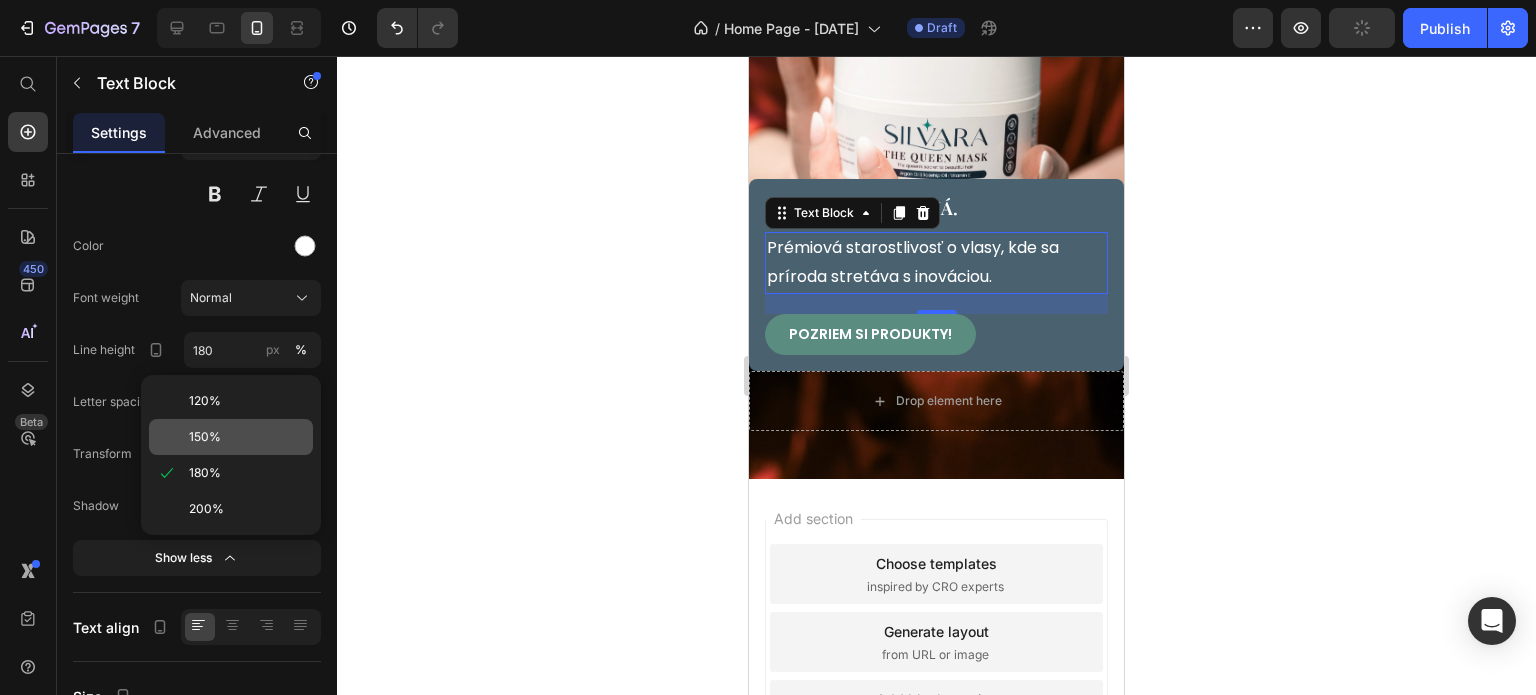 click on "150%" at bounding box center (247, 437) 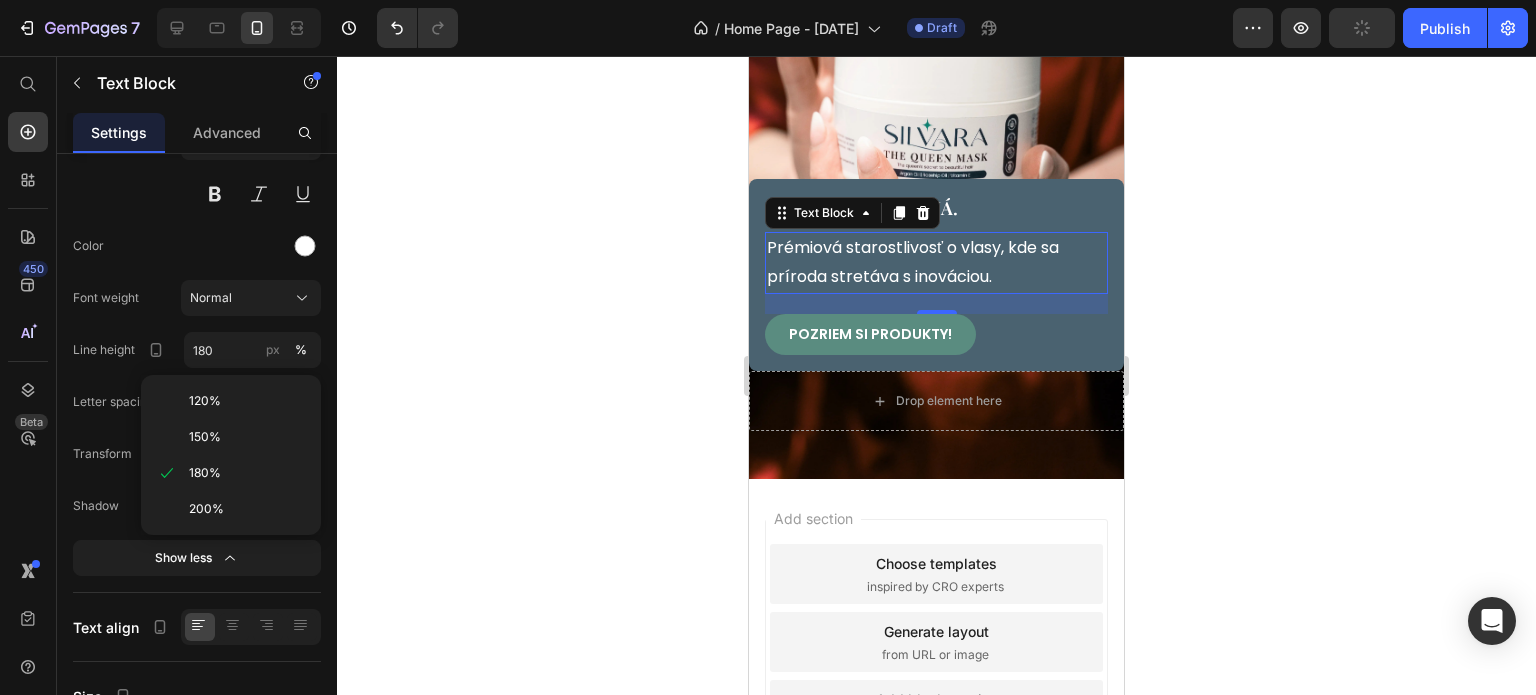 type on "150" 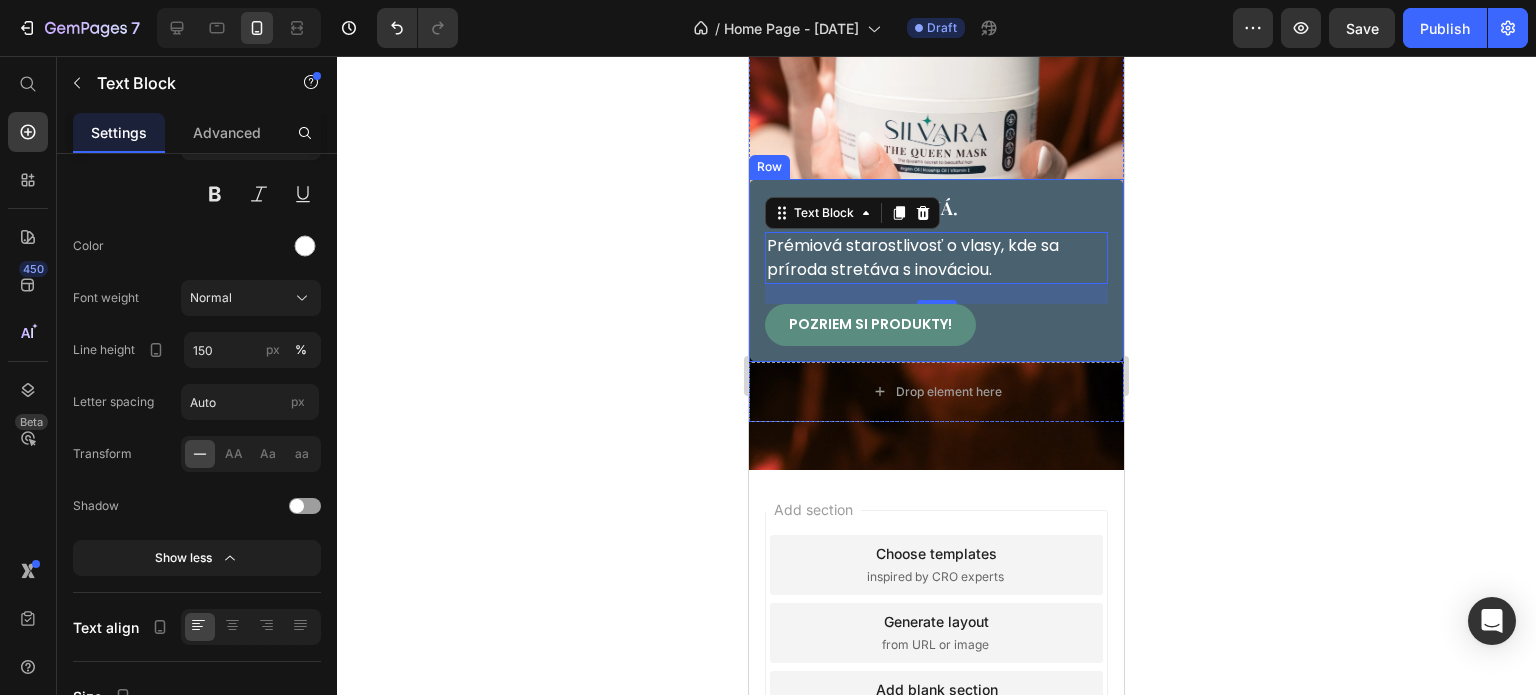 click 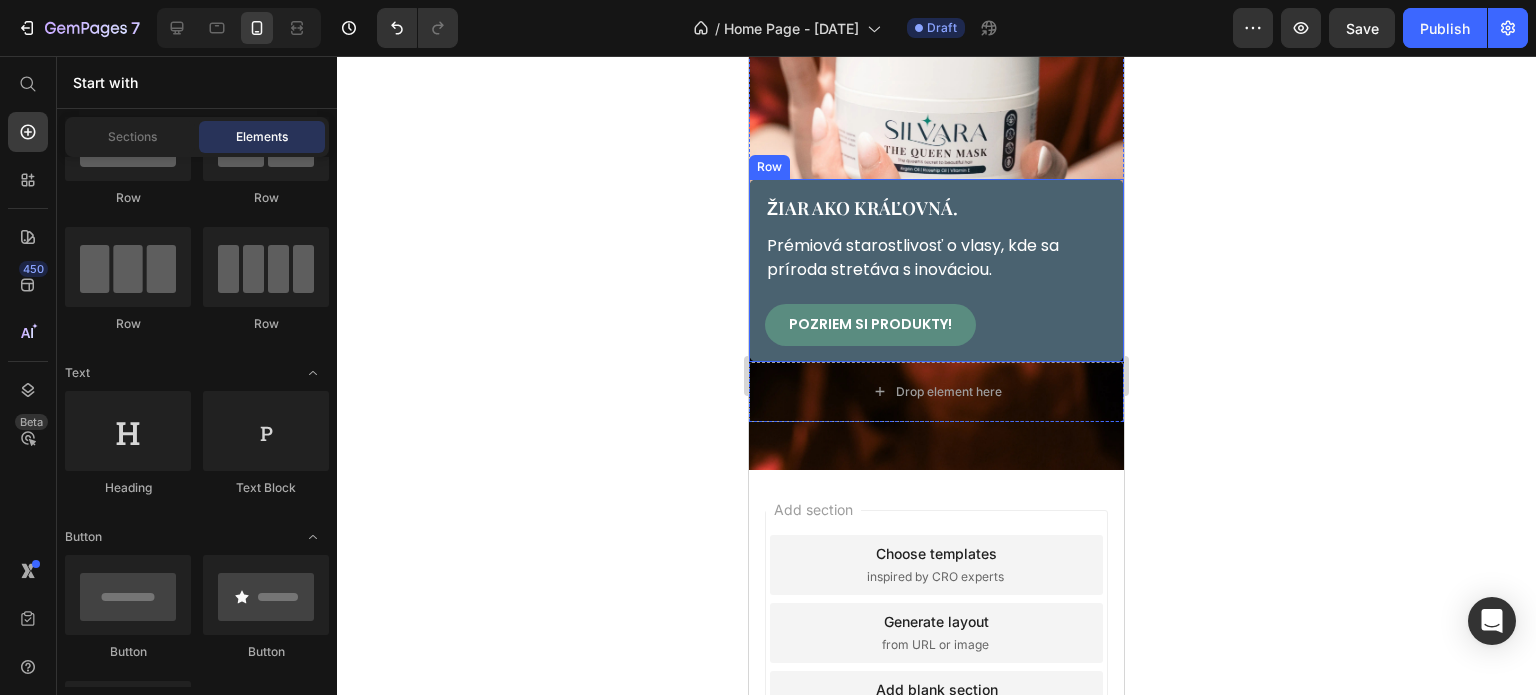 click on "Žiar ako kráľovná. Heading Prémiová starostlivosť o vlasy, kde sa príroda stretáva s inováciou. Text Block Pozriem si produkty! Button Row" at bounding box center [936, 270] 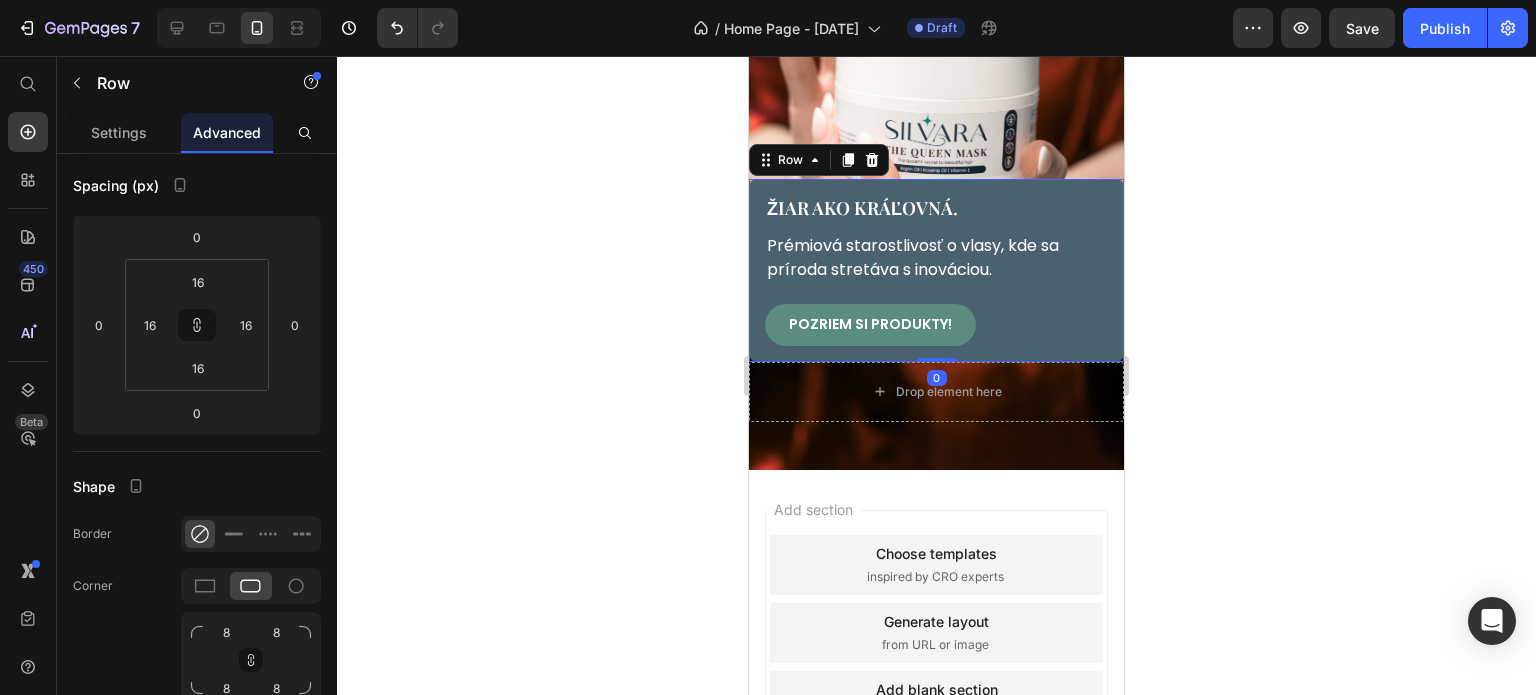scroll, scrollTop: 0, scrollLeft: 0, axis: both 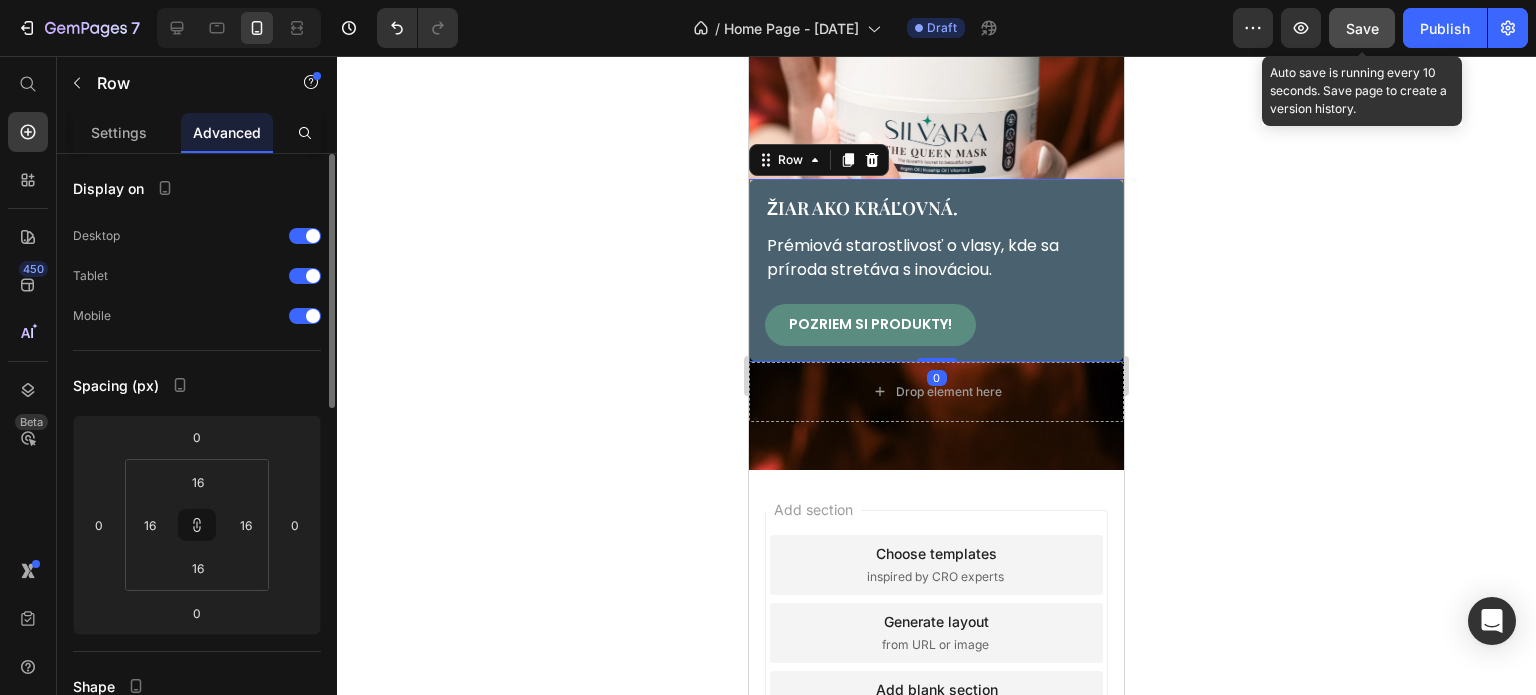 click on "Save" 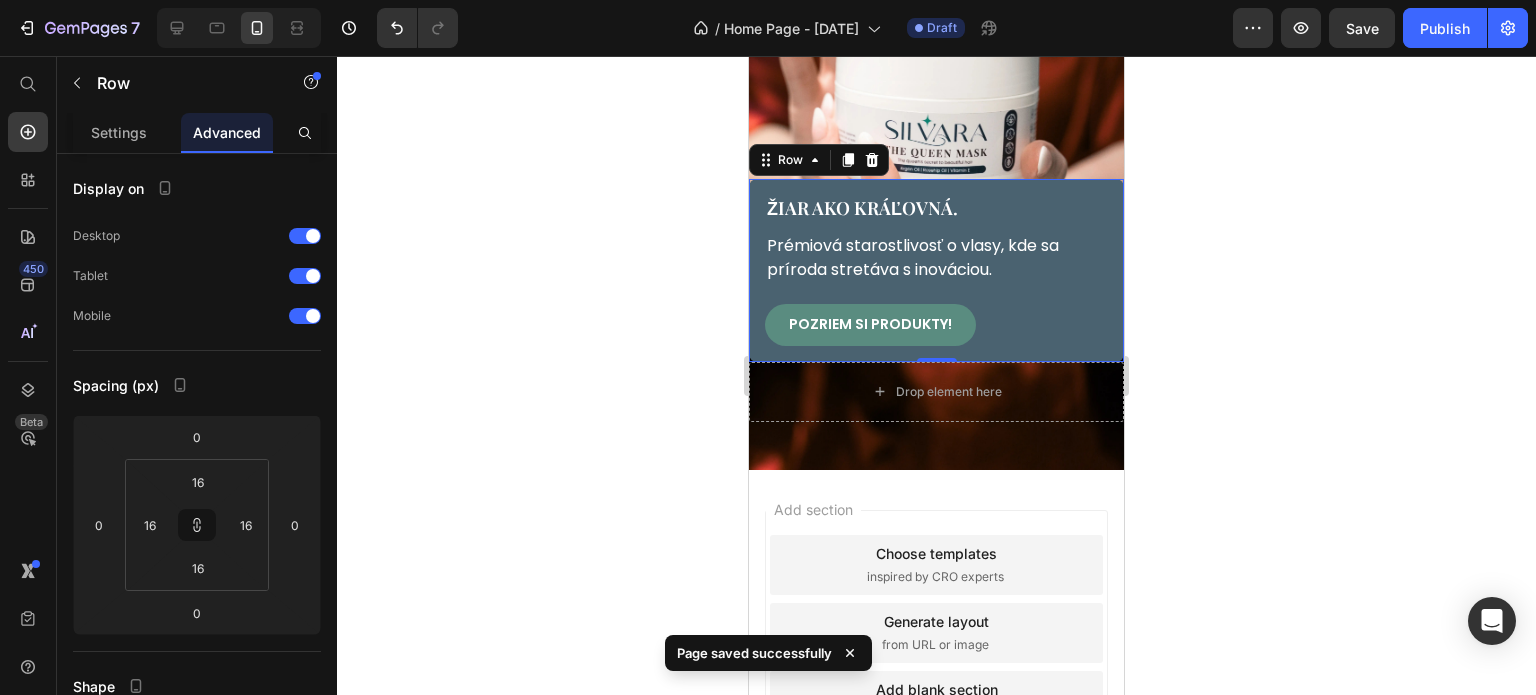 click on "Žiar ako kráľovná. Heading Prémiová starostlivosť o vlasy, kde sa príroda stretáva s inováciou. Text Block Pozriem si produkty! Button Row   0" at bounding box center [936, 270] 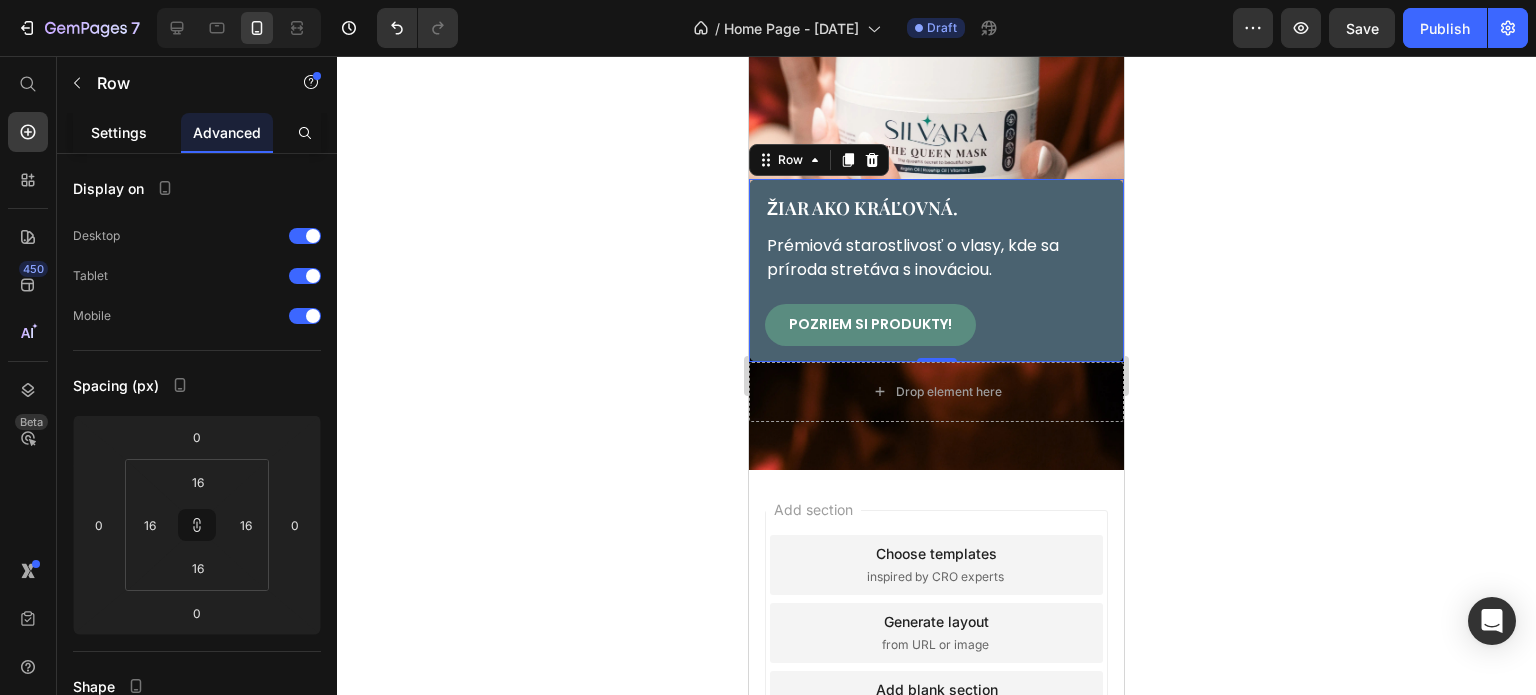 click on "Settings" at bounding box center (119, 132) 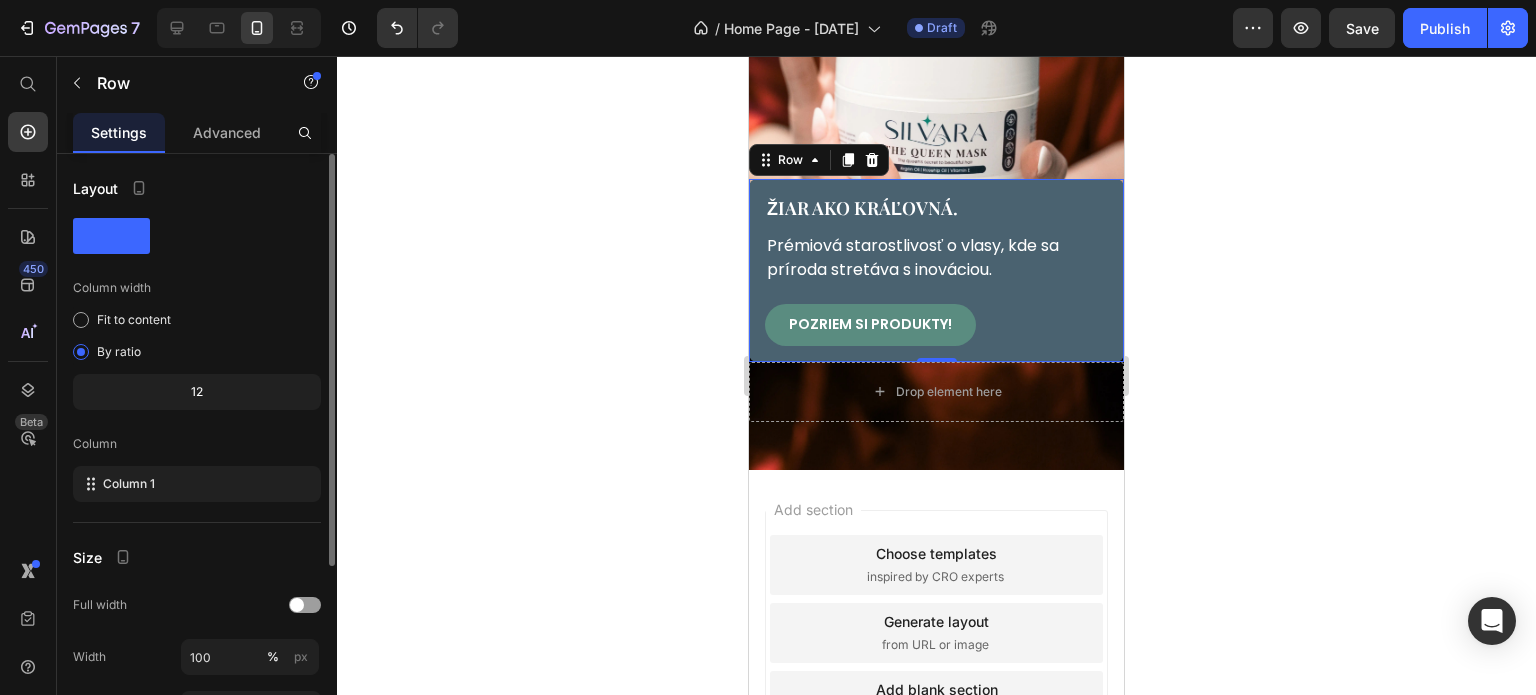 scroll, scrollTop: 268, scrollLeft: 0, axis: vertical 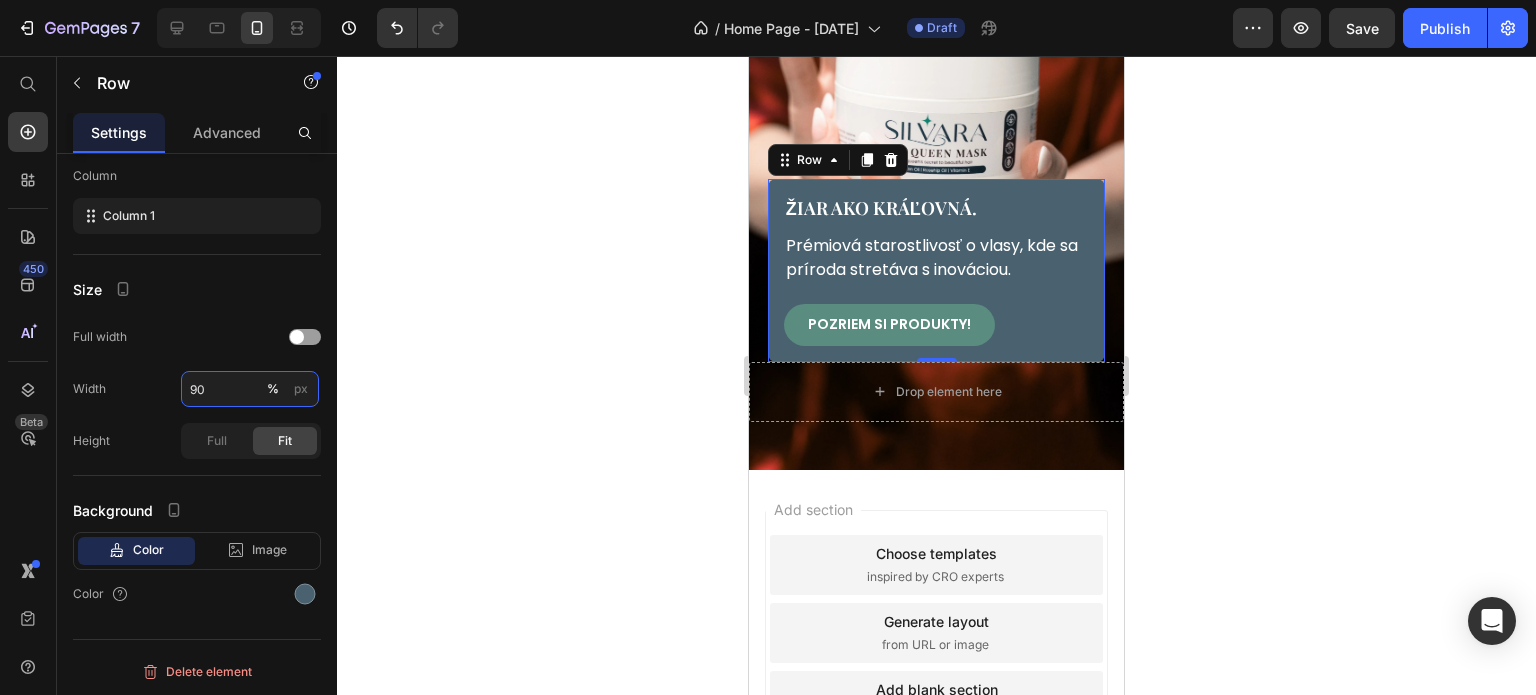 type on "90" 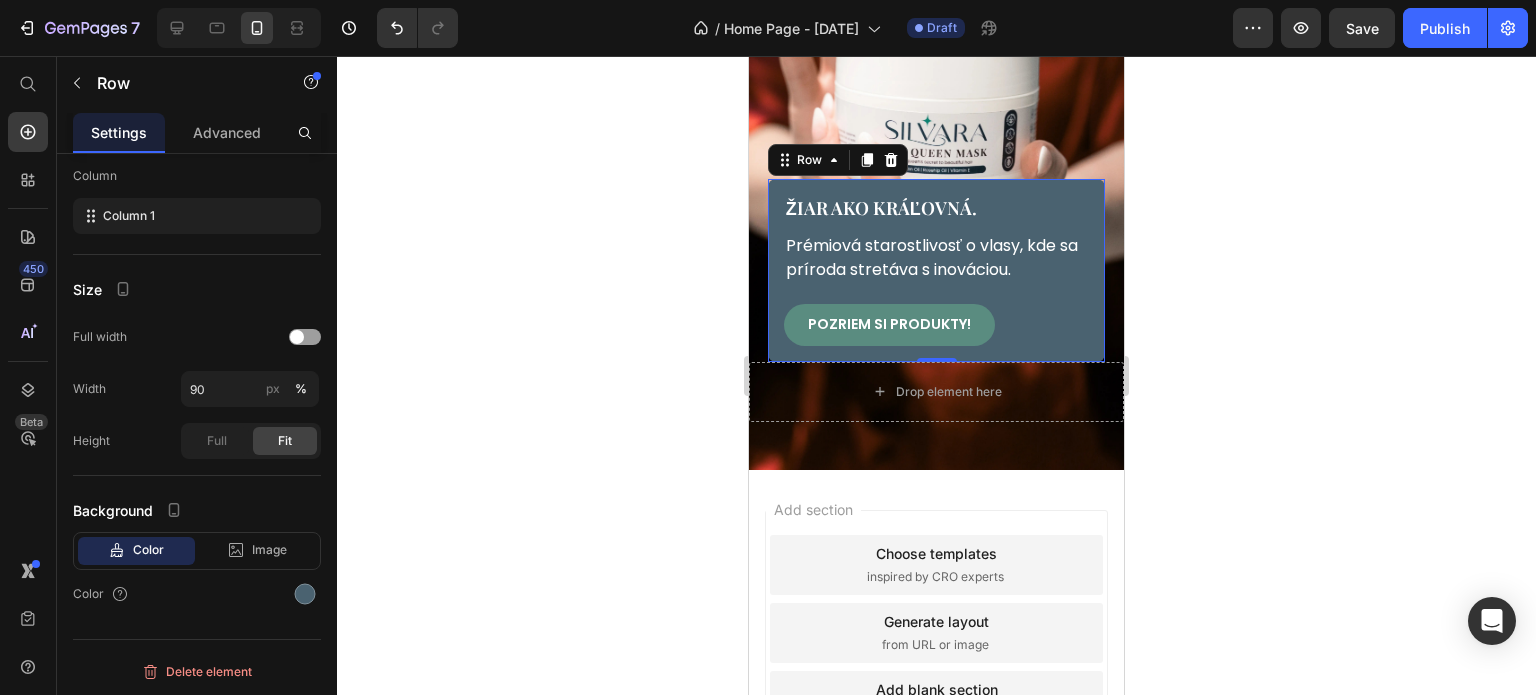 click 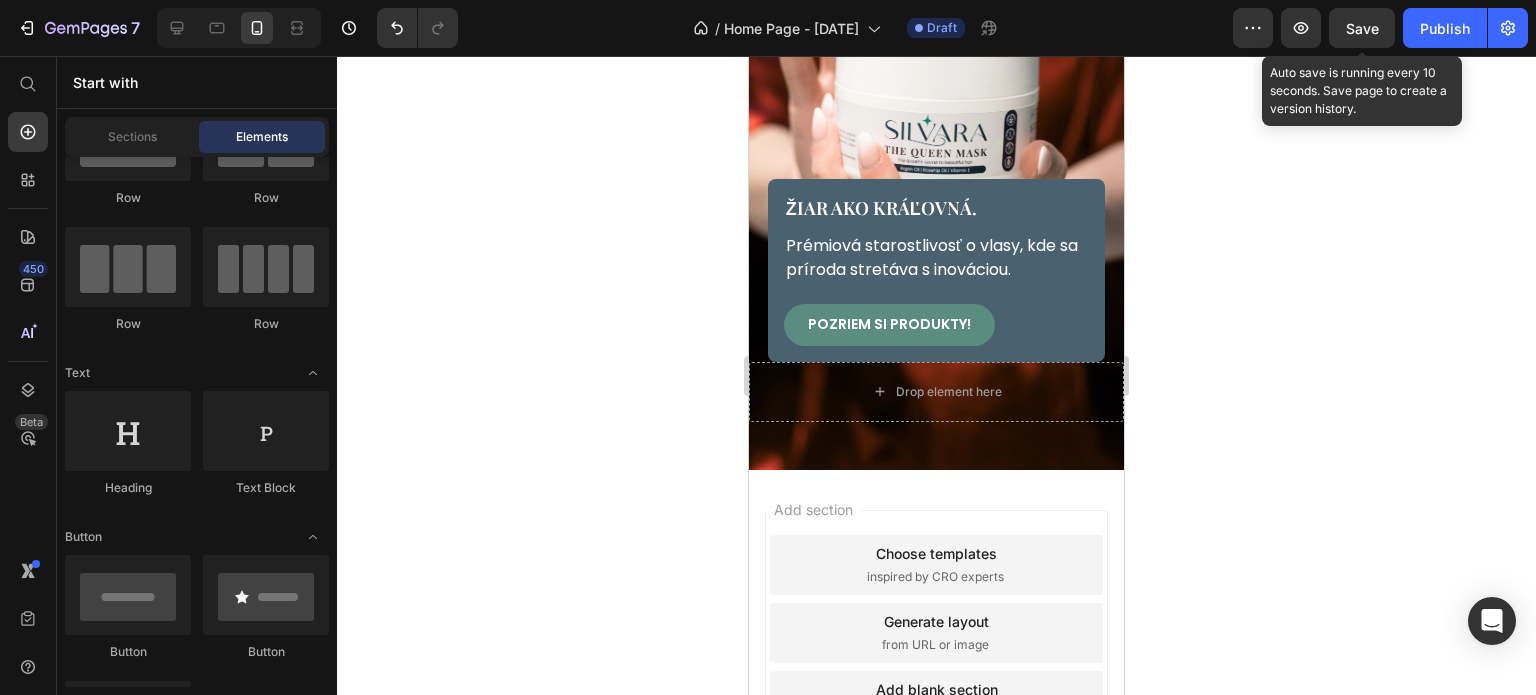 click on "Save" at bounding box center (1362, 28) 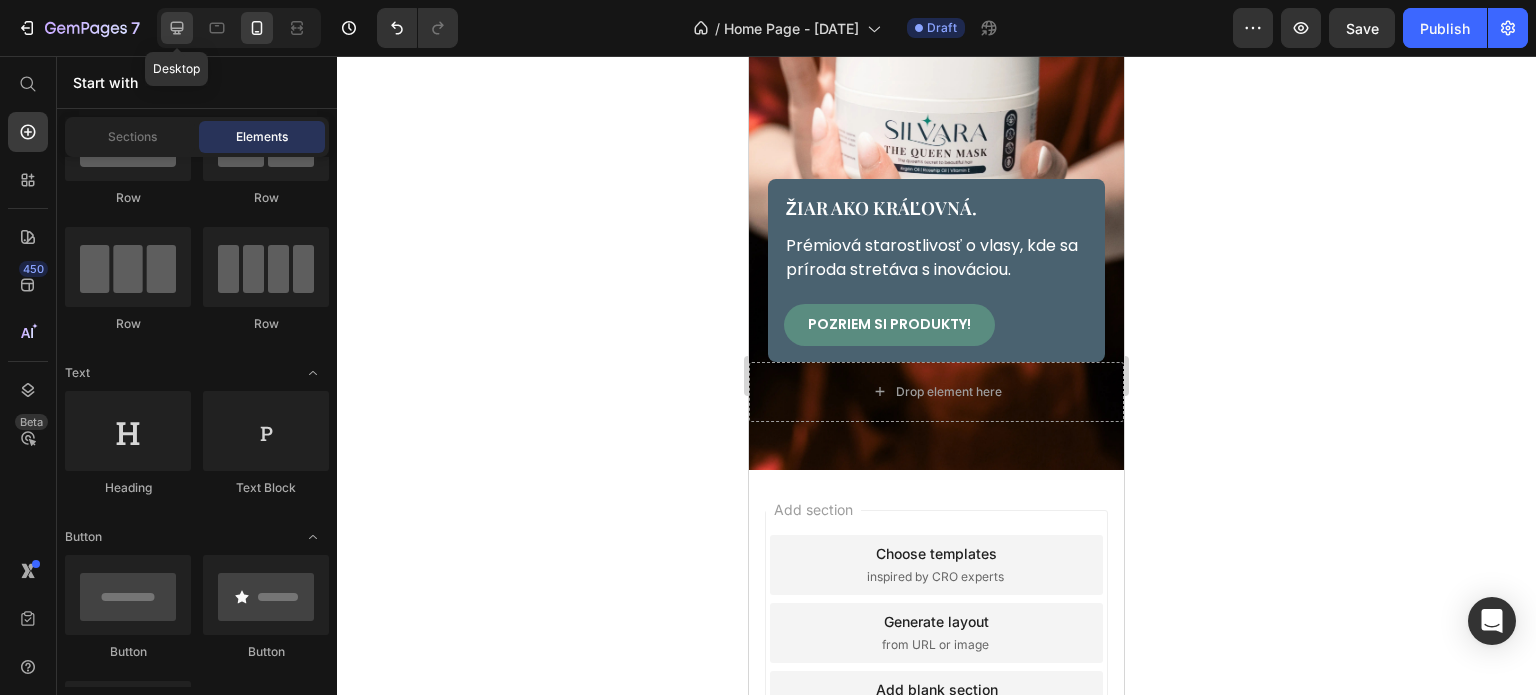 click 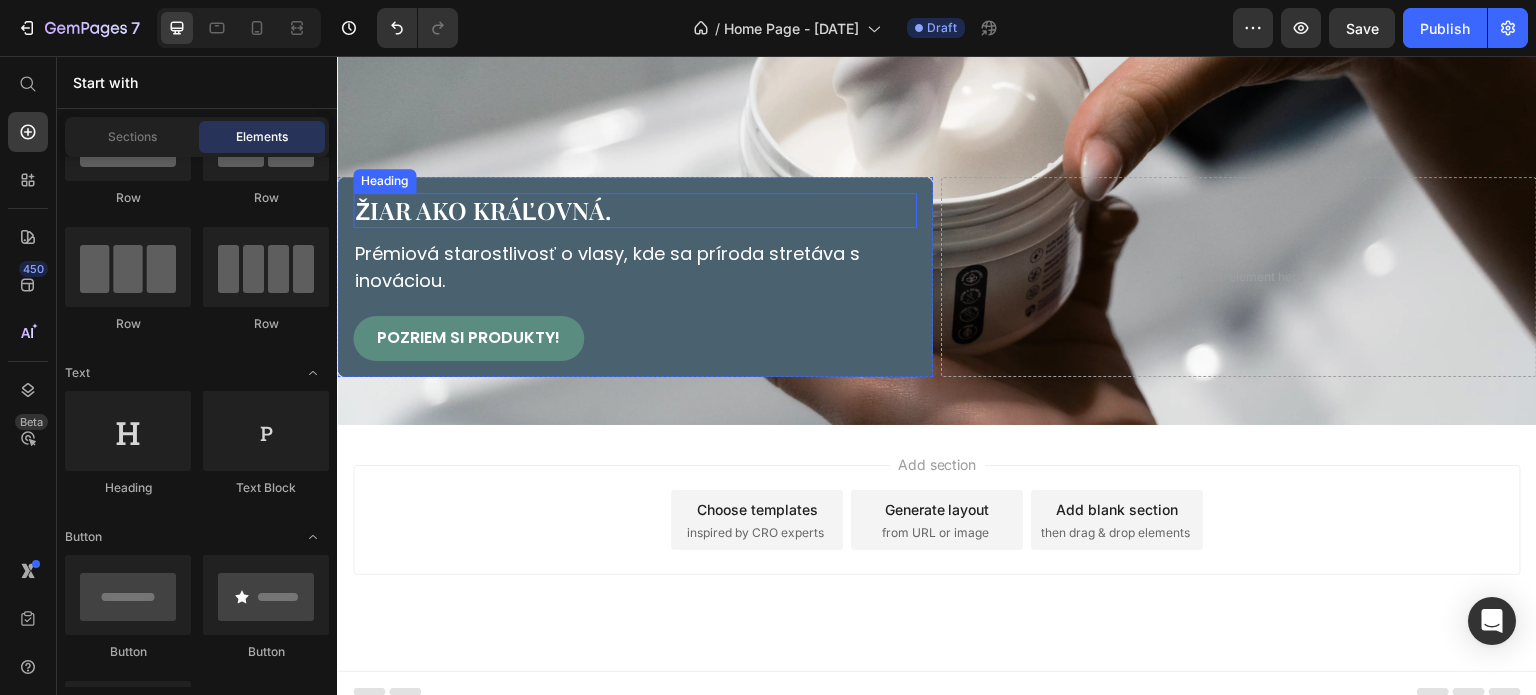 scroll, scrollTop: 319, scrollLeft: 0, axis: vertical 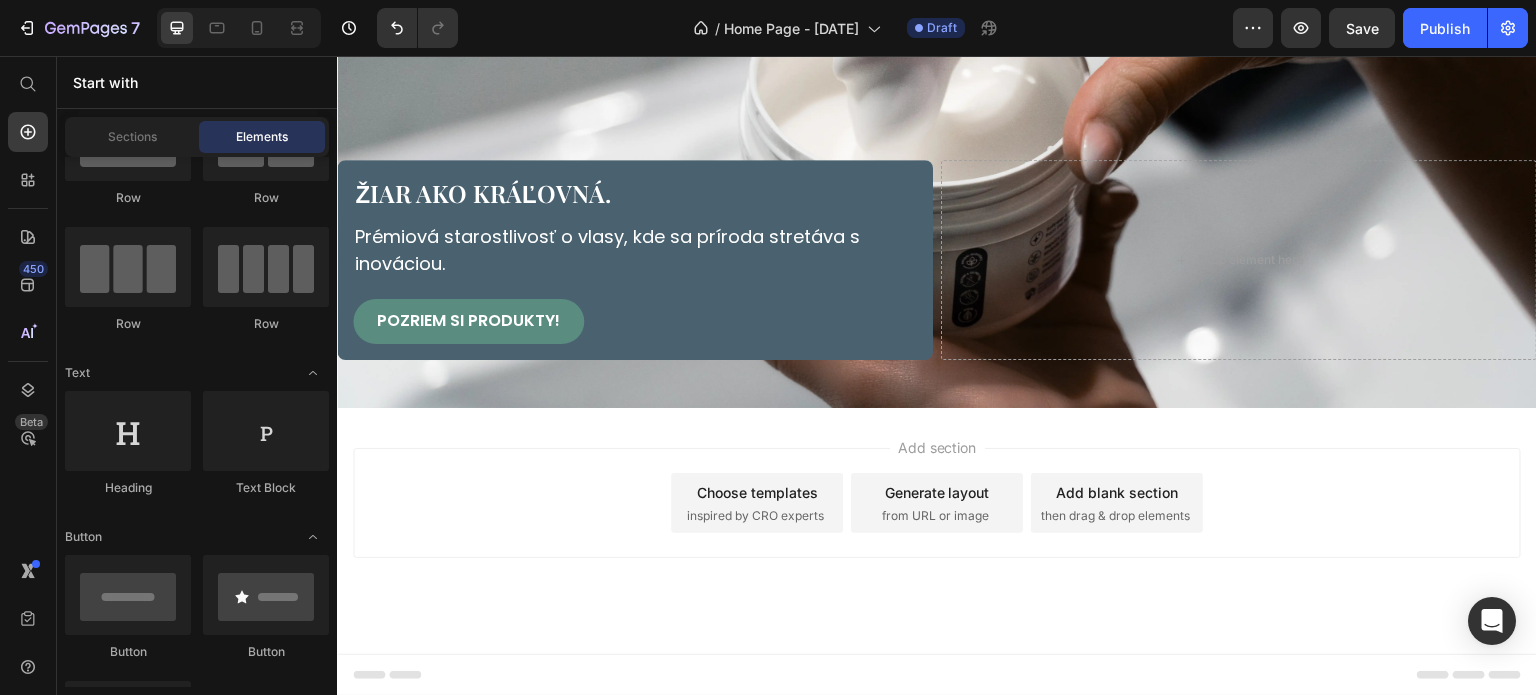 click on "Add blank section" at bounding box center (1117, 492) 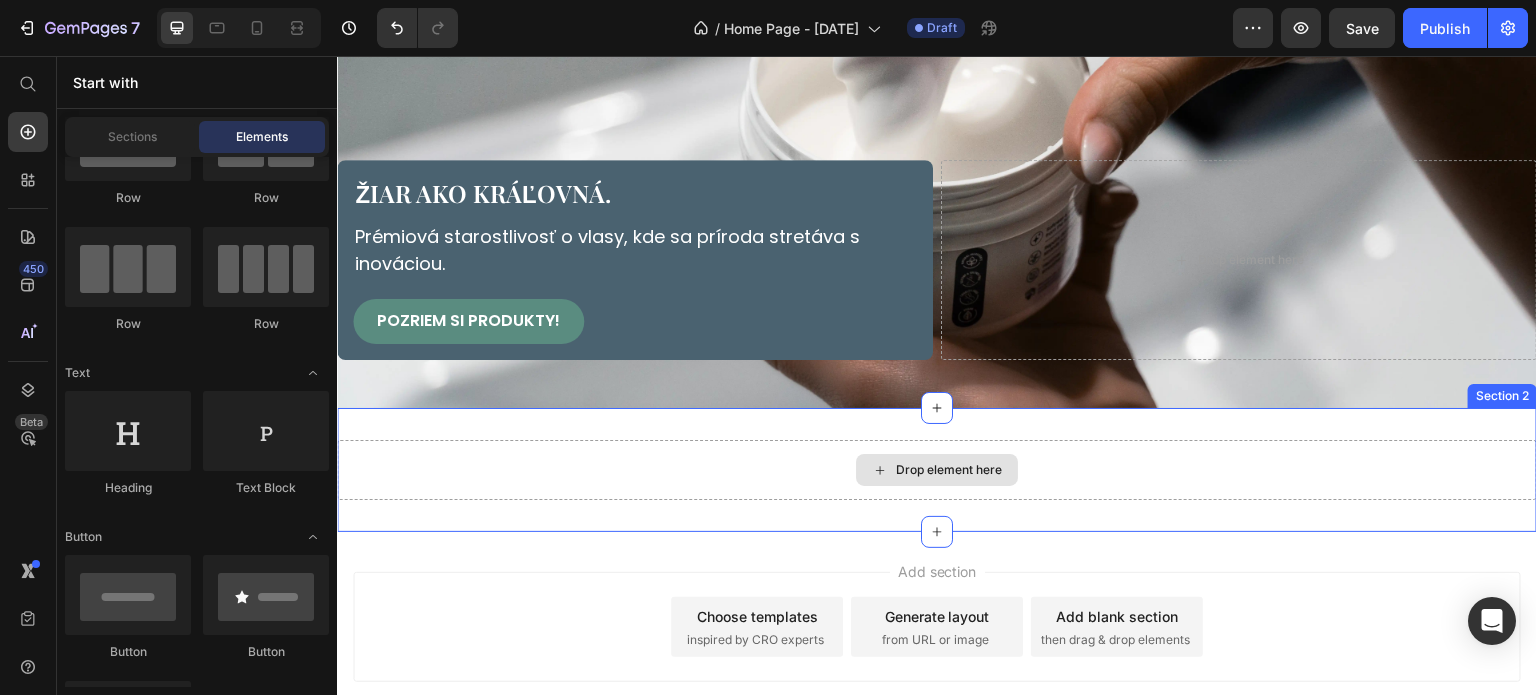 click on "Drop element here" at bounding box center [937, 470] 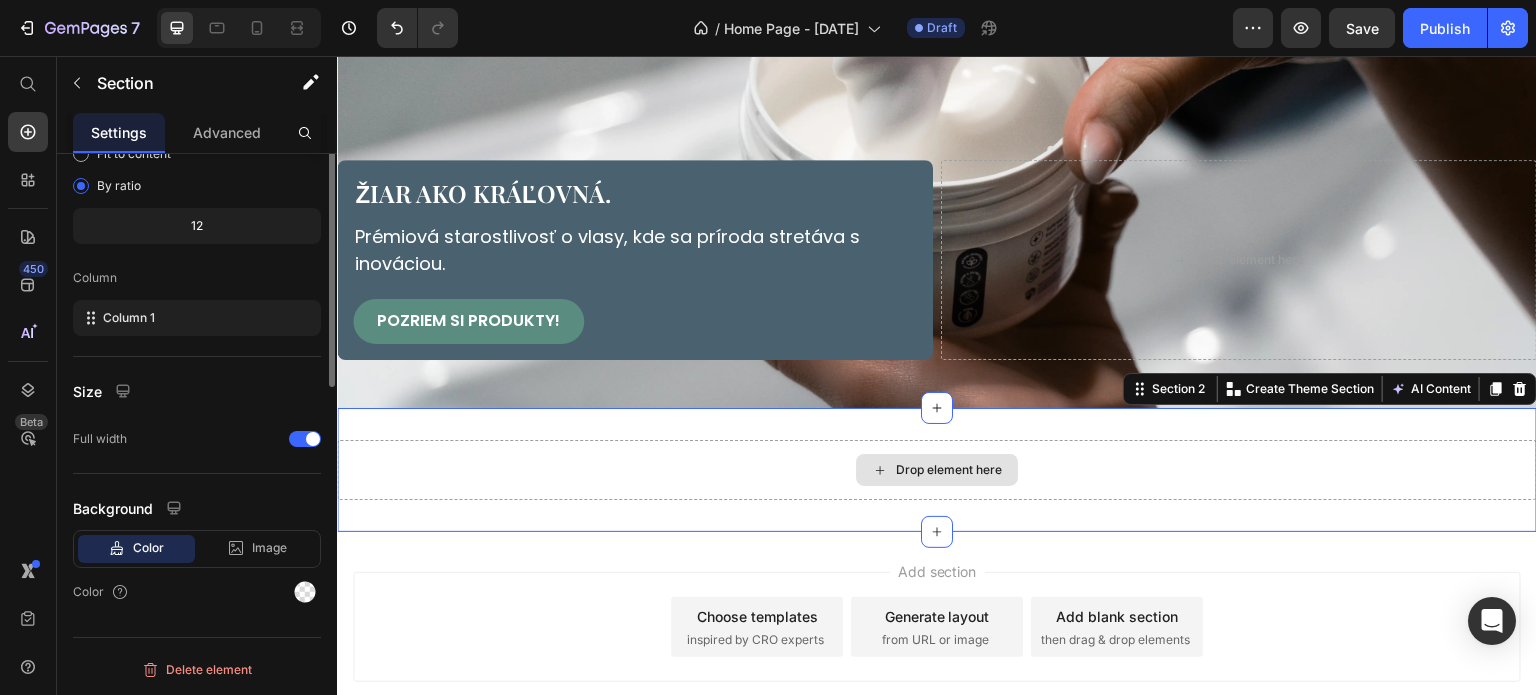 scroll, scrollTop: 0, scrollLeft: 0, axis: both 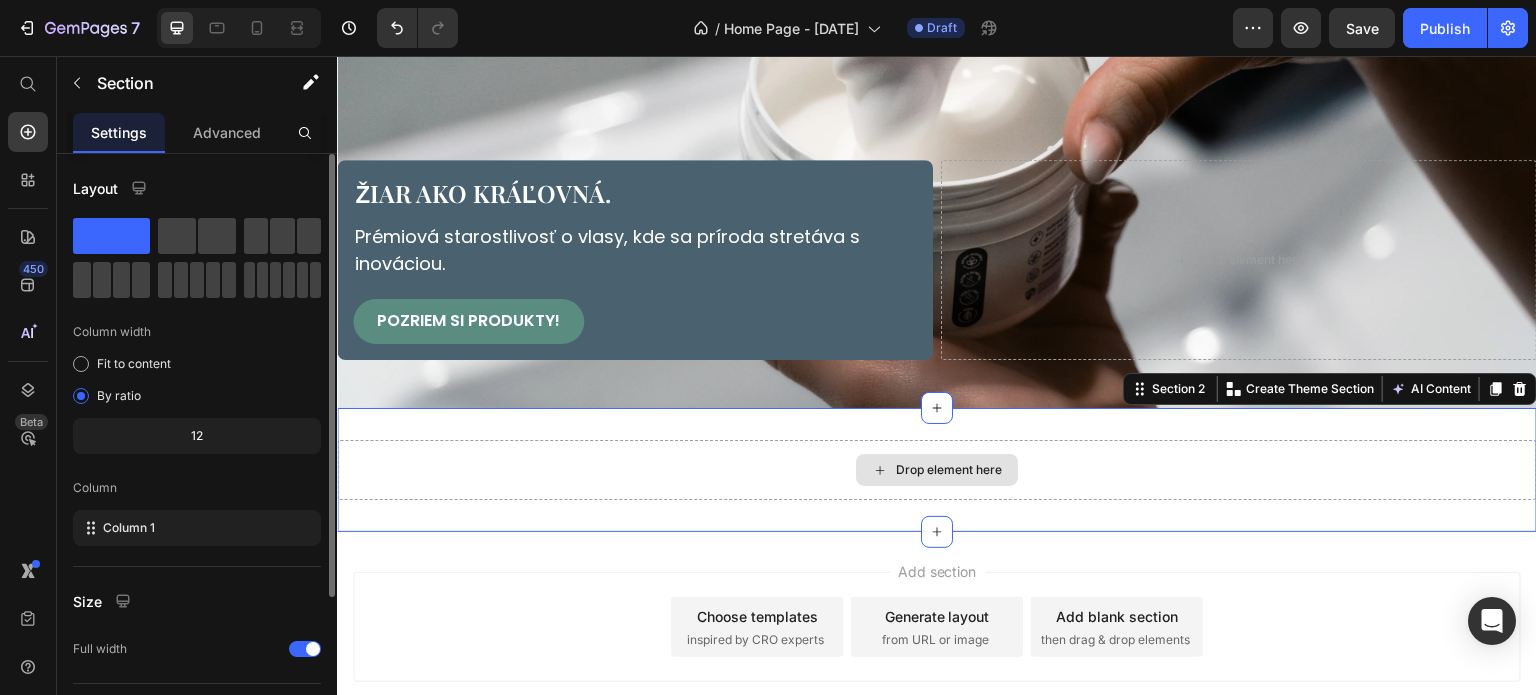 click on "Drop element here" at bounding box center (937, 470) 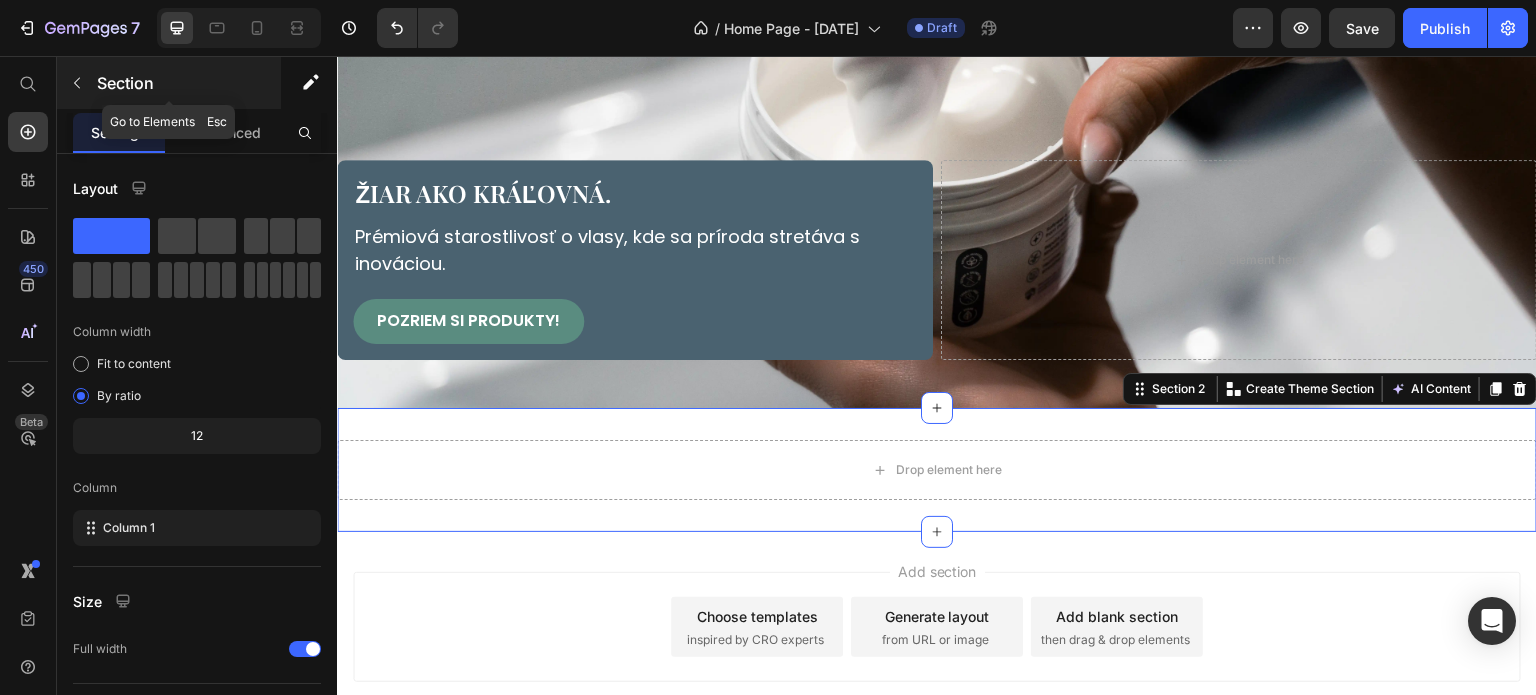 click on "Section" at bounding box center (187, 83) 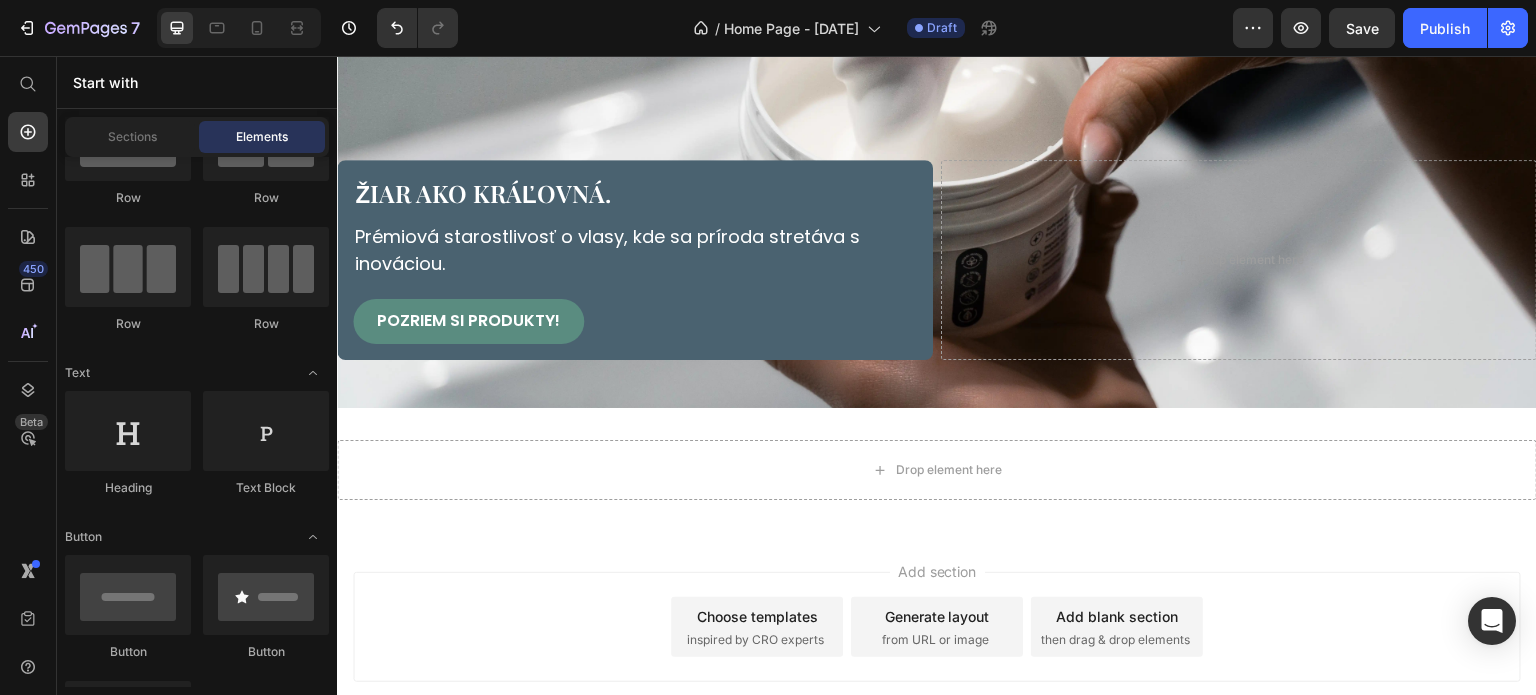 scroll, scrollTop: 0, scrollLeft: 0, axis: both 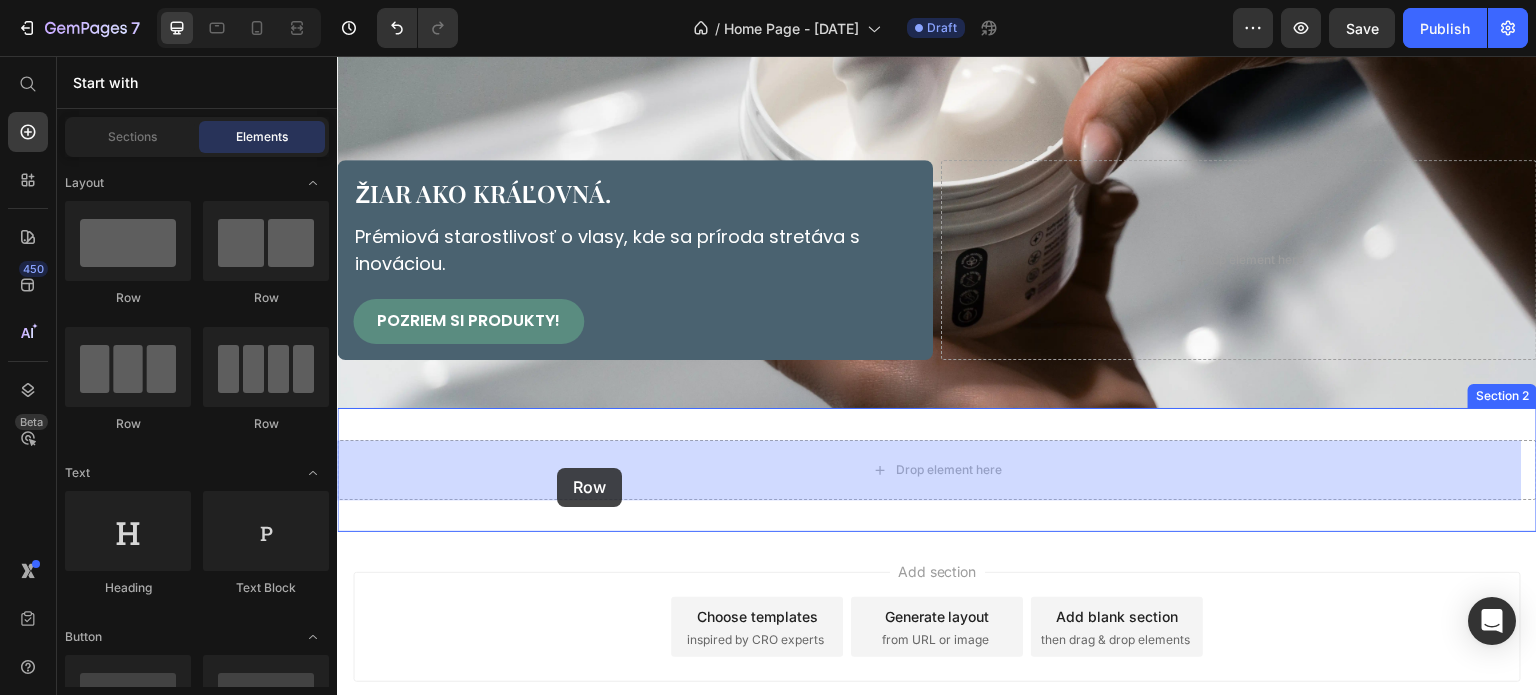 drag, startPoint x: 602, startPoint y: 425, endPoint x: 557, endPoint y: 468, distance: 62.241467 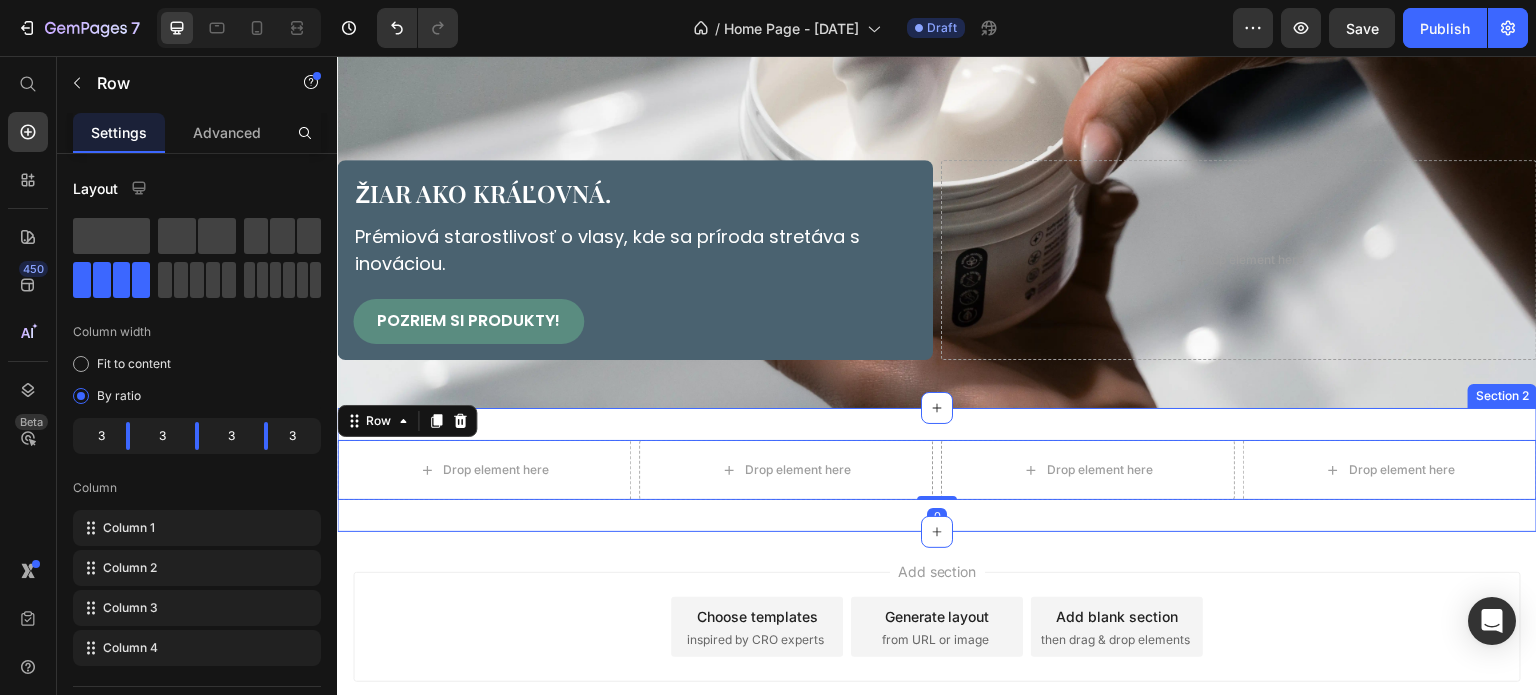 click on "Drop element here
Drop element here
Drop element here
Drop element here Row   0 Section 2" at bounding box center (937, 470) 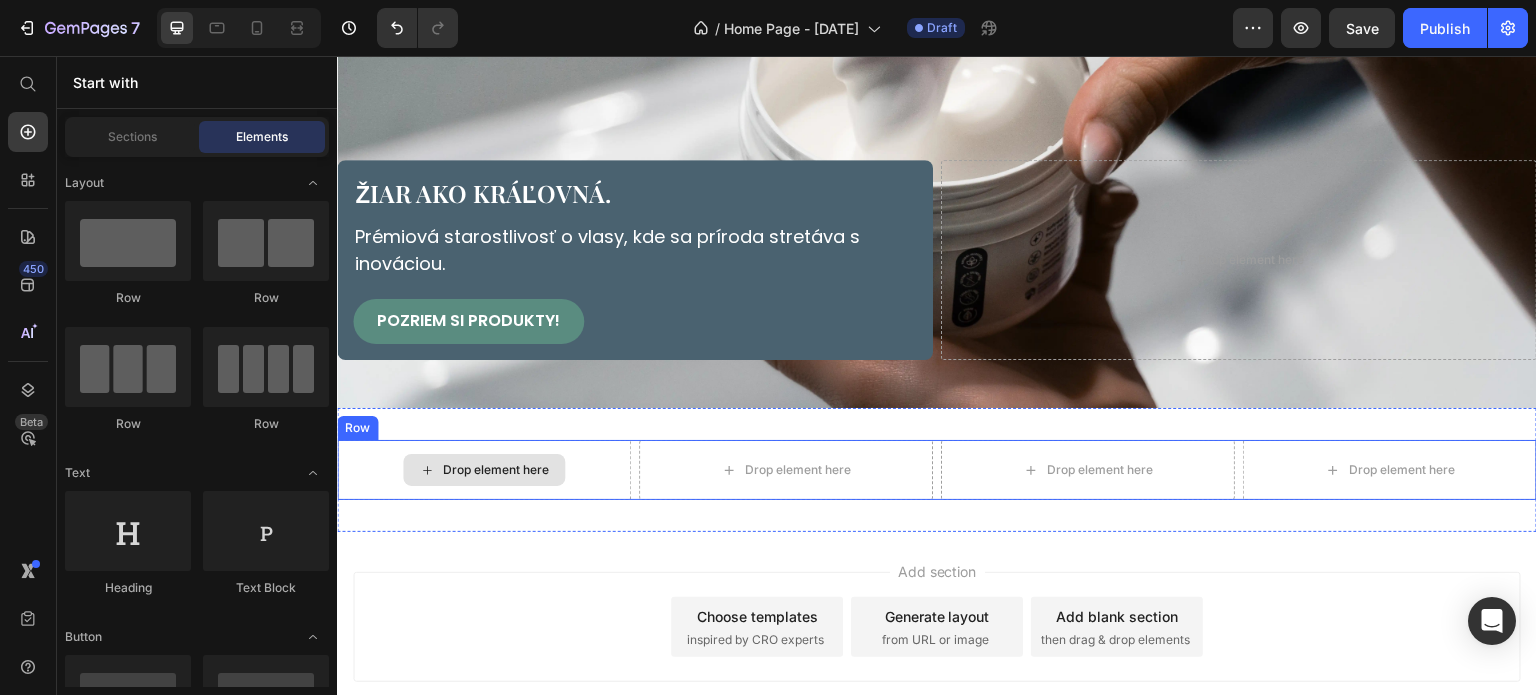 click on "Drop element here" at bounding box center [496, 470] 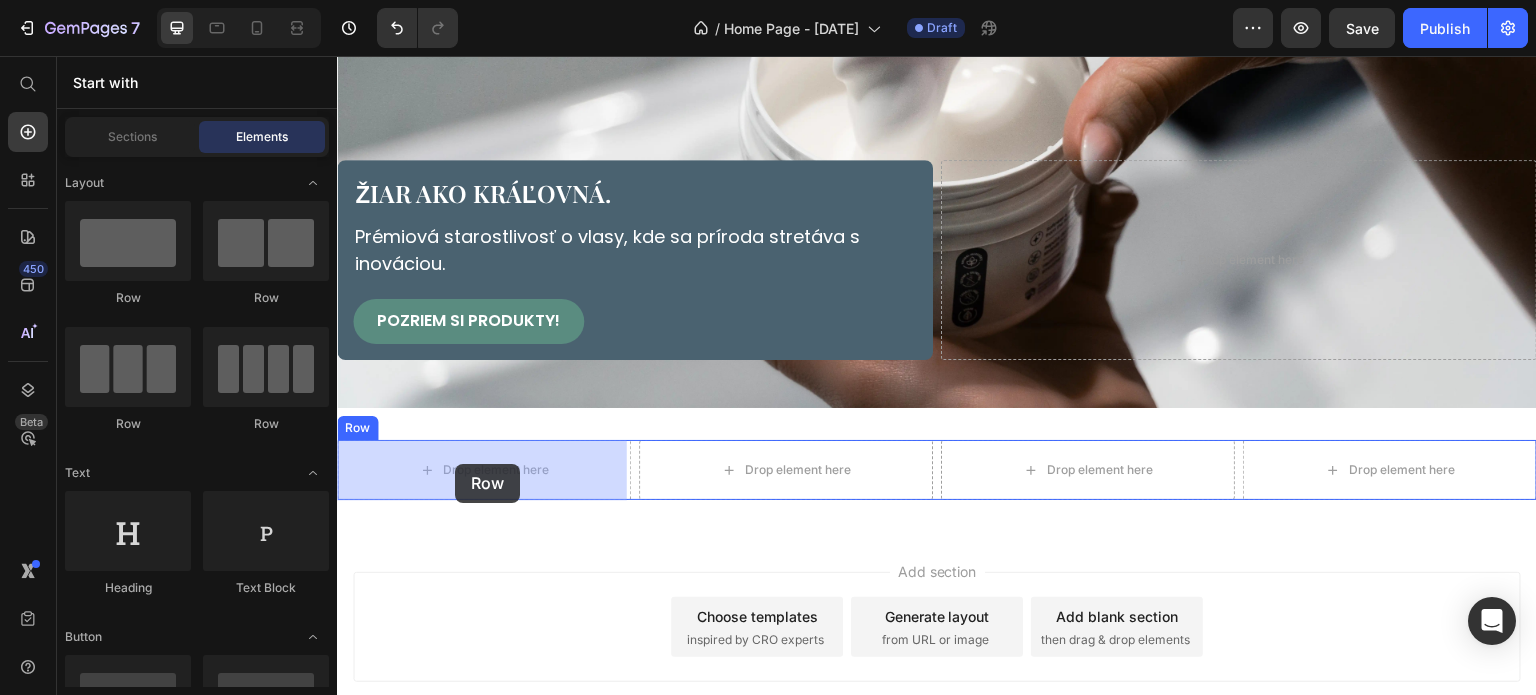 drag, startPoint x: 613, startPoint y: 306, endPoint x: 455, endPoint y: 464, distance: 223.44574 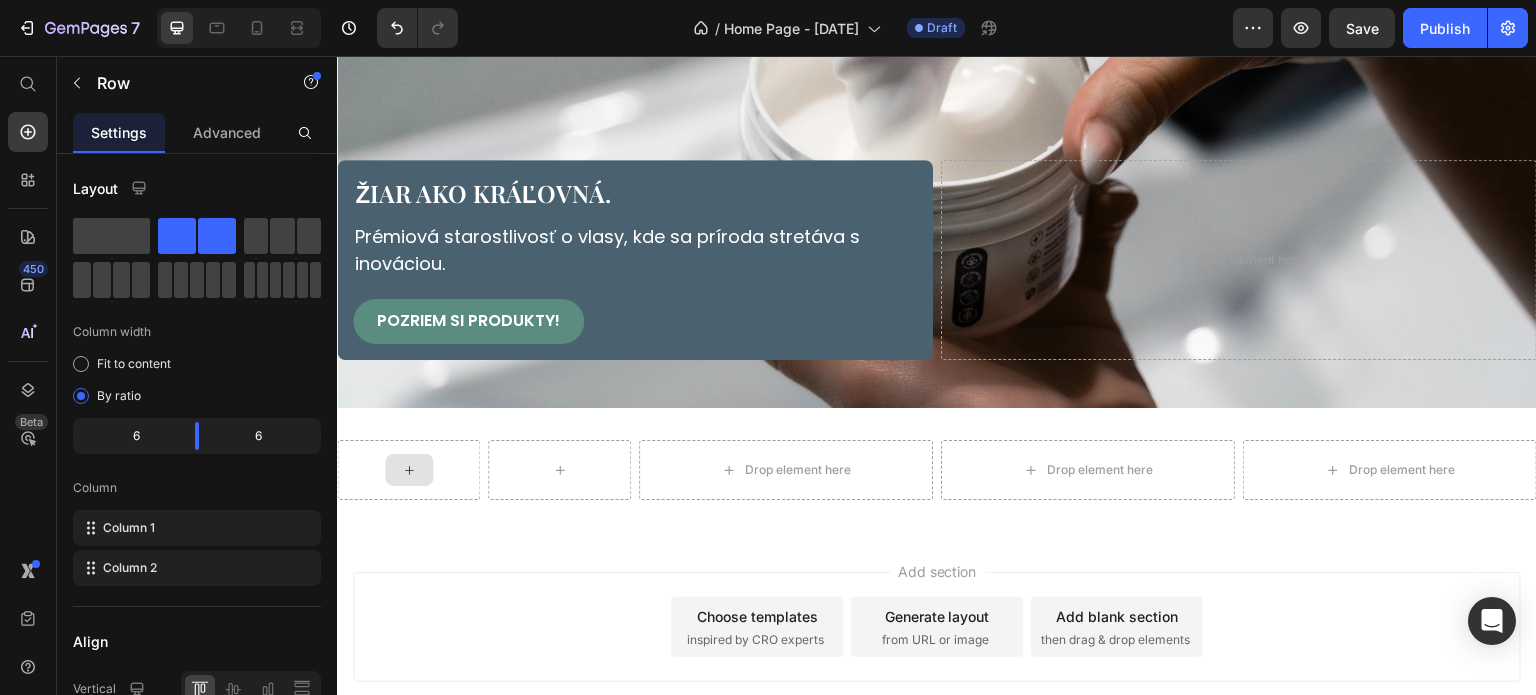 click at bounding box center [409, 470] 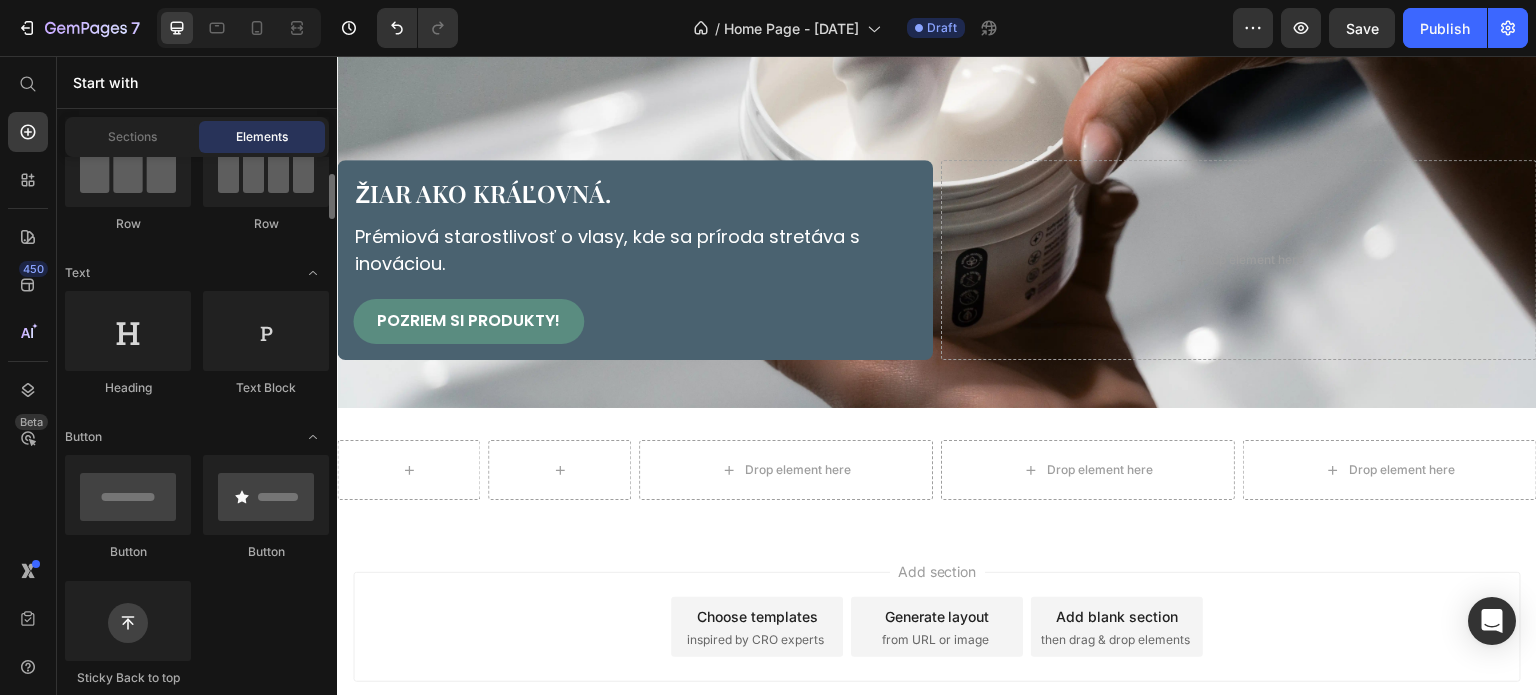 scroll, scrollTop: 500, scrollLeft: 0, axis: vertical 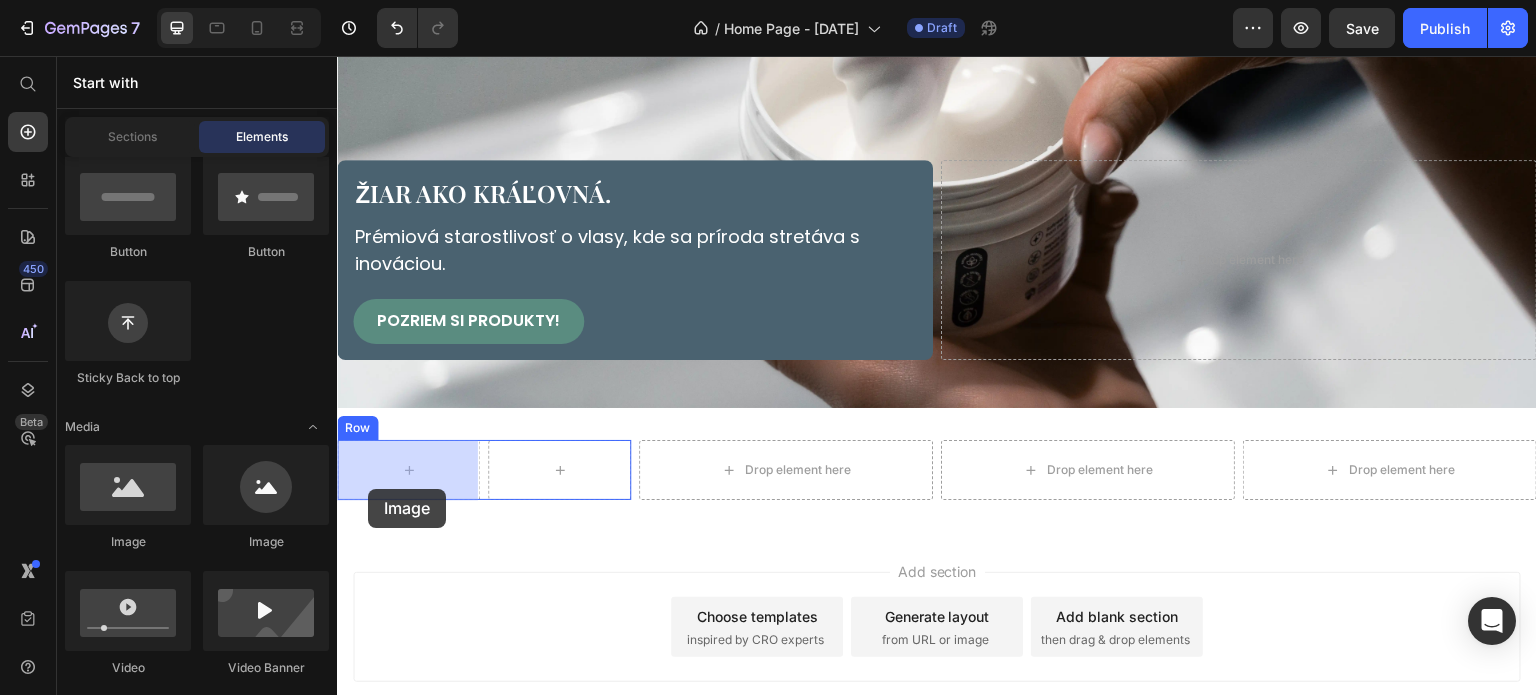 drag, startPoint x: 483, startPoint y: 561, endPoint x: 372, endPoint y: 484, distance: 135.09256 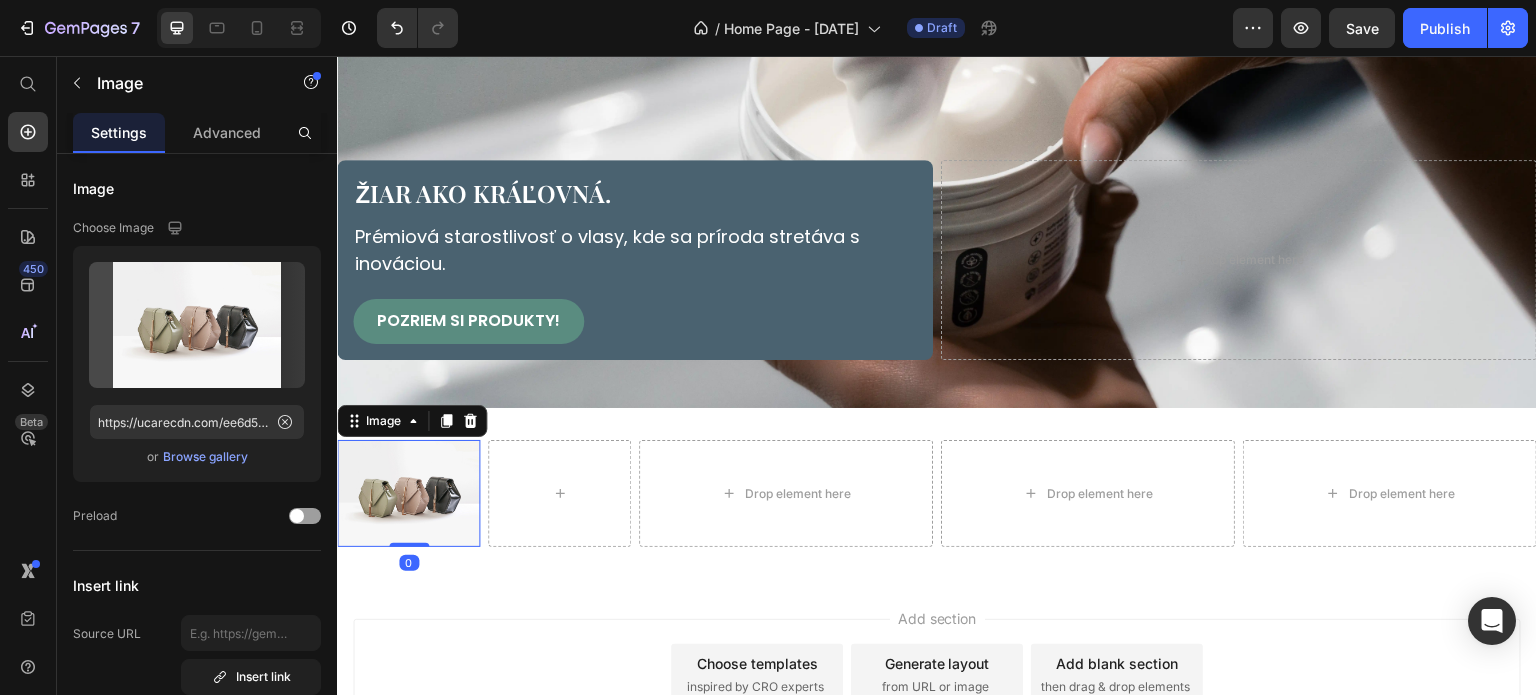 click at bounding box center (408, 493) 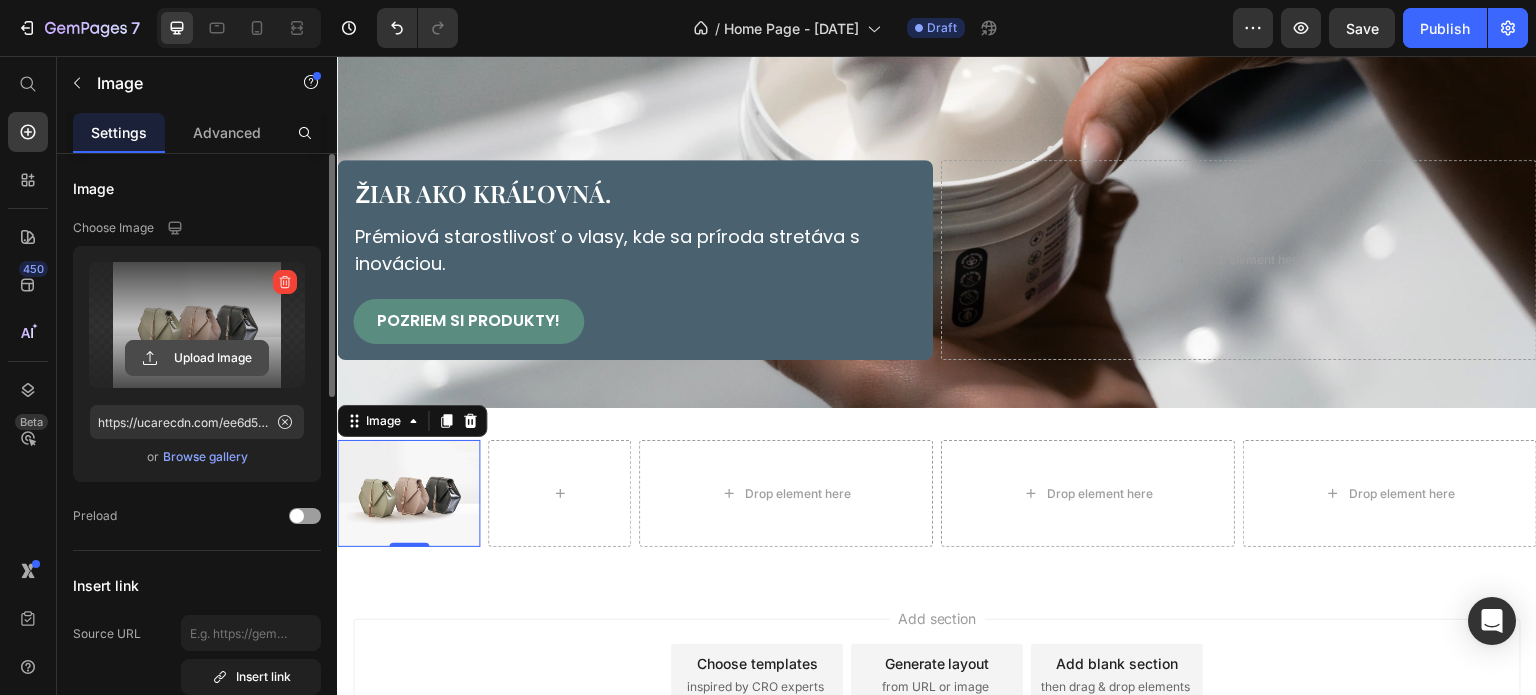 click 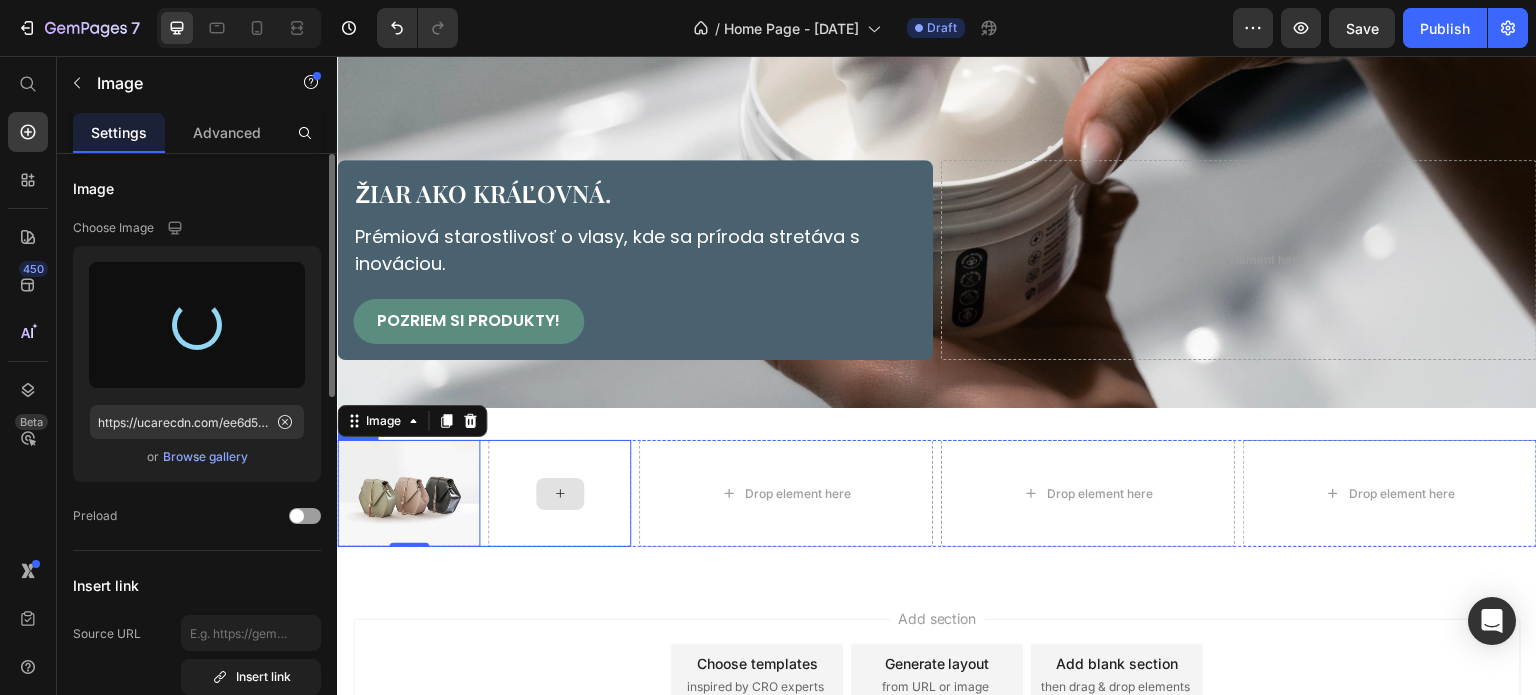 type on "https://cdn.shopify.com/s/files/1/0898/5785/1722/files/gempages_575261298665718723-cc0c8816-e878-4eaa-98f7-8e7f5747e6e8.webp" 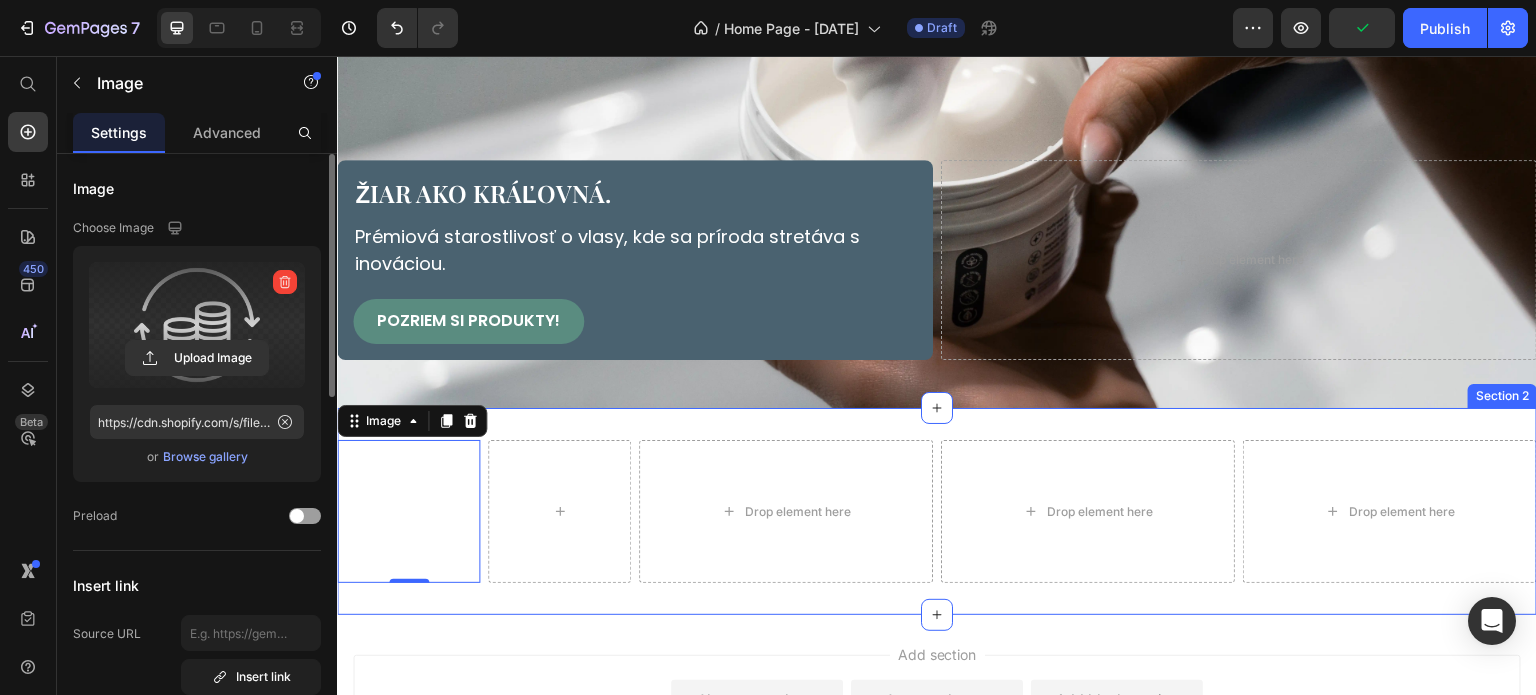 click on "Image   0
Row
Drop element here
Drop element here
Drop element here Row Section 2" at bounding box center [937, 511] 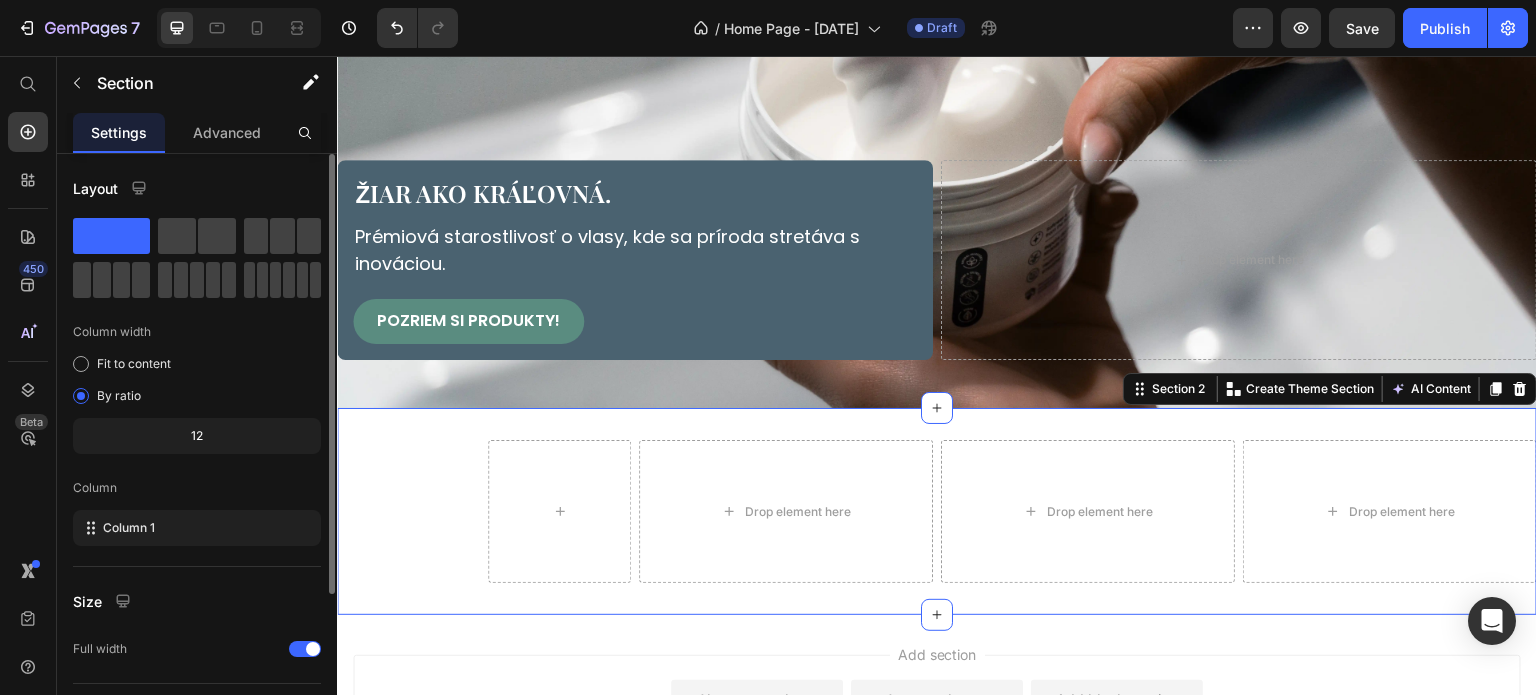 scroll, scrollTop: 208, scrollLeft: 0, axis: vertical 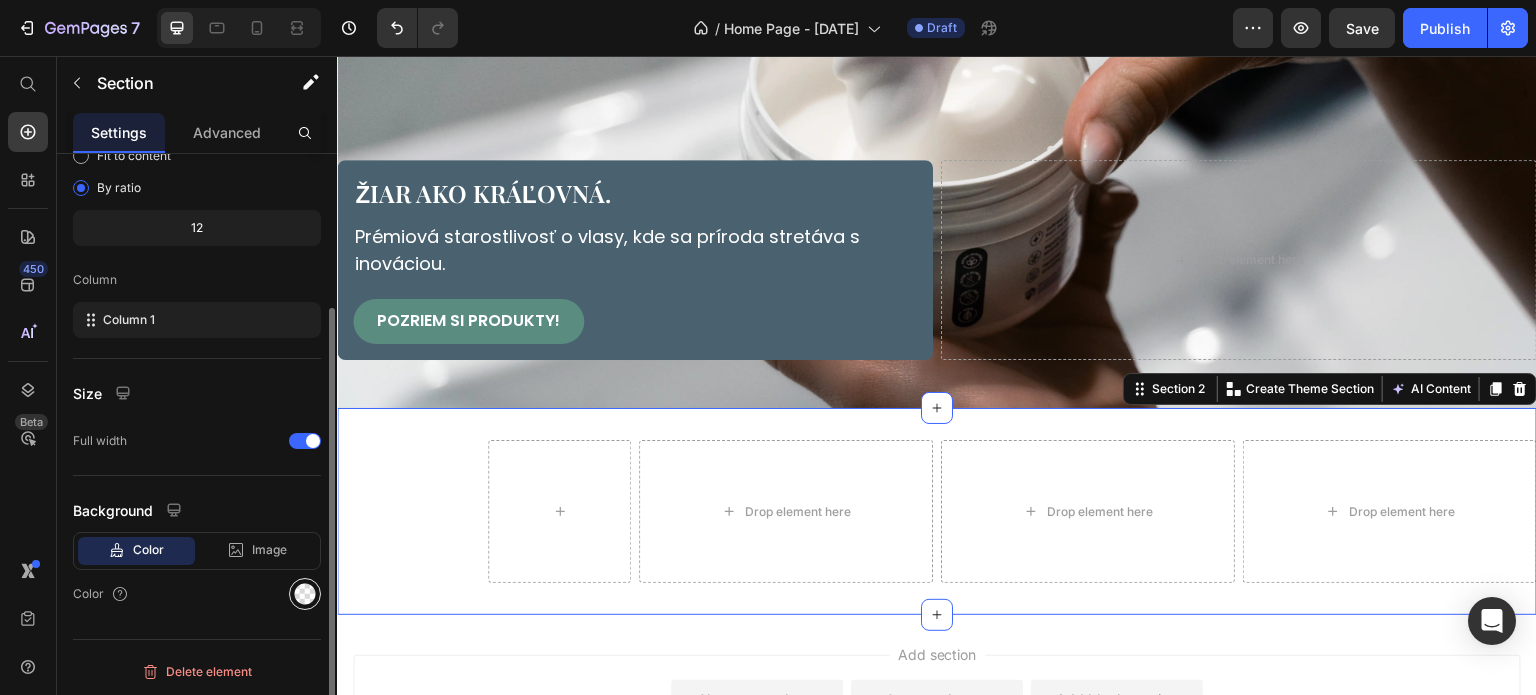 click 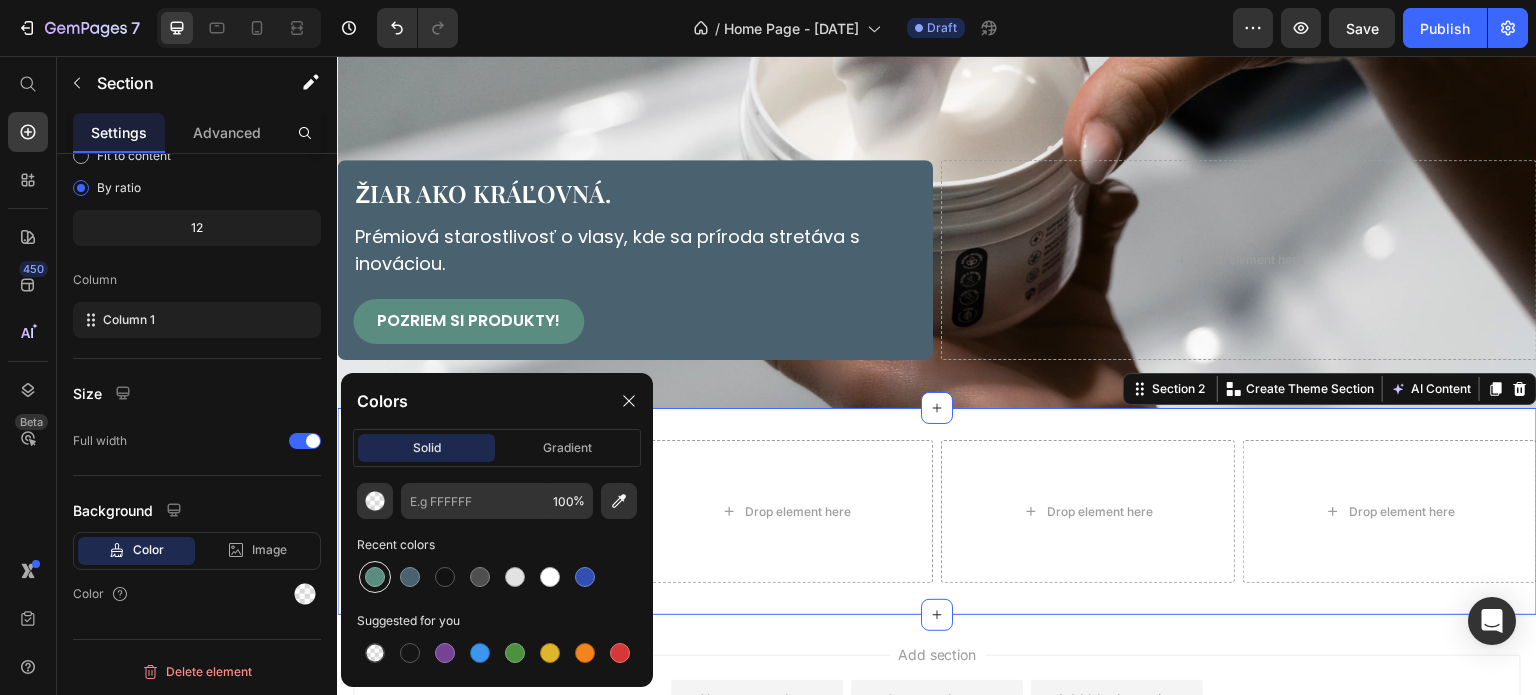 click at bounding box center (375, 577) 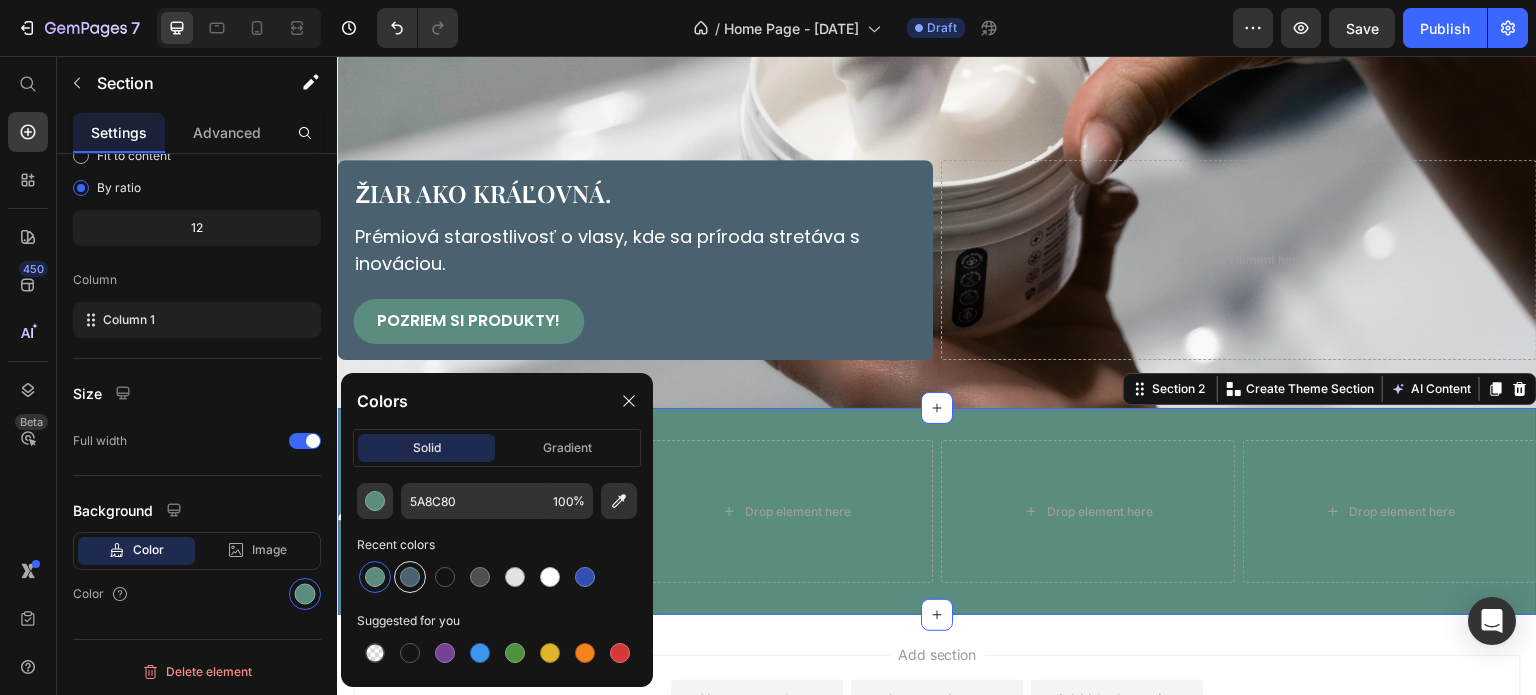 click at bounding box center (410, 577) 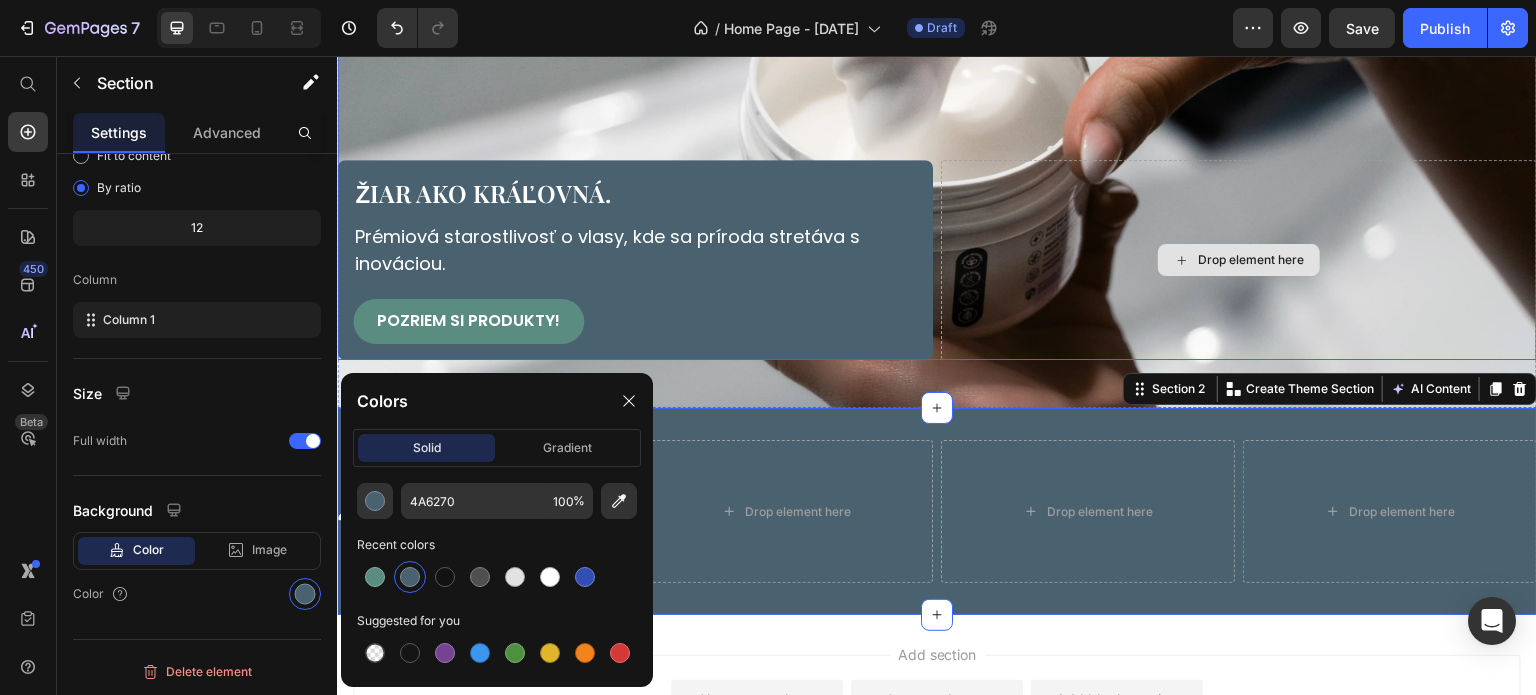 click on "Drop element here" at bounding box center [1239, 260] 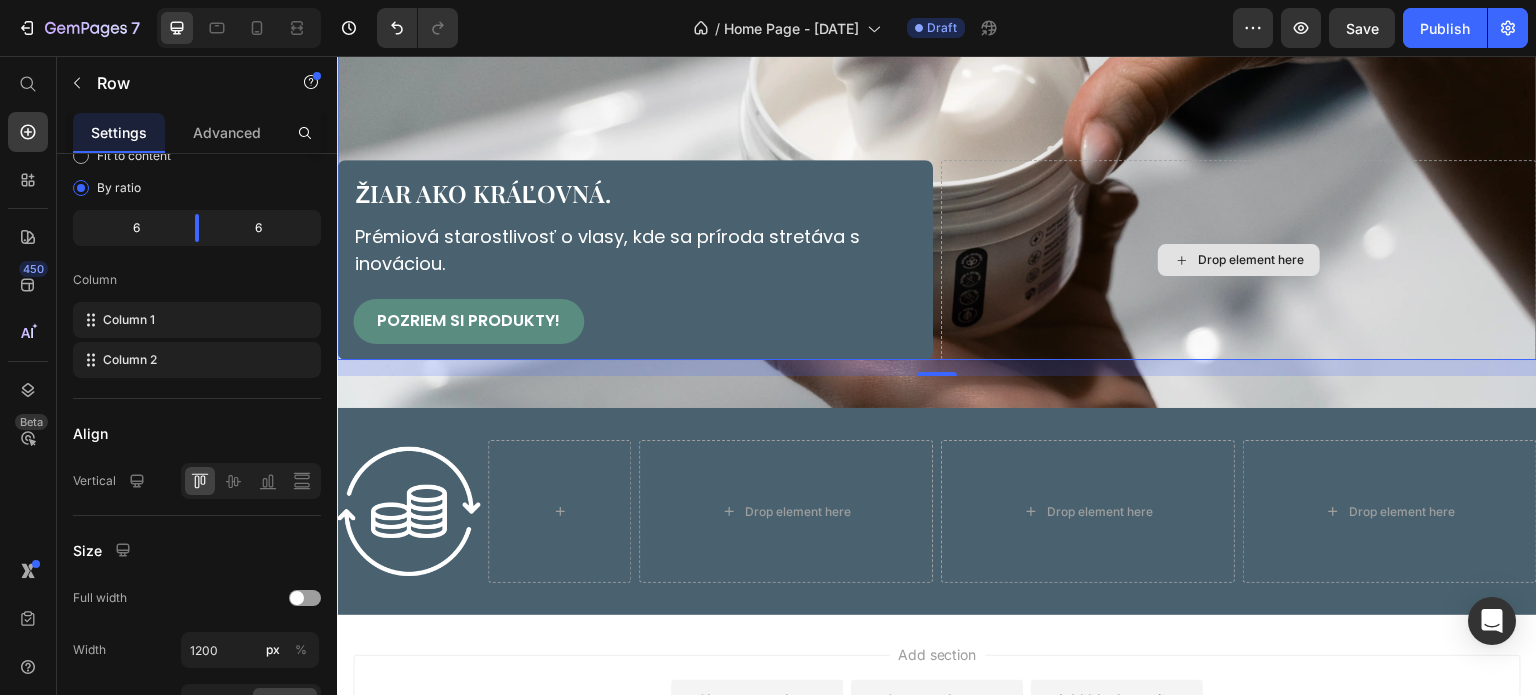 scroll, scrollTop: 0, scrollLeft: 0, axis: both 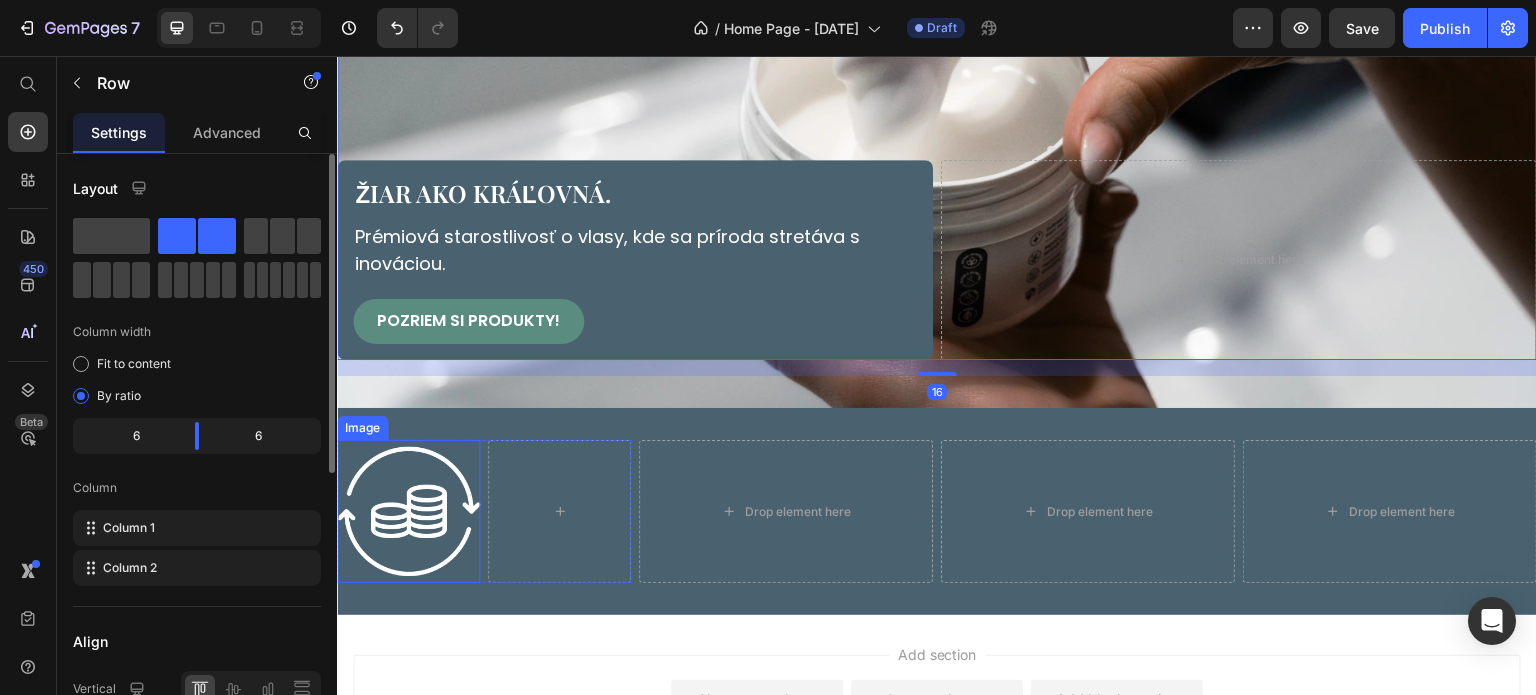 click at bounding box center [408, 511] 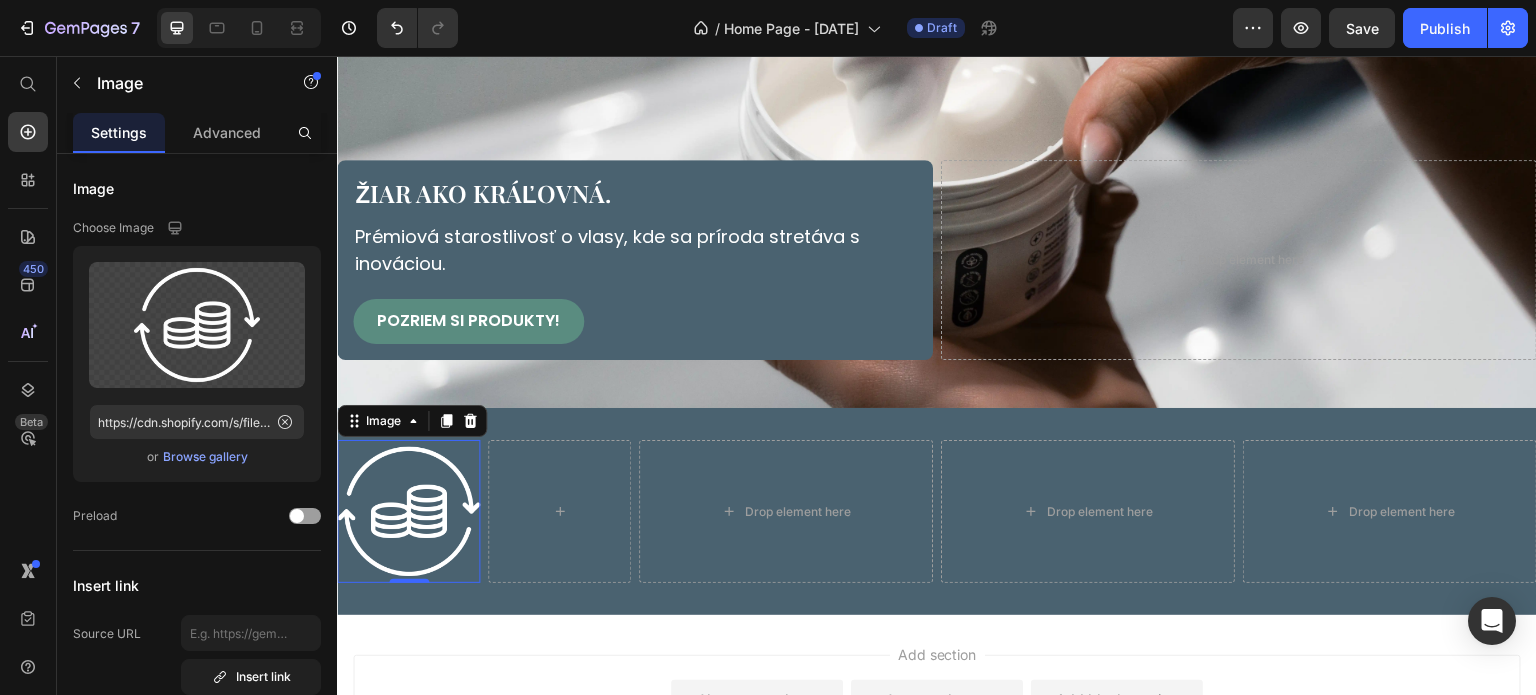 click at bounding box center (408, 511) 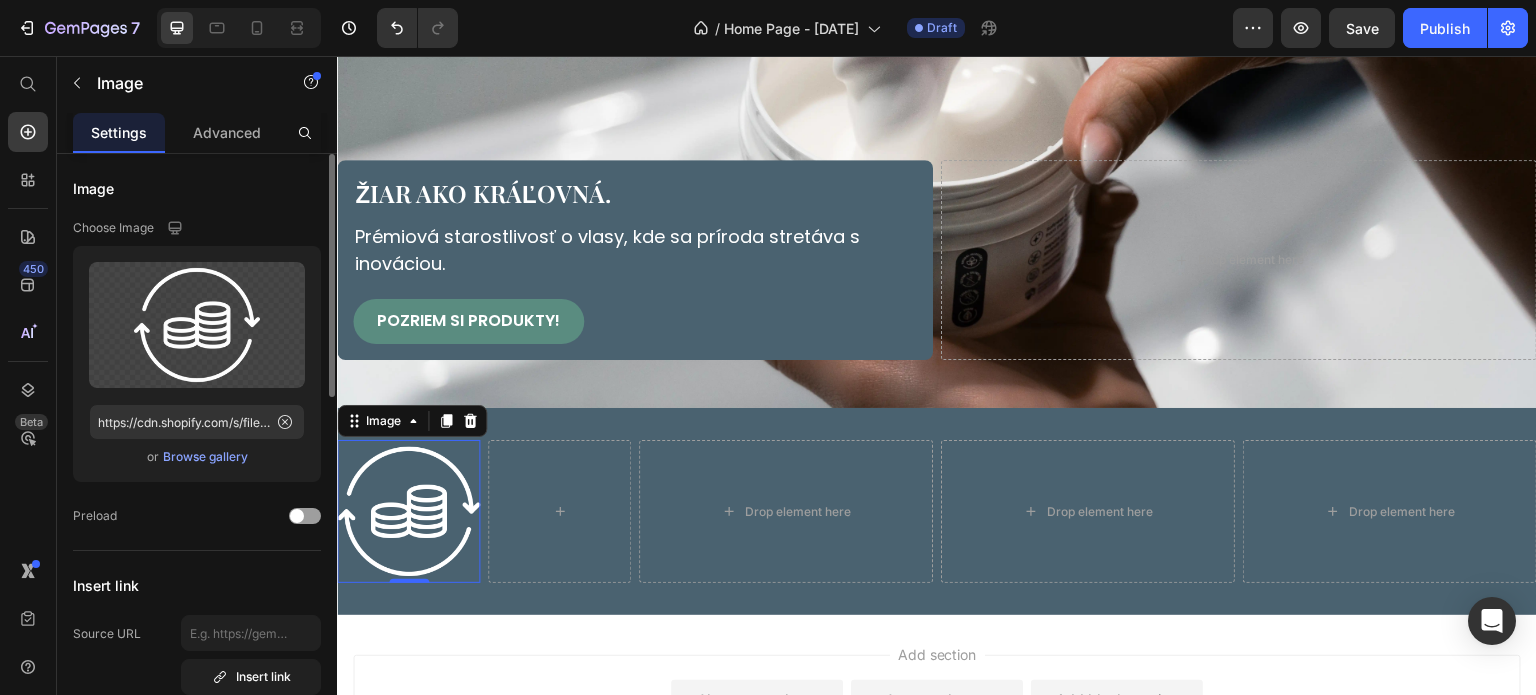 scroll, scrollTop: 400, scrollLeft: 0, axis: vertical 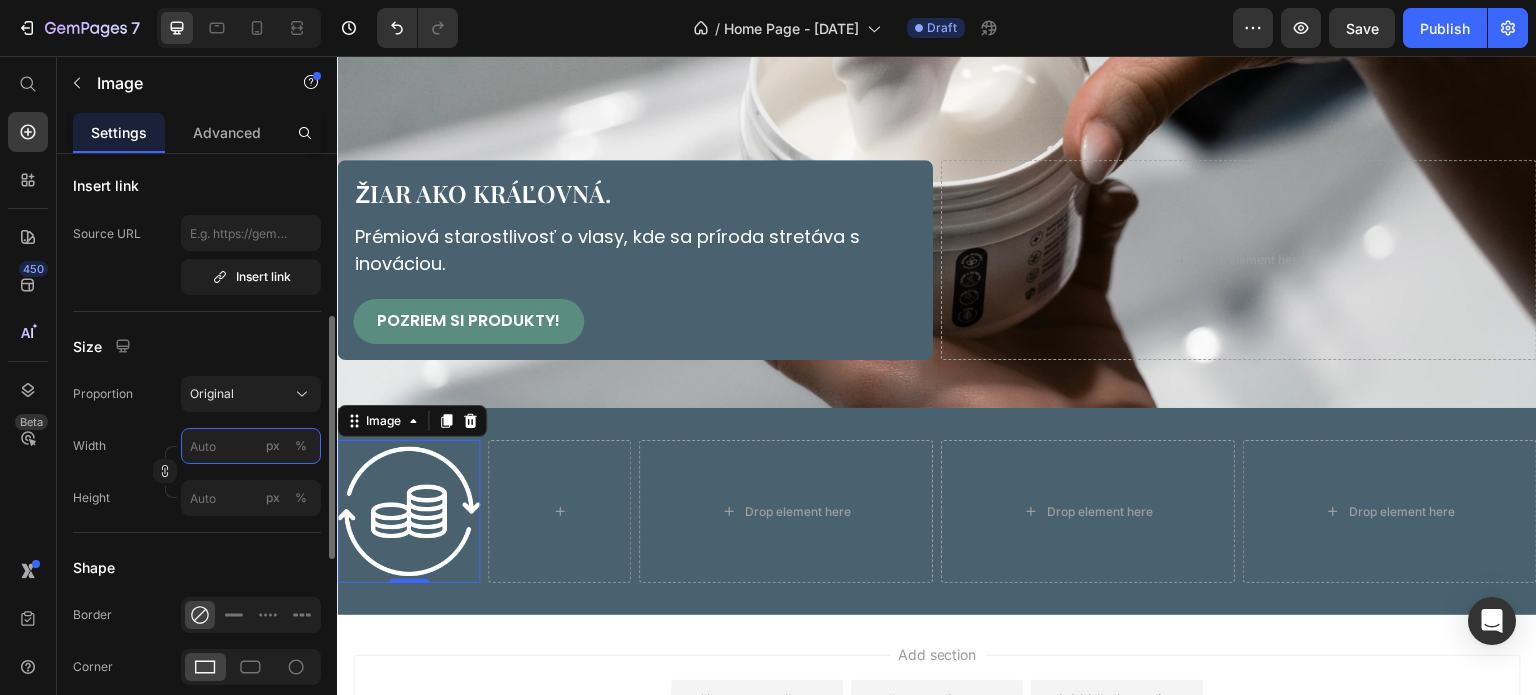 click on "px %" at bounding box center (251, 446) 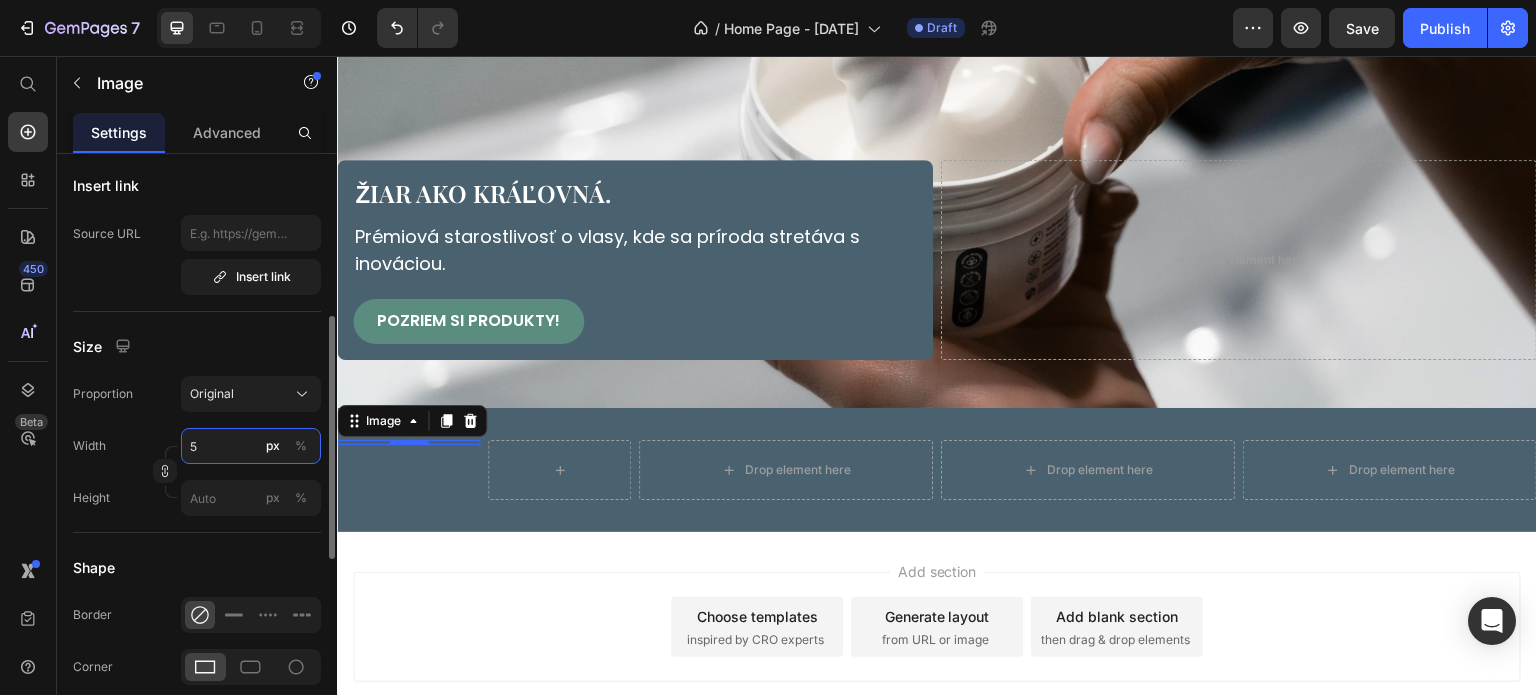 type on "50" 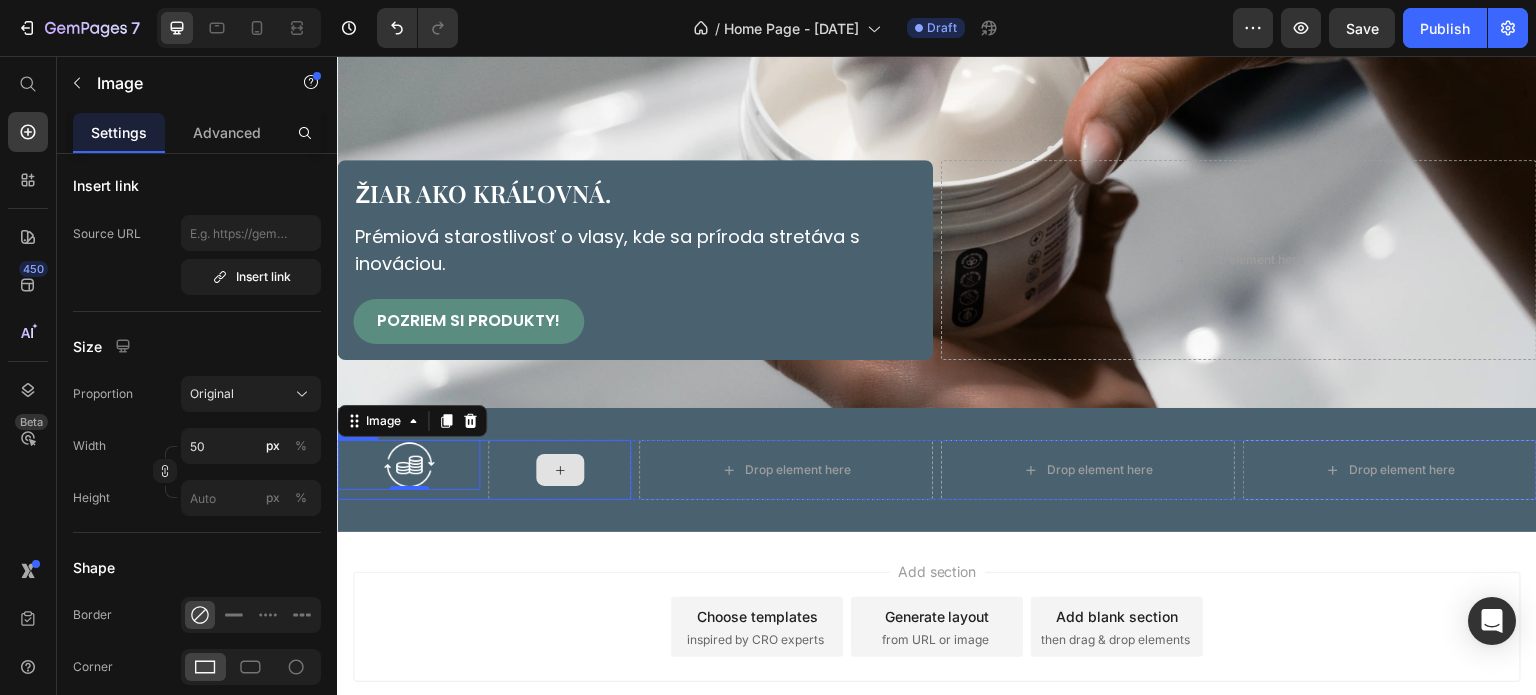 click at bounding box center [559, 470] 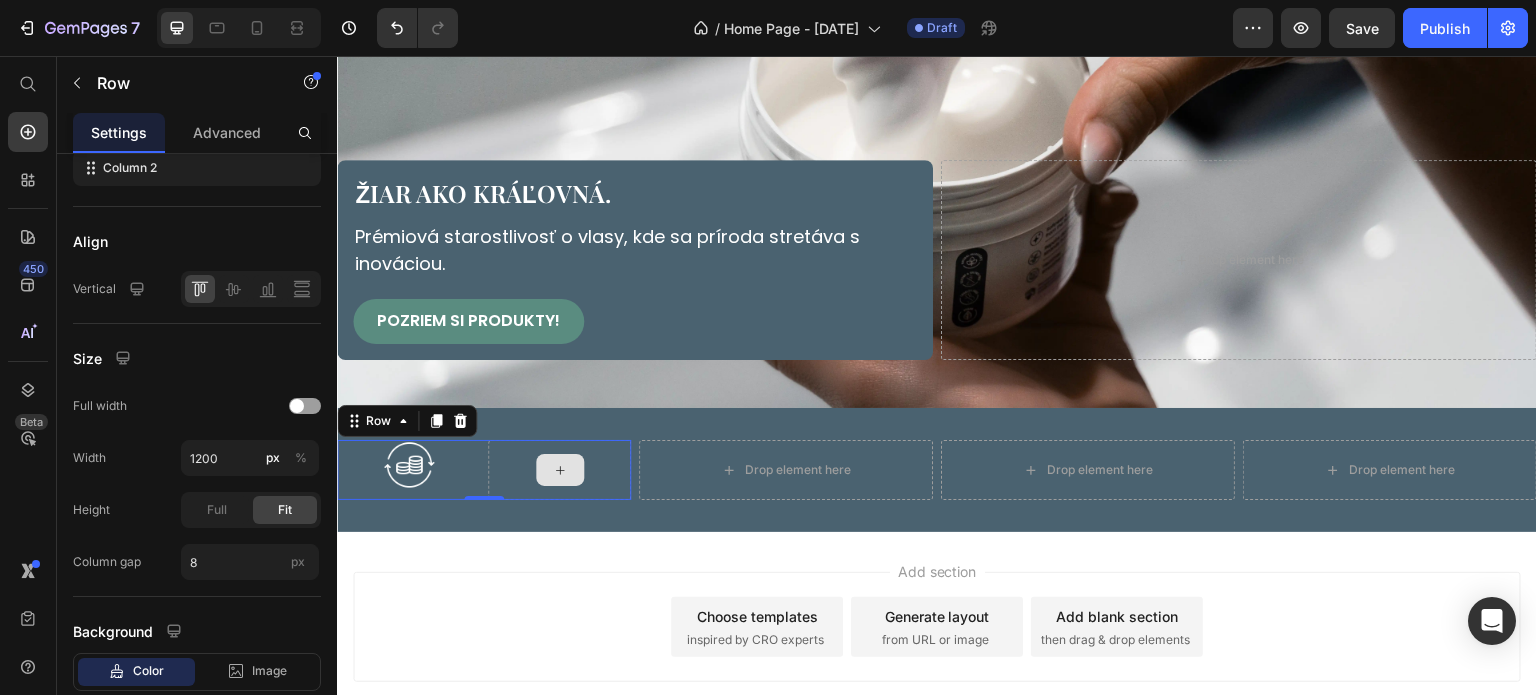 scroll, scrollTop: 0, scrollLeft: 0, axis: both 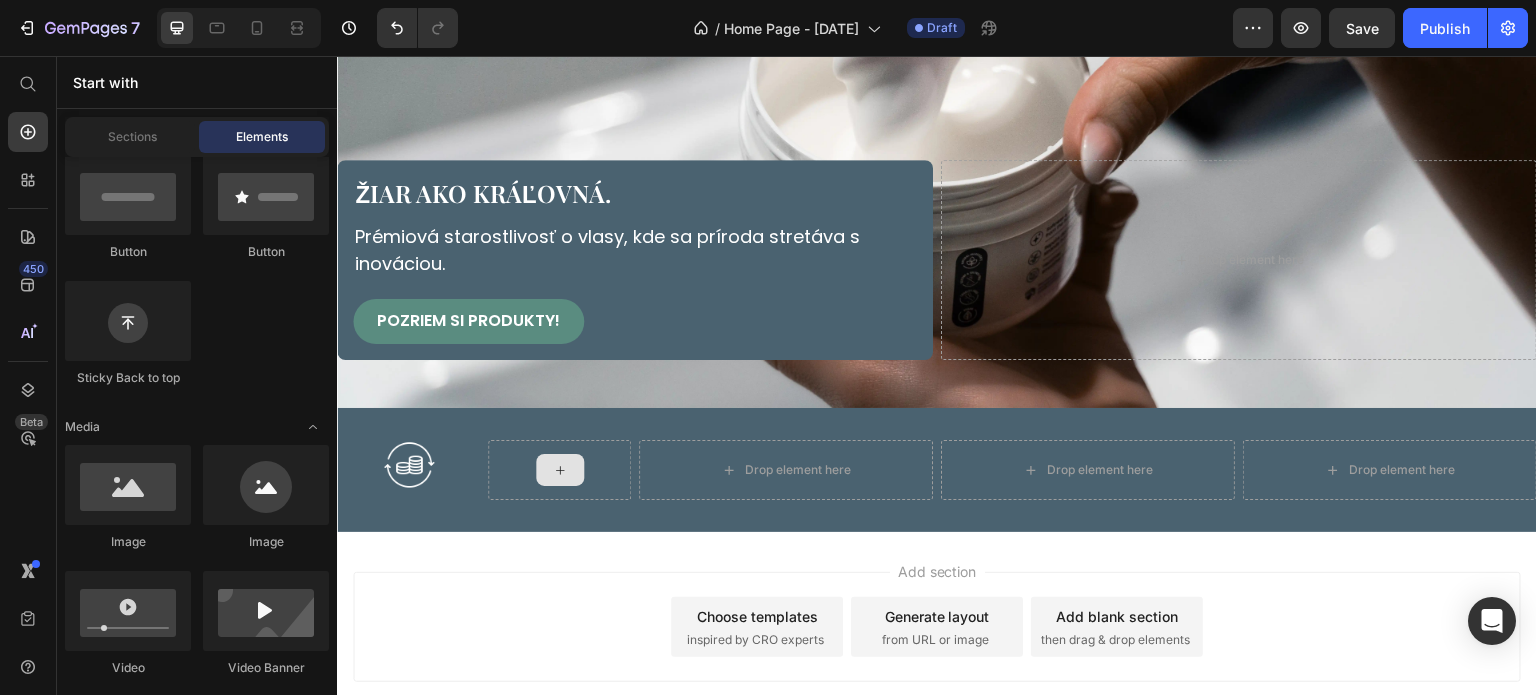 click 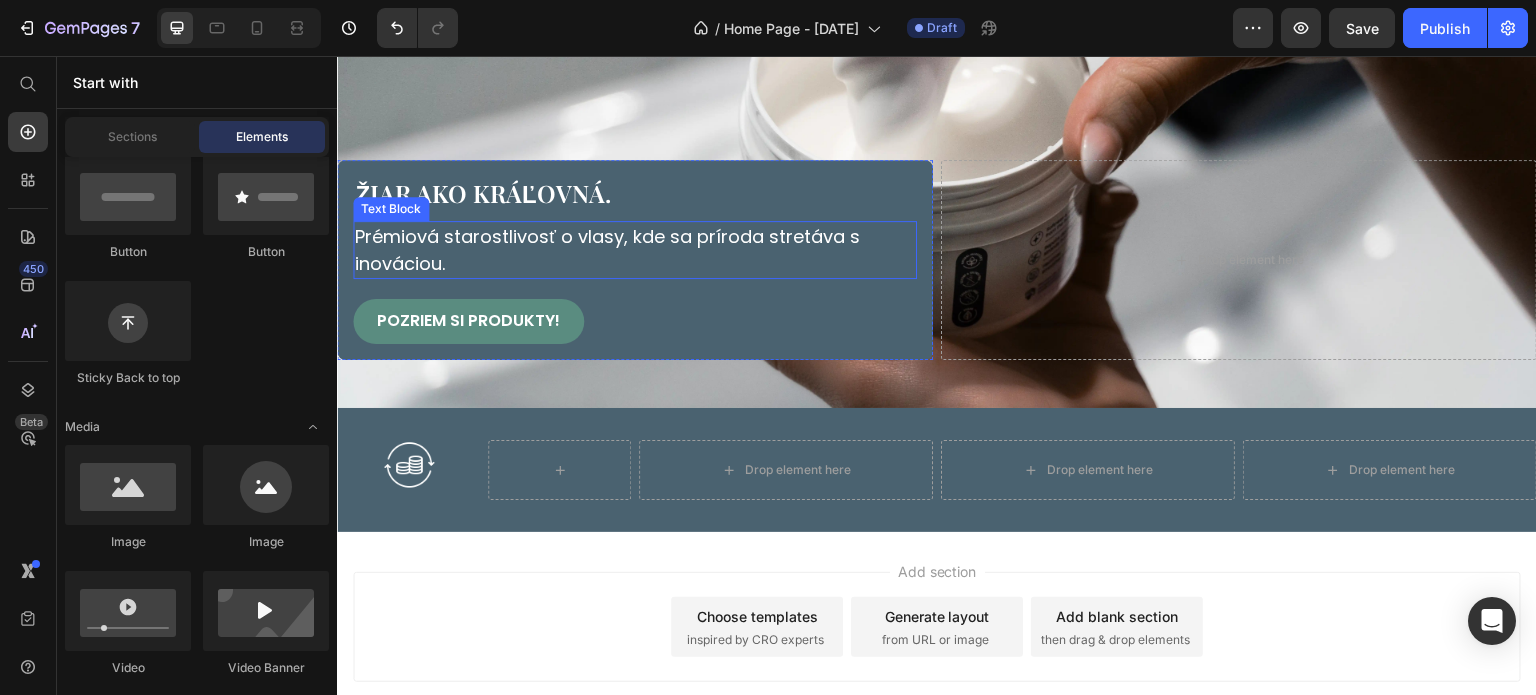 click on "Prémiová starostlivosť o vlasy, kde sa príroda stretáva s inováciou." at bounding box center [635, 250] 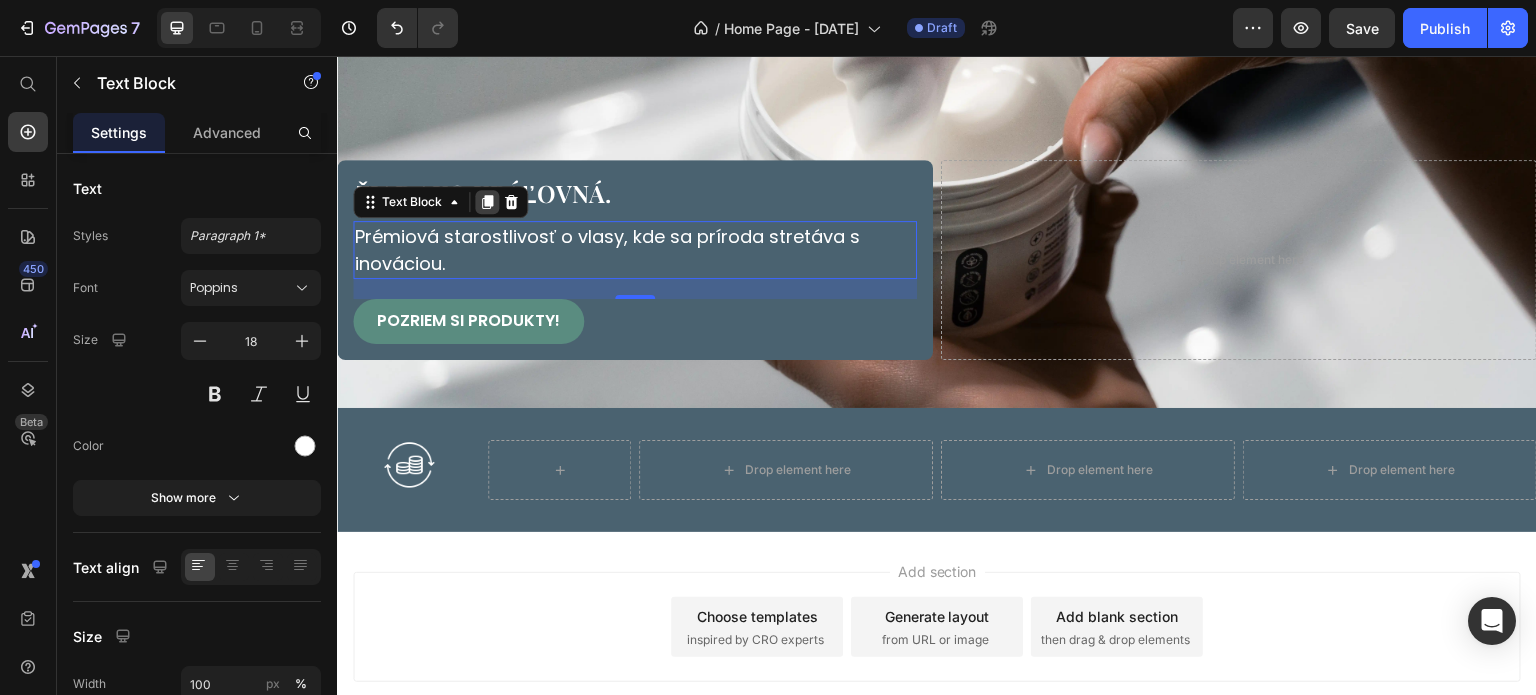 click 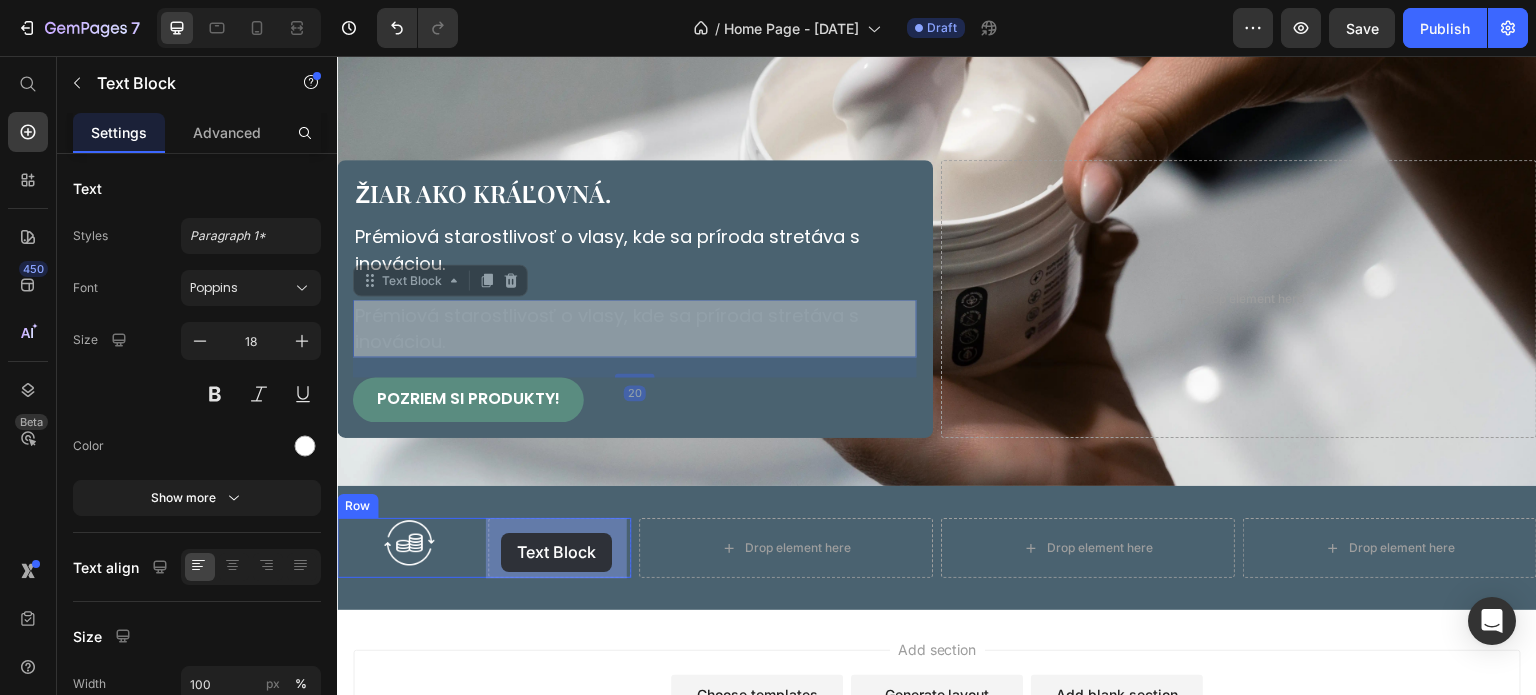 drag, startPoint x: 368, startPoint y: 287, endPoint x: 501, endPoint y: 533, distance: 279.65158 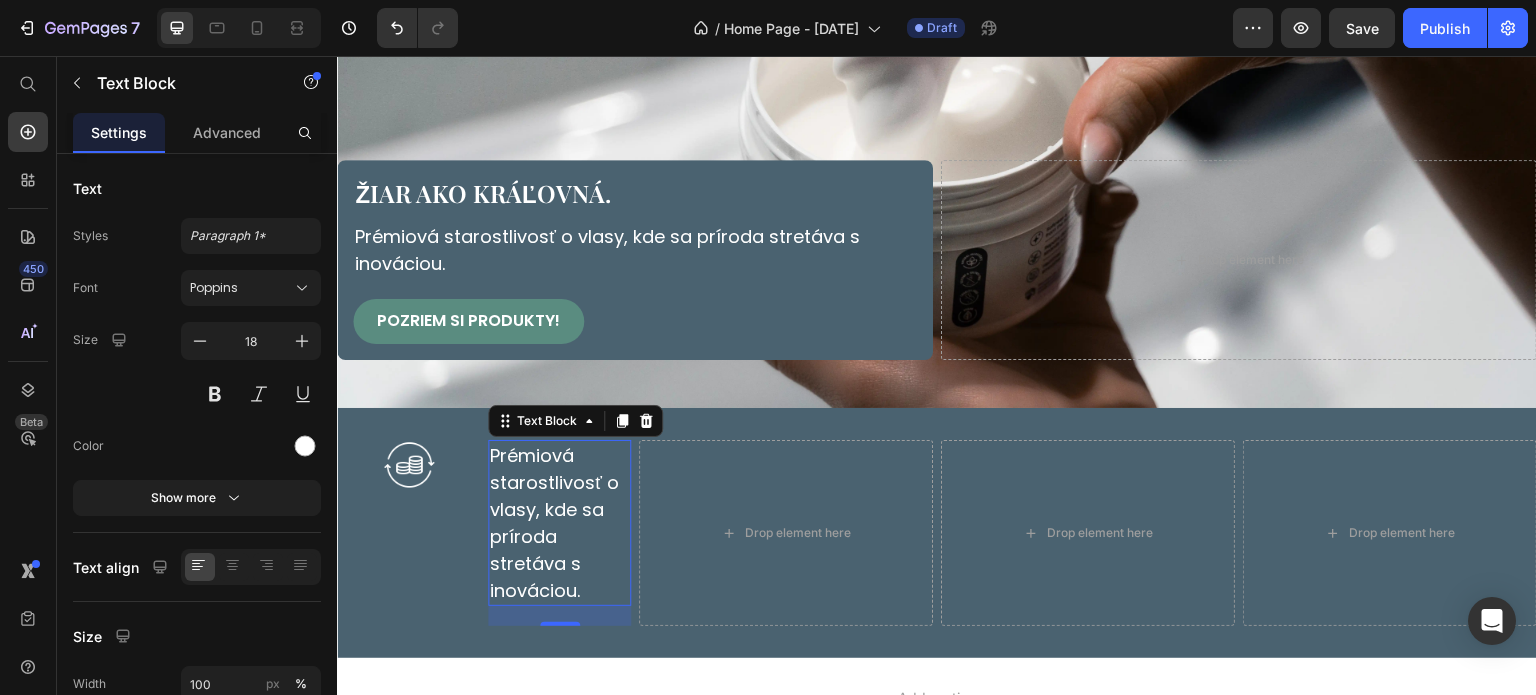 click on "Prémiová starostlivosť o vlasy, kde sa príroda stretáva s inováciou." at bounding box center [559, 523] 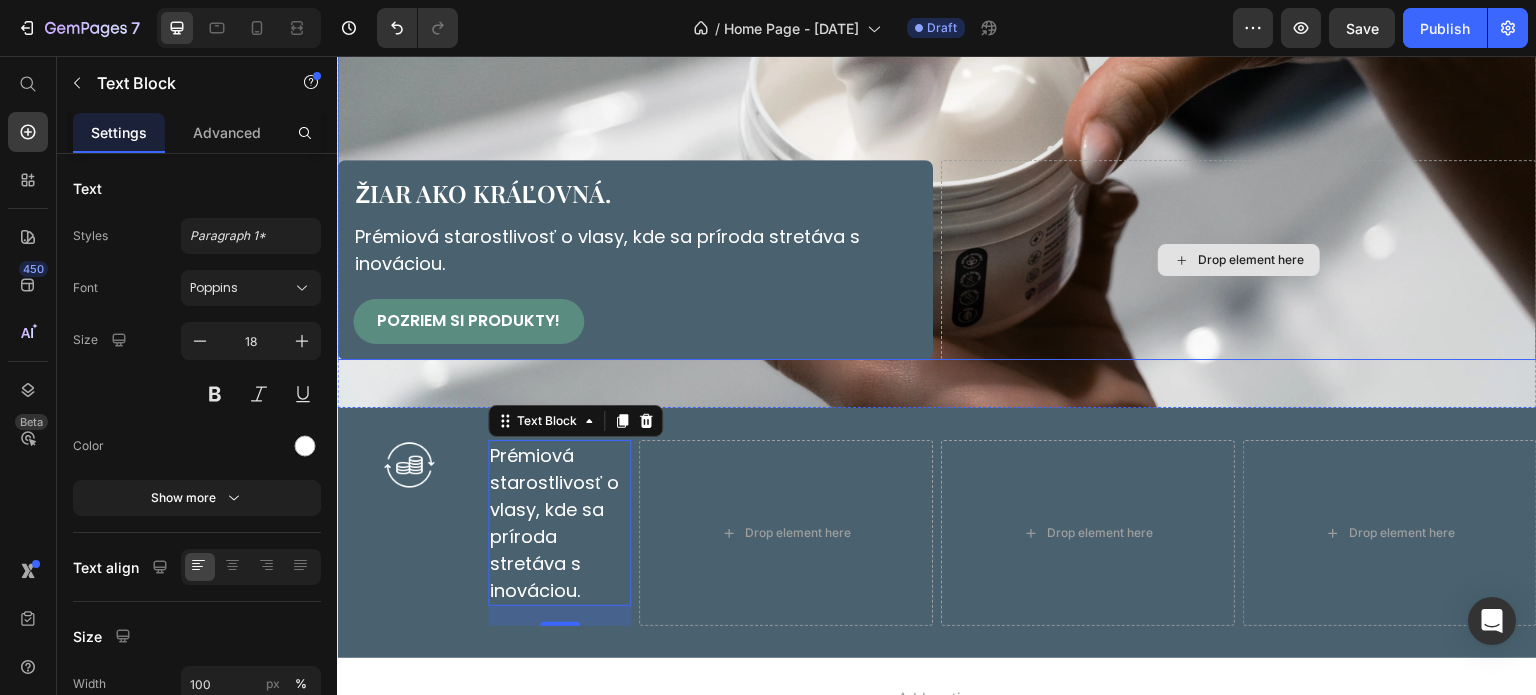 click on "Drop element here" at bounding box center [1239, 260] 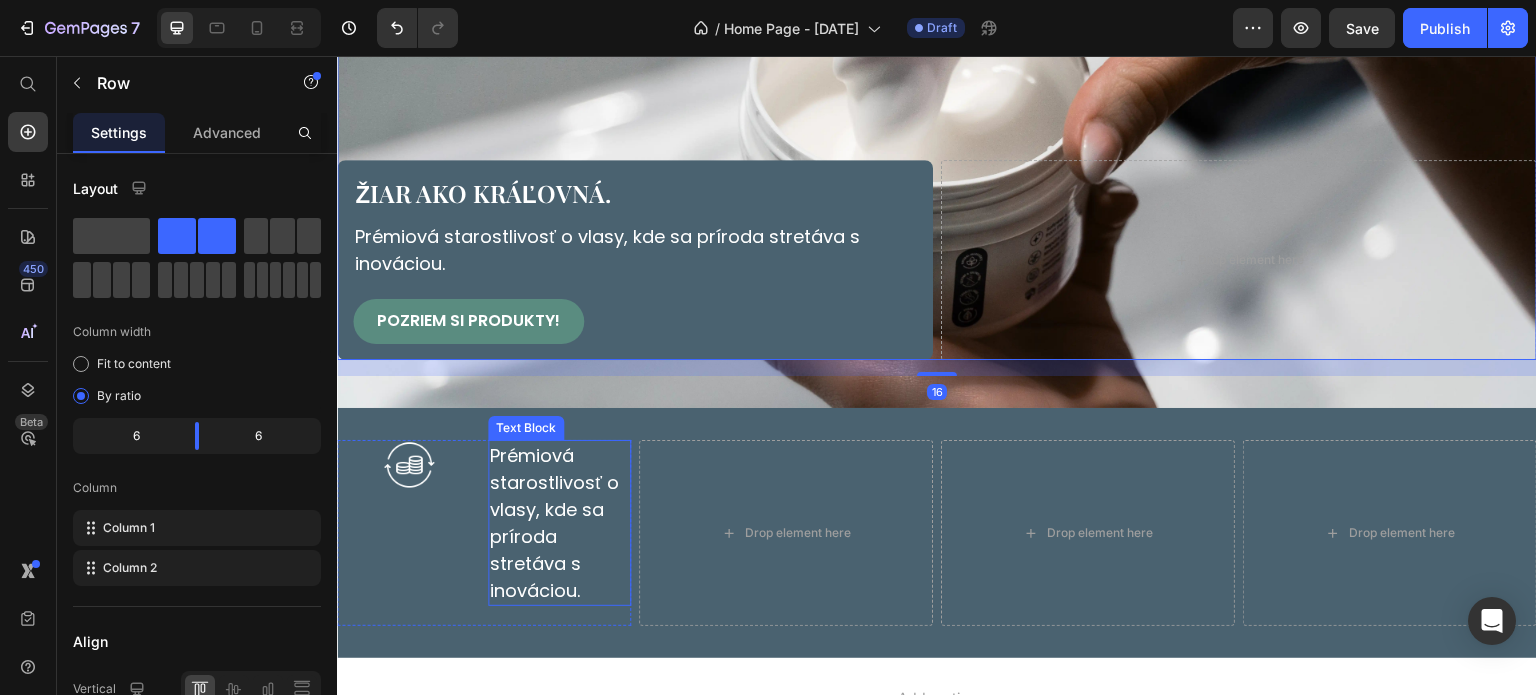 drag, startPoint x: 514, startPoint y: 480, endPoint x: 524, endPoint y: 475, distance: 11.18034 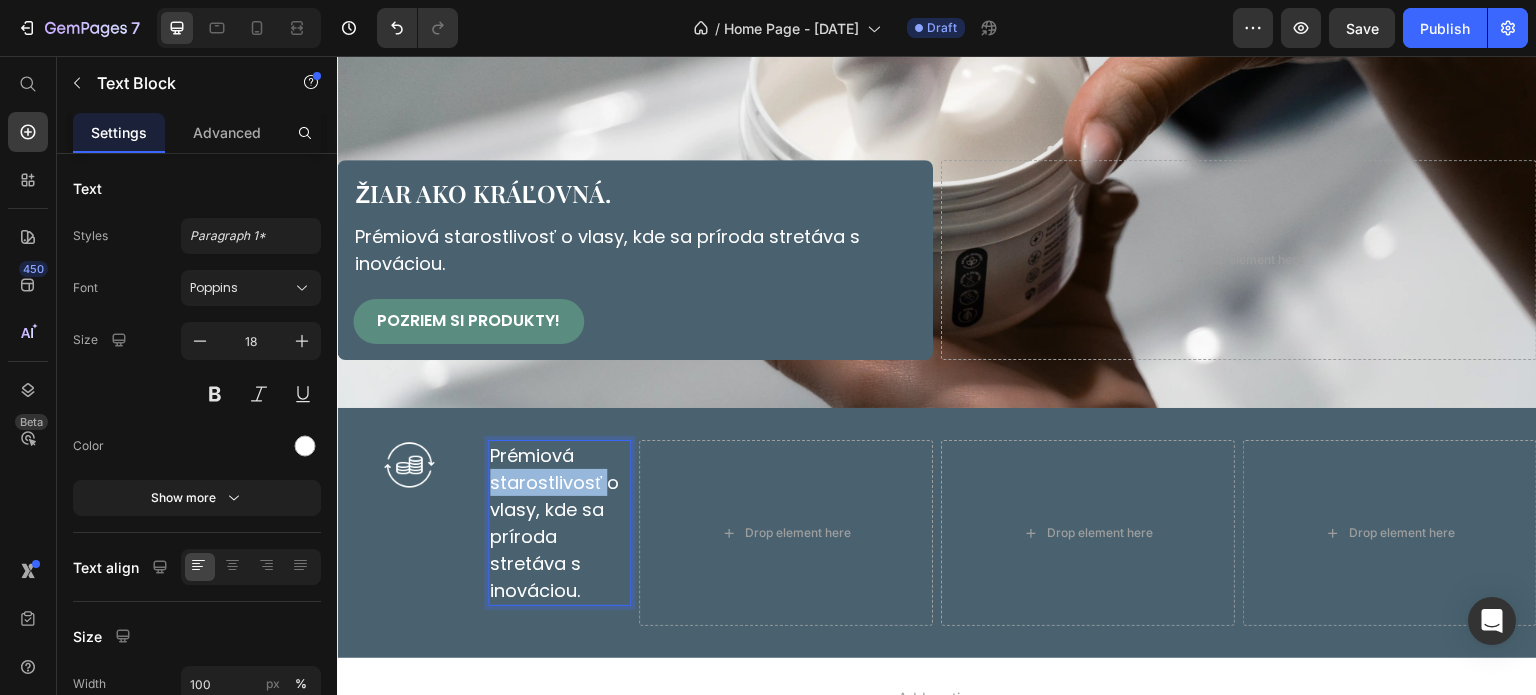 click on "Prémiová starostlivosť o vlasy, kde sa príroda stretáva s inováciou." at bounding box center [559, 523] 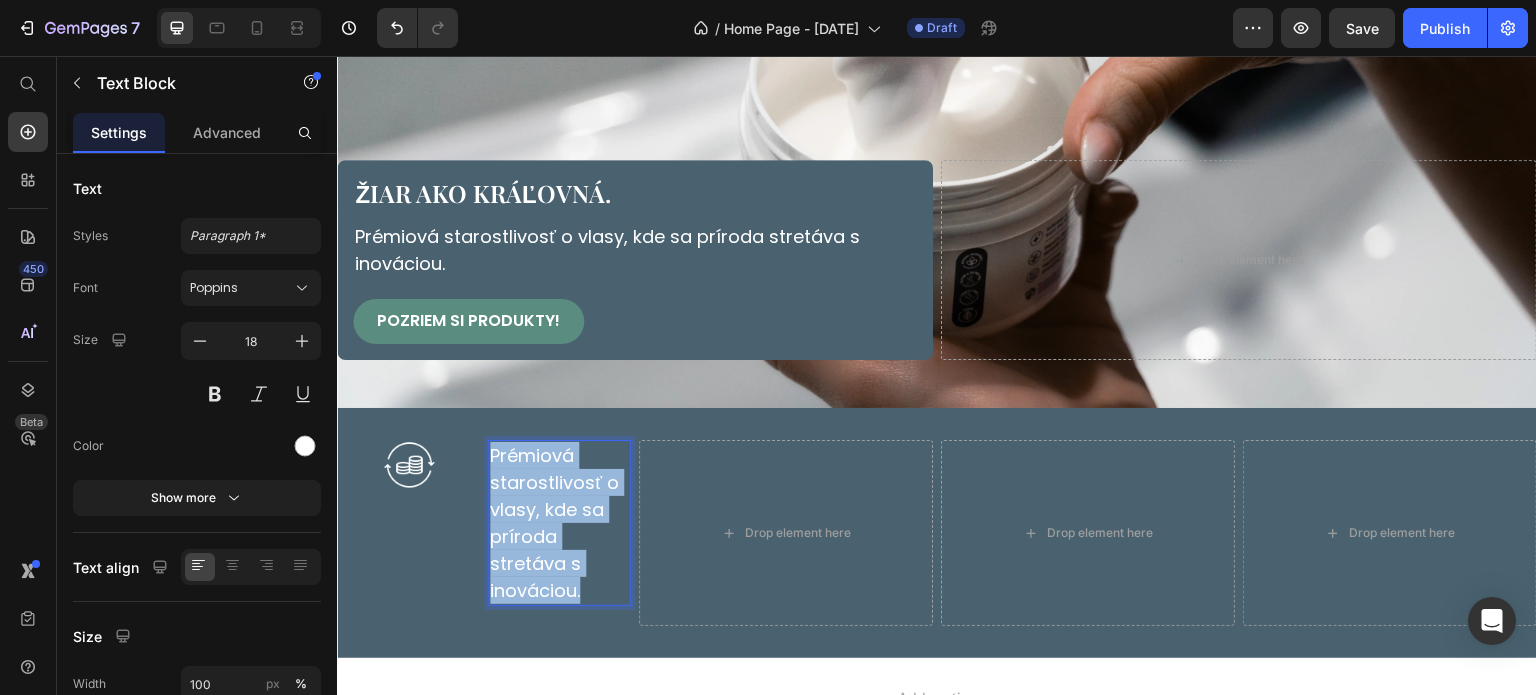 click on "Prémiová starostlivosť o vlasy, kde sa príroda stretáva s inováciou." at bounding box center [559, 523] 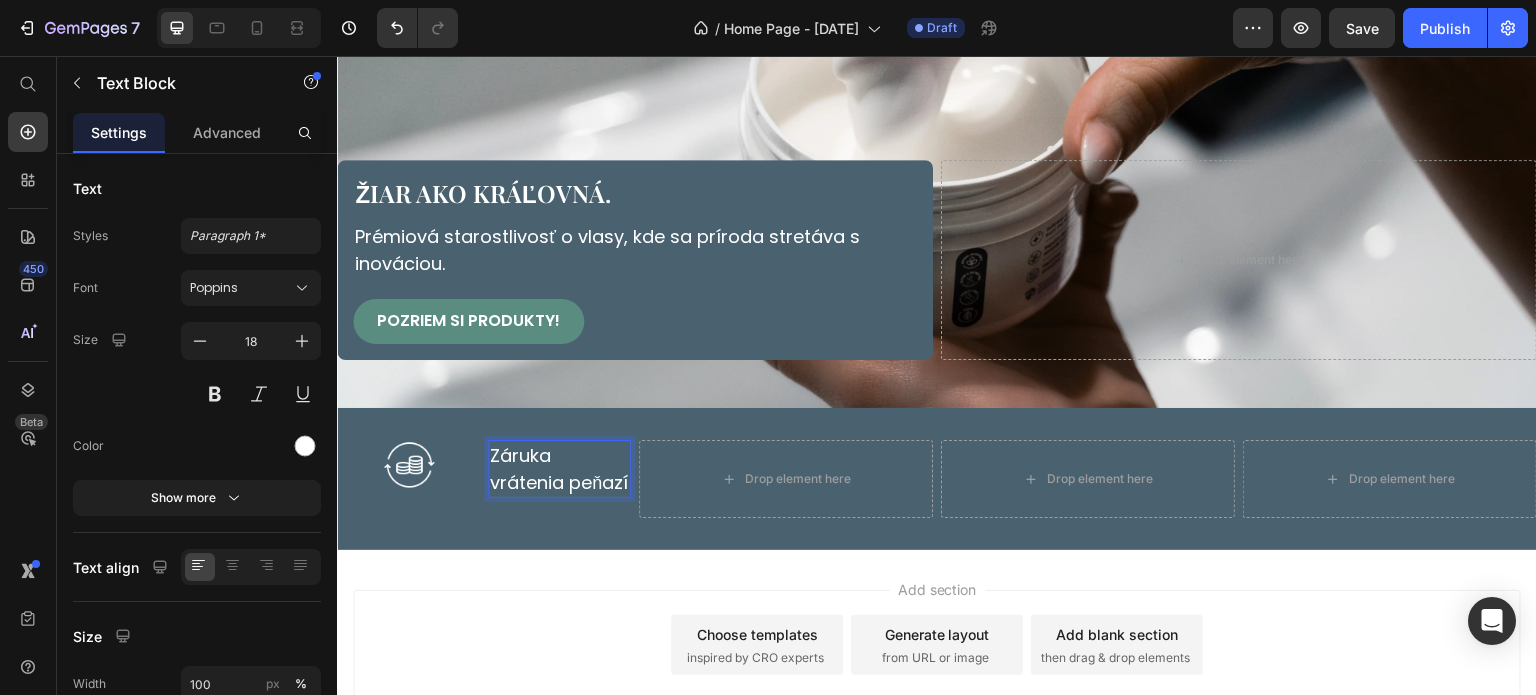 click on "Záruka vrátenia peňazí" at bounding box center [559, 469] 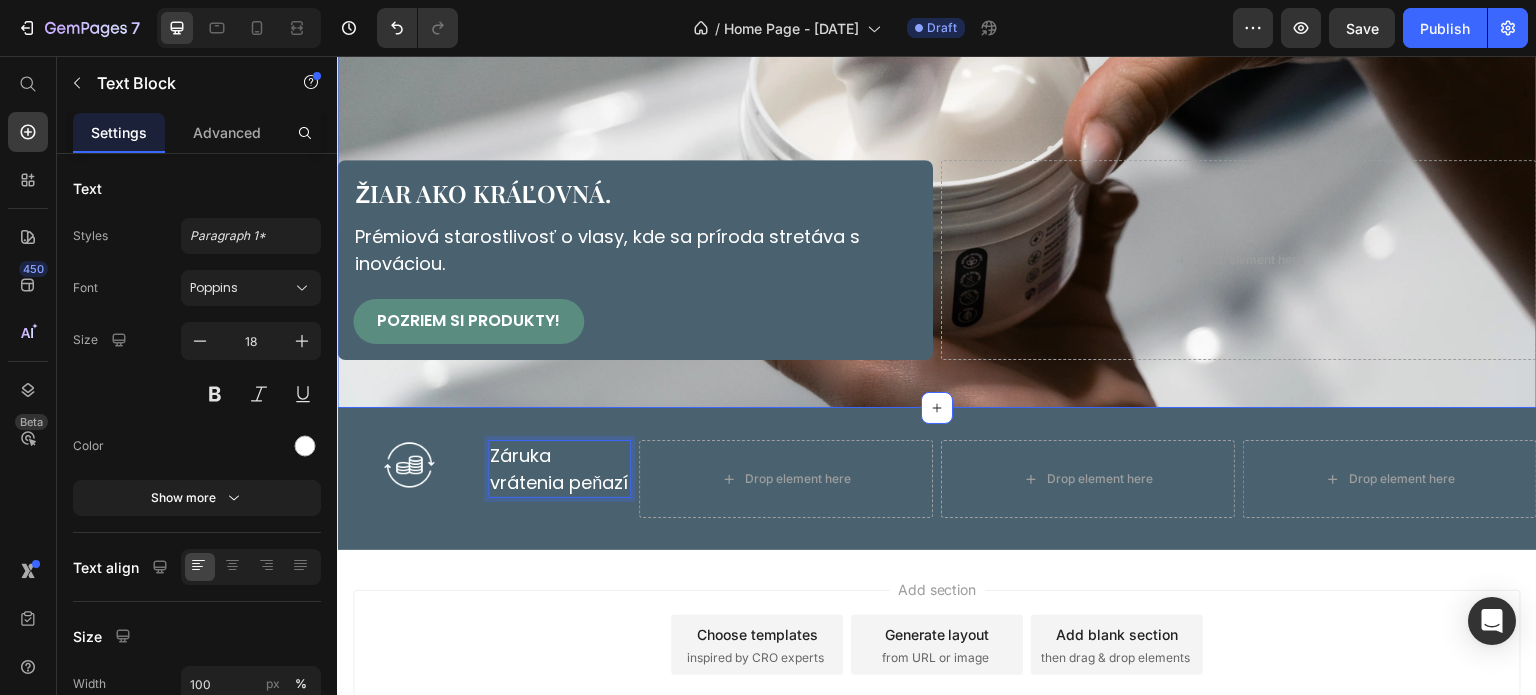 click on "Žiar ako kráľovná. Heading Prémiová starostlivosť o vlasy, kde sa príroda stretáva s inováciou. Text Block Pozriem si produkty! Button Row
Drop element here Row" at bounding box center (937, 93) 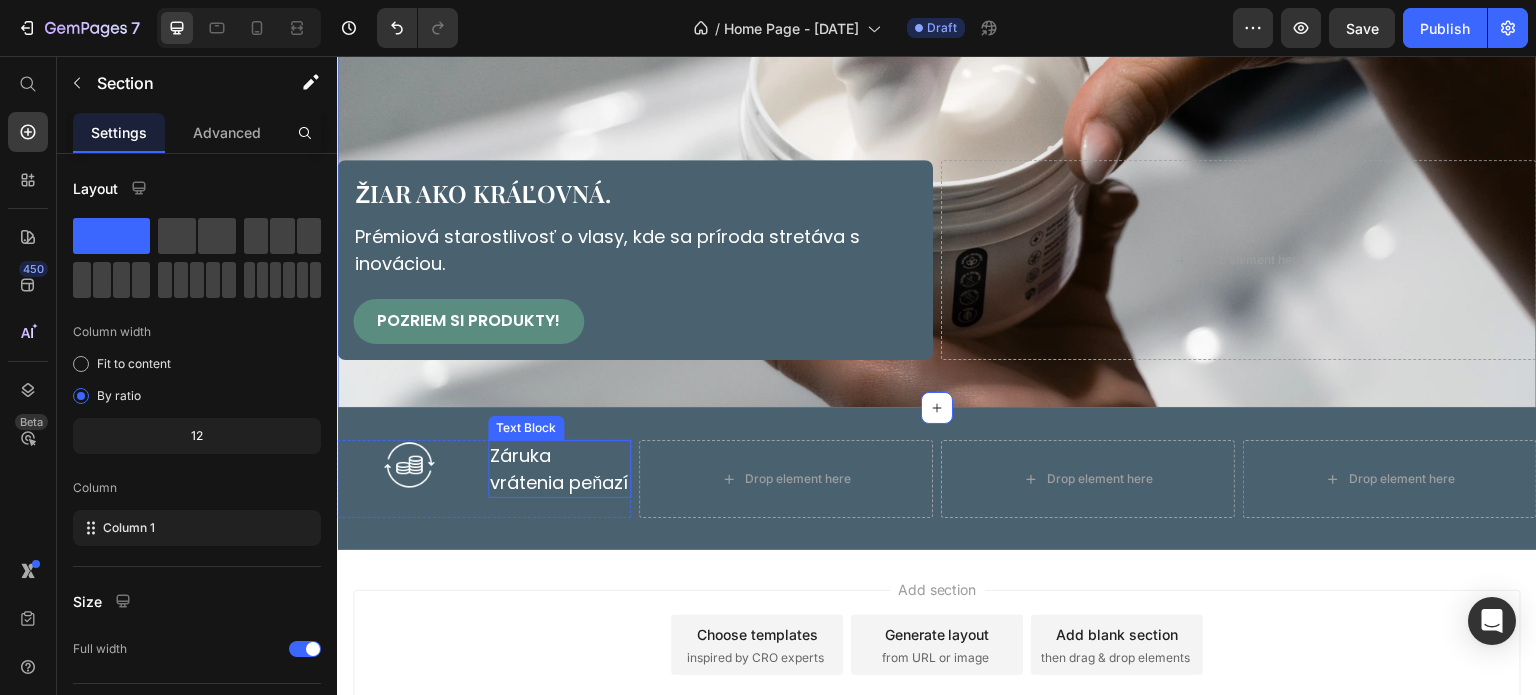 click on "Záruka vrátenia peňazí" at bounding box center (559, 469) 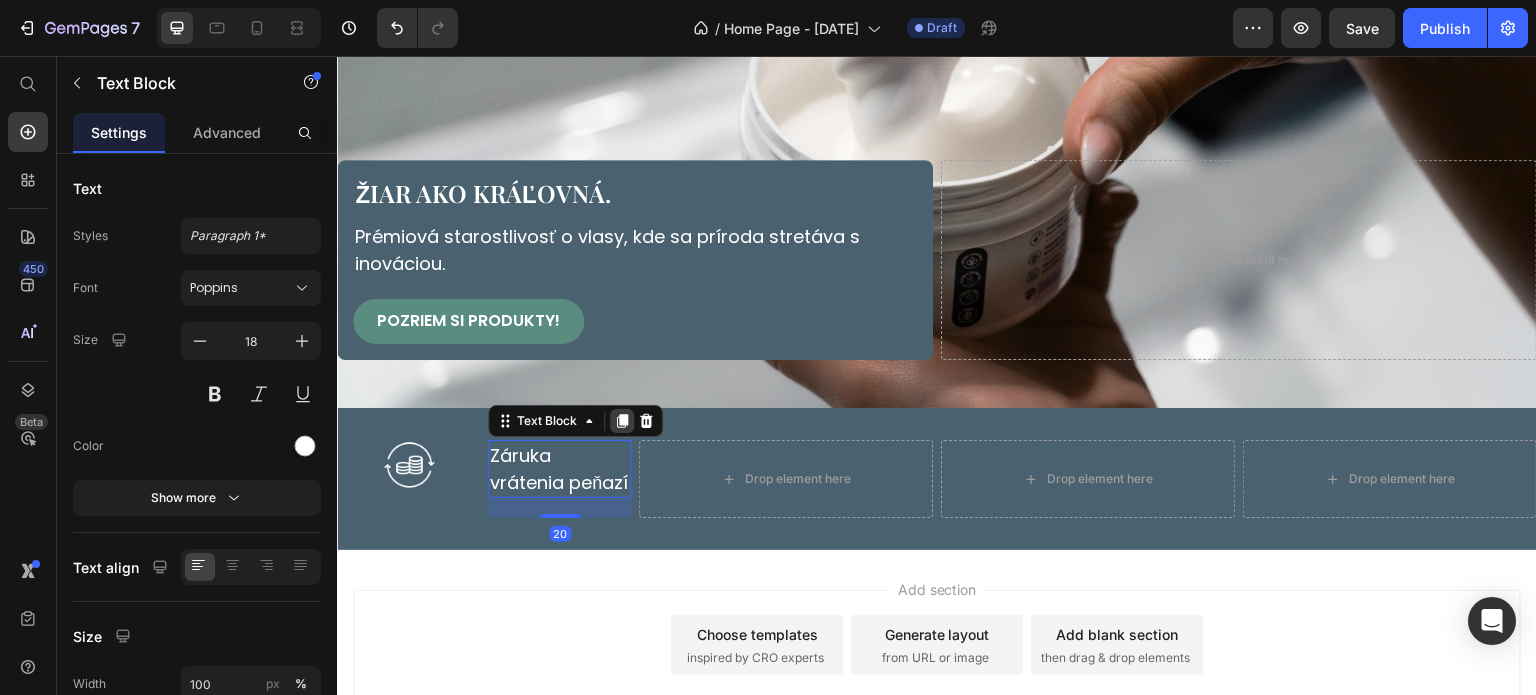click 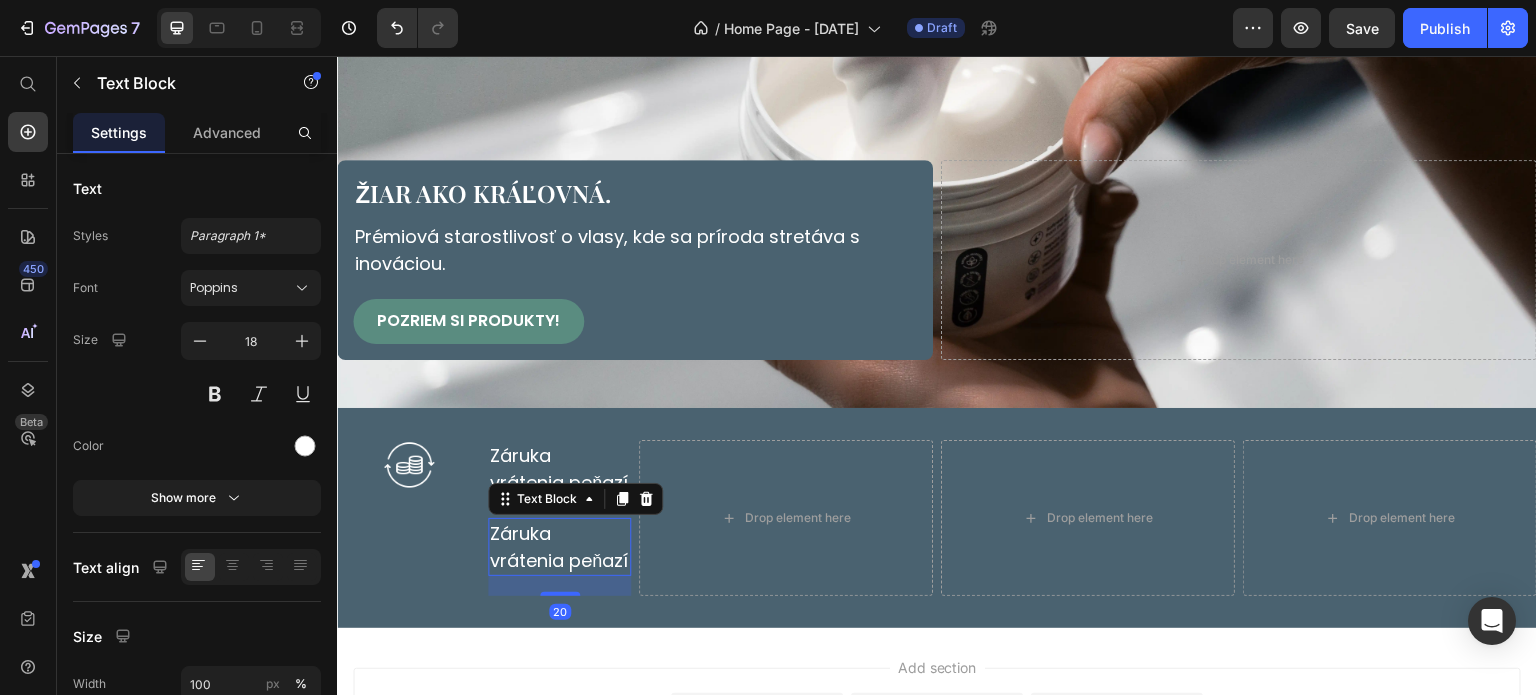 click on "Záruka vrátenia peňazí" at bounding box center (559, 547) 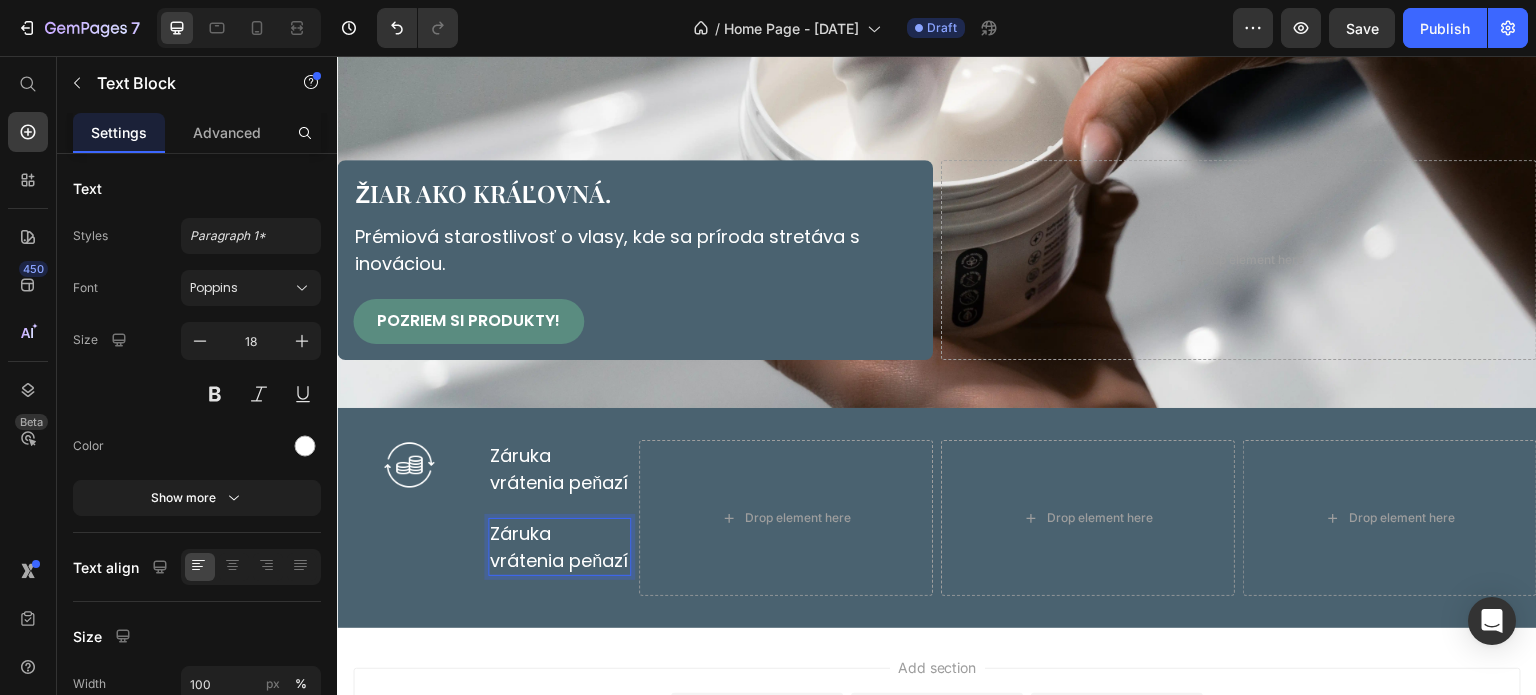 click on "Záruka vrátenia peňazí" at bounding box center (559, 547) 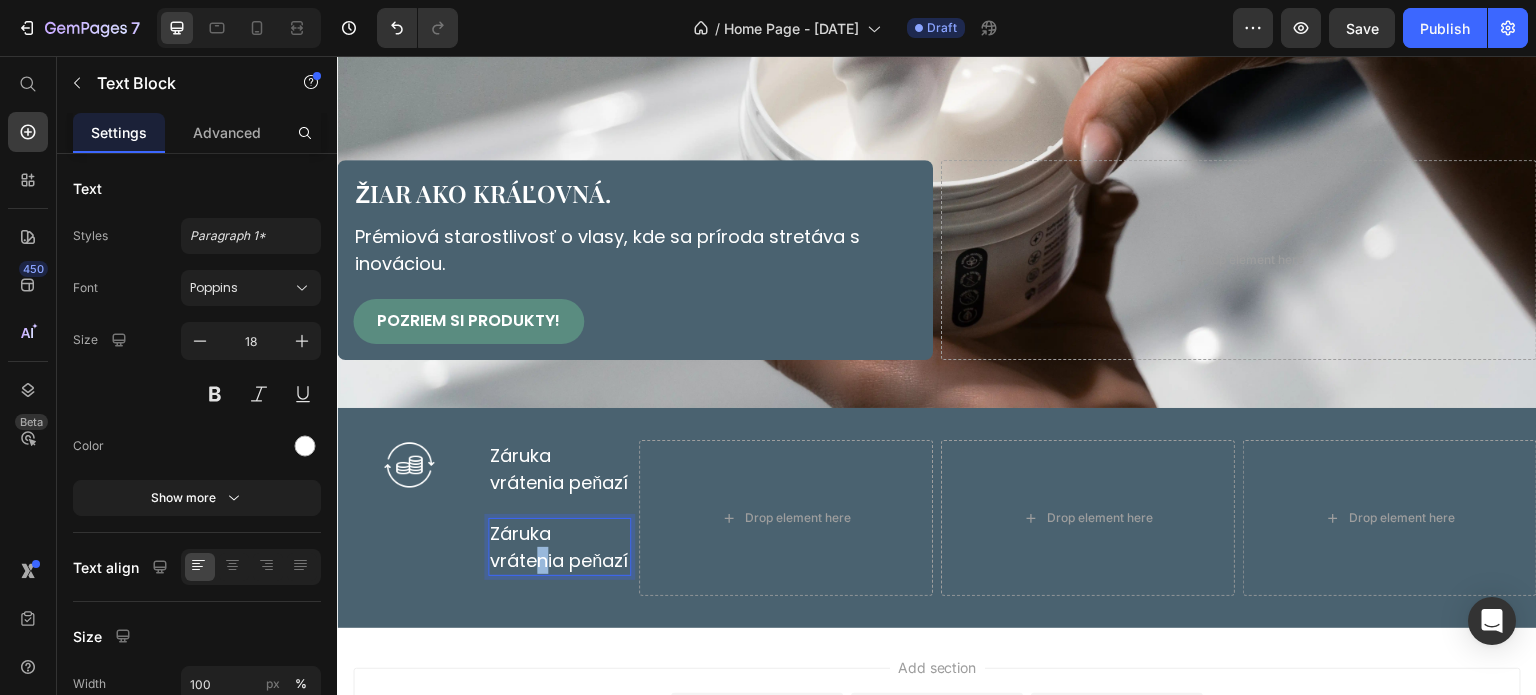 click on "Záruka vrátenia peňazí" at bounding box center [559, 547] 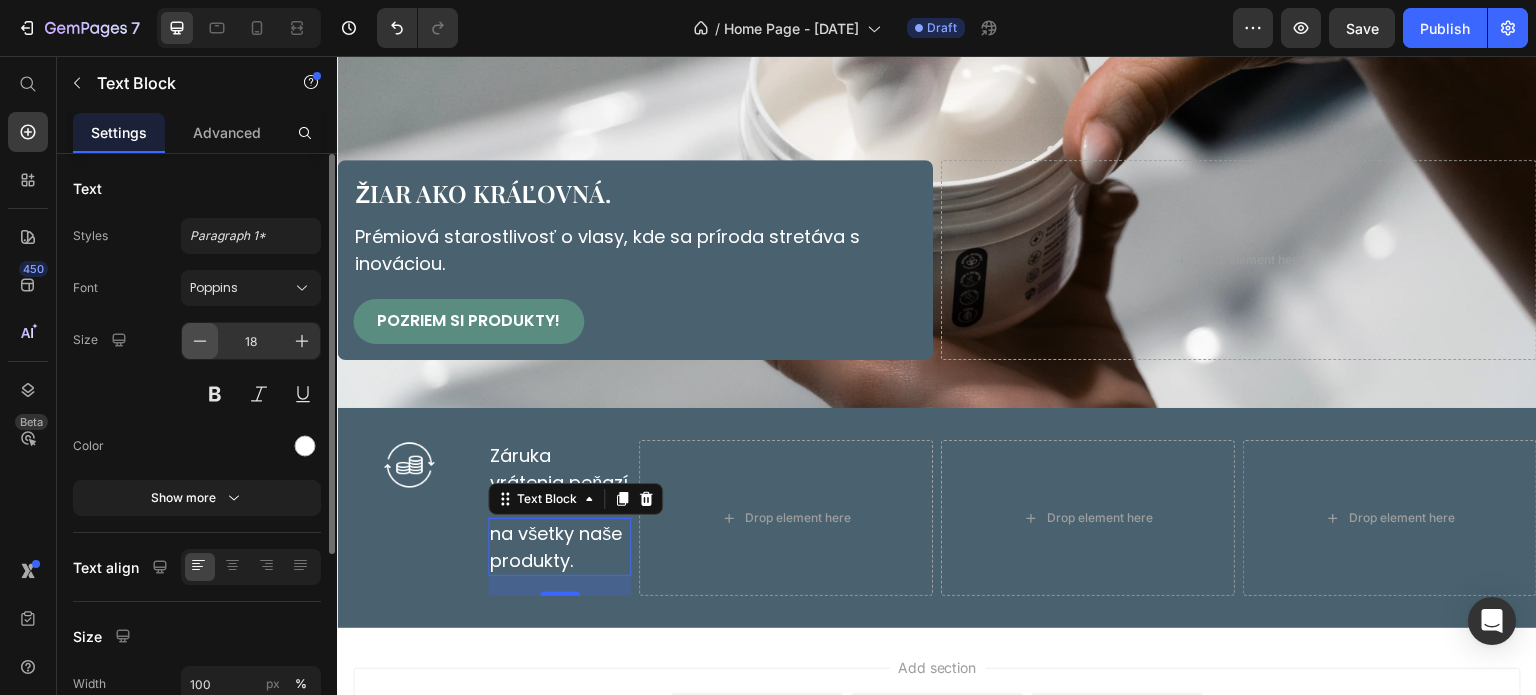 click 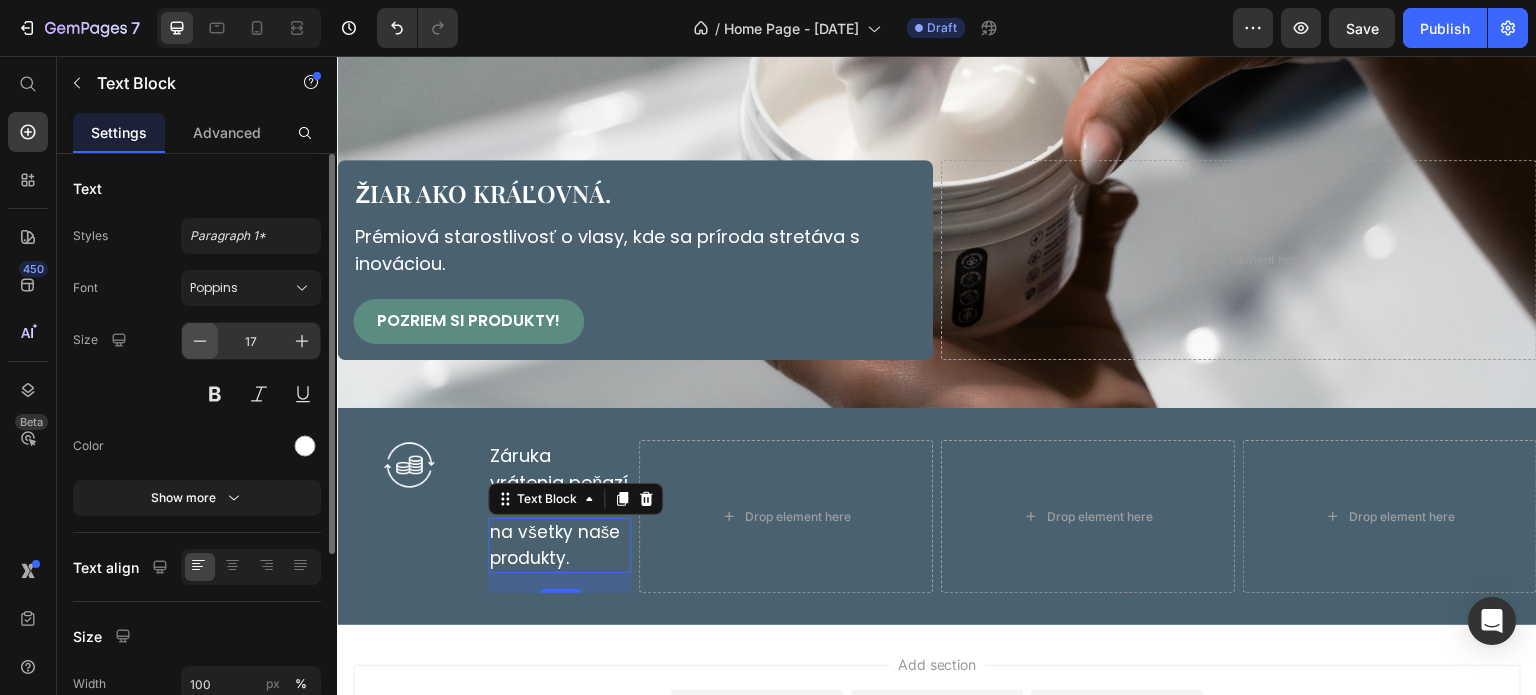 click 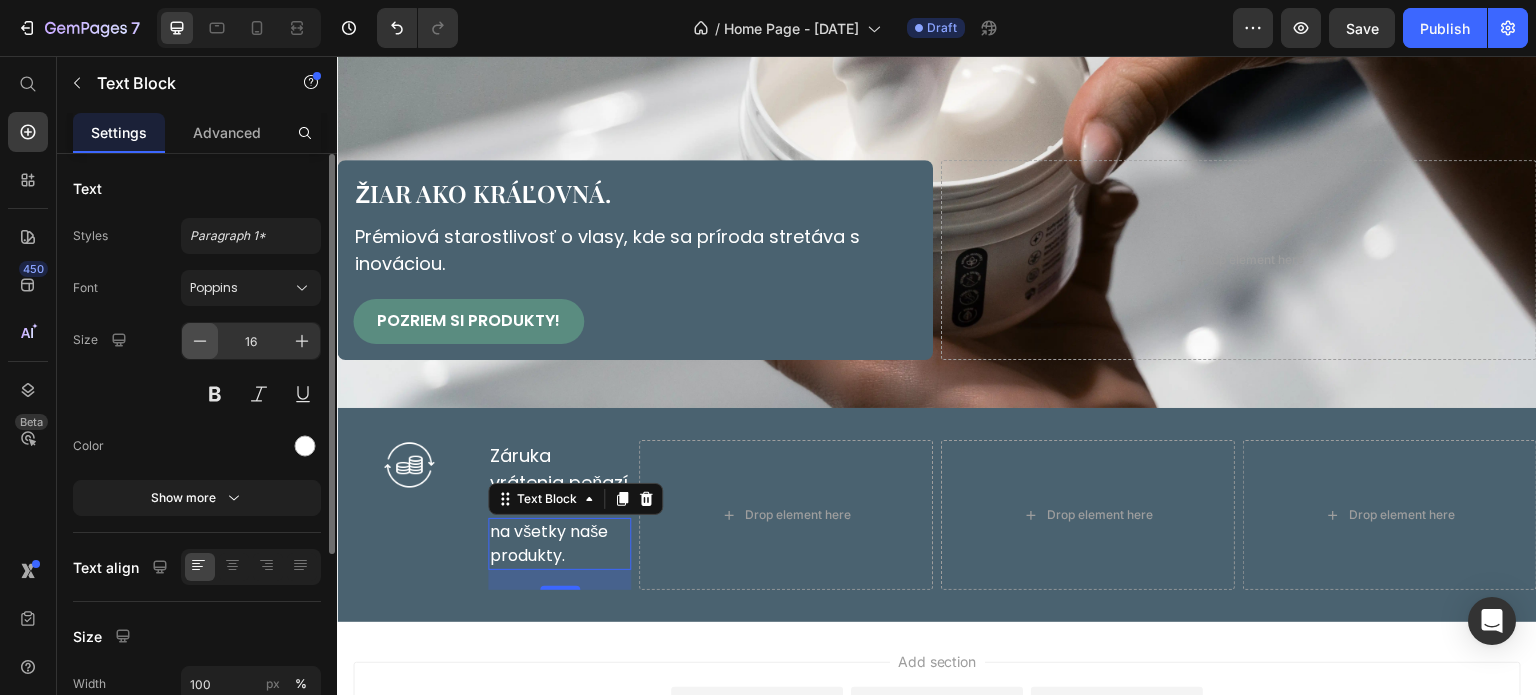 click 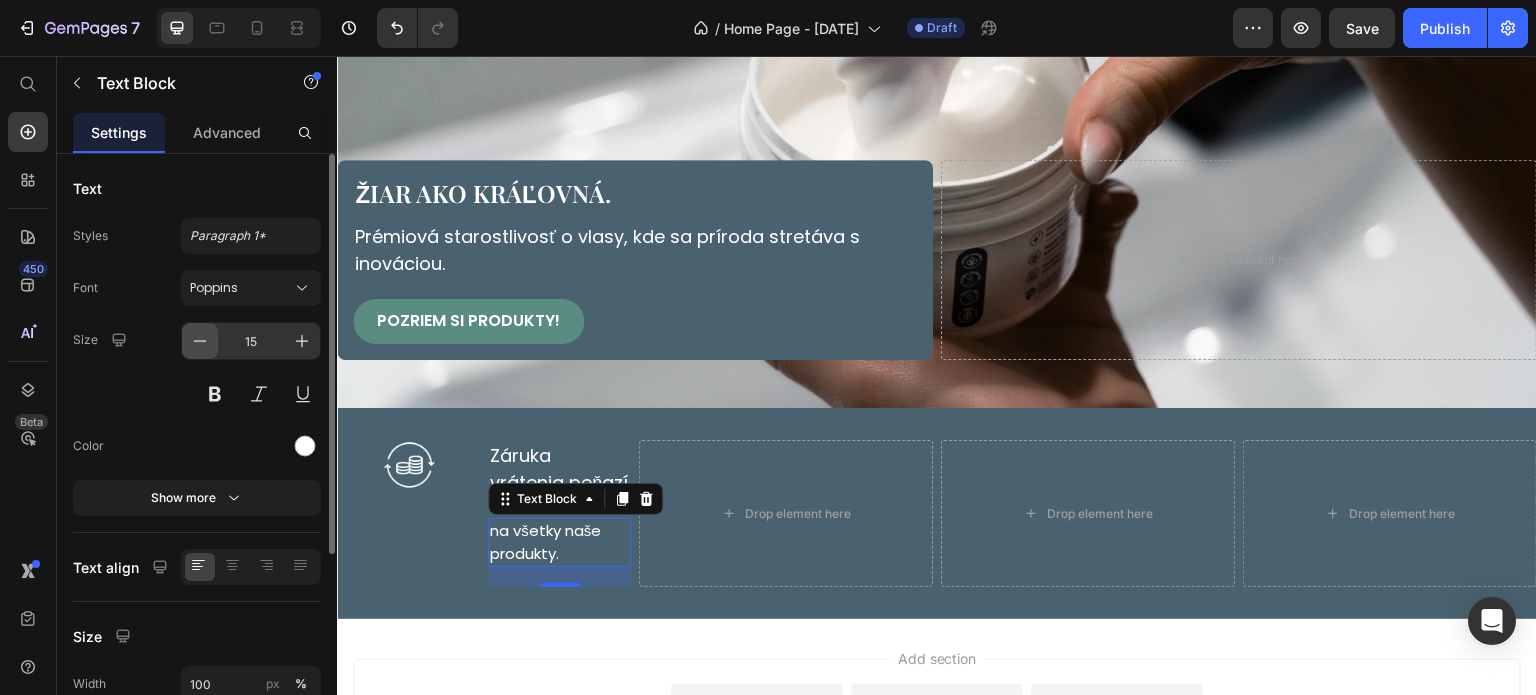 click 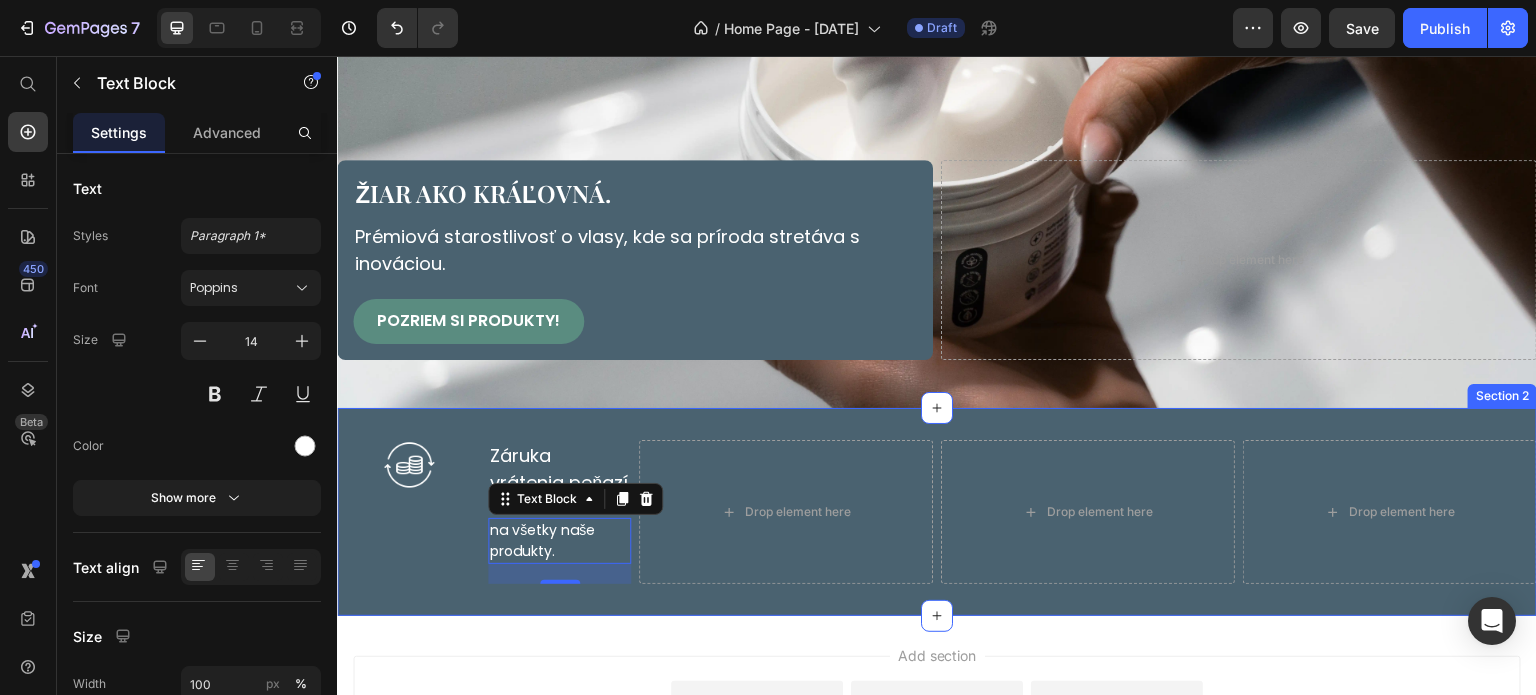 click on "Image Záruka vrátenia peňazí Text Block na všetky naše produkty. Text Block   20 Row
Drop element here
Drop element here
Drop element here Row Section 2" at bounding box center (937, 512) 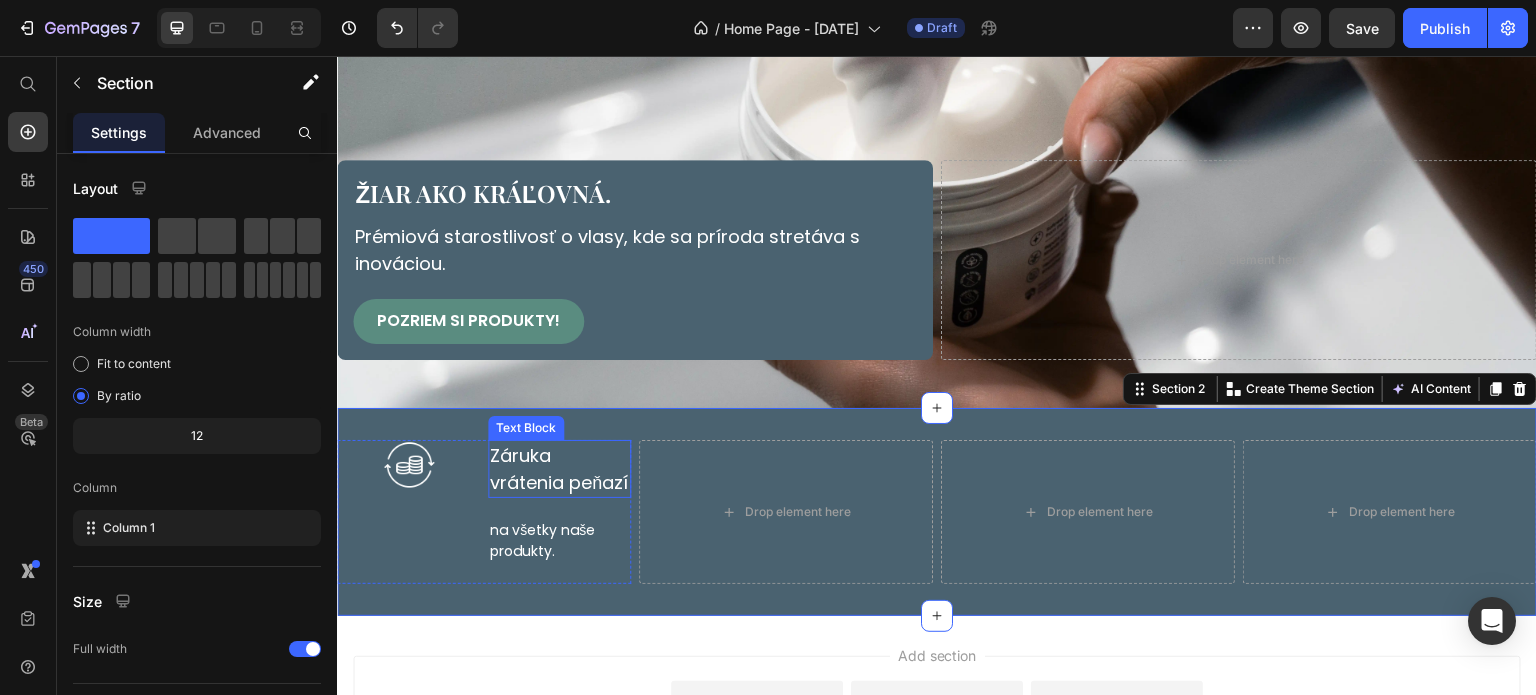 click on "Záruka vrátenia peňazí" at bounding box center [559, 469] 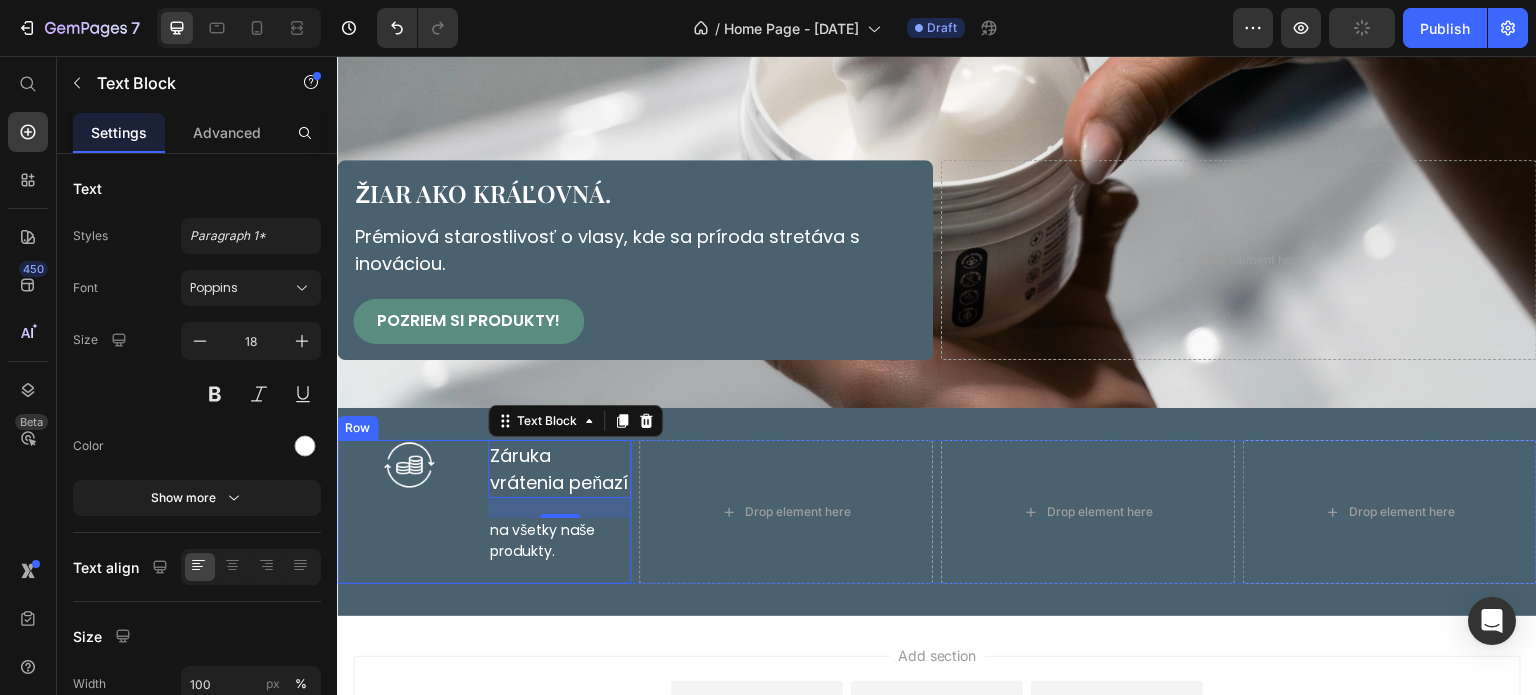 click on "Image" at bounding box center (408, 512) 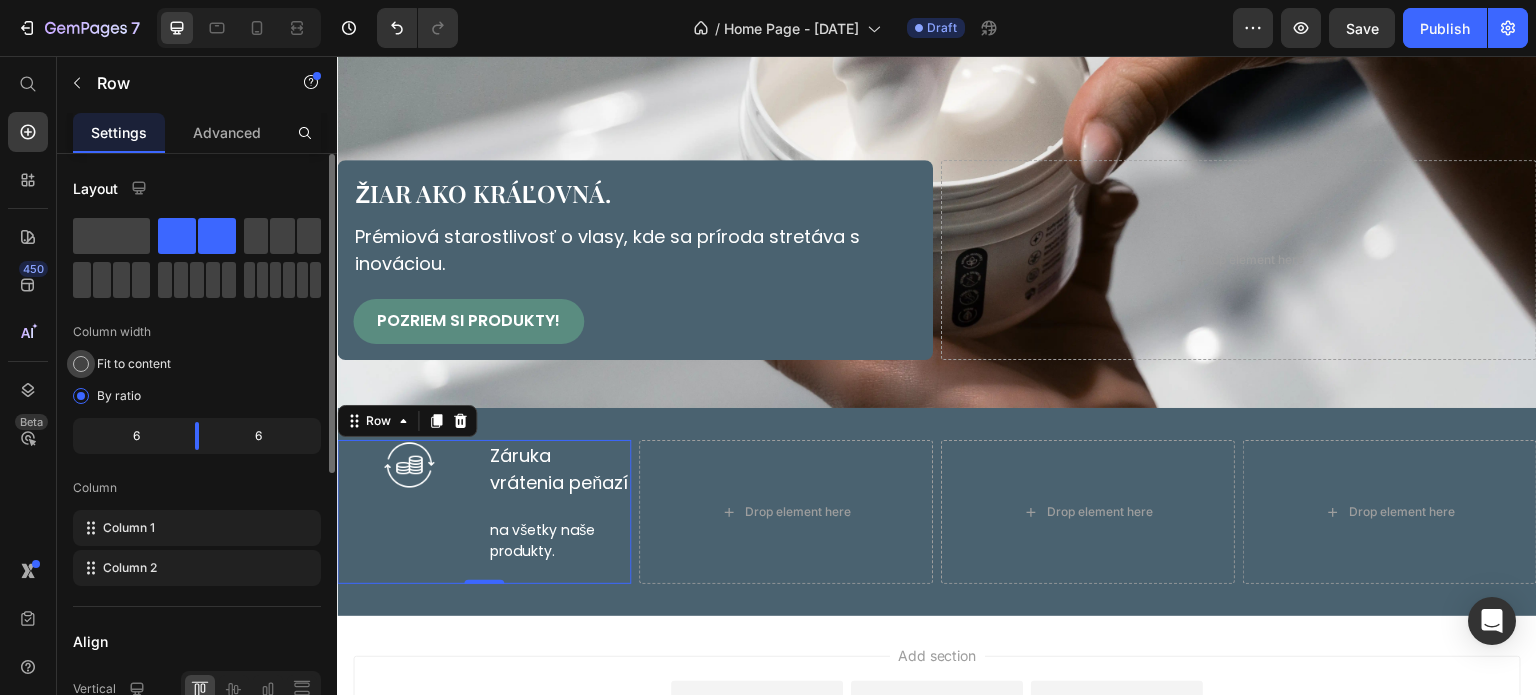 click on "Fit to content" at bounding box center [134, 364] 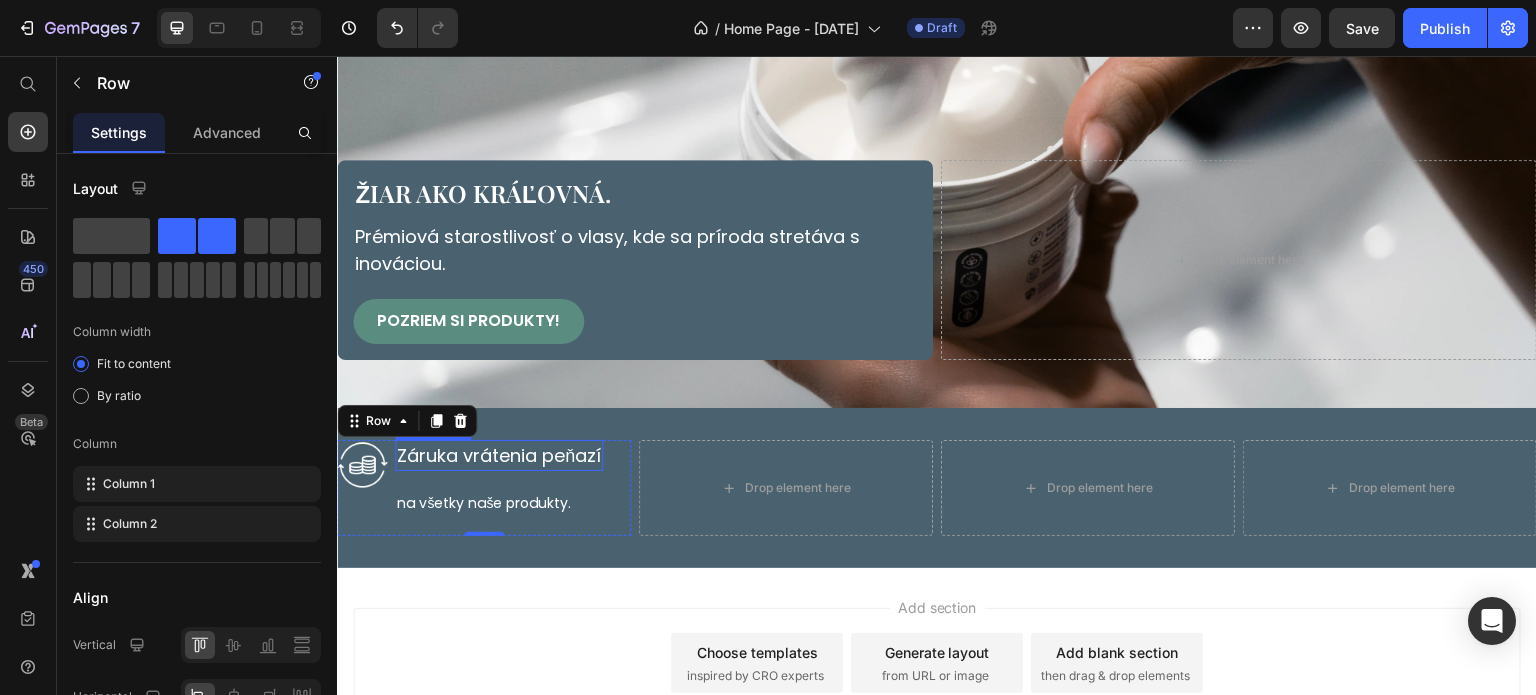 click on "Záruka vrátenia peňazí" at bounding box center [499, 455] 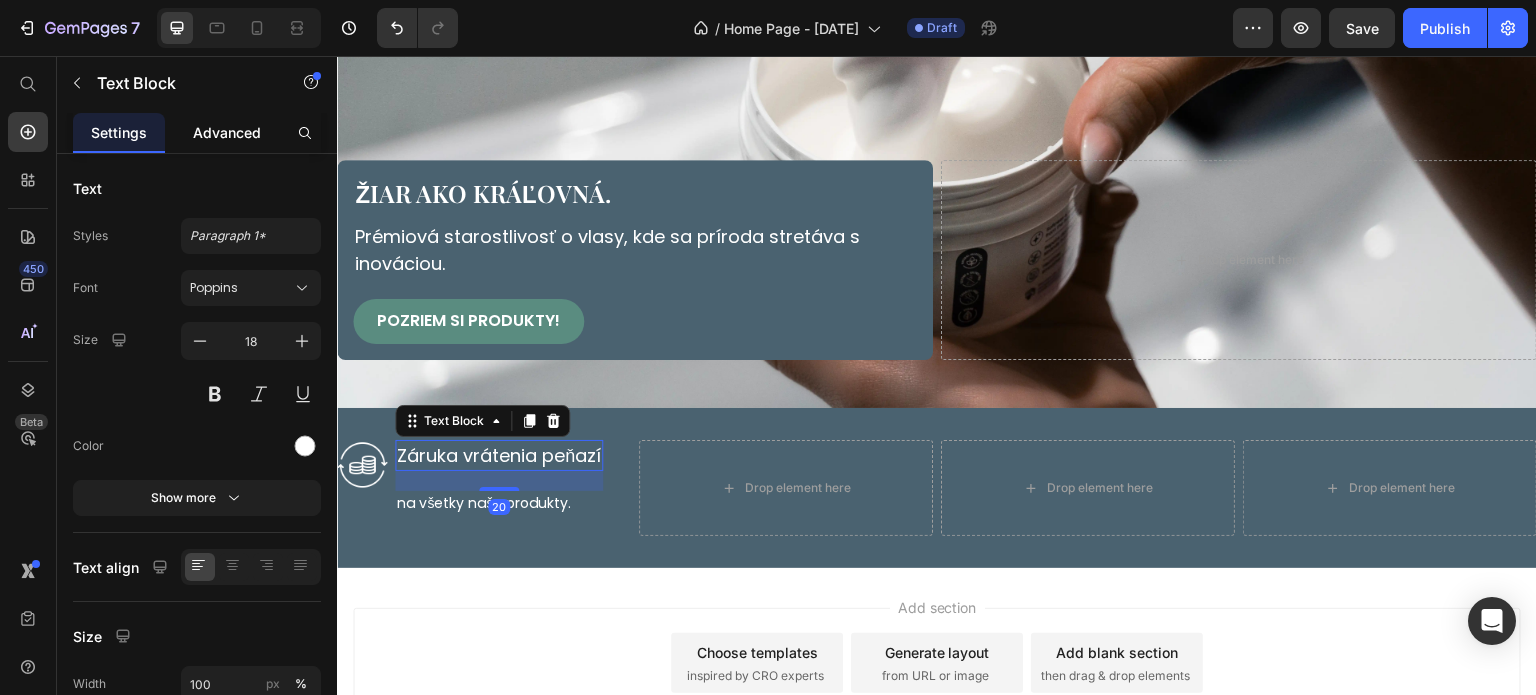 click on "Advanced" 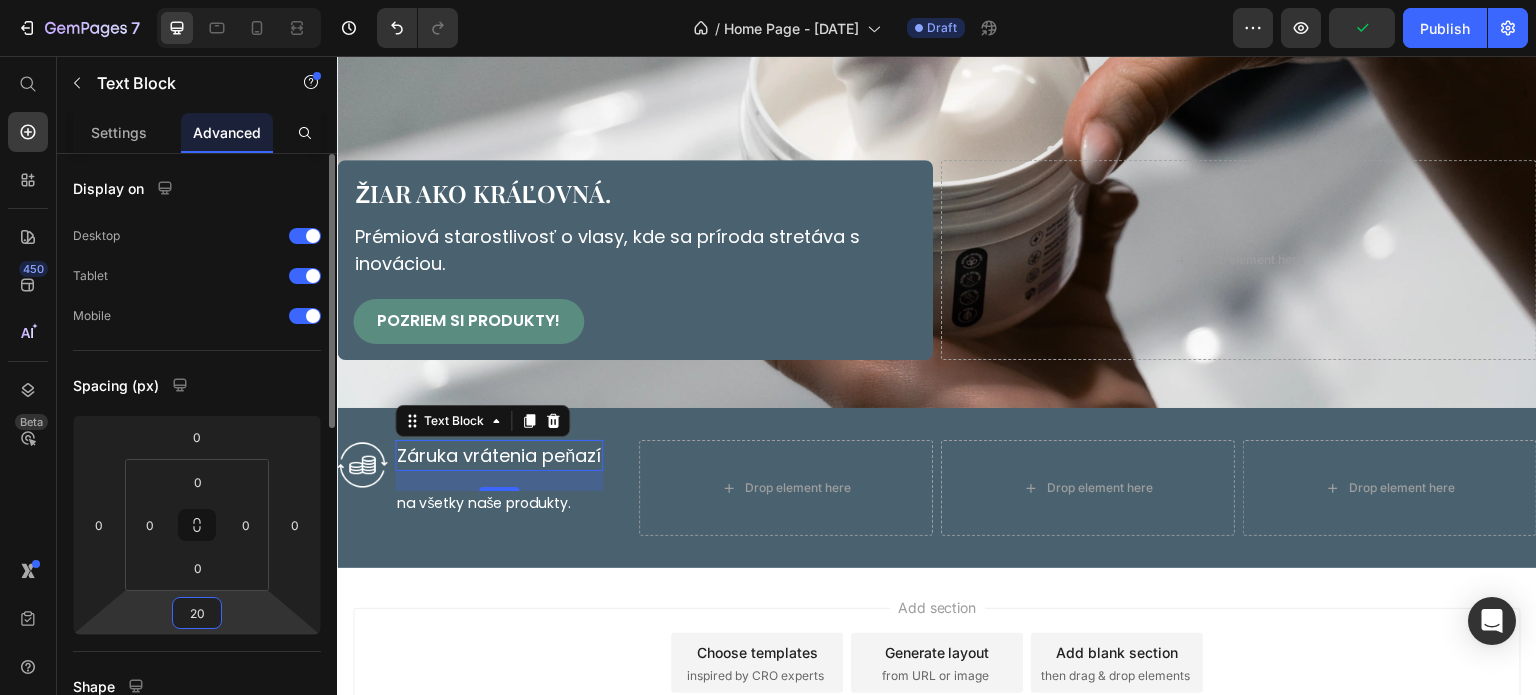 click on "20" at bounding box center (197, 613) 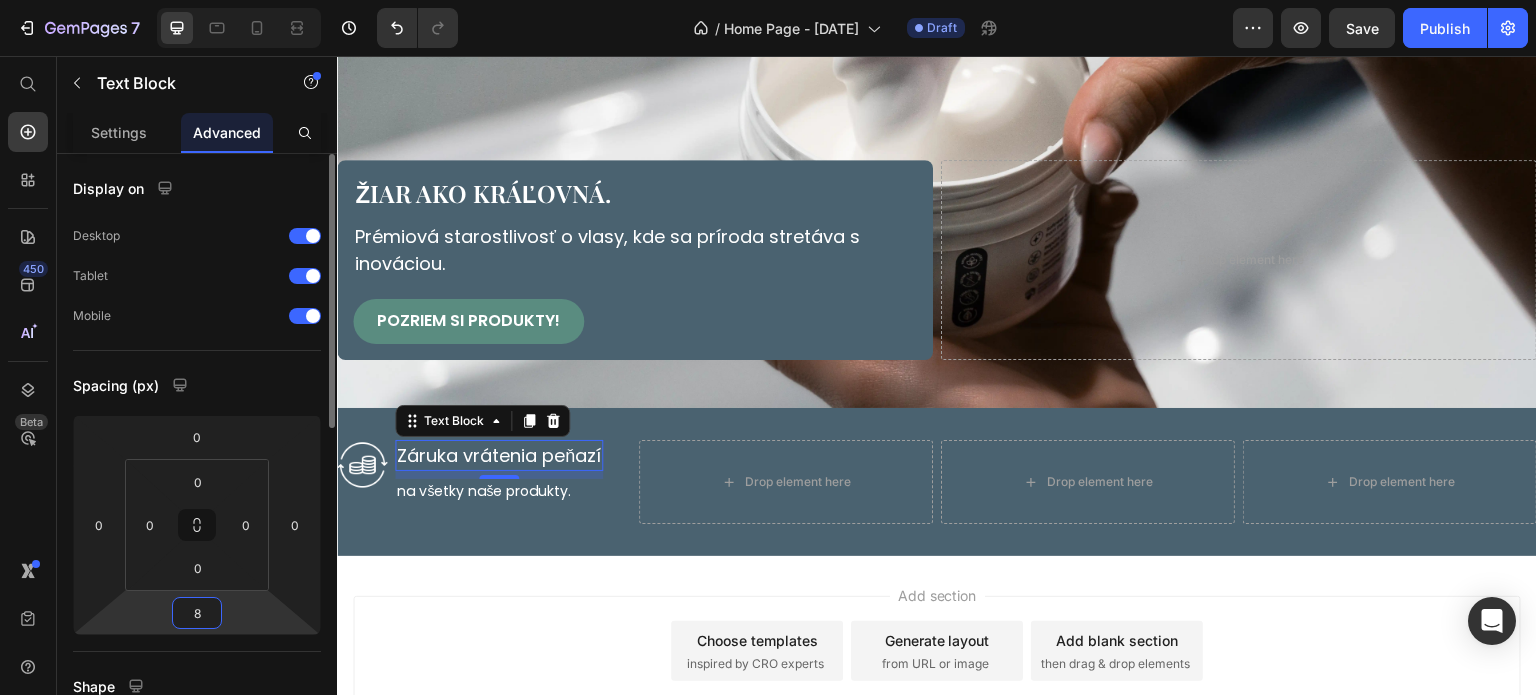 click on "8" at bounding box center [197, 613] 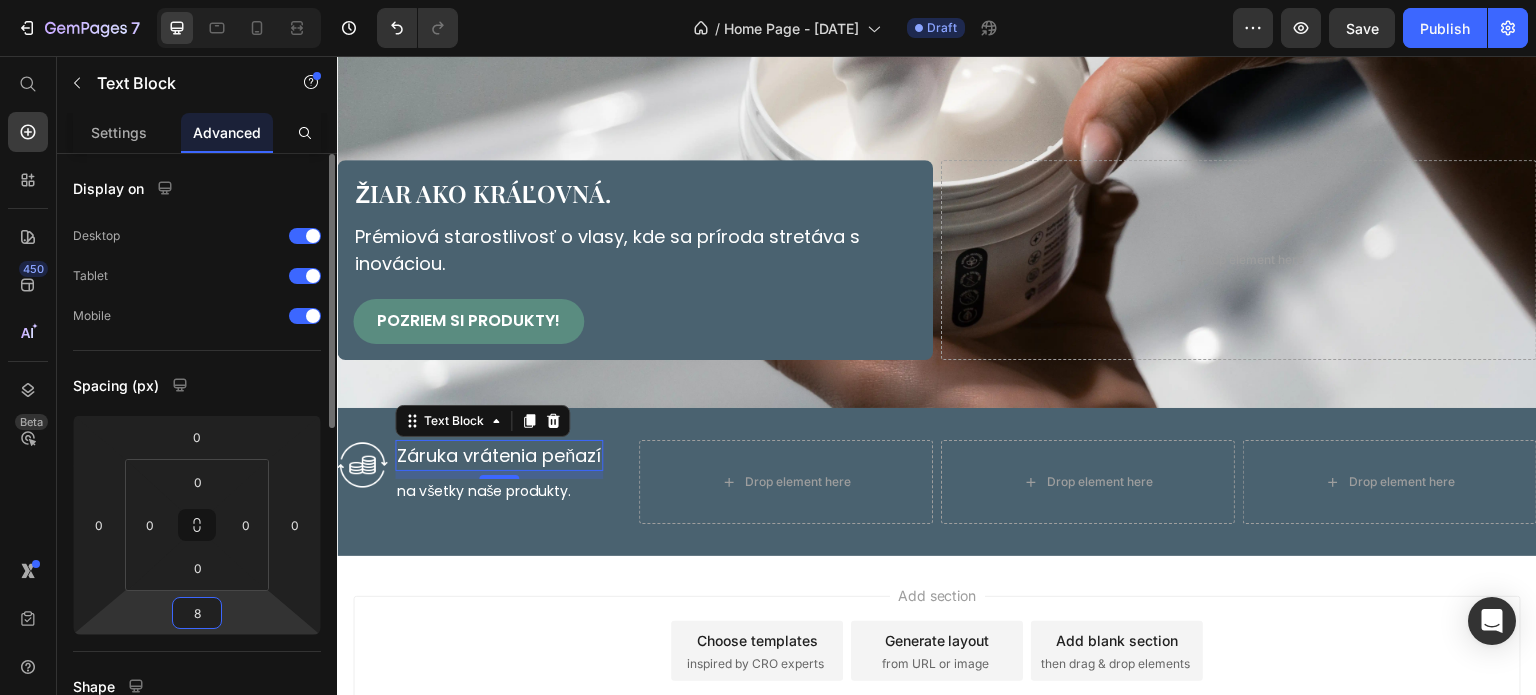 click on "8" at bounding box center (197, 613) 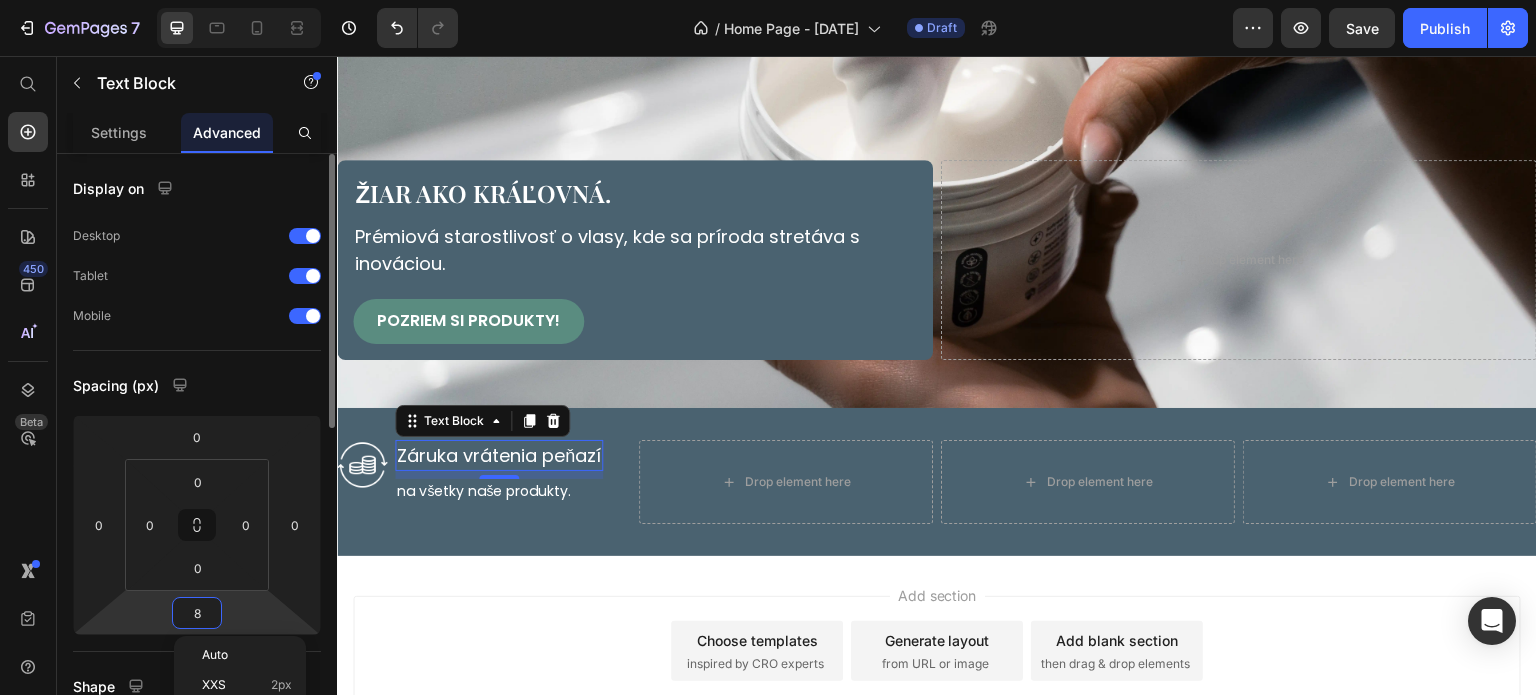 type on "0" 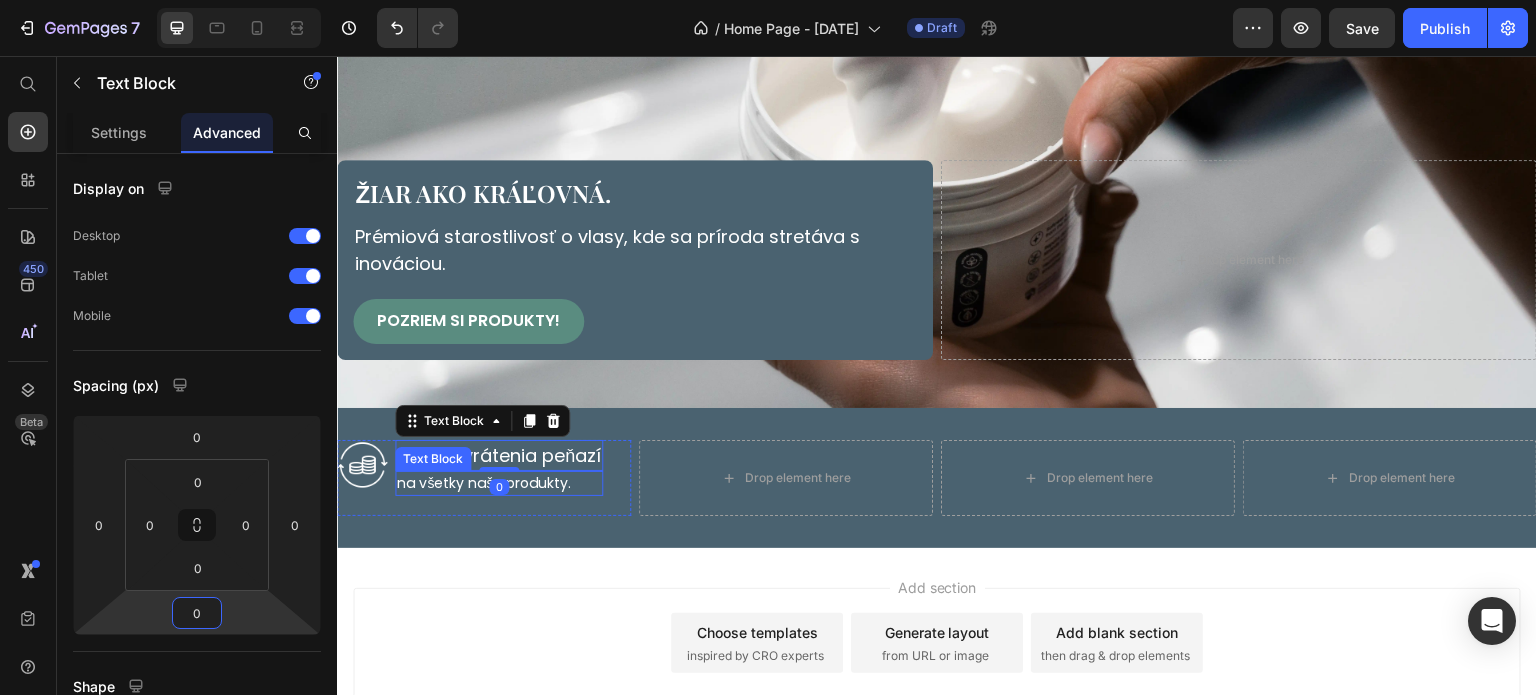 click on "na všetky naše produkty." at bounding box center (499, 483) 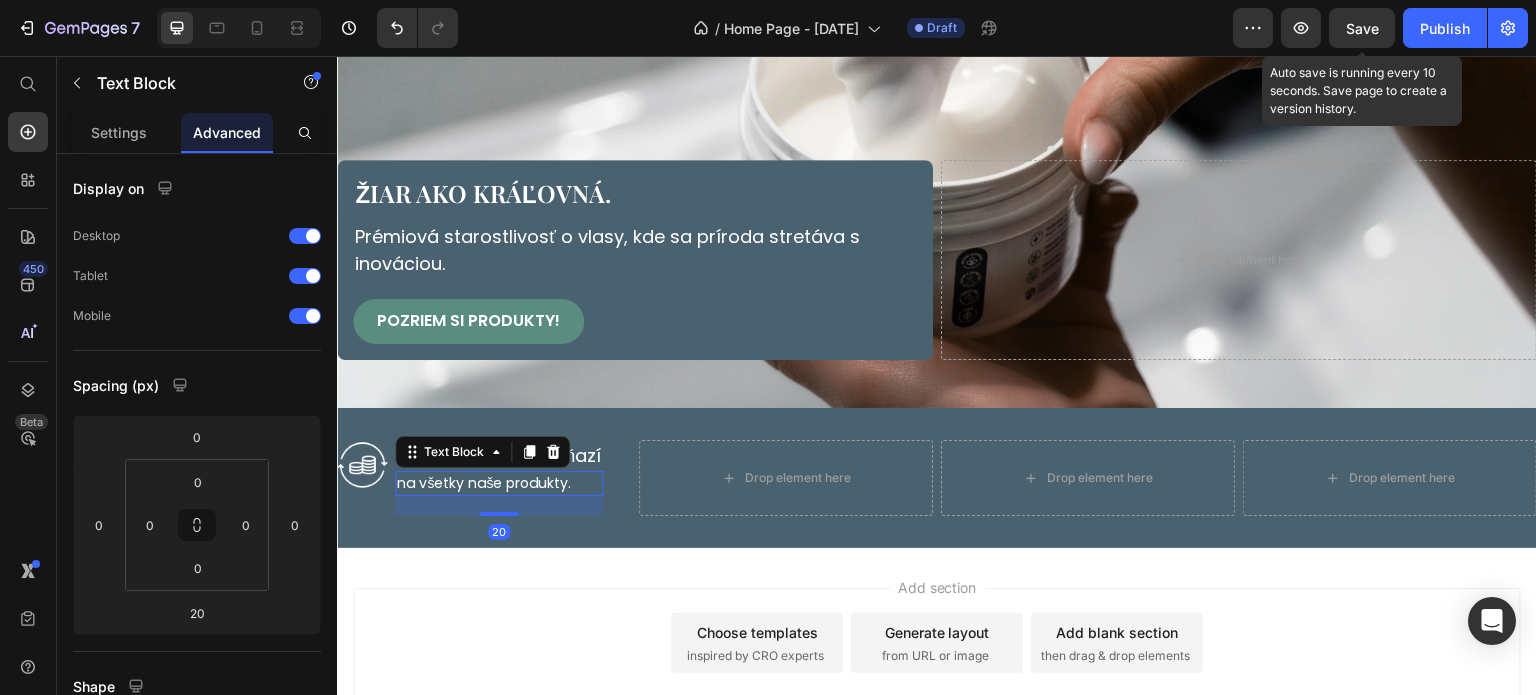 click on "Save" at bounding box center (1362, 28) 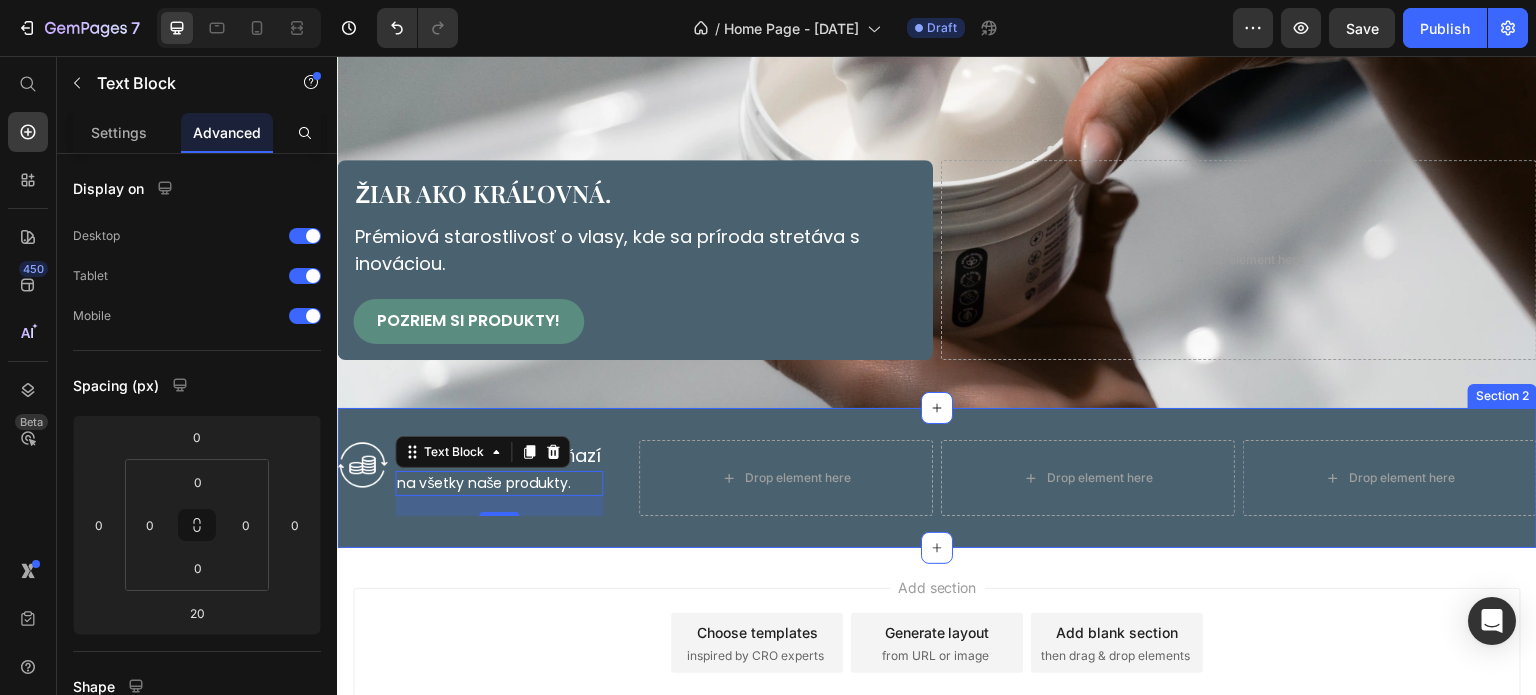 click on "Image Záruka vrátenia peňazí Text Block na všetky naše produkty. Text Block   20 Row
Drop element here
Drop element here
Drop element here Row Section 2" at bounding box center [937, 478] 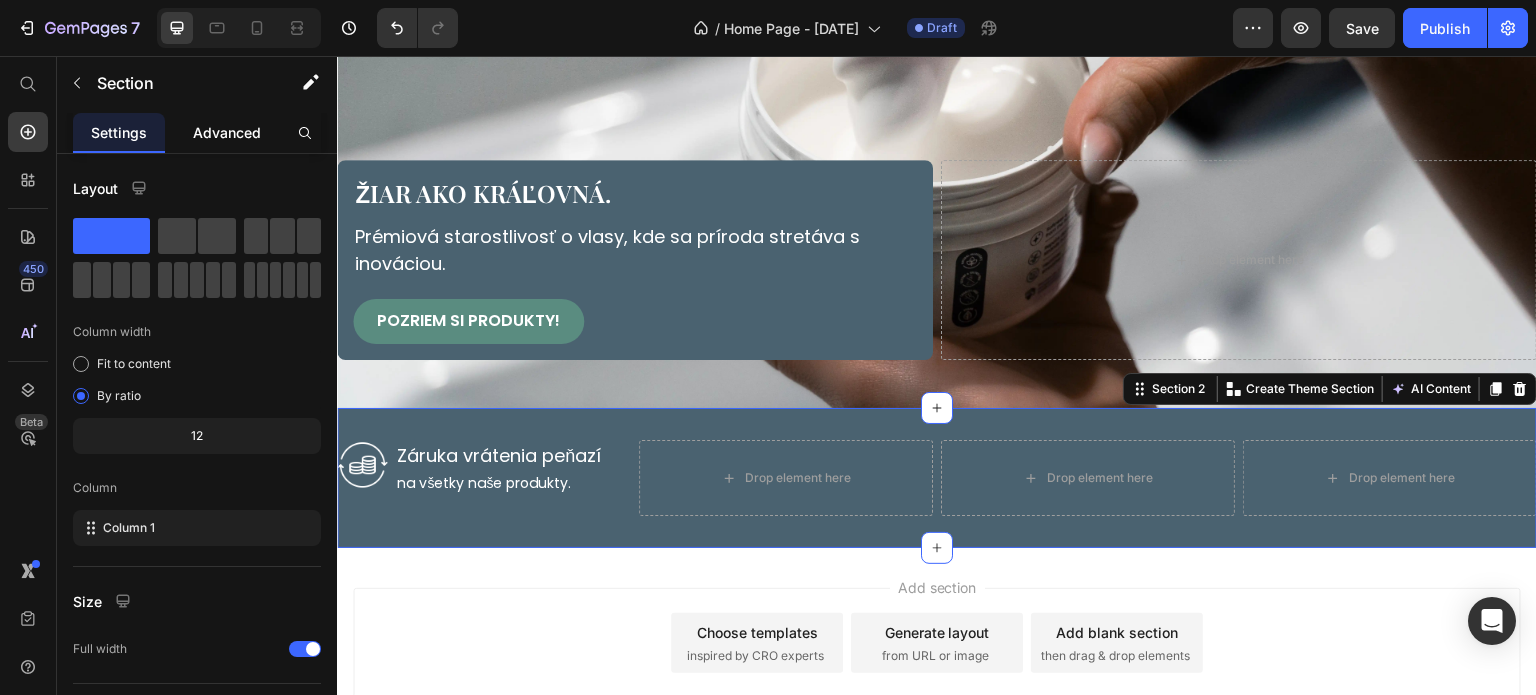 click on "Advanced" at bounding box center [227, 132] 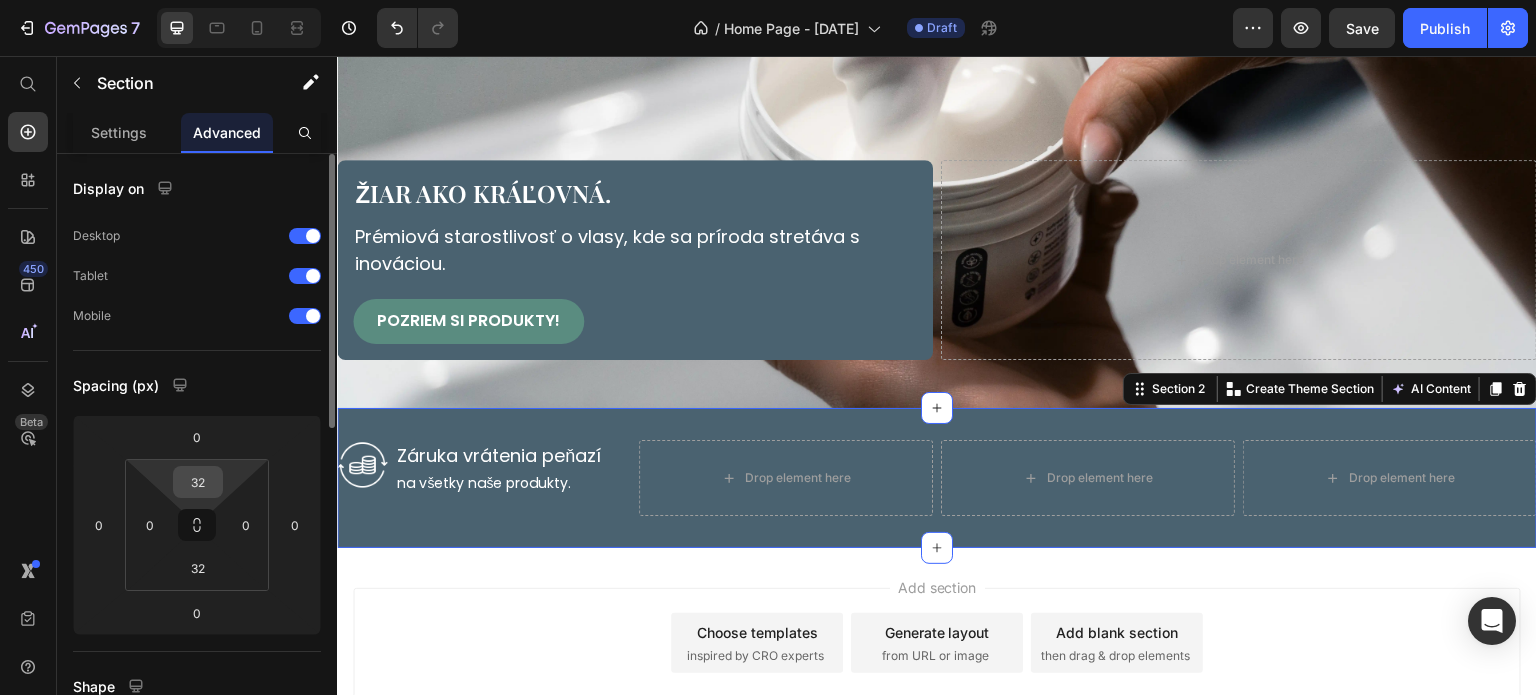 click on "32" at bounding box center (198, 482) 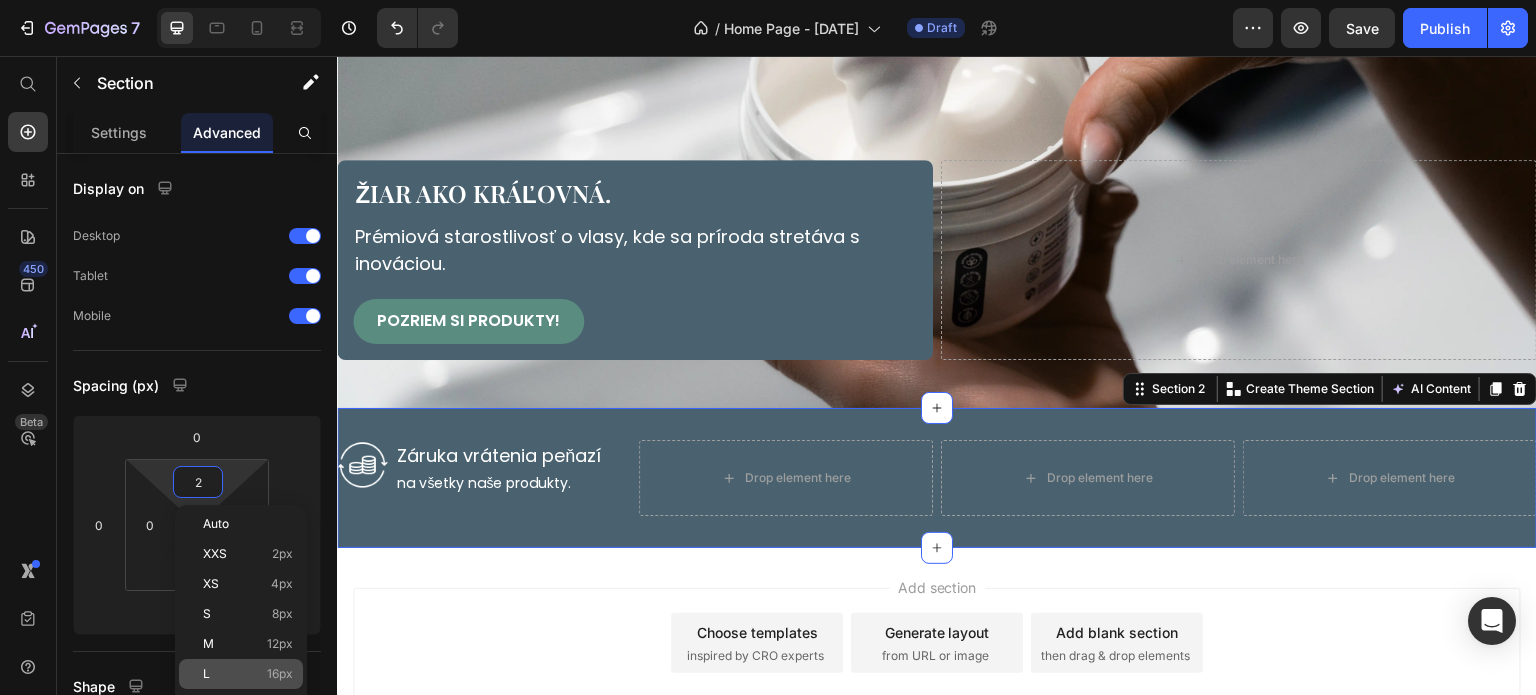 click on "L 16px" at bounding box center (248, 674) 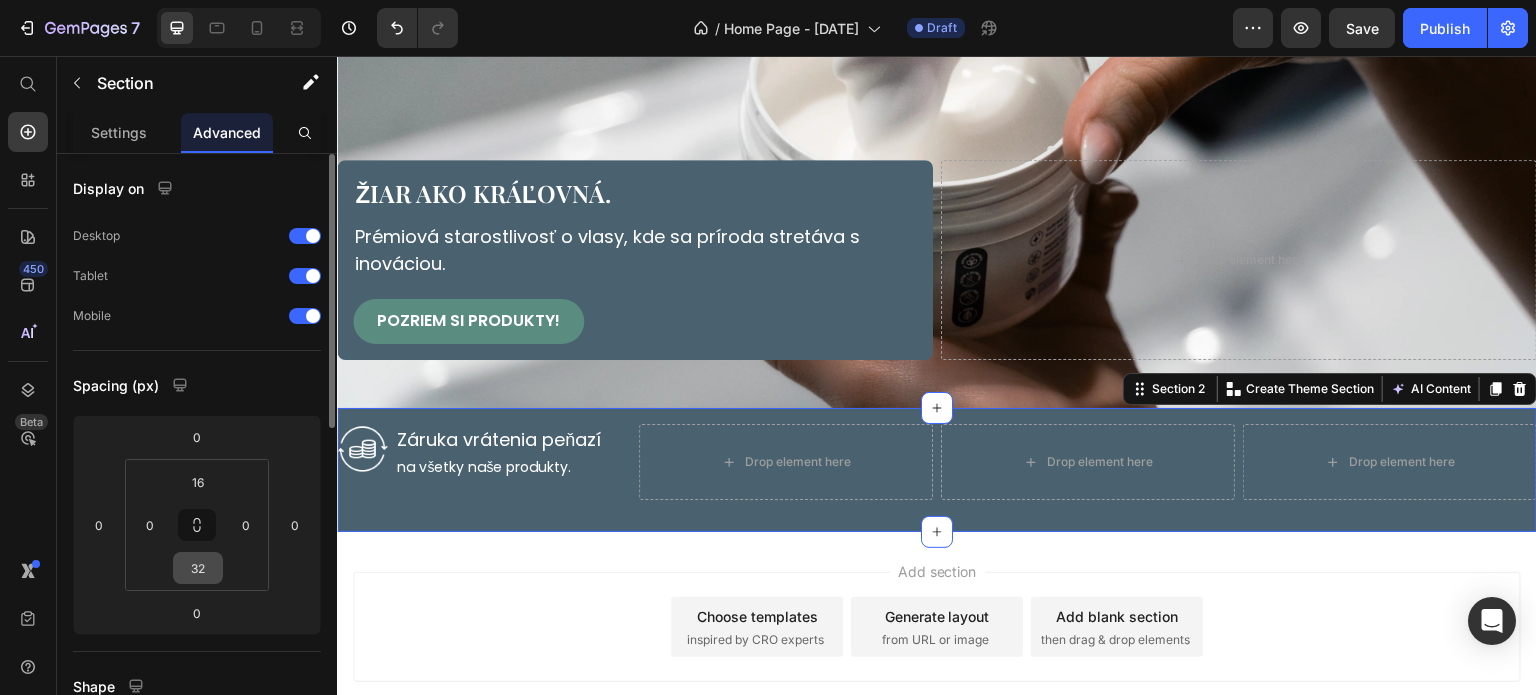 click on "32" at bounding box center [198, 568] 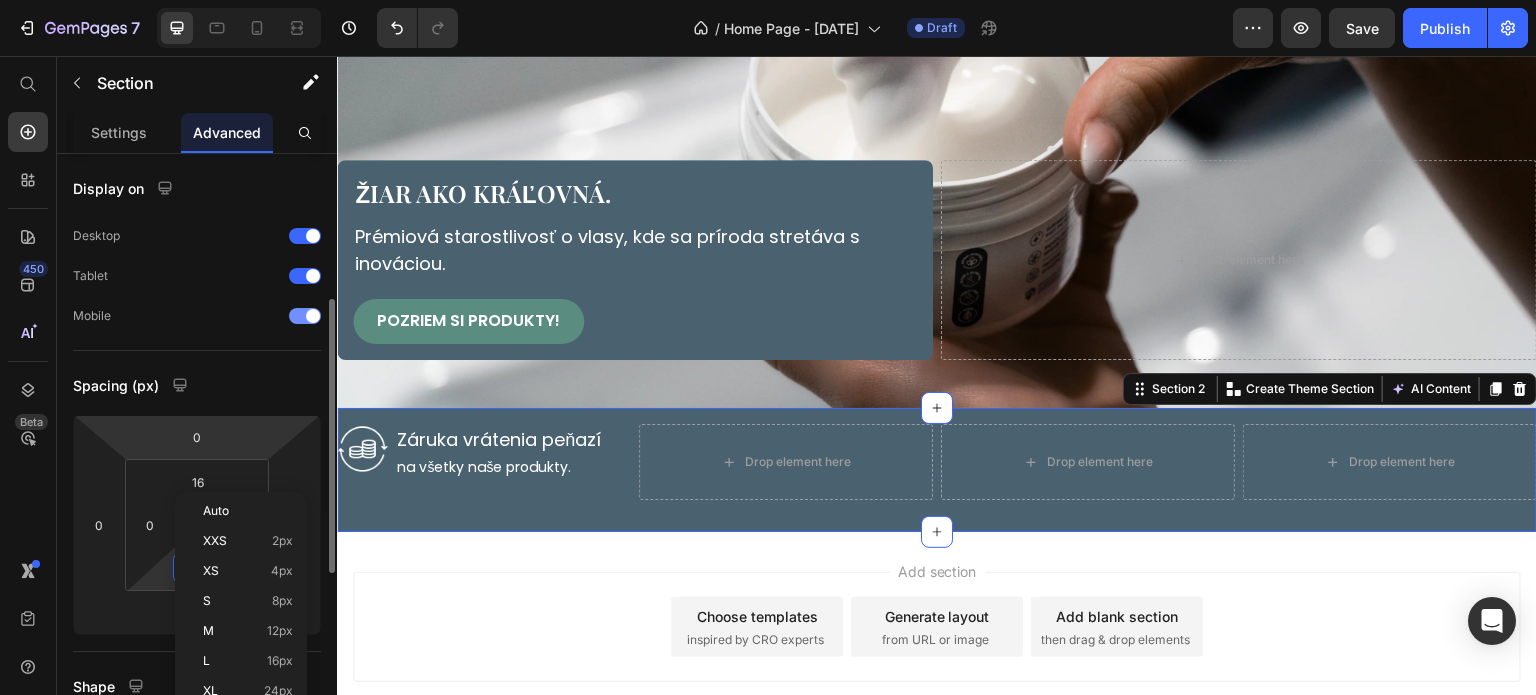 scroll, scrollTop: 100, scrollLeft: 0, axis: vertical 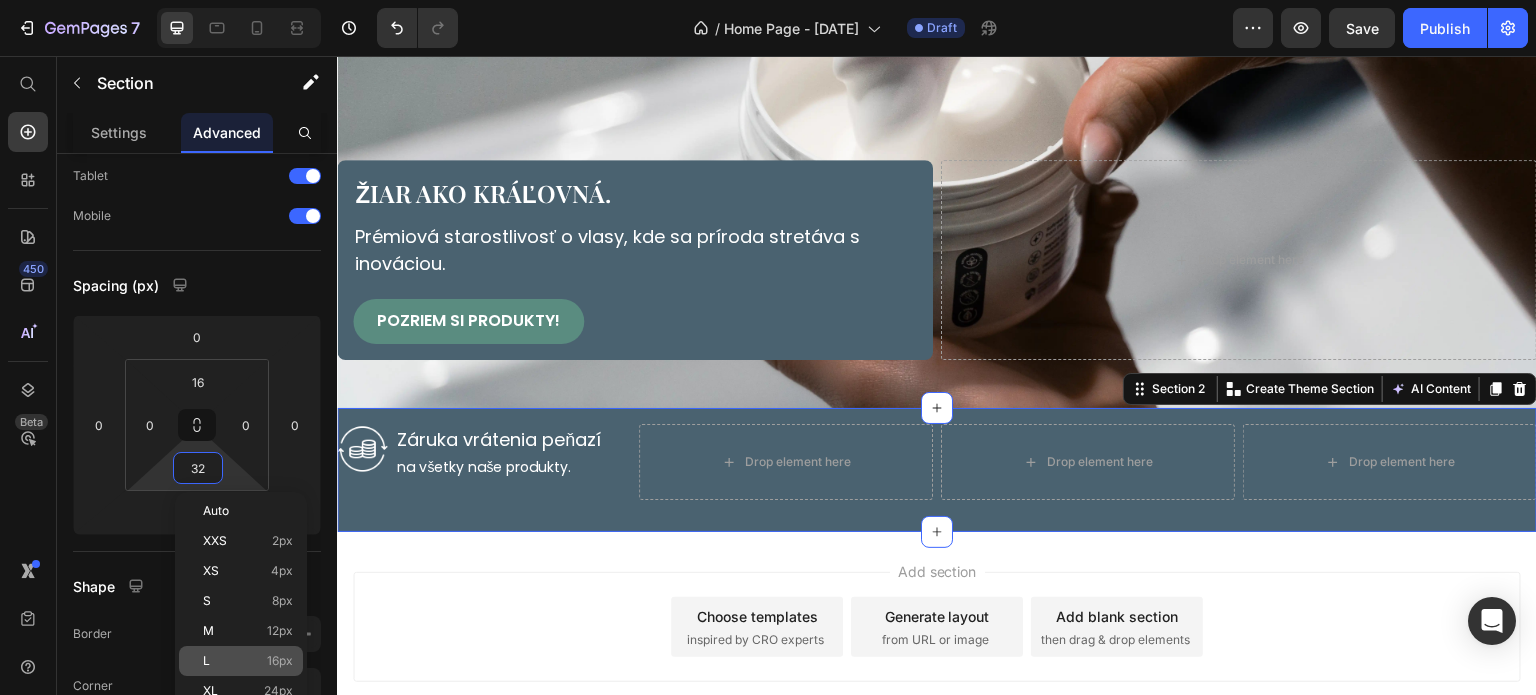 click on "L 16px" 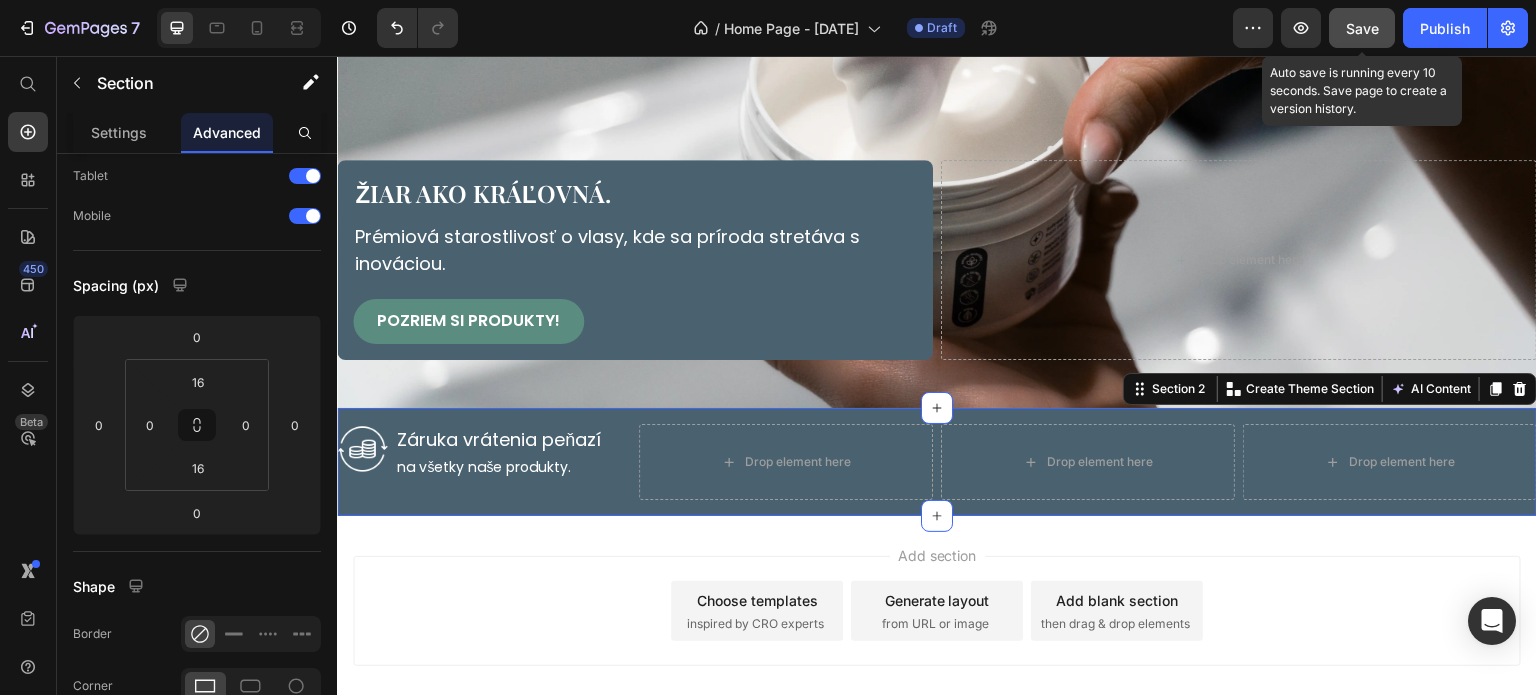 click on "Save" 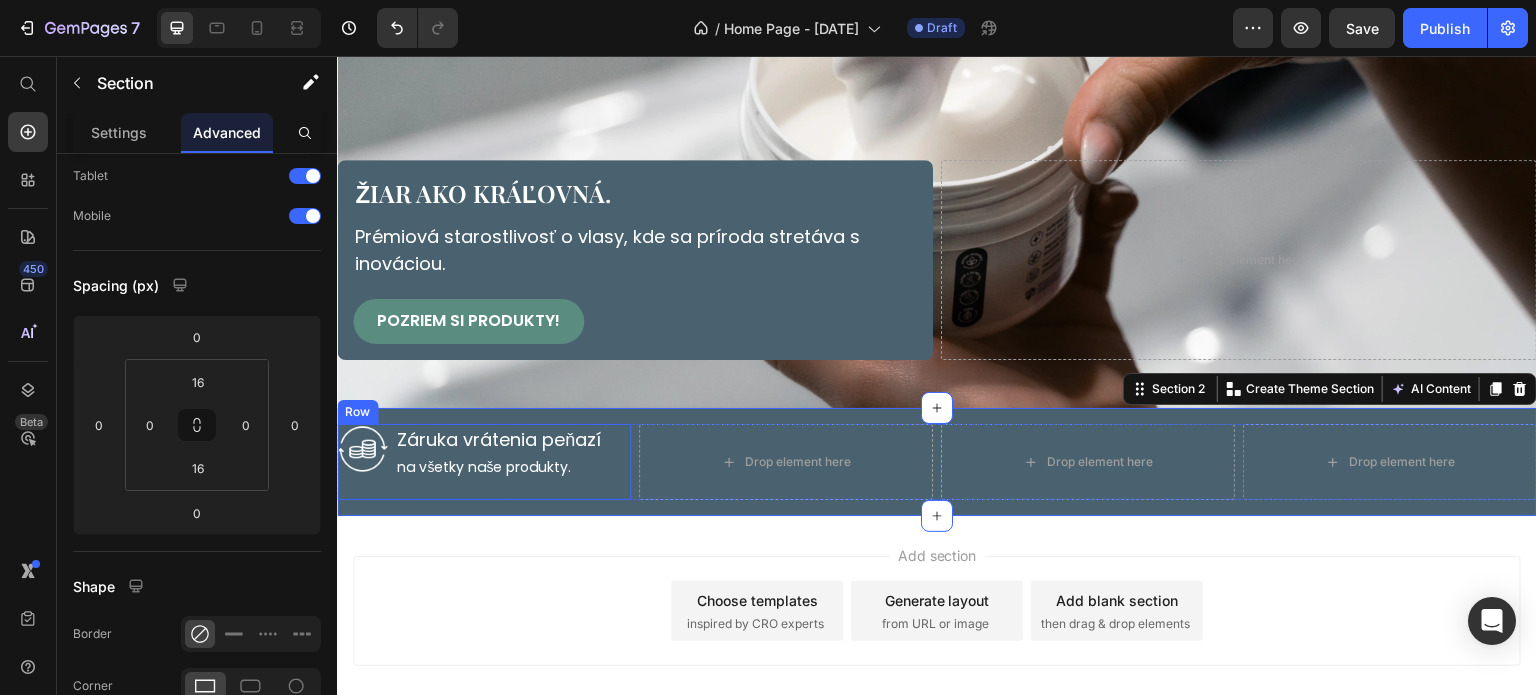 click on "Image Záruka vrátenia peňazí Text Block na všetky naše produkty. Text Block Row" at bounding box center [484, 462] 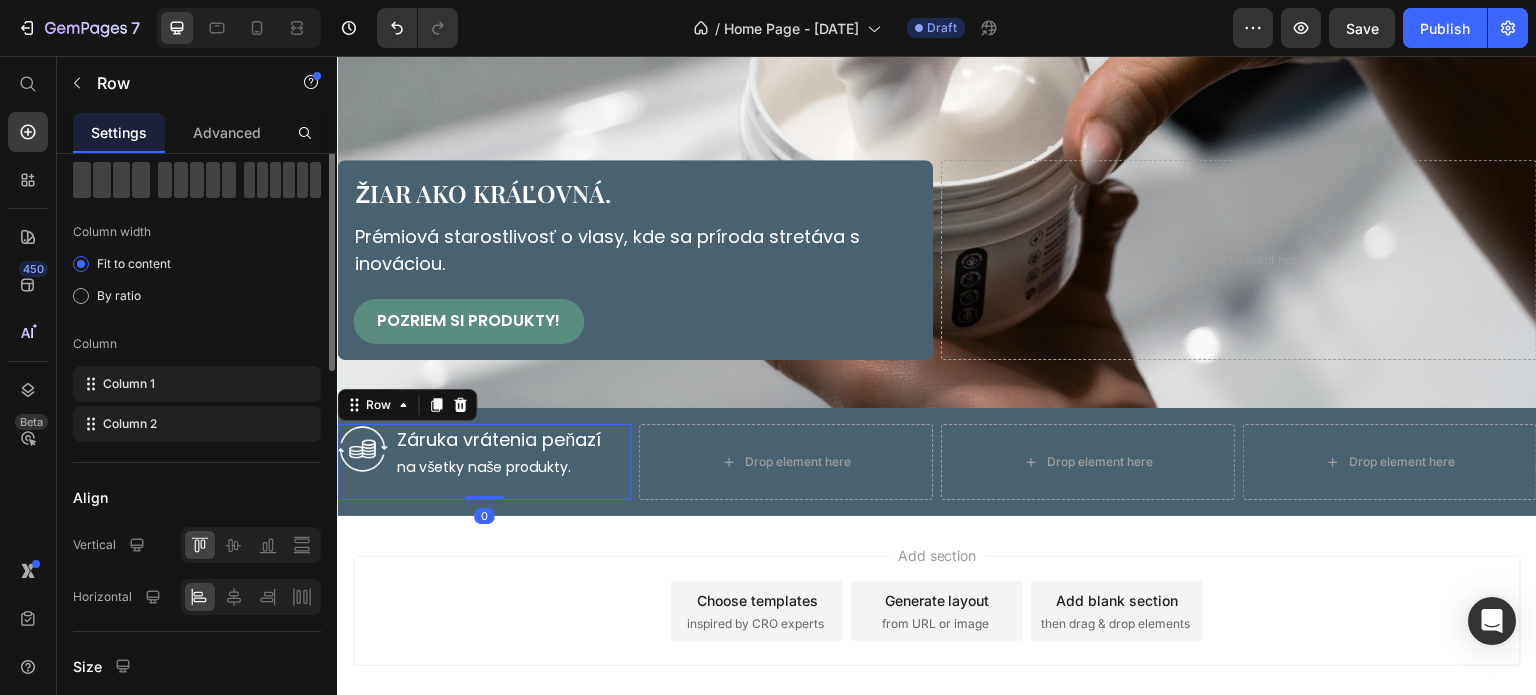 scroll, scrollTop: 0, scrollLeft: 0, axis: both 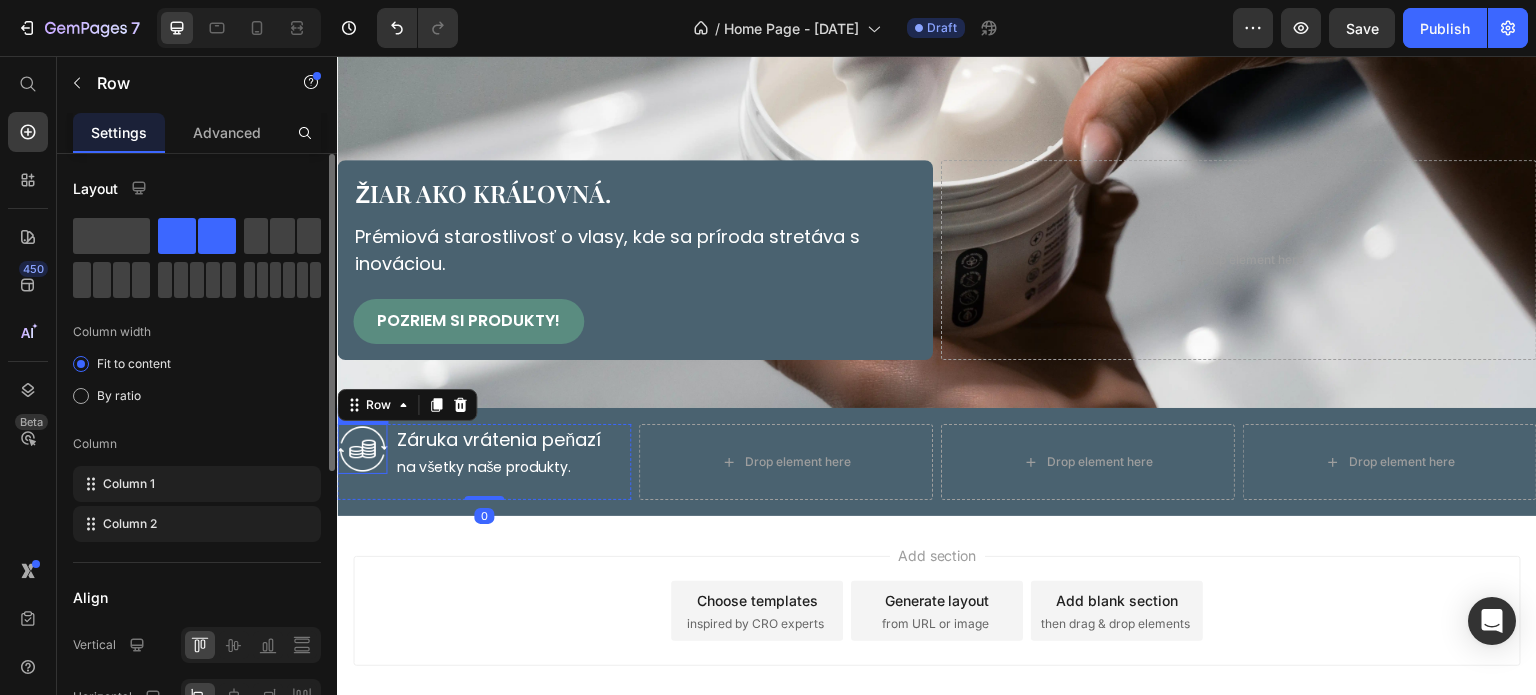 click at bounding box center [362, 449] 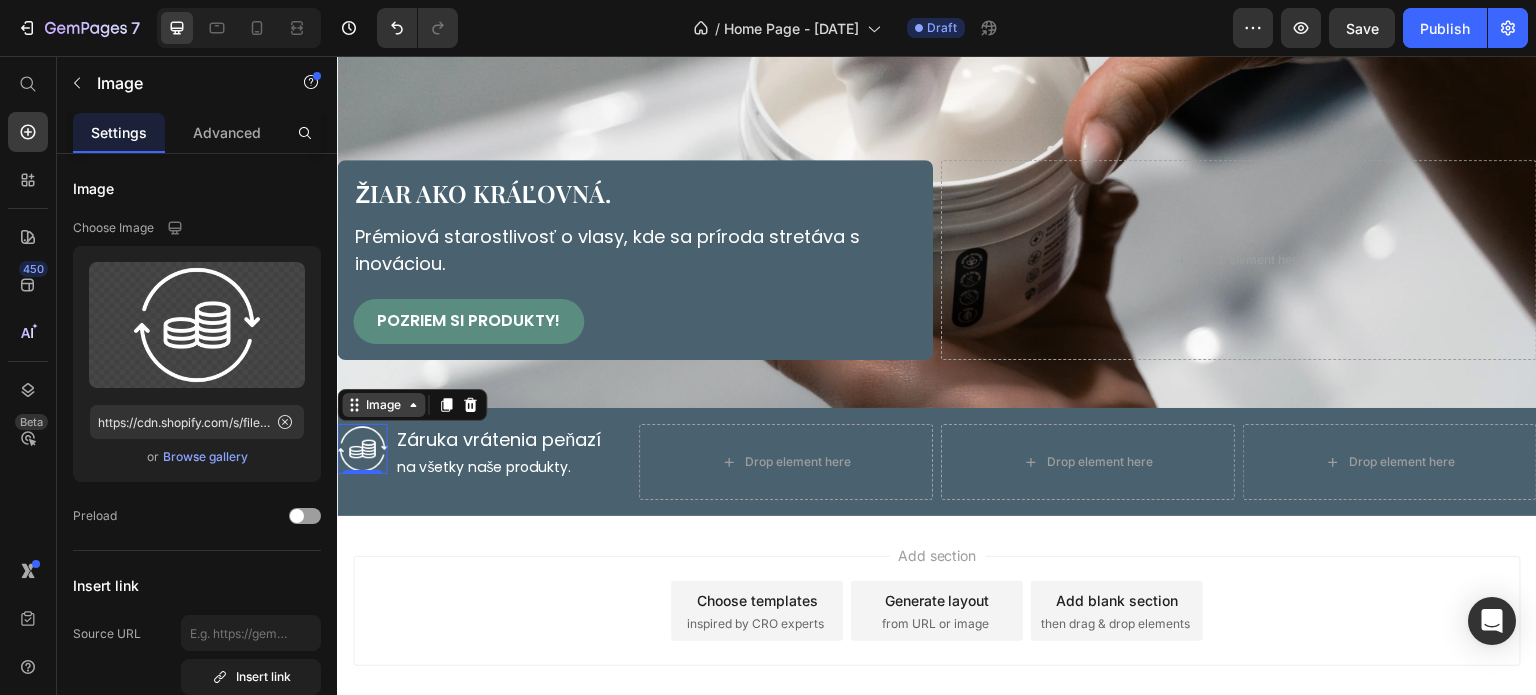click on "Image" at bounding box center (383, 405) 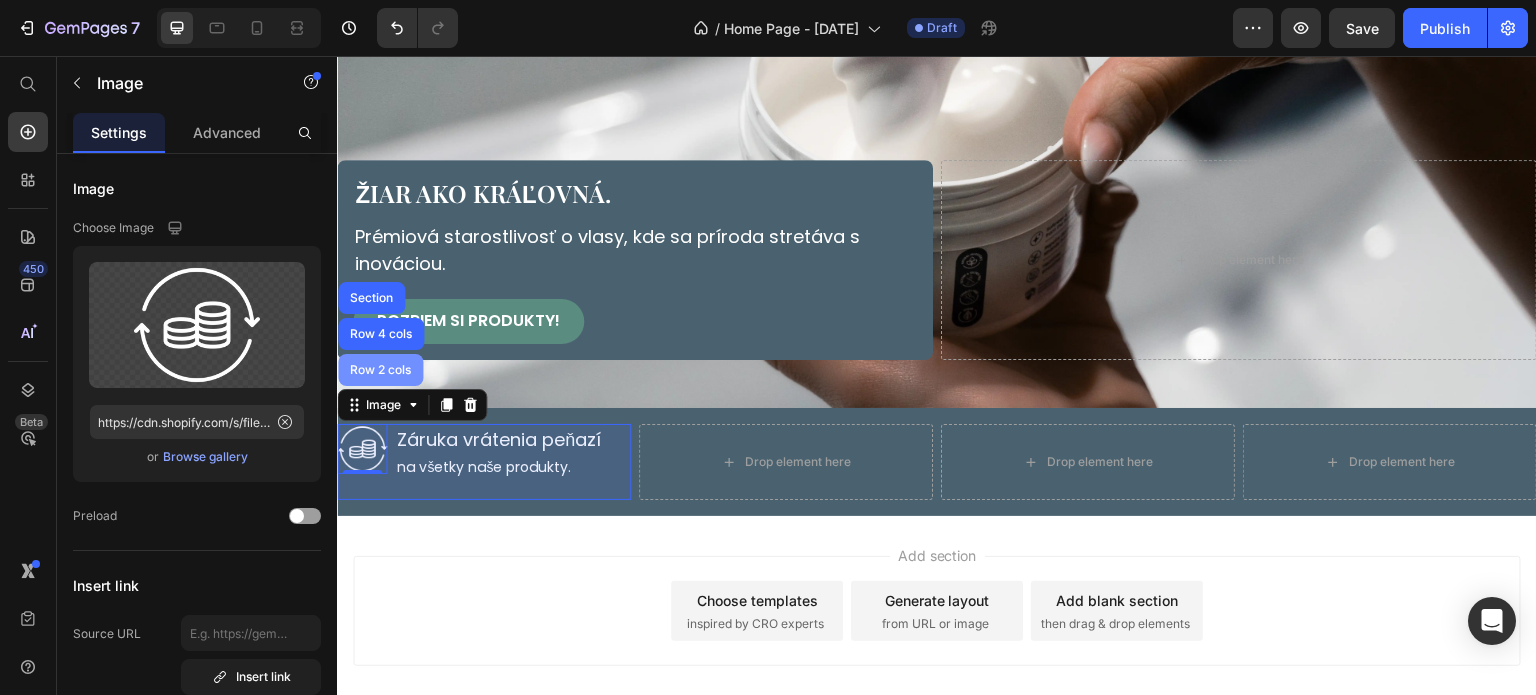 click on "Row 2 cols" at bounding box center (380, 370) 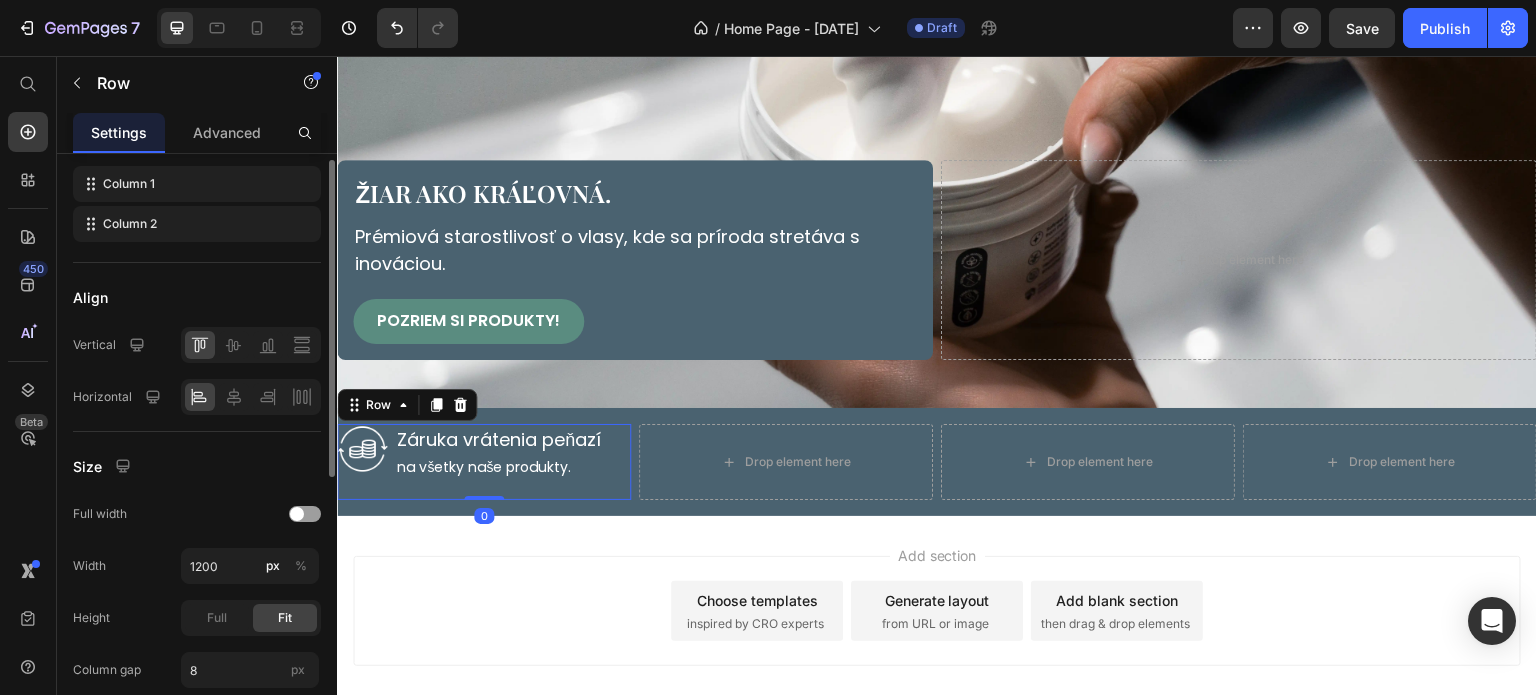 scroll, scrollTop: 400, scrollLeft: 0, axis: vertical 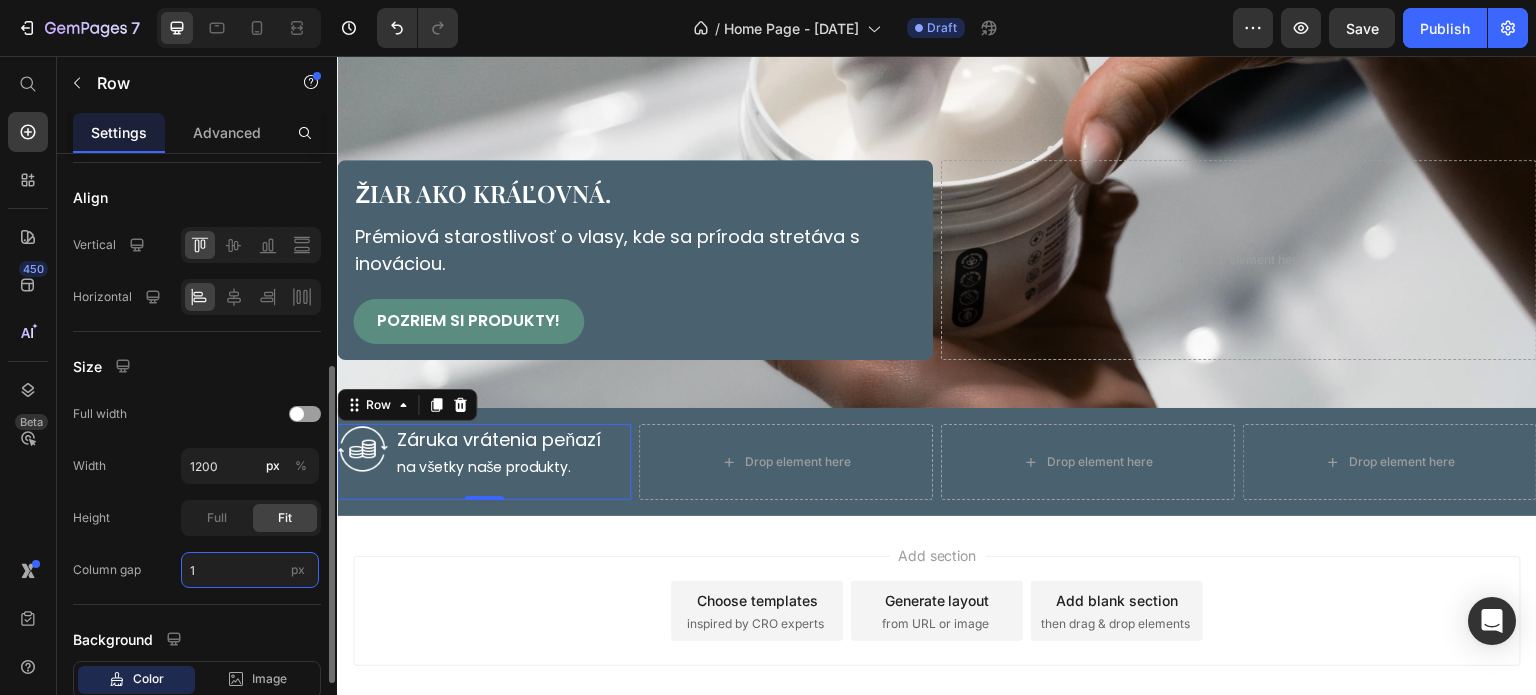 type on "10" 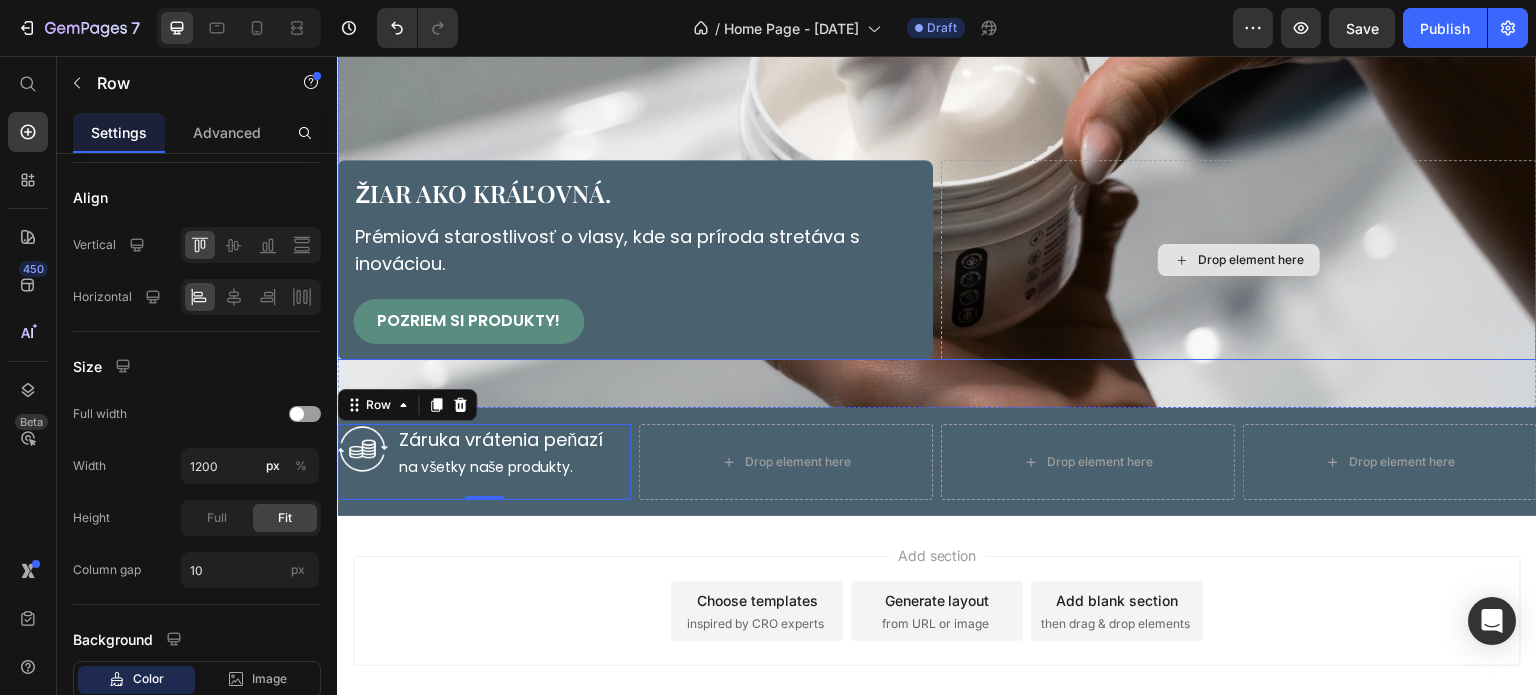 click on "Drop element here" at bounding box center [1239, 260] 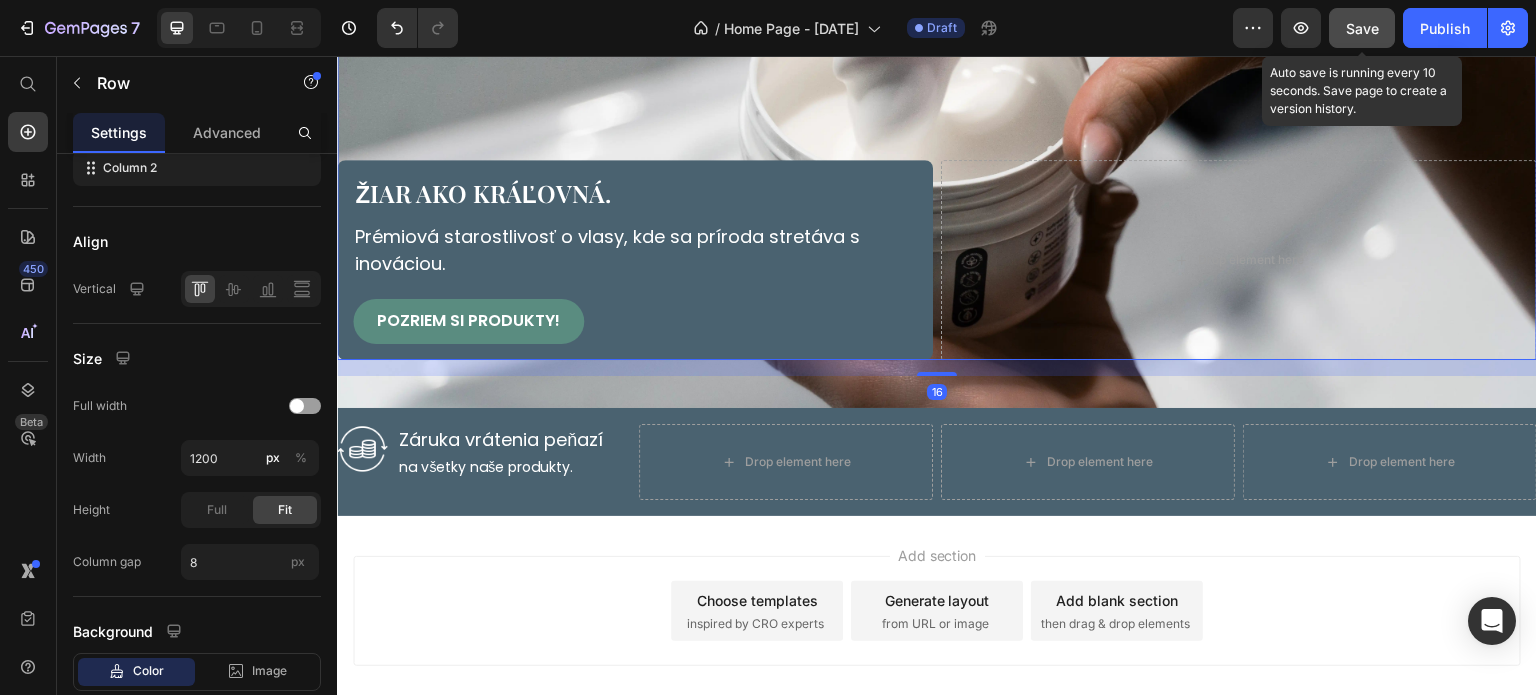drag, startPoint x: 1368, startPoint y: 8, endPoint x: 893, endPoint y: 203, distance: 513.46857 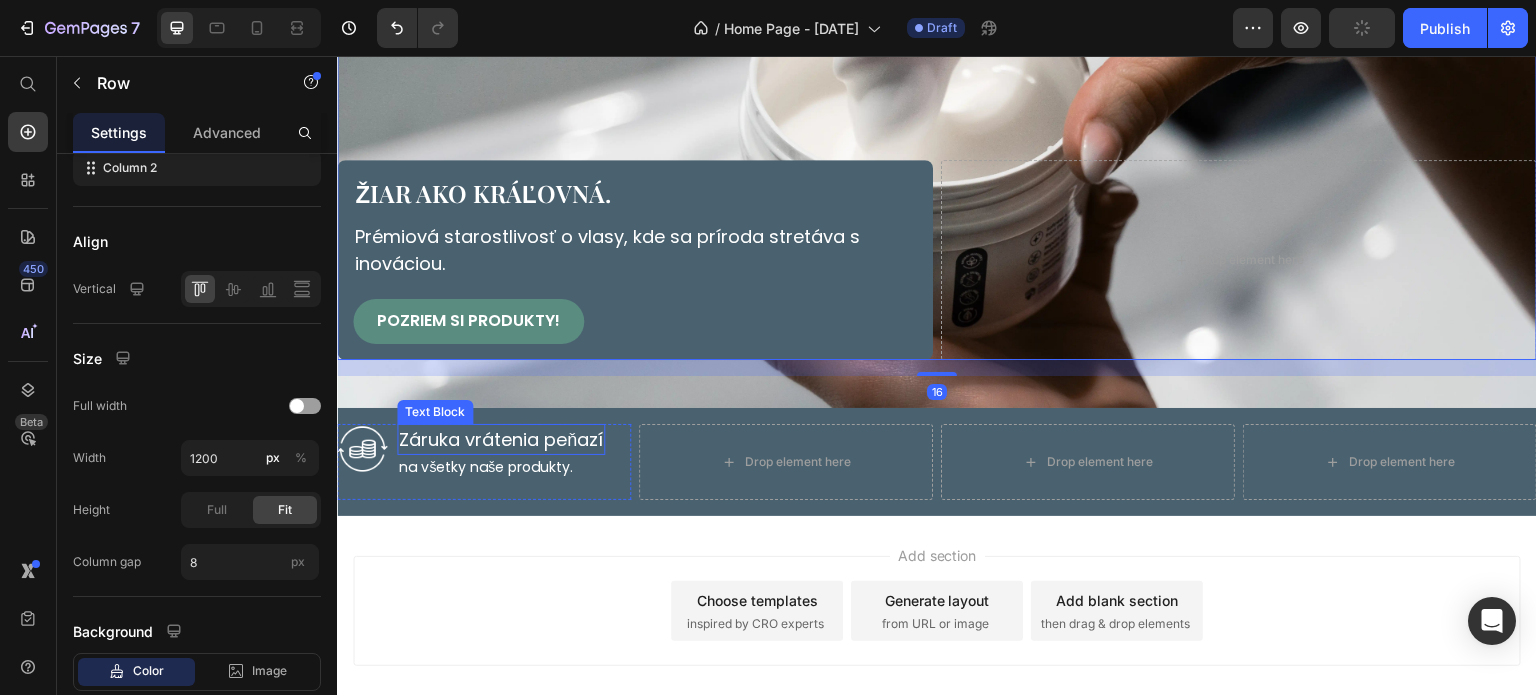 click on "Záruka vrátenia peňazí" at bounding box center [501, 439] 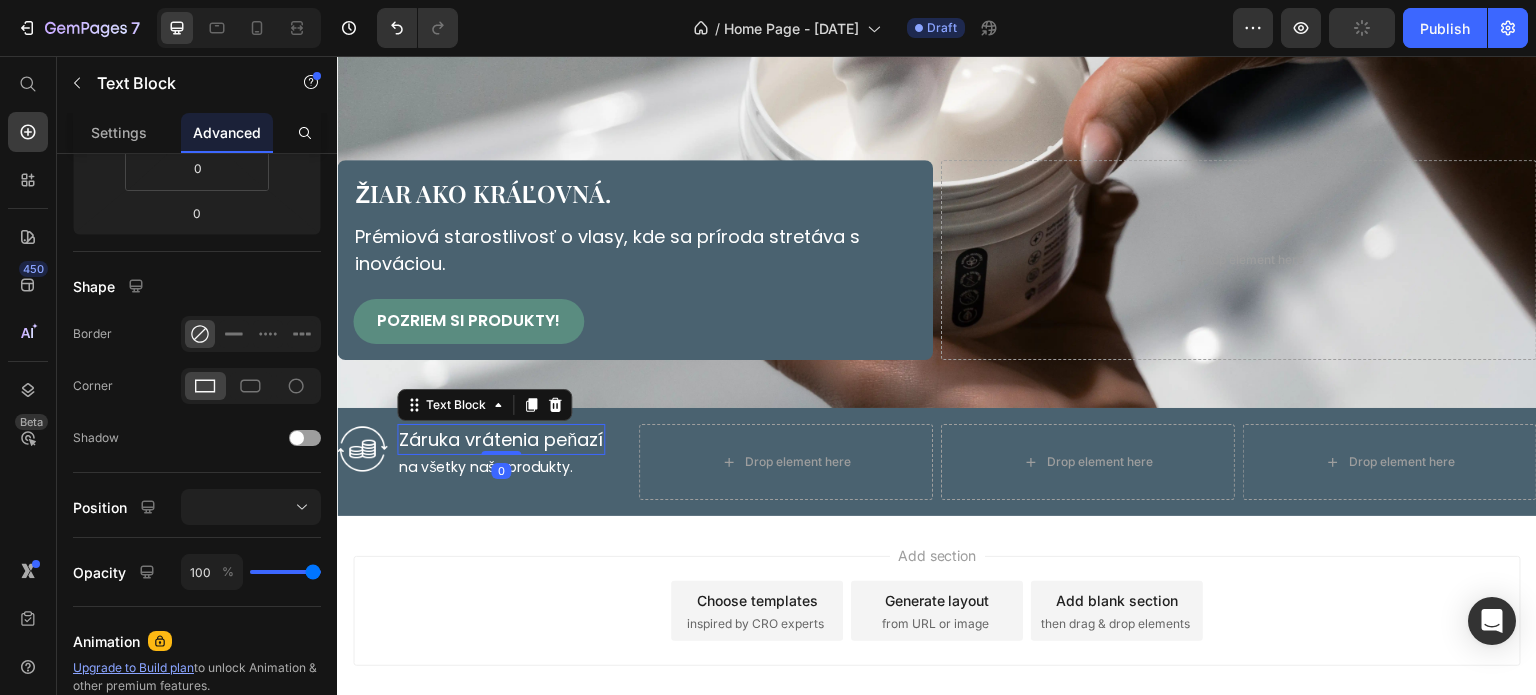 scroll, scrollTop: 0, scrollLeft: 0, axis: both 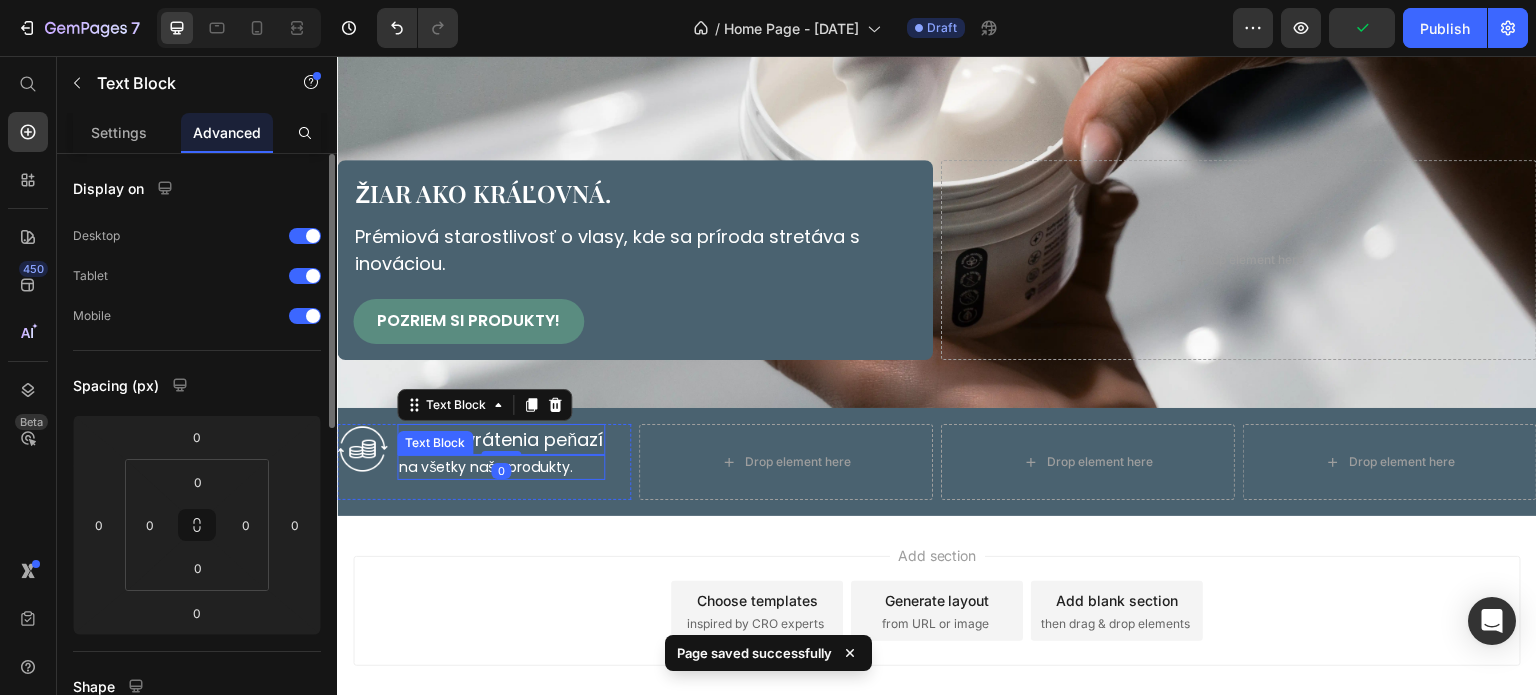click on "na všetky naše produkty." at bounding box center (501, 467) 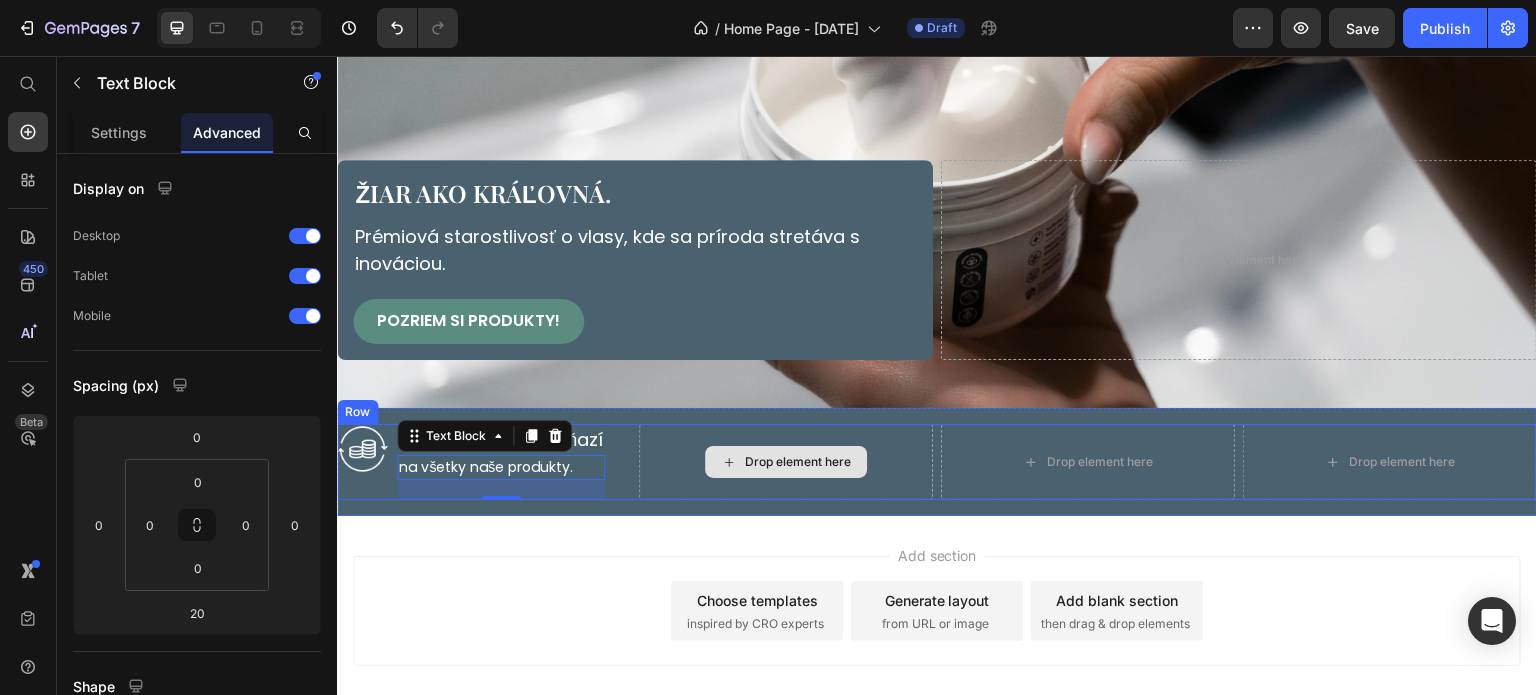 click on "Drop element here" at bounding box center [786, 462] 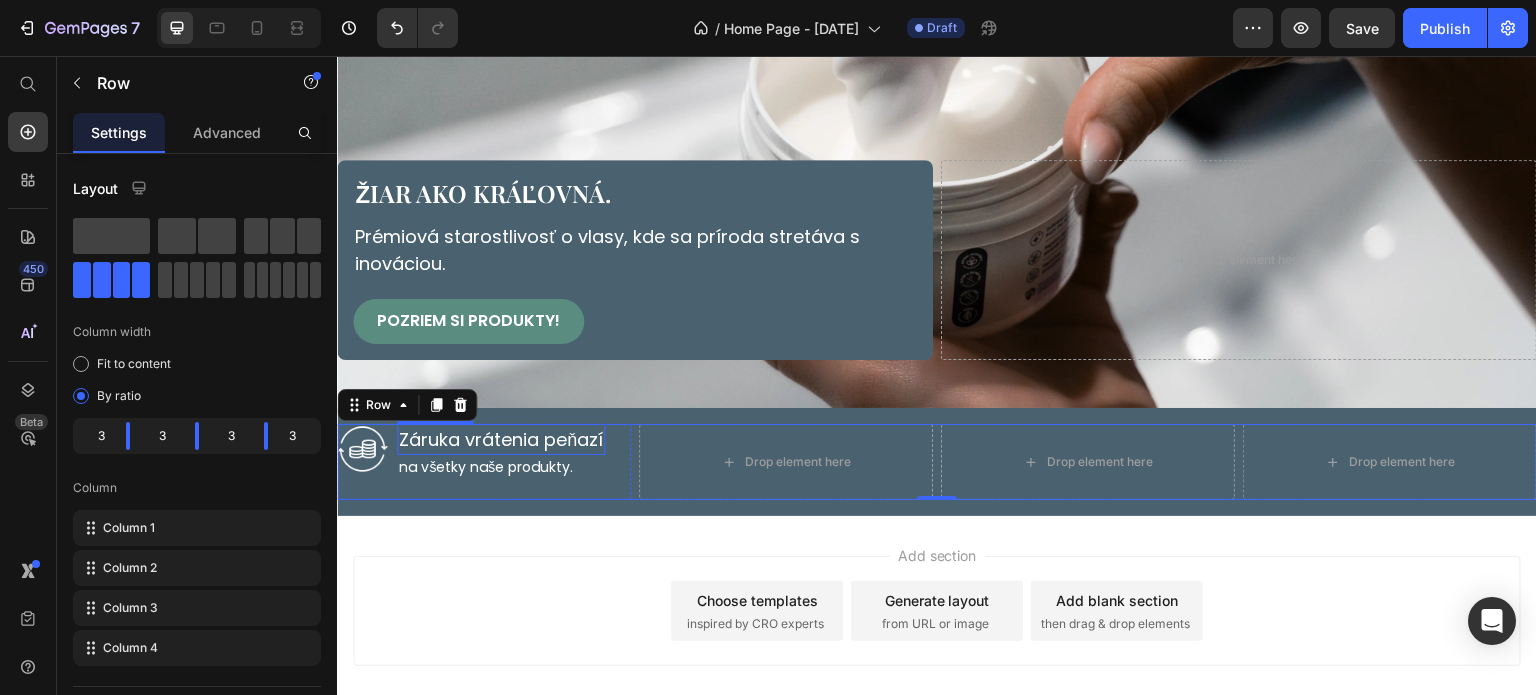 click on "Záruka vrátenia peňazí" at bounding box center [501, 439] 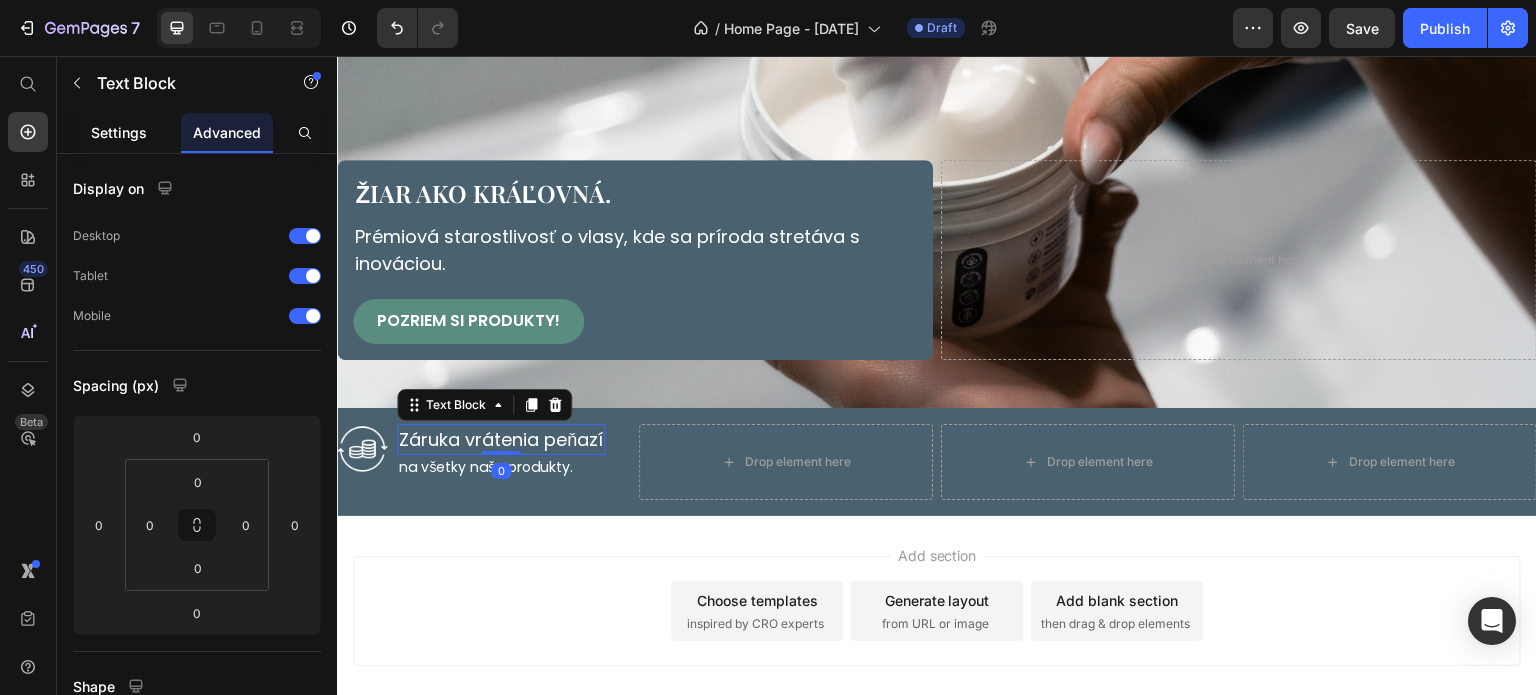 click on "Settings" at bounding box center [119, 132] 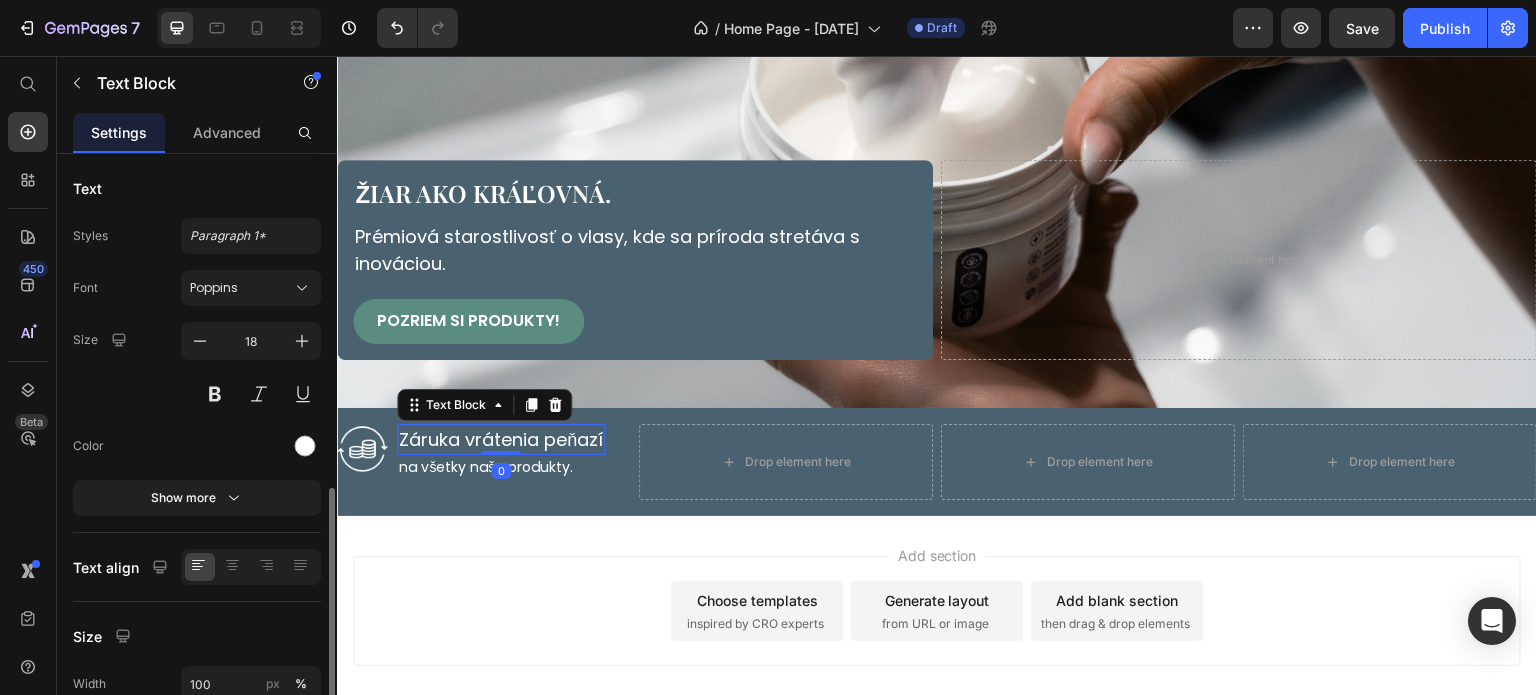 scroll, scrollTop: 200, scrollLeft: 0, axis: vertical 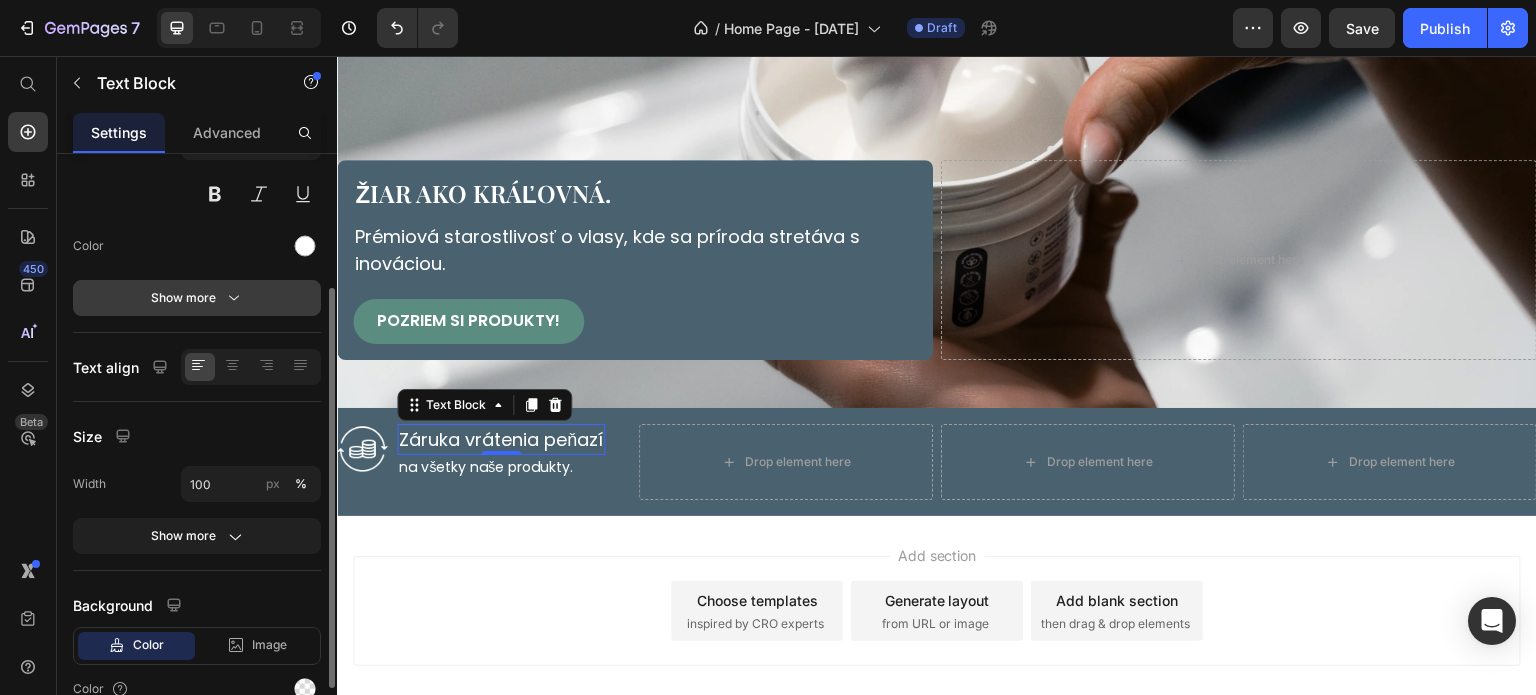 click on "Show more" at bounding box center (197, 298) 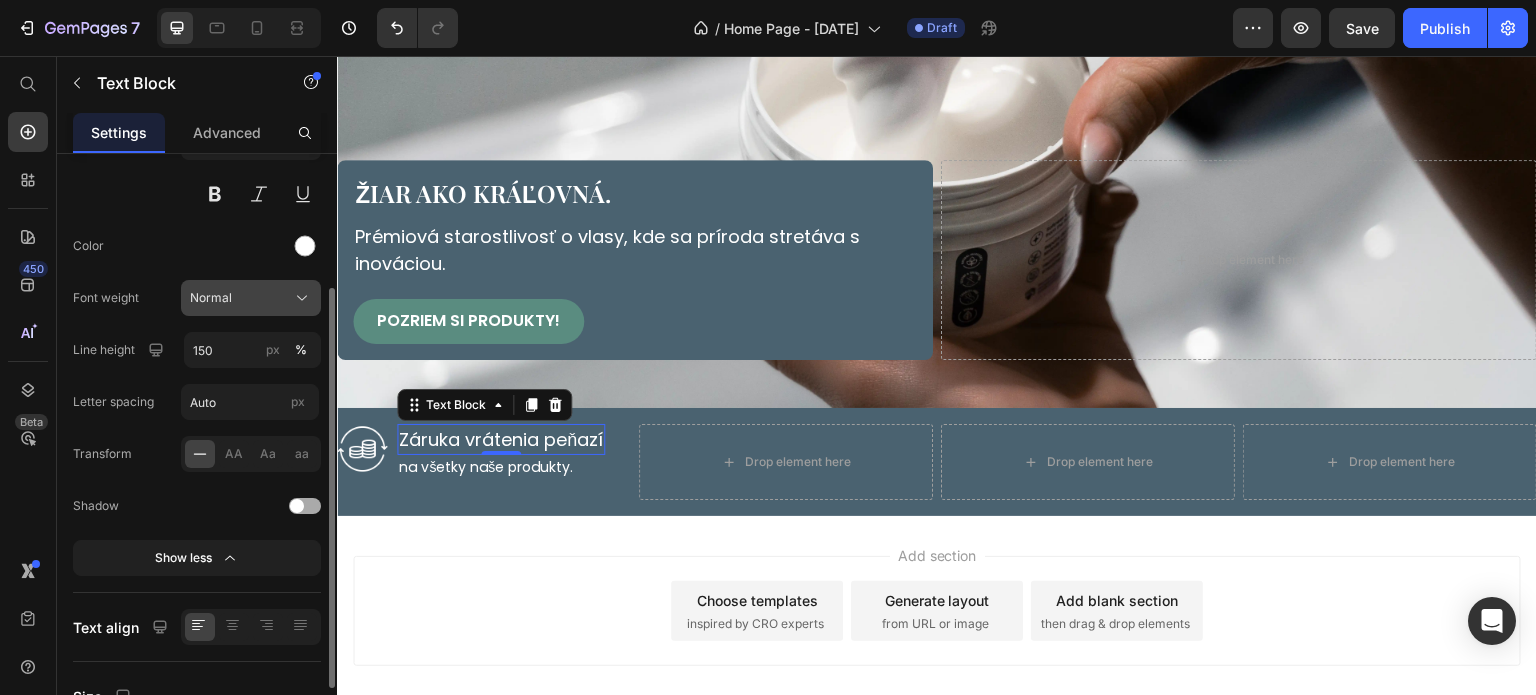 click on "Normal" 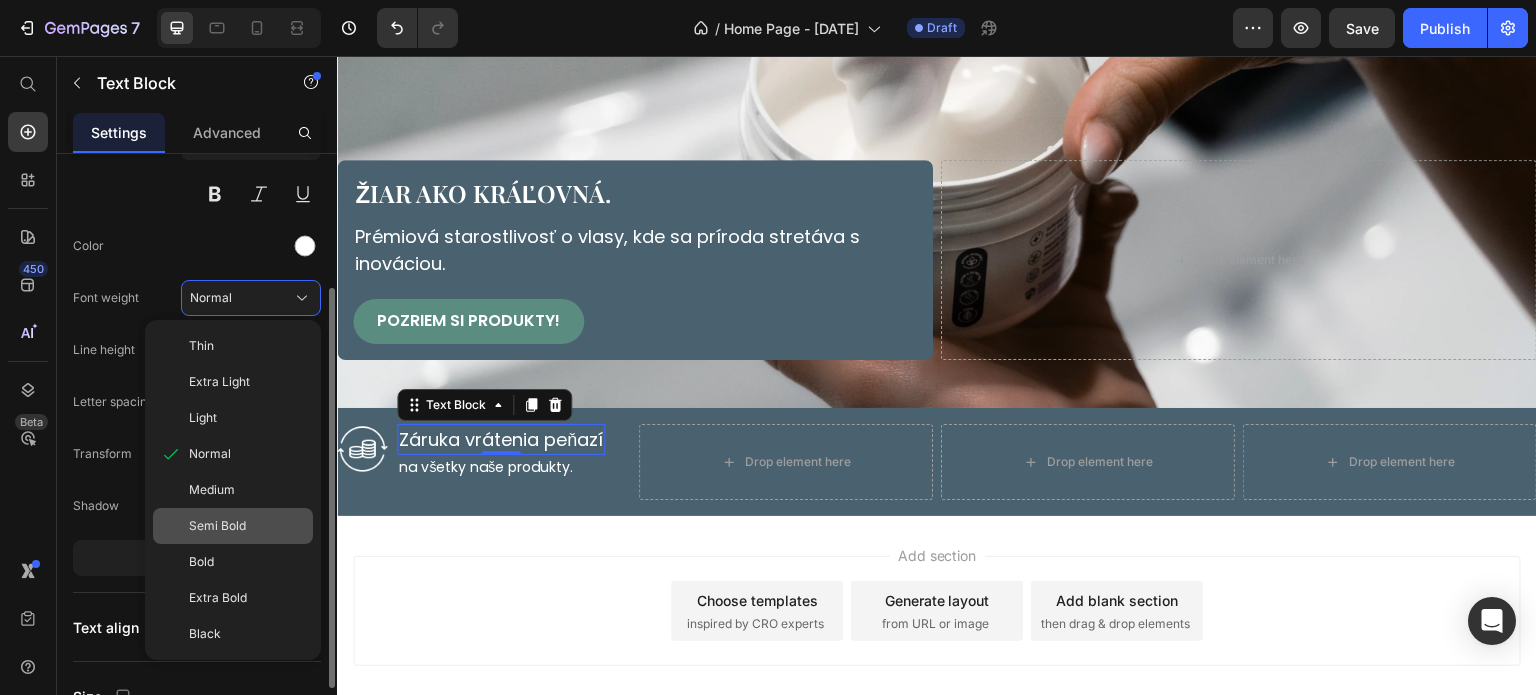 click on "Semi Bold" 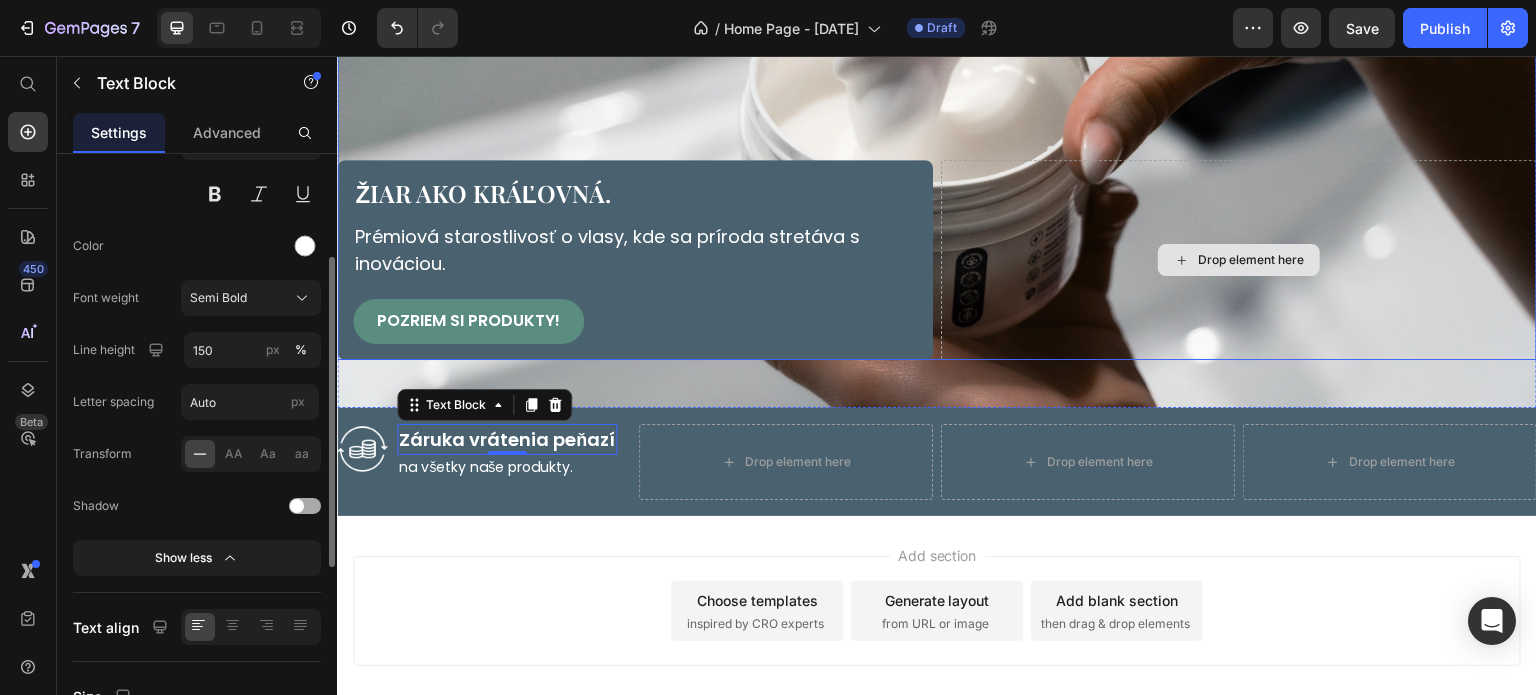 click on "Drop element here" at bounding box center [1239, 260] 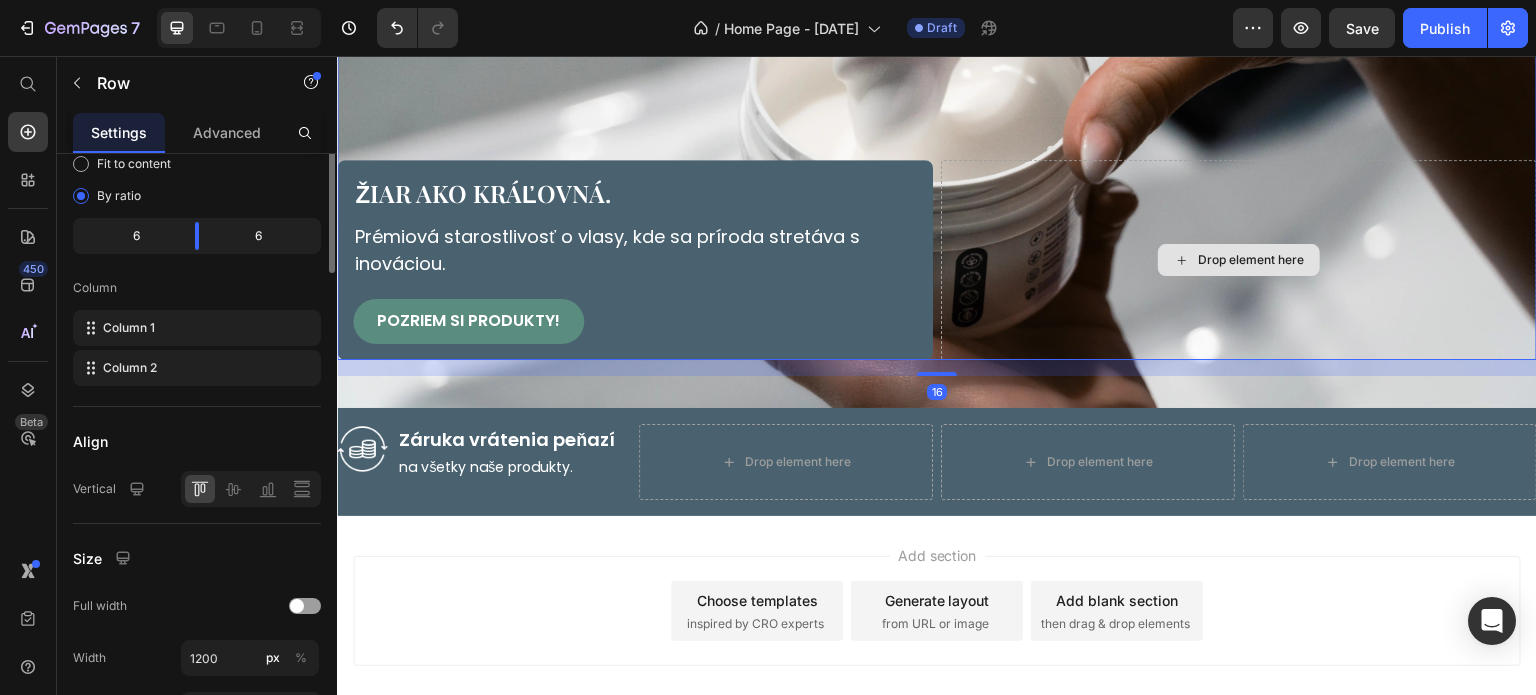 scroll, scrollTop: 0, scrollLeft: 0, axis: both 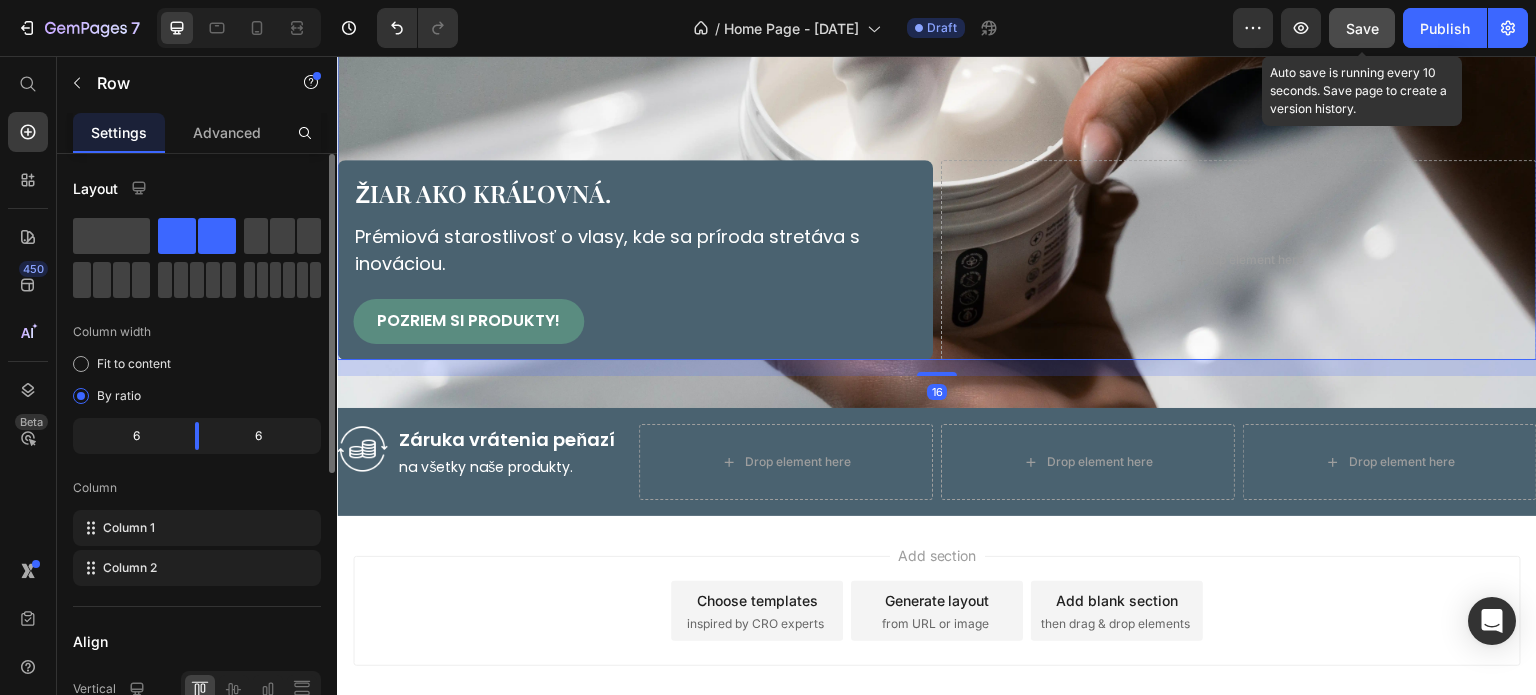 click on "Save" 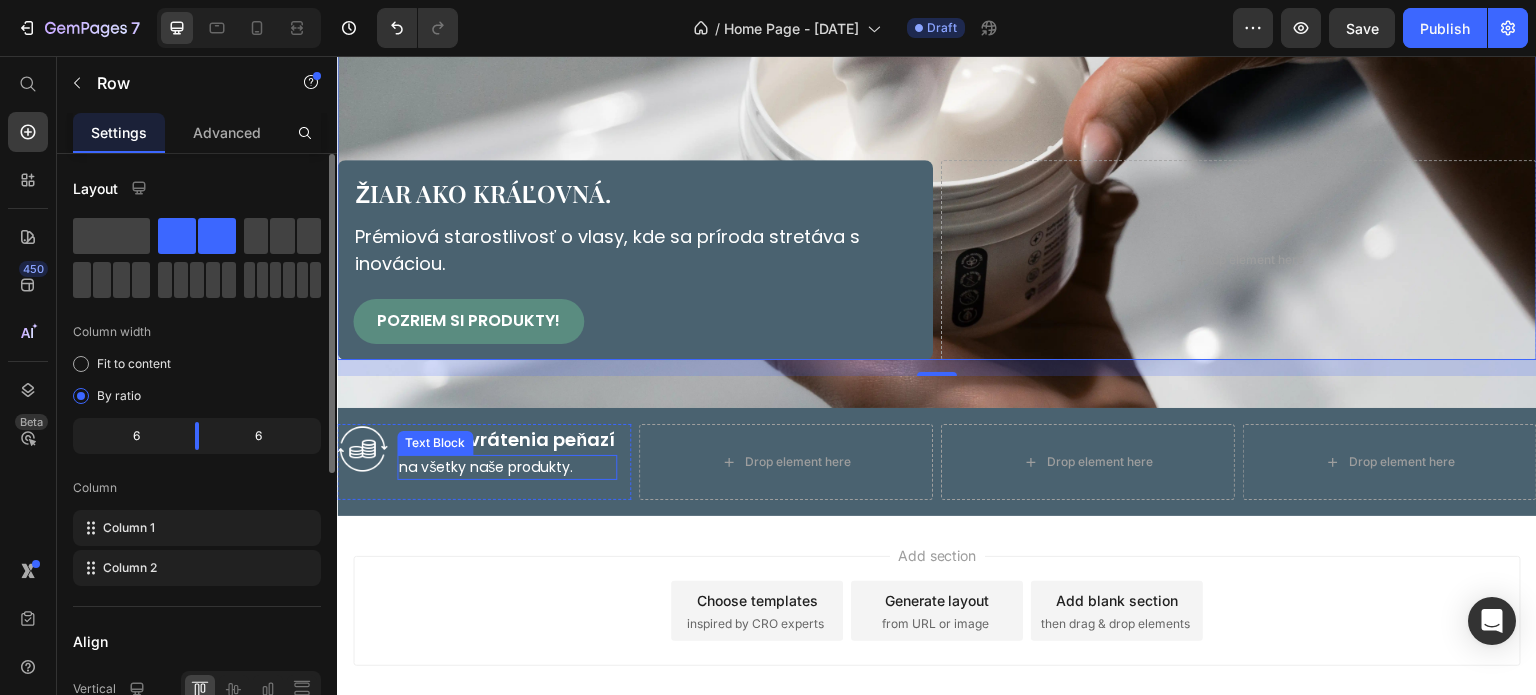 click on "na všetky naše produkty." at bounding box center (507, 467) 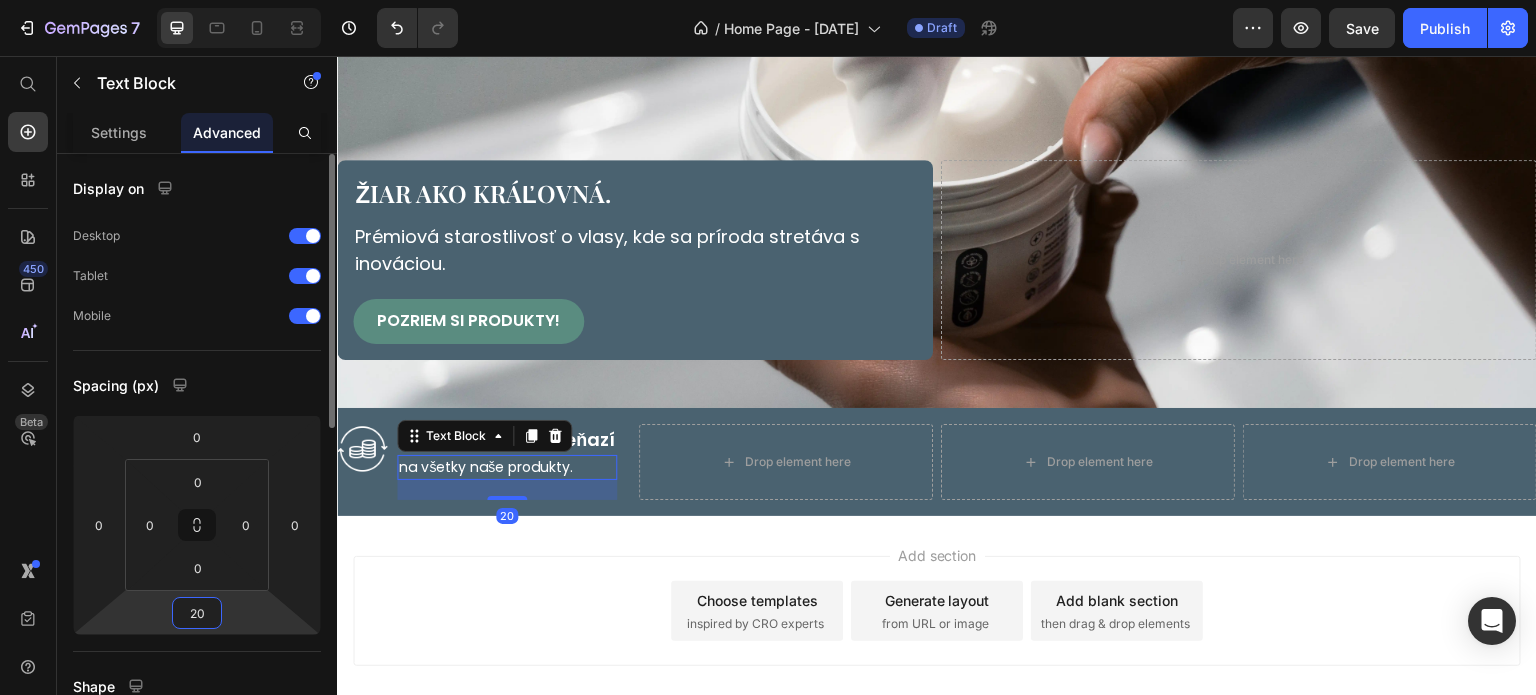 click on "20" at bounding box center (197, 613) 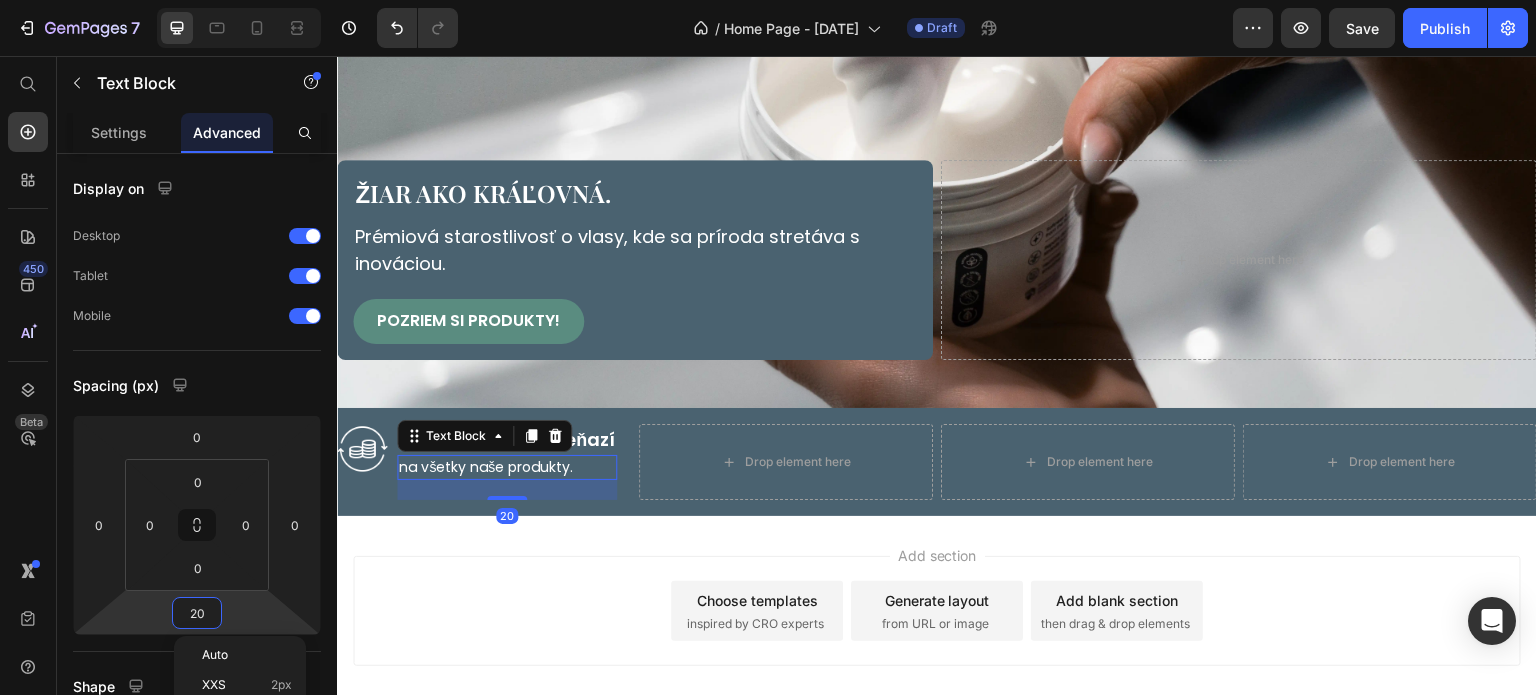 type on "0" 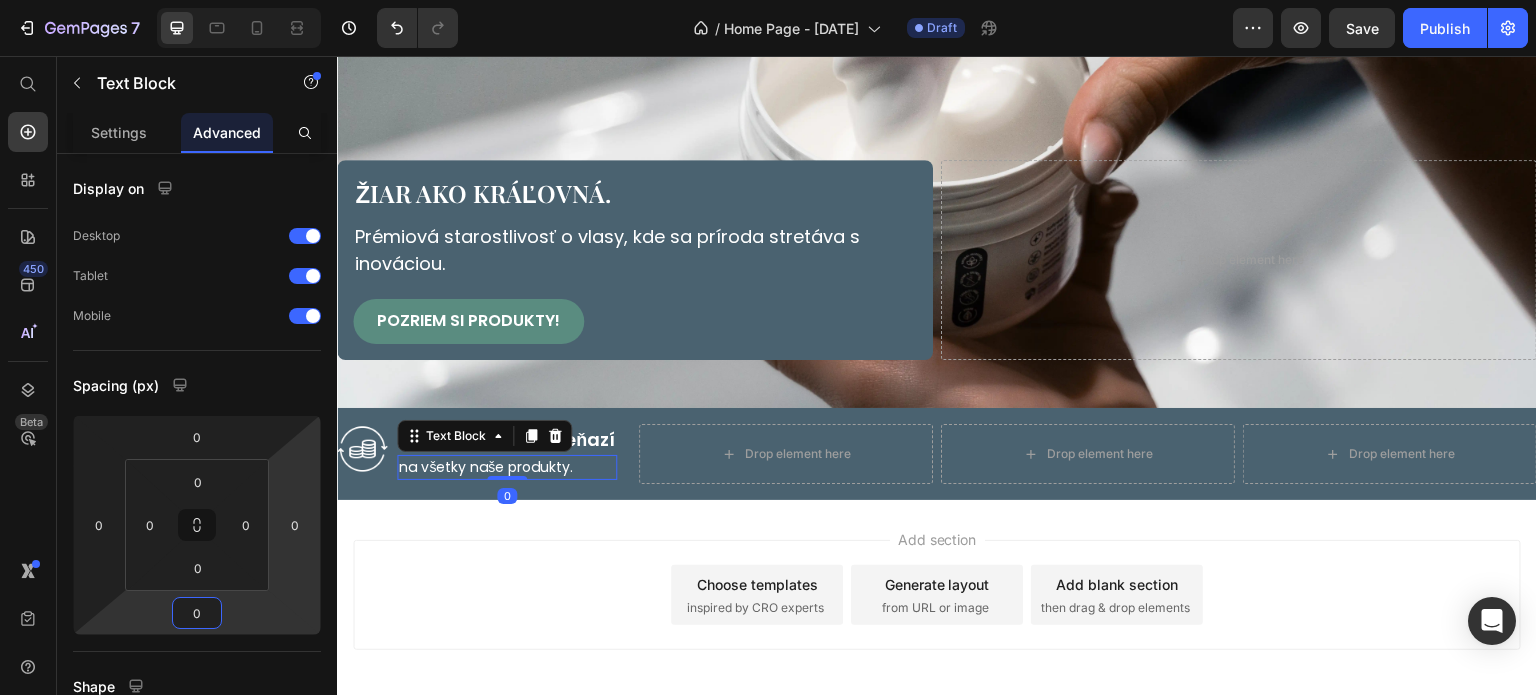 click on "Add section Choose templates inspired by CRO experts Generate layout from URL or image Add blank section then drag & drop elements" at bounding box center (937, 595) 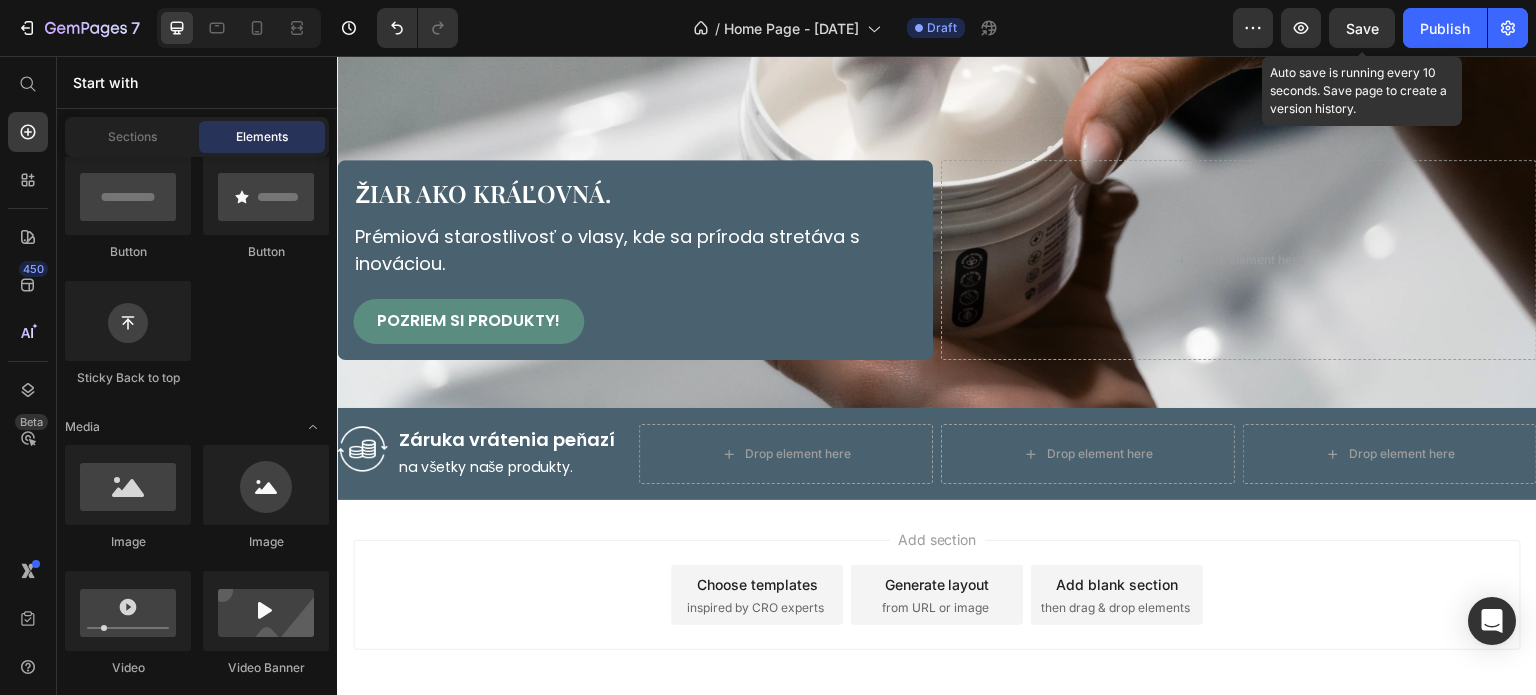 click on "Save" at bounding box center [1362, 28] 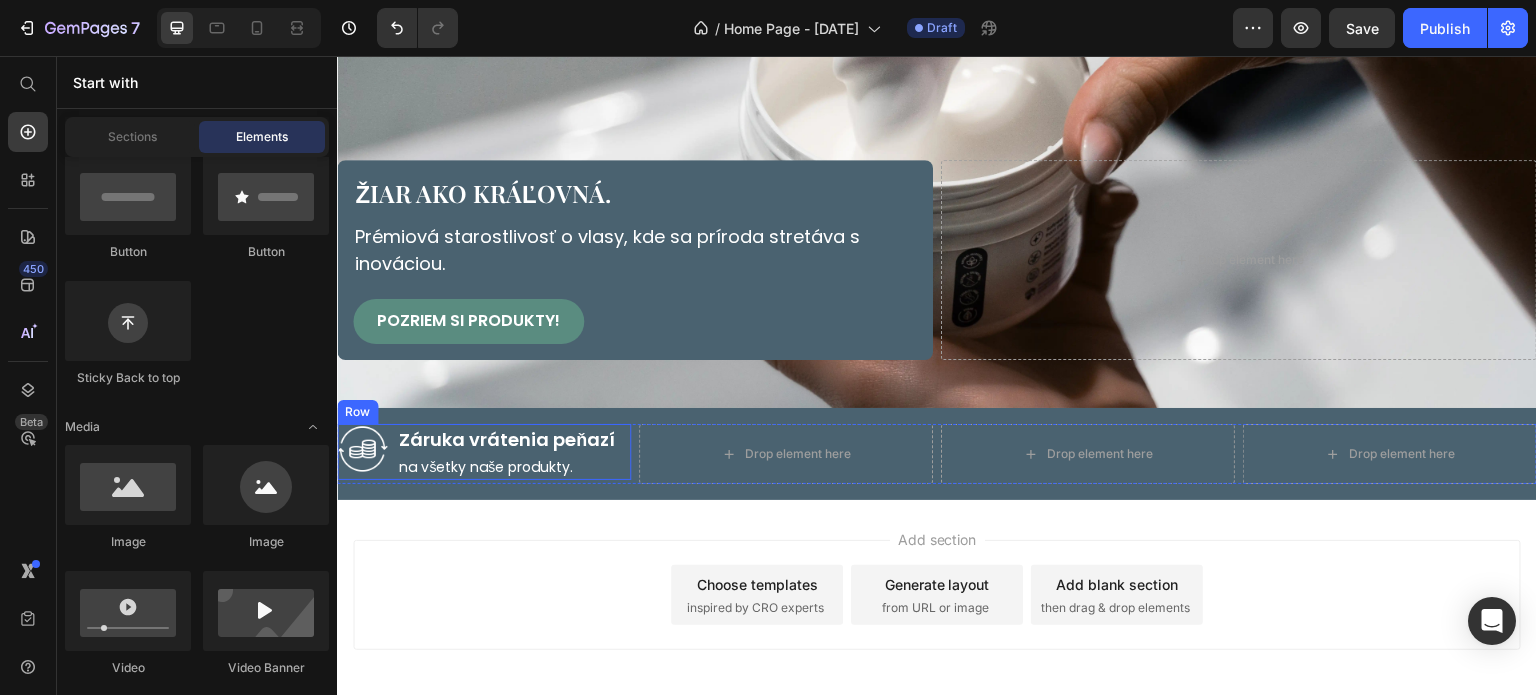click on "Image Záruka vrátenia peňazí Text Block na všetky naše produkty. Text Block Row" at bounding box center [484, 452] 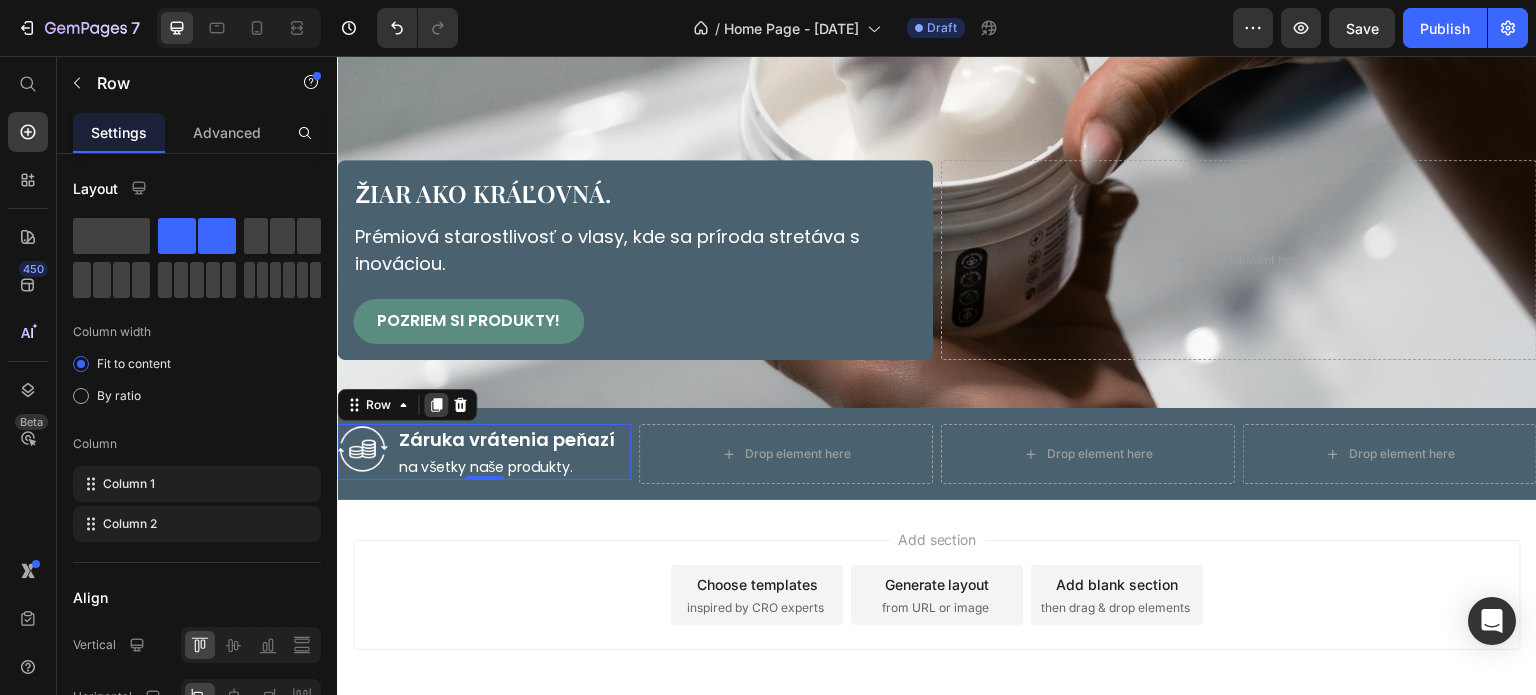 click 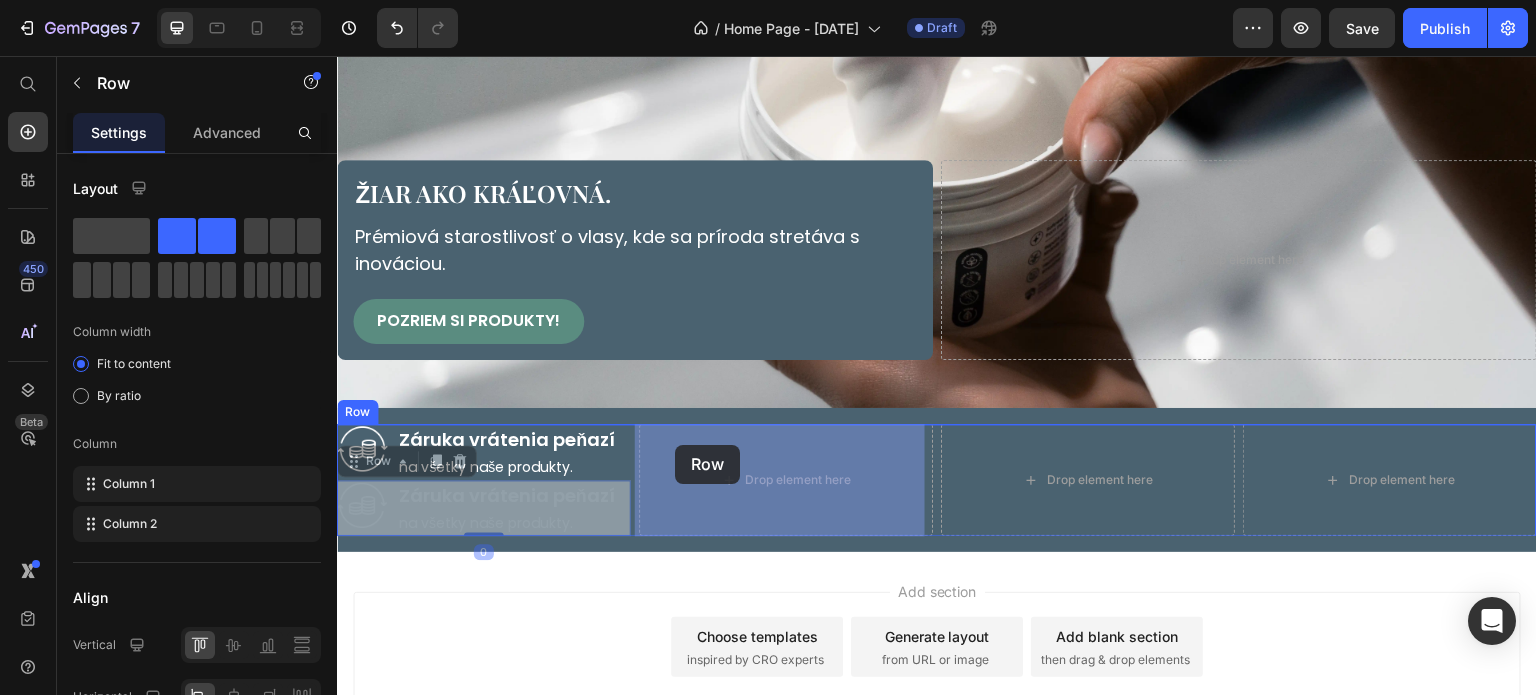 drag, startPoint x: 361, startPoint y: 462, endPoint x: 675, endPoint y: 445, distance: 314.45987 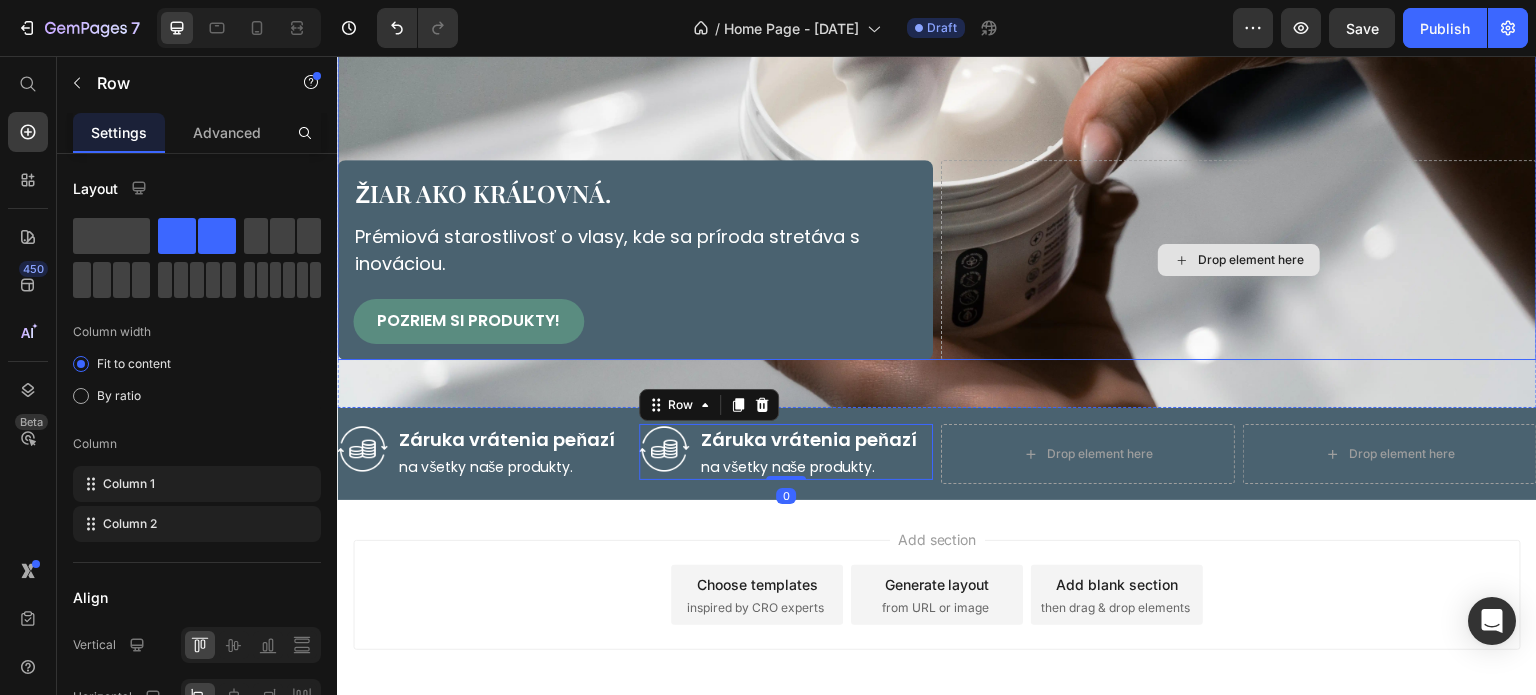 click on "Drop element here" at bounding box center [1239, 260] 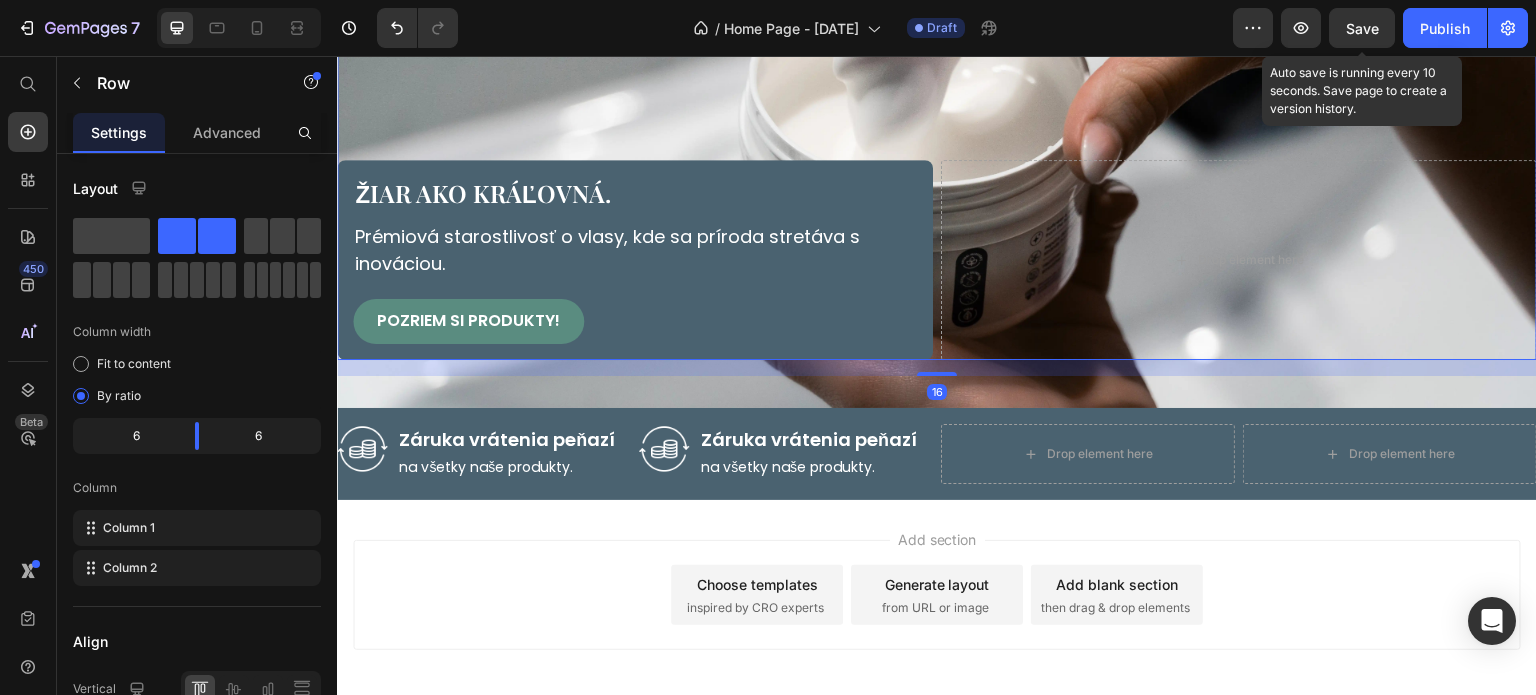click on "Save" at bounding box center (1362, 28) 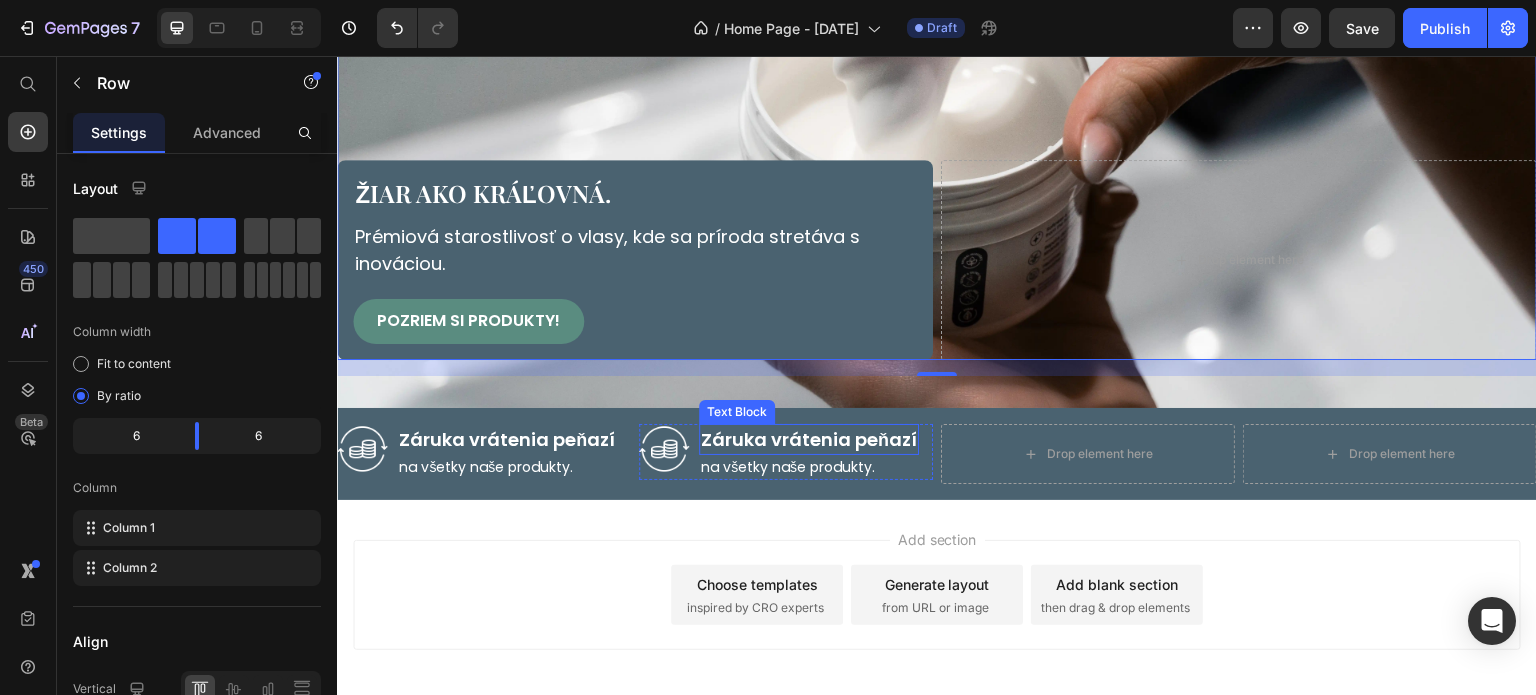 click on "Záruka vrátenia peňazí" at bounding box center [809, 439] 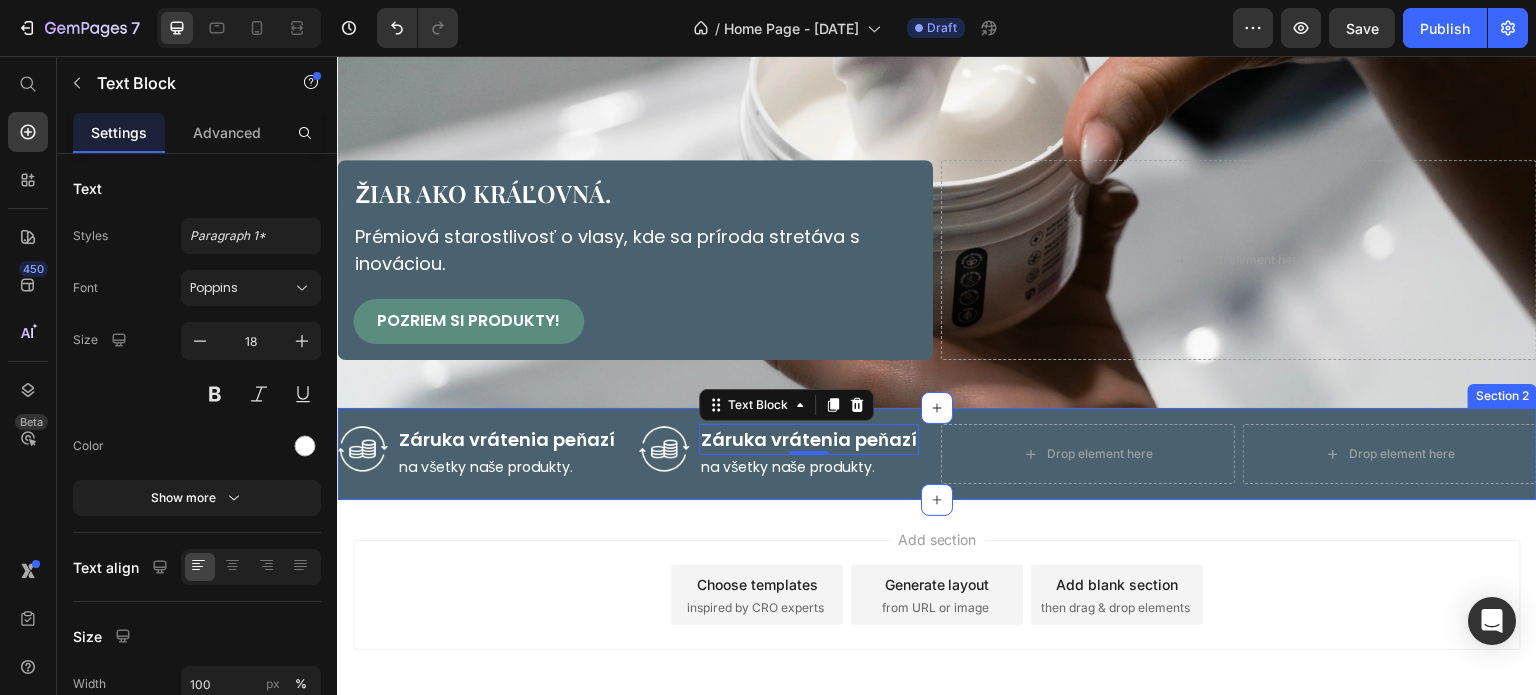 click on "Image Záruka vrátenia peňazí Text Block na všetky naše produkty. Text Block Row Image Záruka vrátenia peňazí Text Block   0 na všetky naše produkty. Text Block Row
Drop element here
Drop element here Row Section 2" at bounding box center (937, 454) 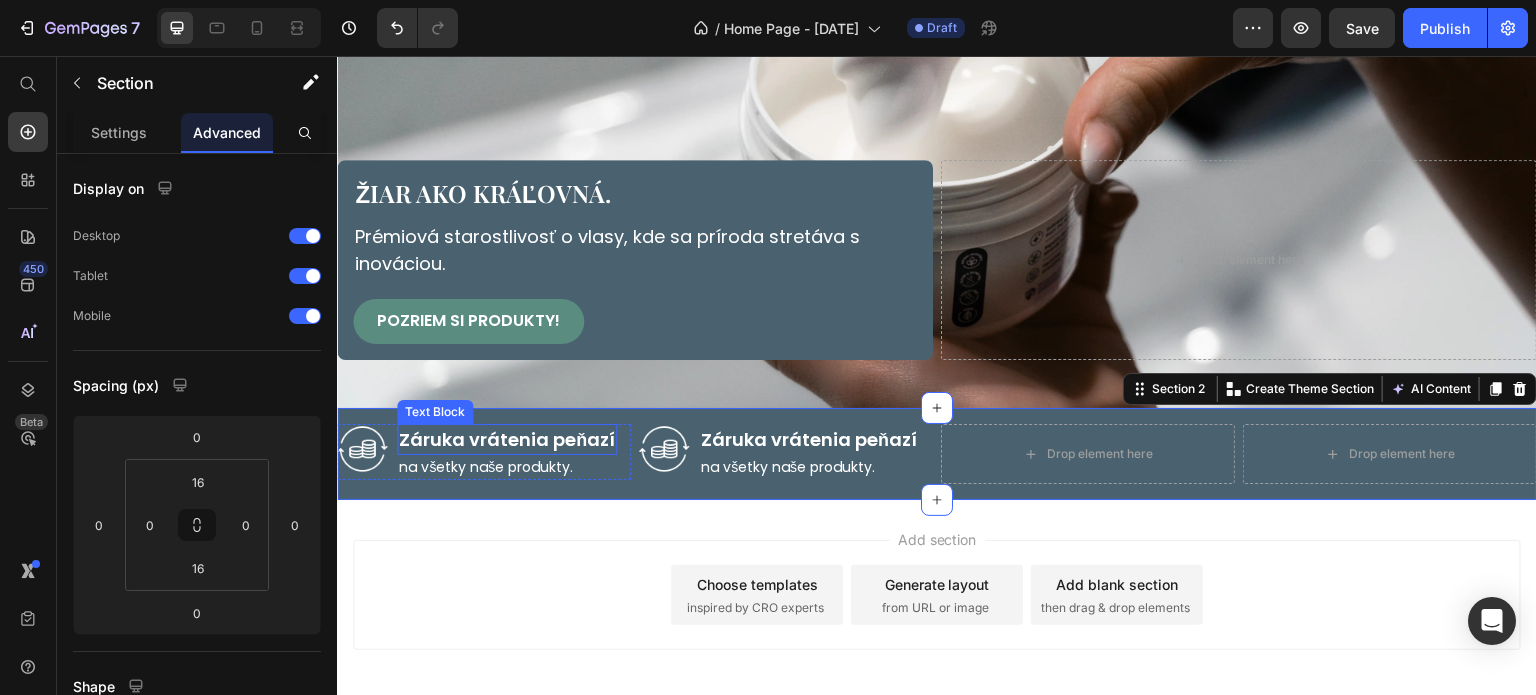 drag, startPoint x: 505, startPoint y: 437, endPoint x: 525, endPoint y: 448, distance: 22.825424 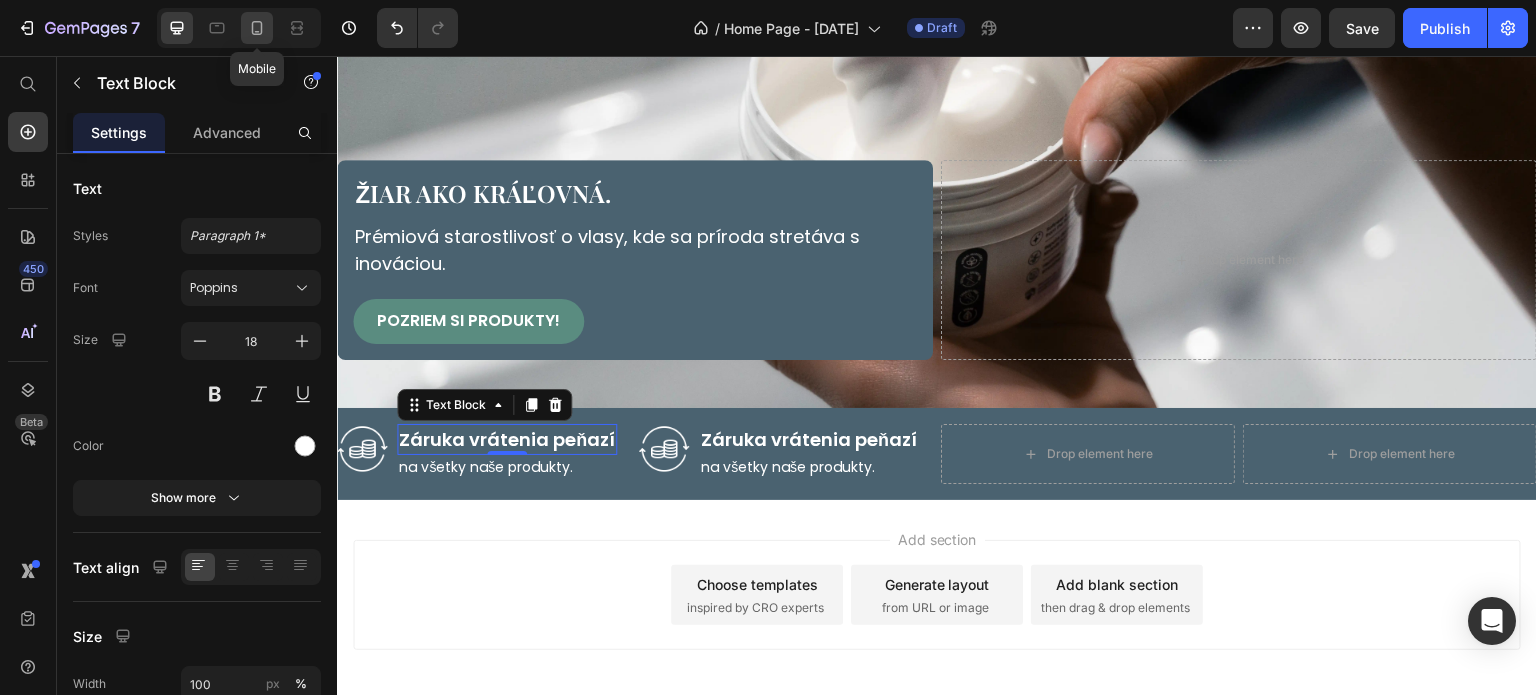 drag, startPoint x: 256, startPoint y: 18, endPoint x: 153, endPoint y: 113, distance: 140.12137 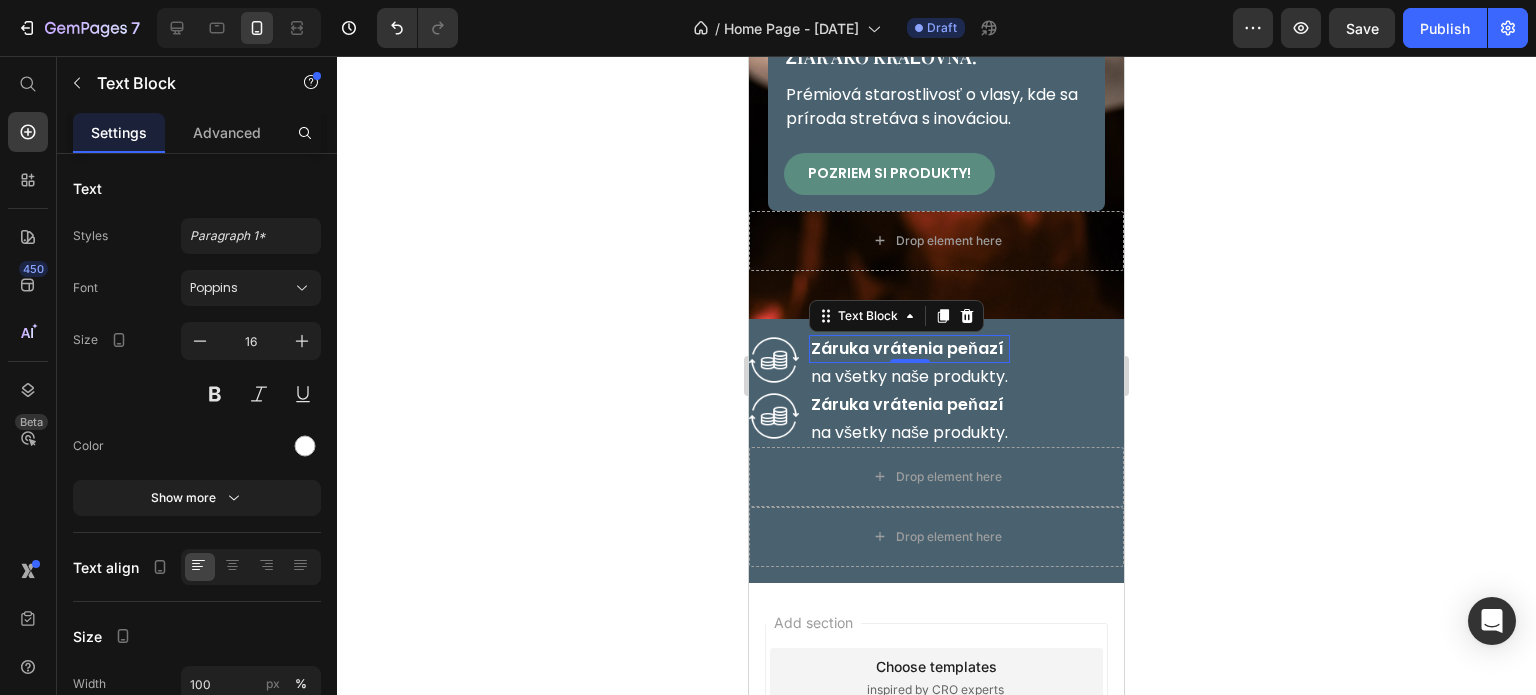 scroll, scrollTop: 625, scrollLeft: 0, axis: vertical 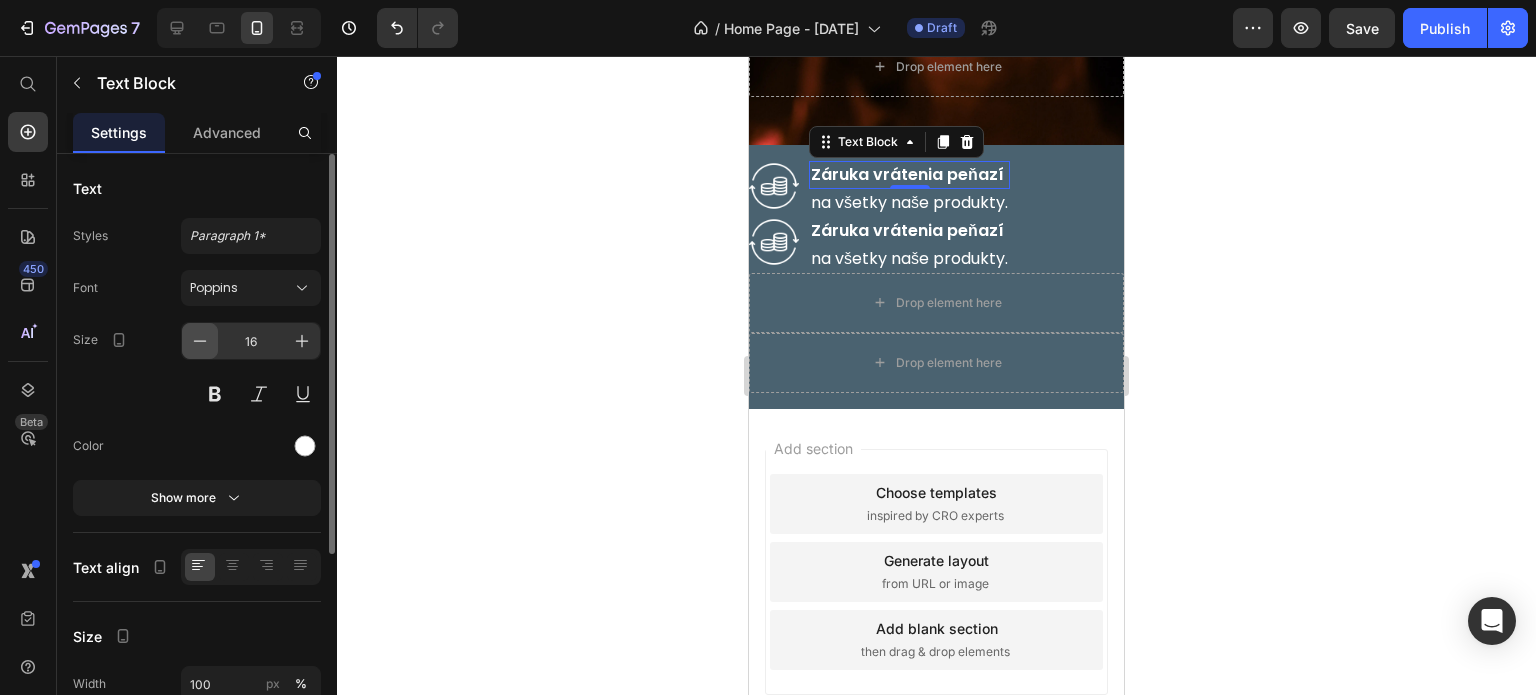 click 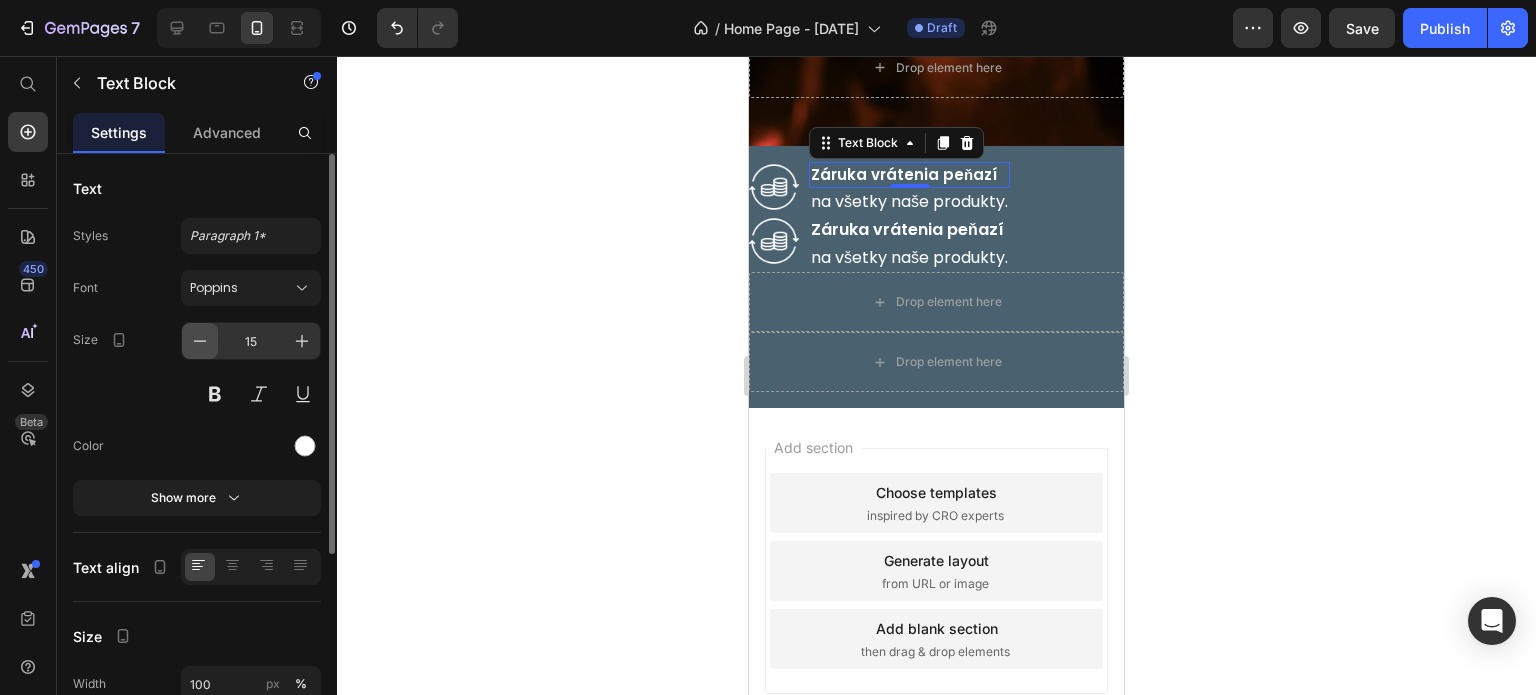 click 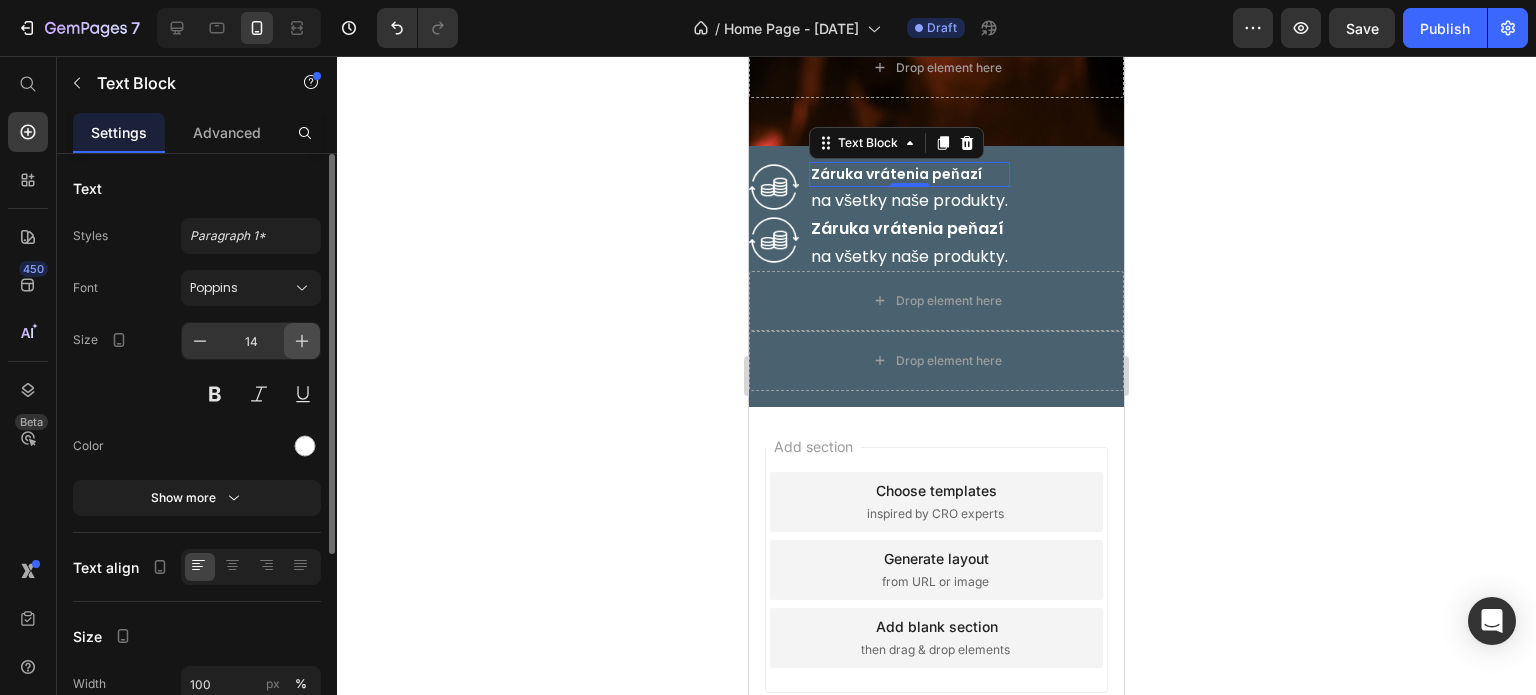 scroll, scrollTop: 622, scrollLeft: 0, axis: vertical 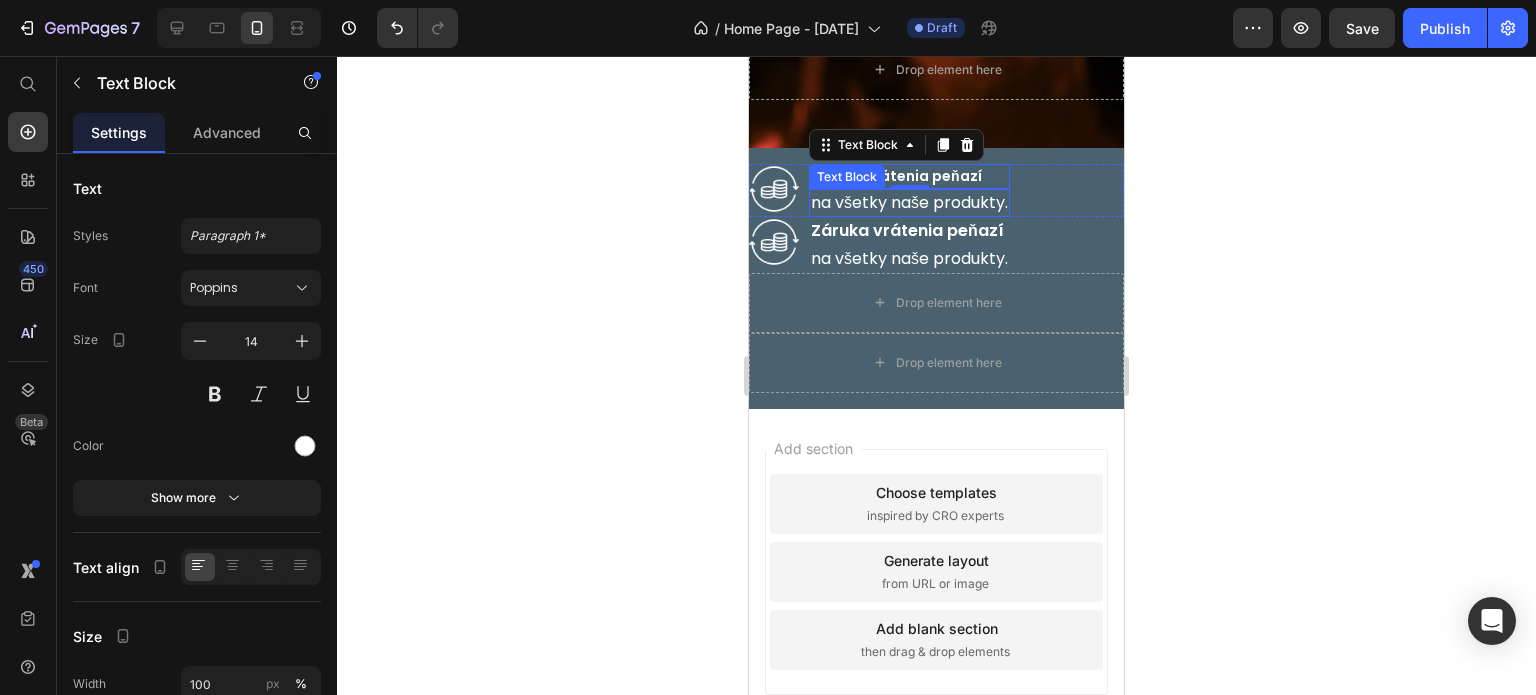 click on "na všetky naše produkty." at bounding box center (909, 203) 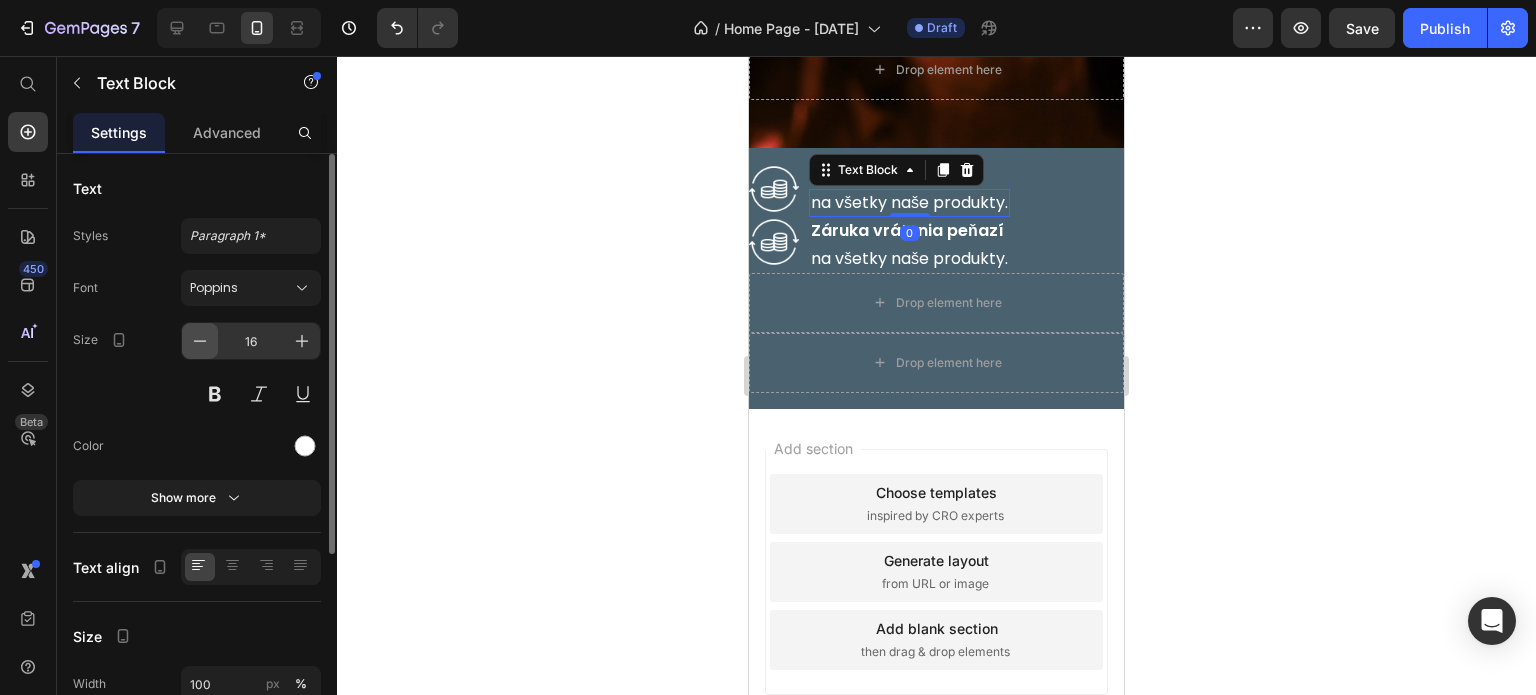 click 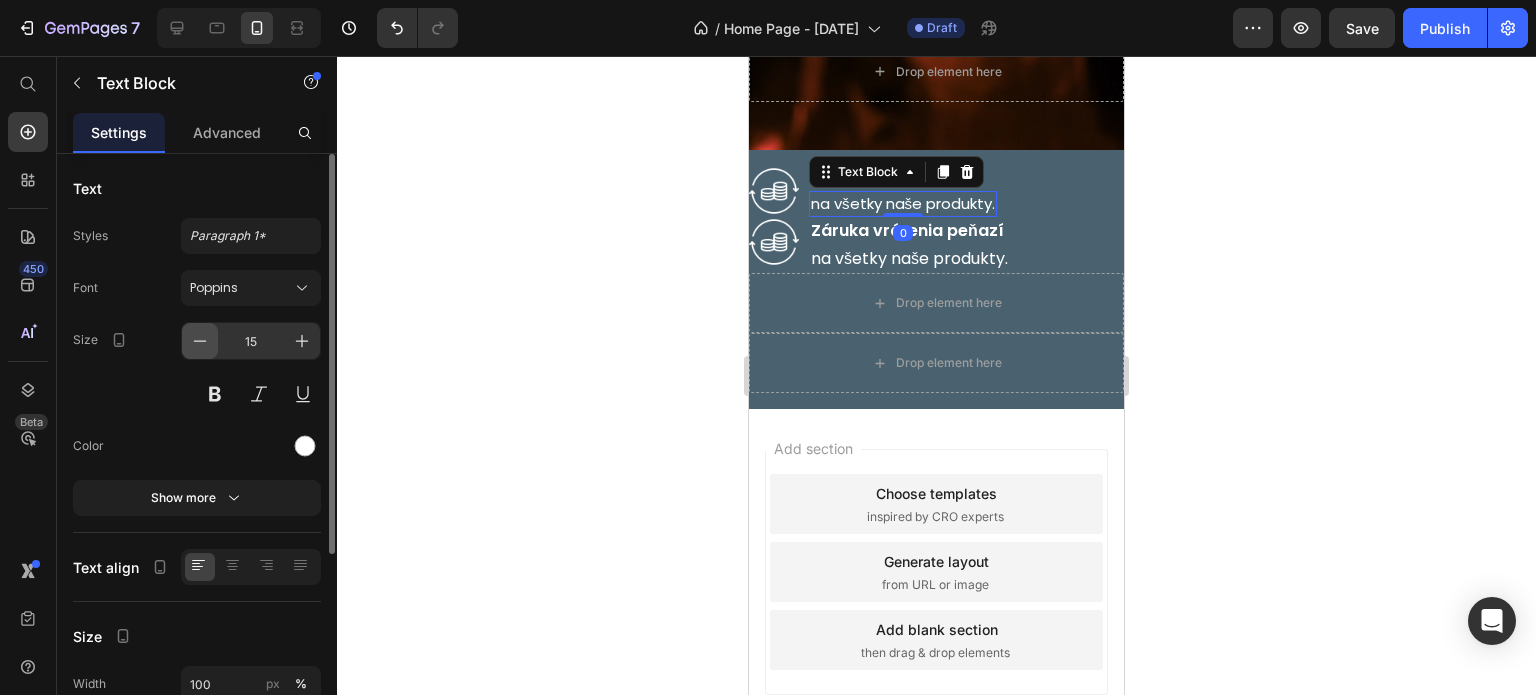 click 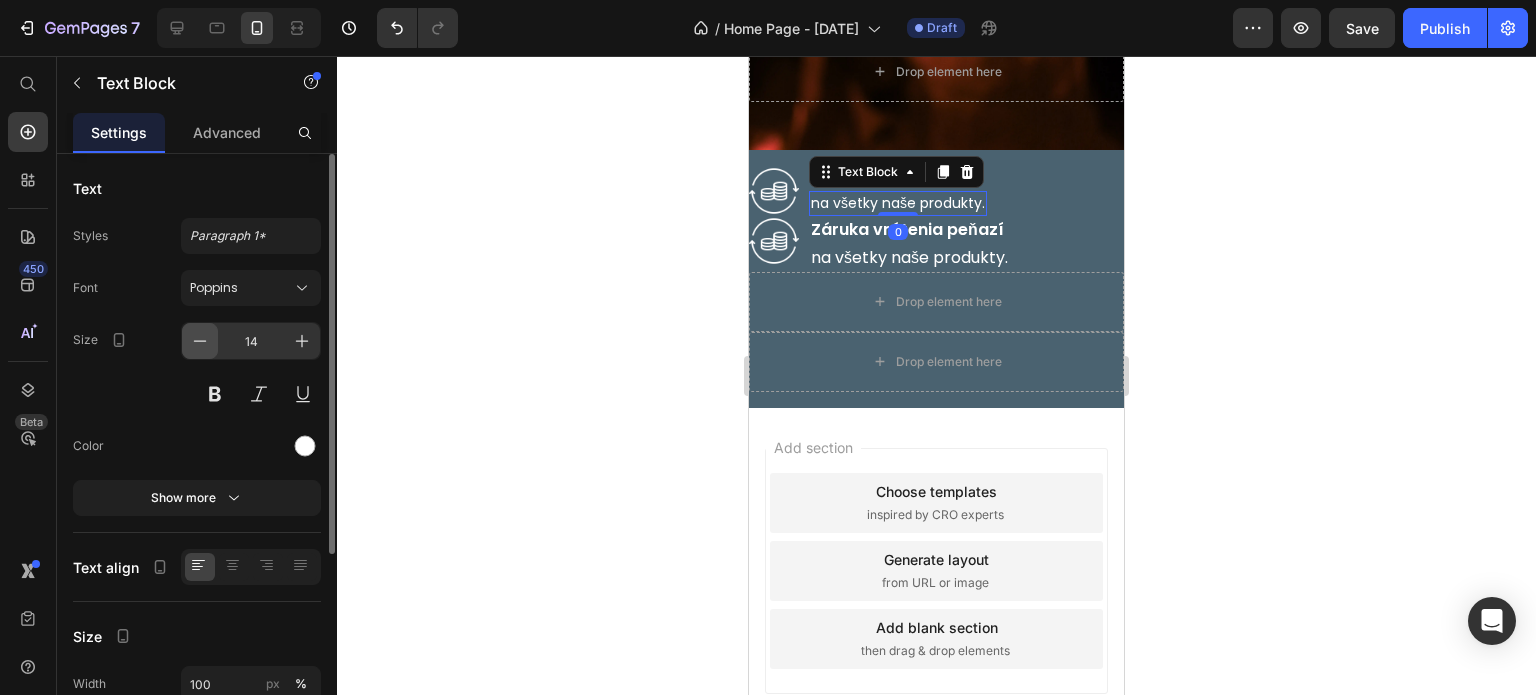 scroll, scrollTop: 619, scrollLeft: 0, axis: vertical 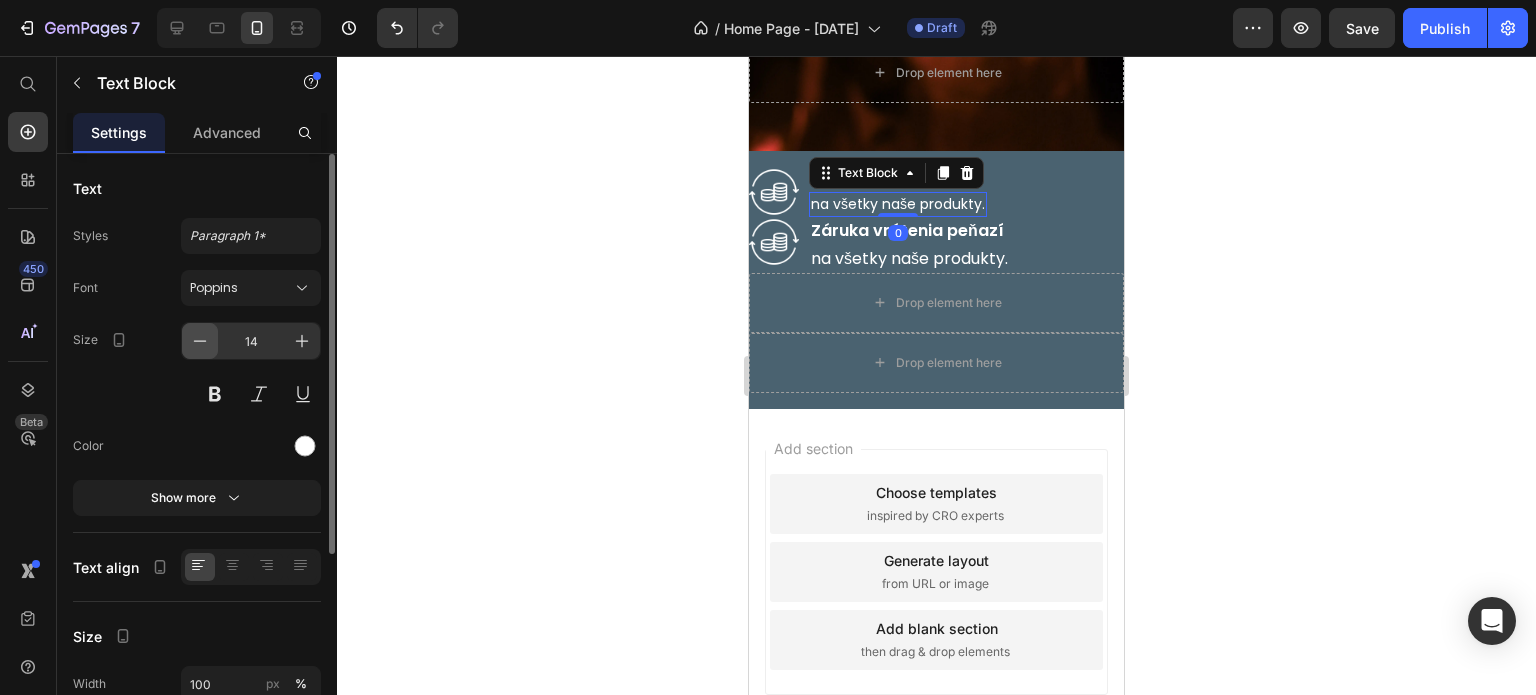 click 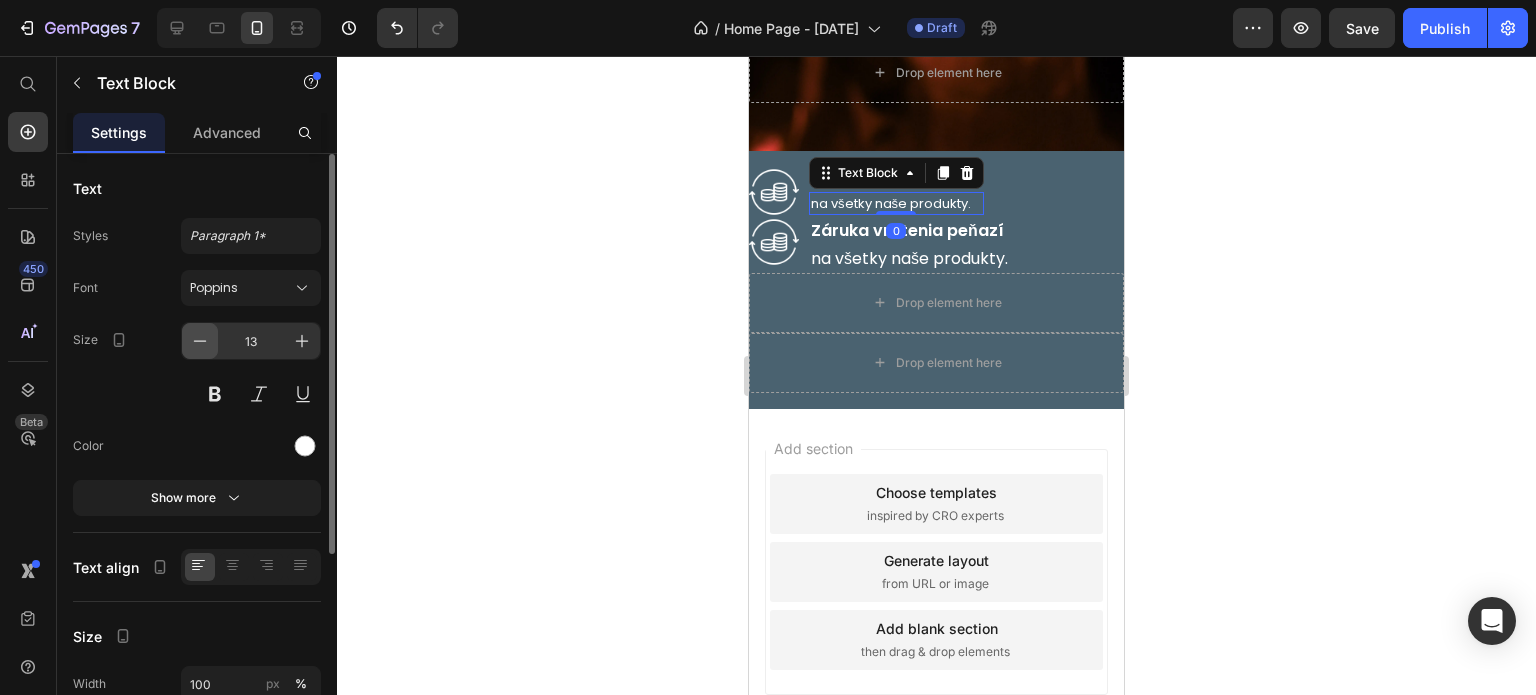 click 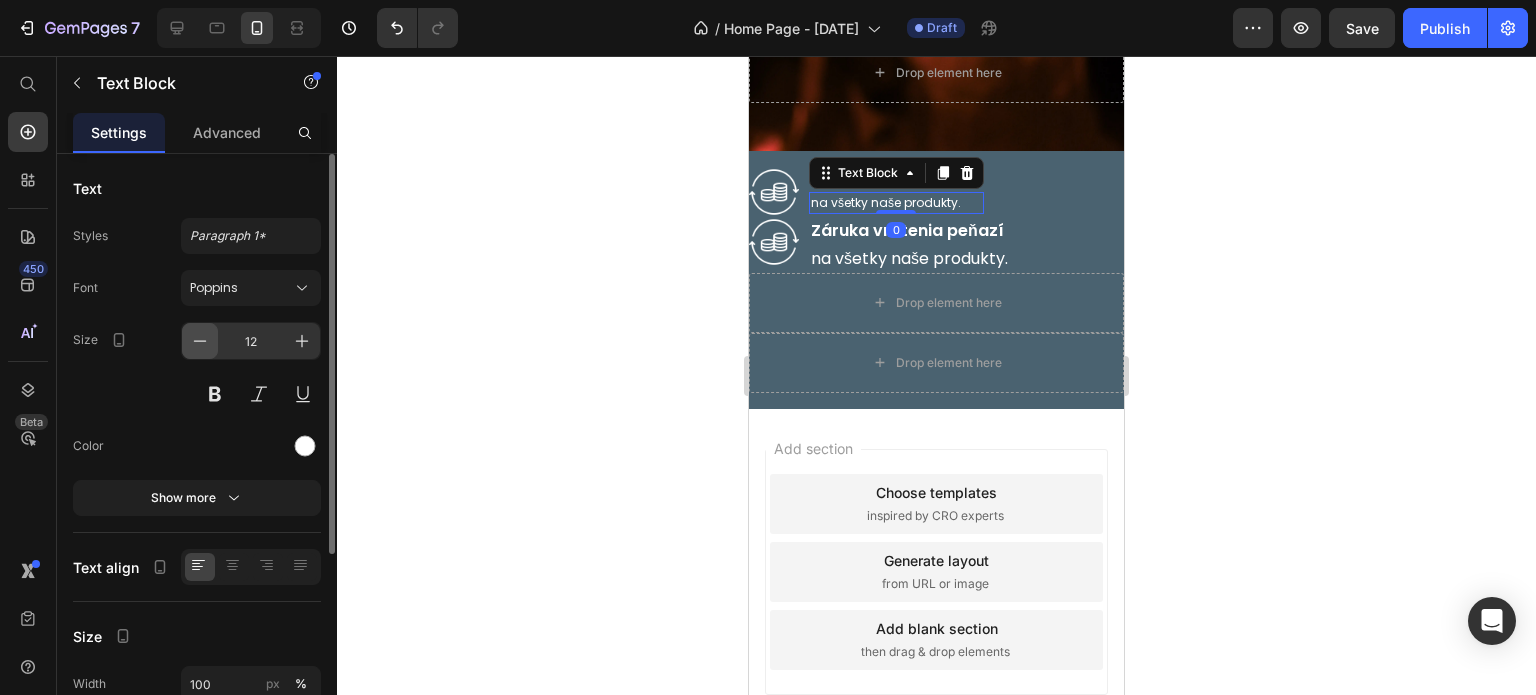 click 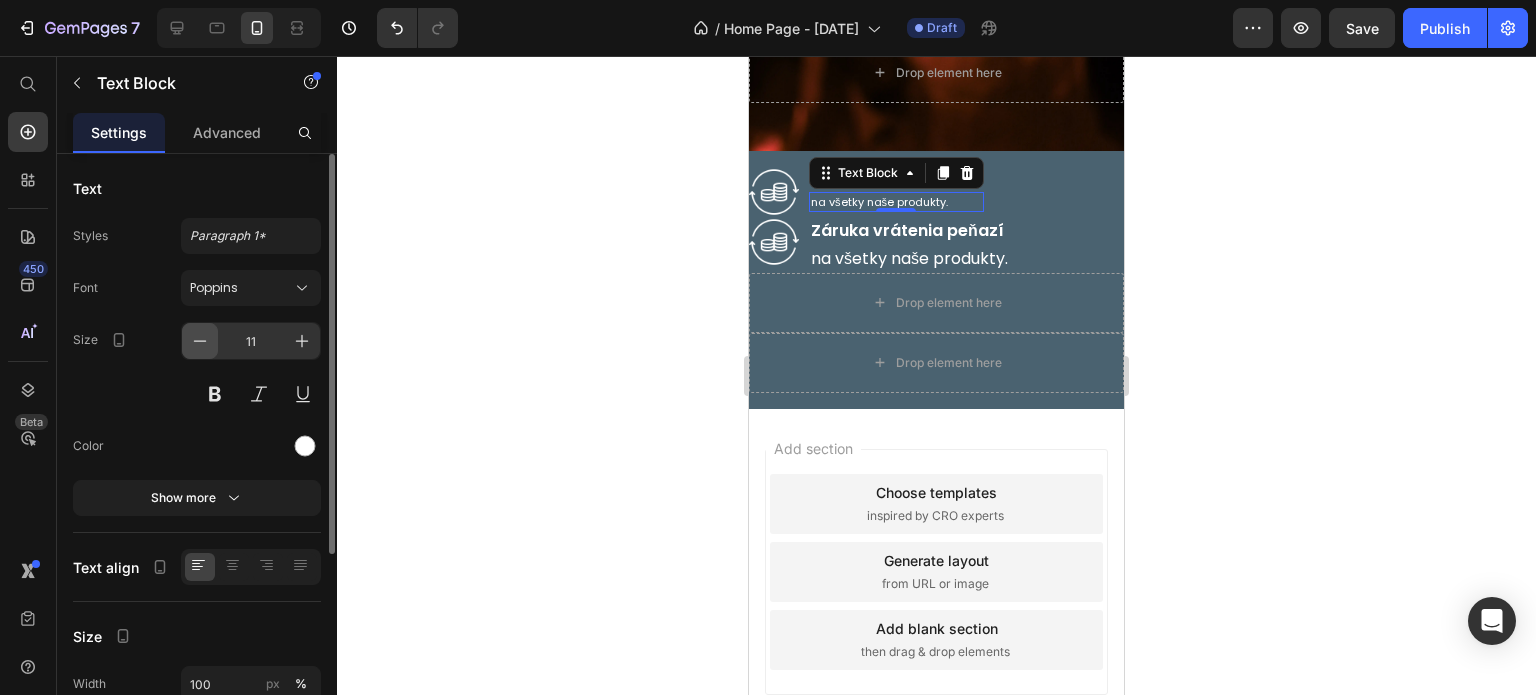 click 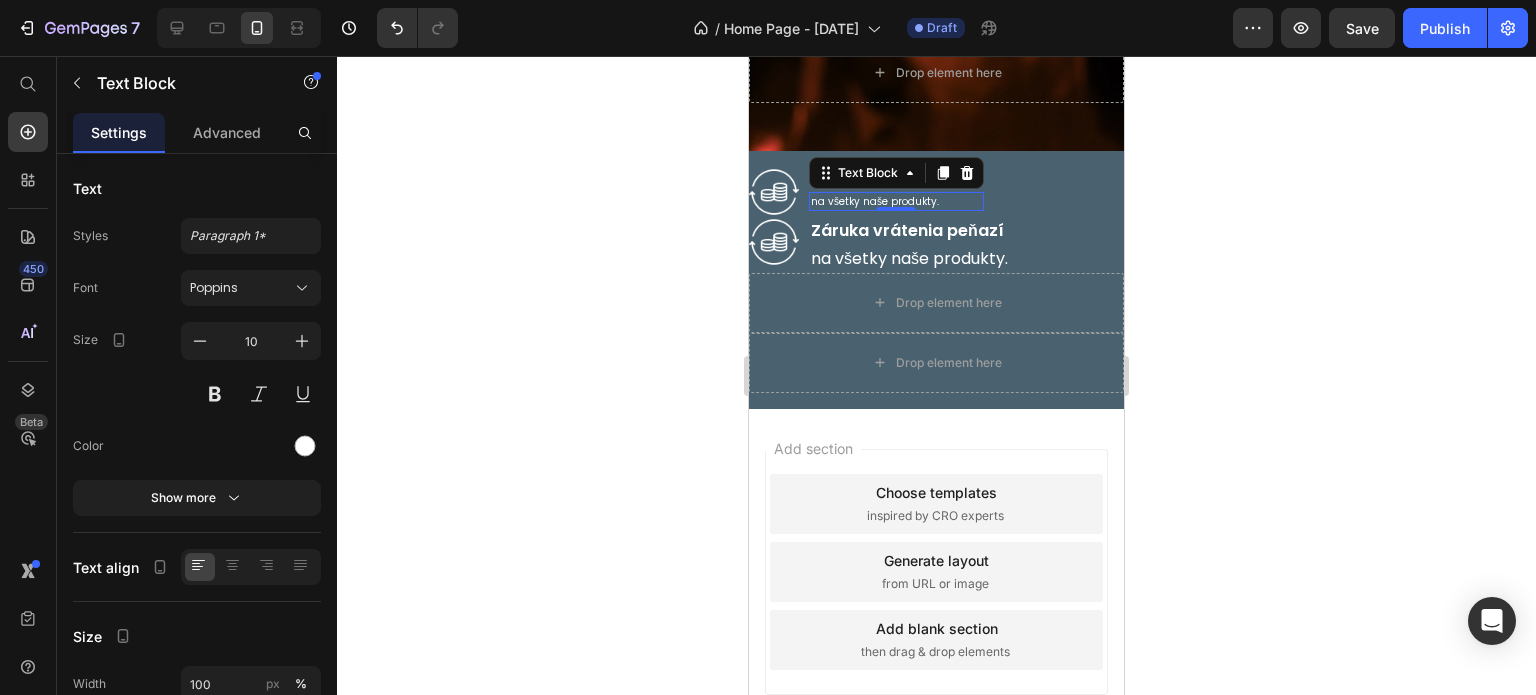 click 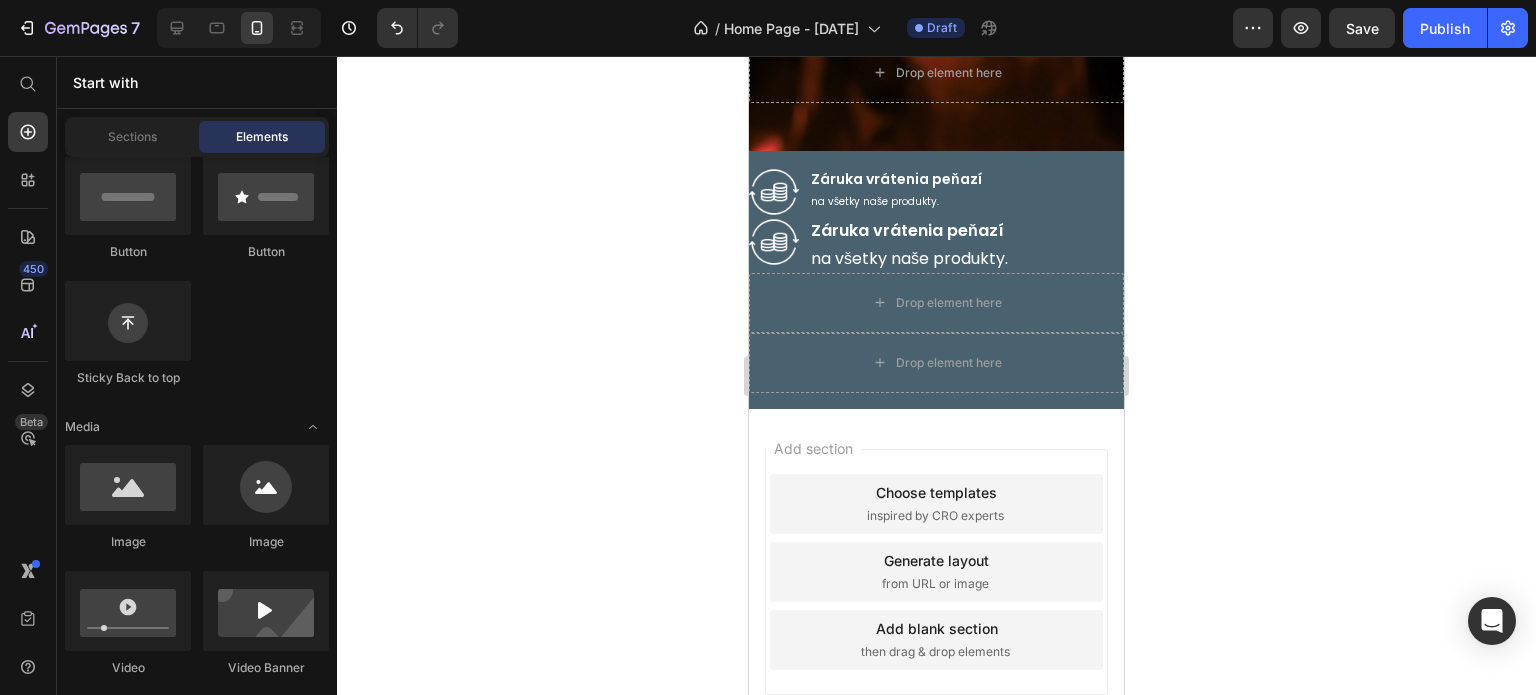 click 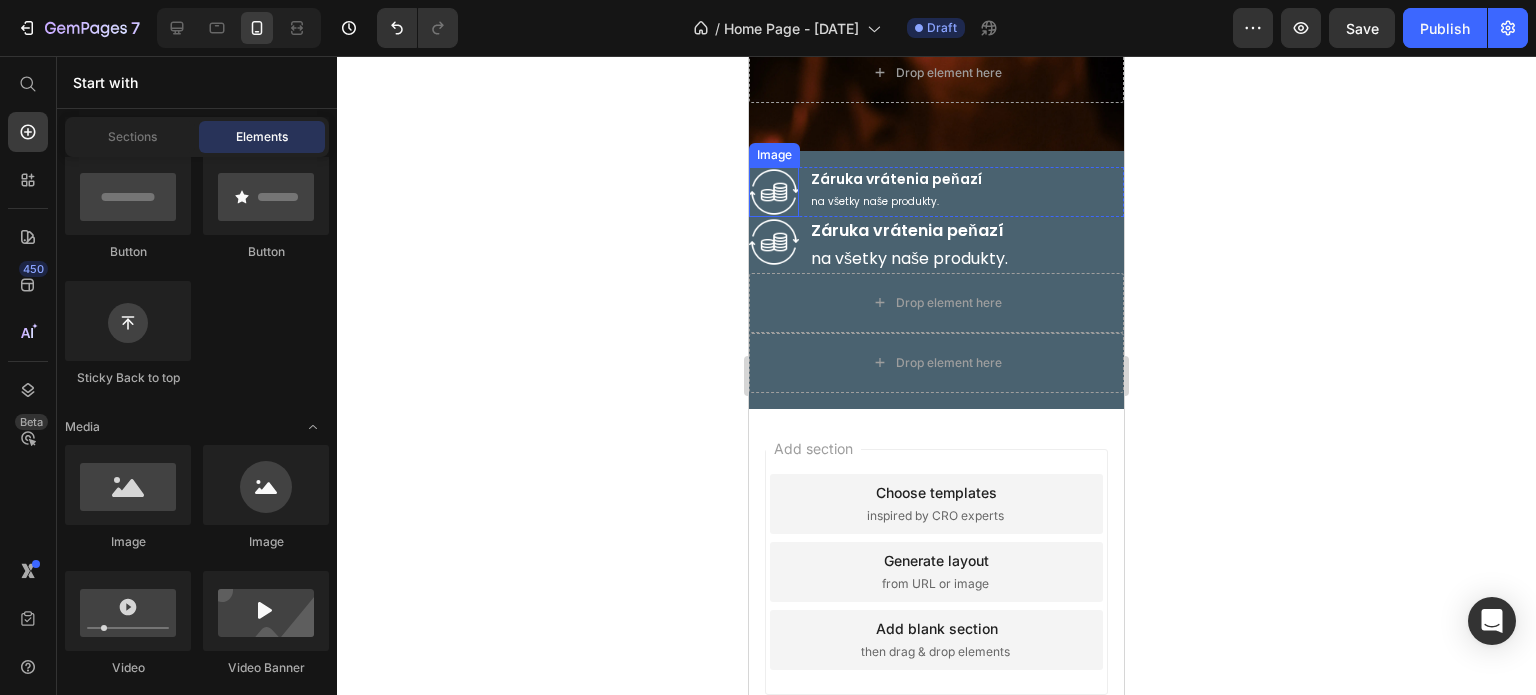 click at bounding box center [774, 192] 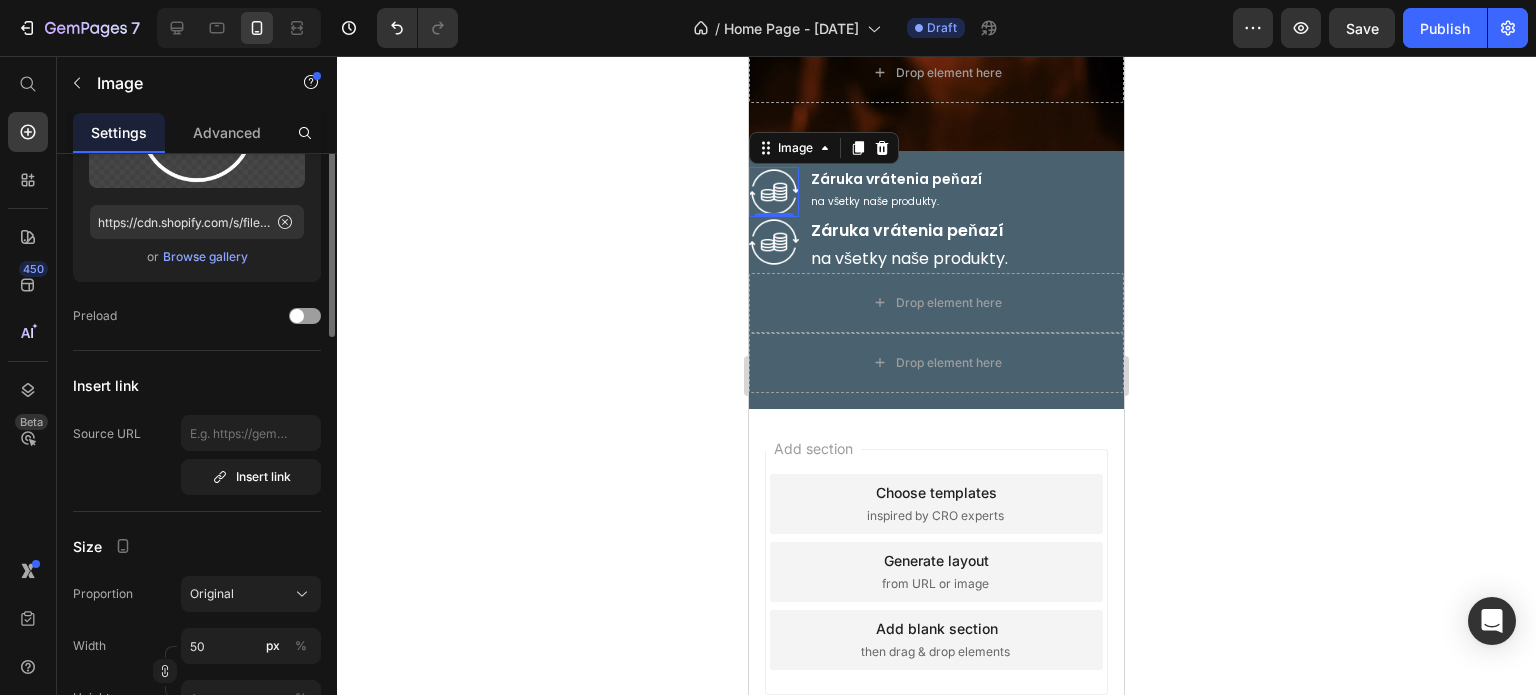 scroll, scrollTop: 300, scrollLeft: 0, axis: vertical 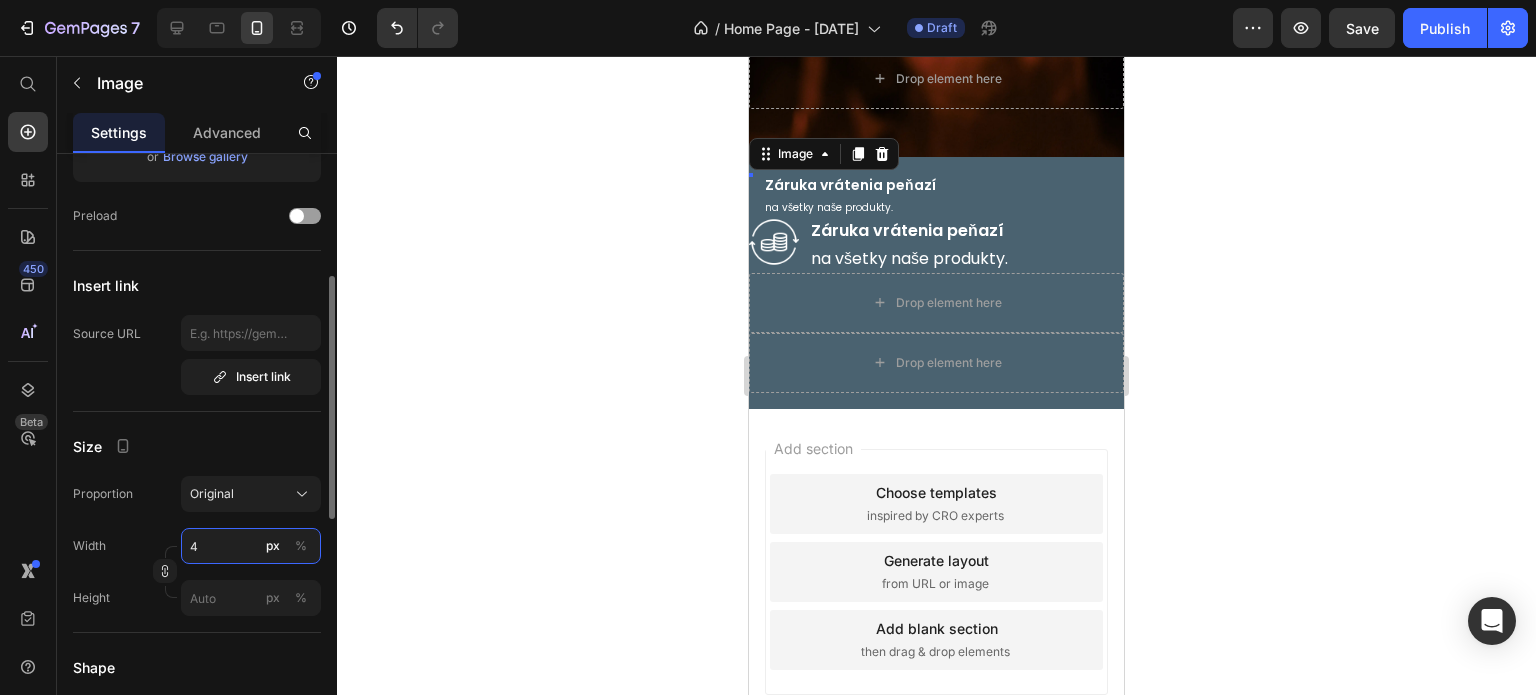 type on "40" 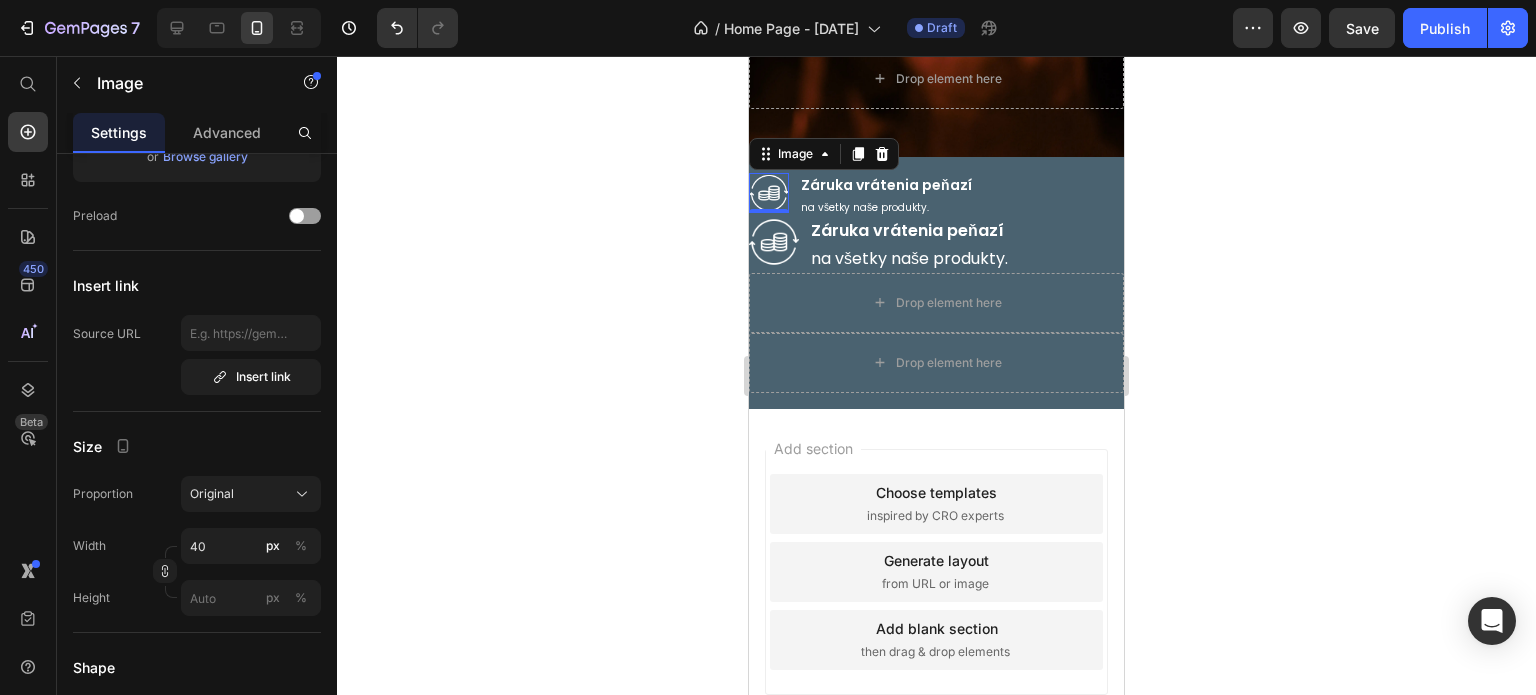 click 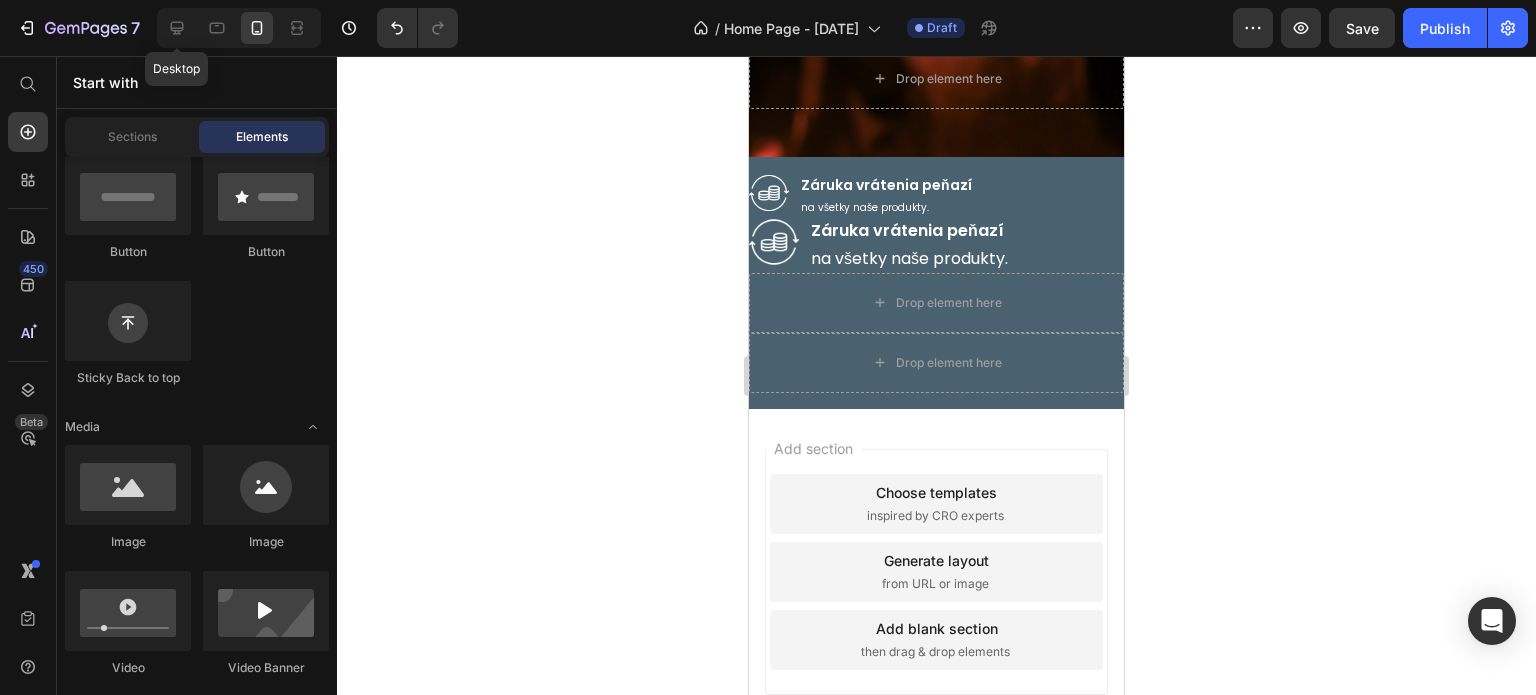 drag, startPoint x: 186, startPoint y: 17, endPoint x: 280, endPoint y: 31, distance: 95.036835 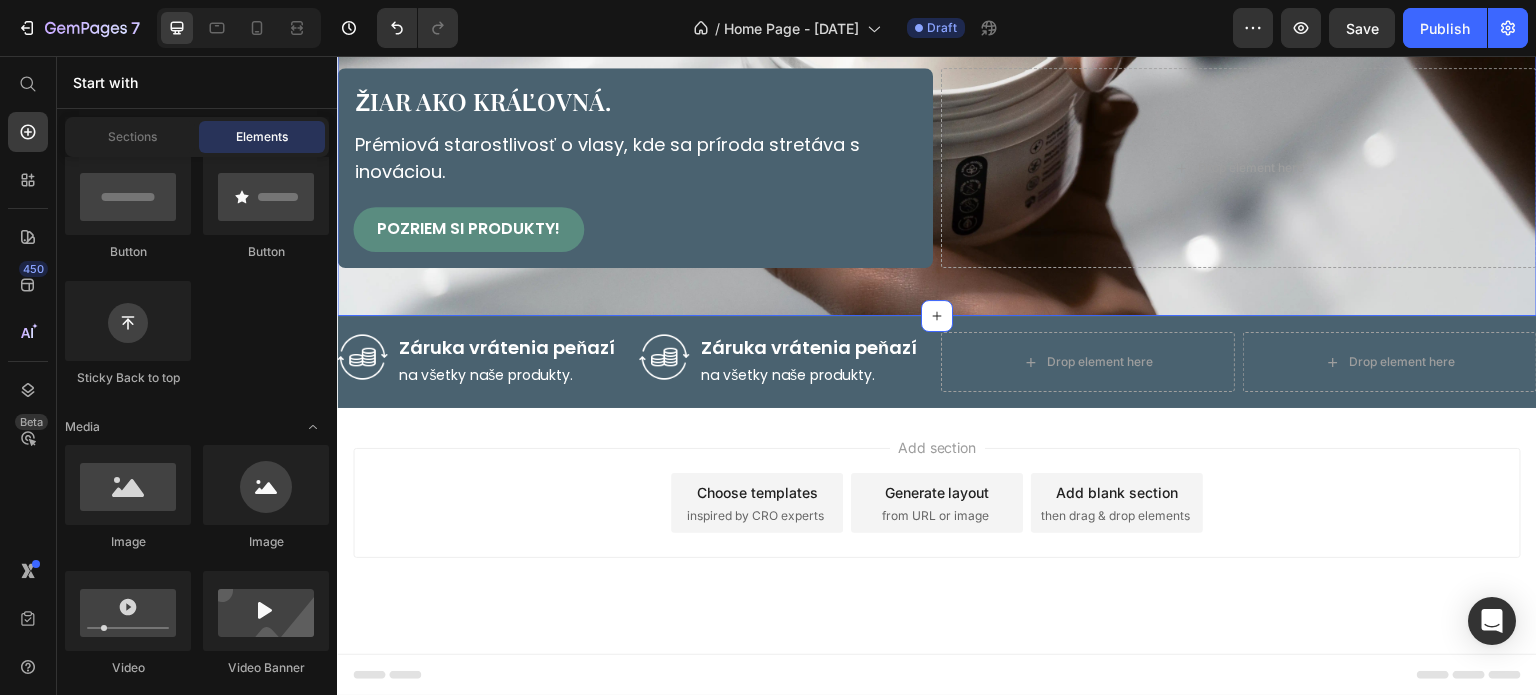 scroll, scrollTop: 411, scrollLeft: 0, axis: vertical 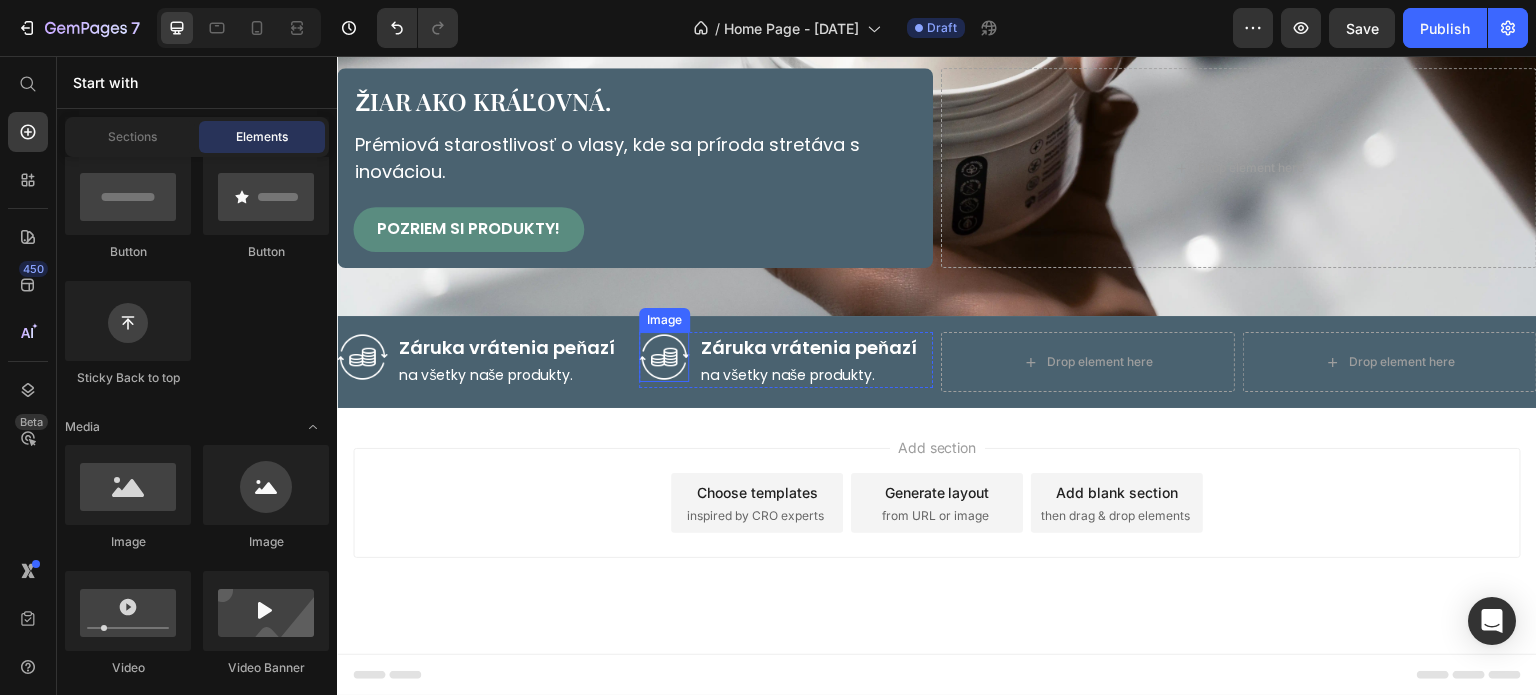 click at bounding box center (664, 357) 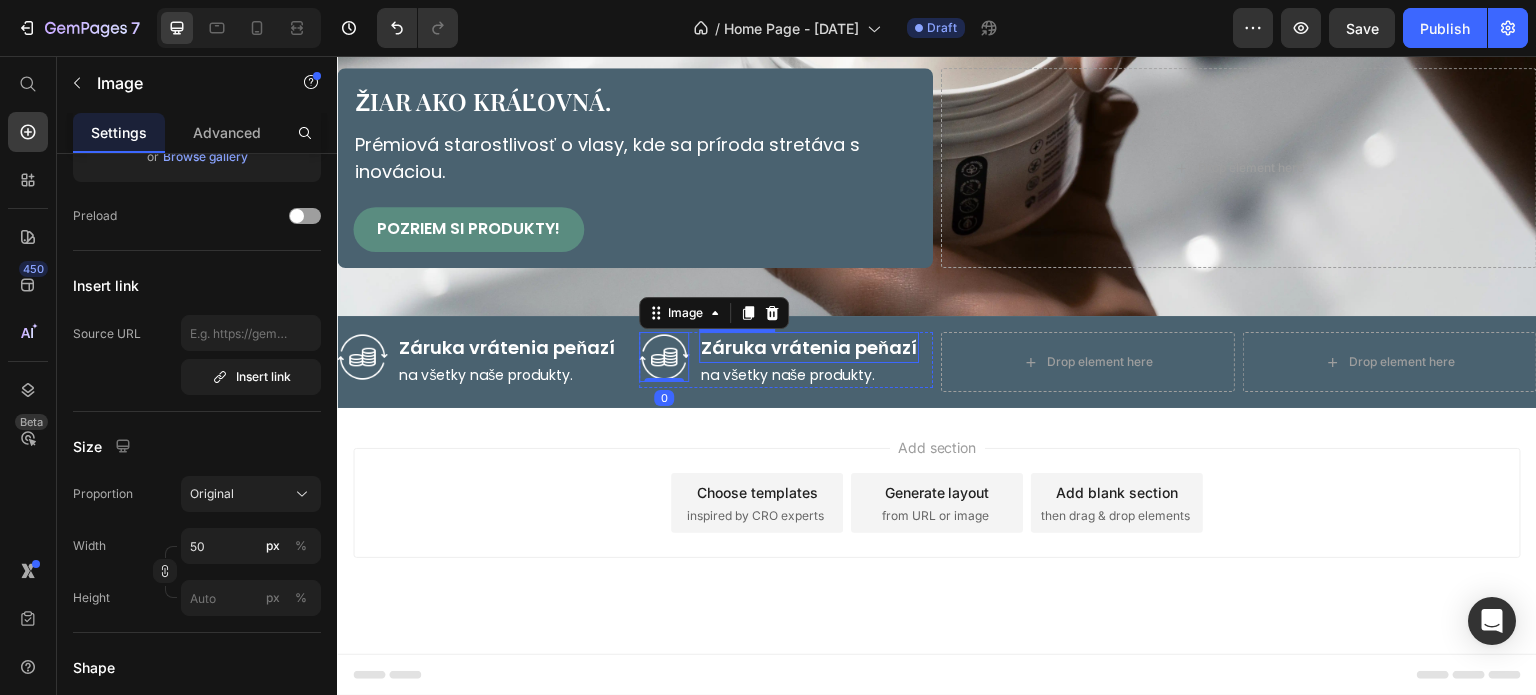 click on "Záruka vrátenia peňazí" at bounding box center [809, 347] 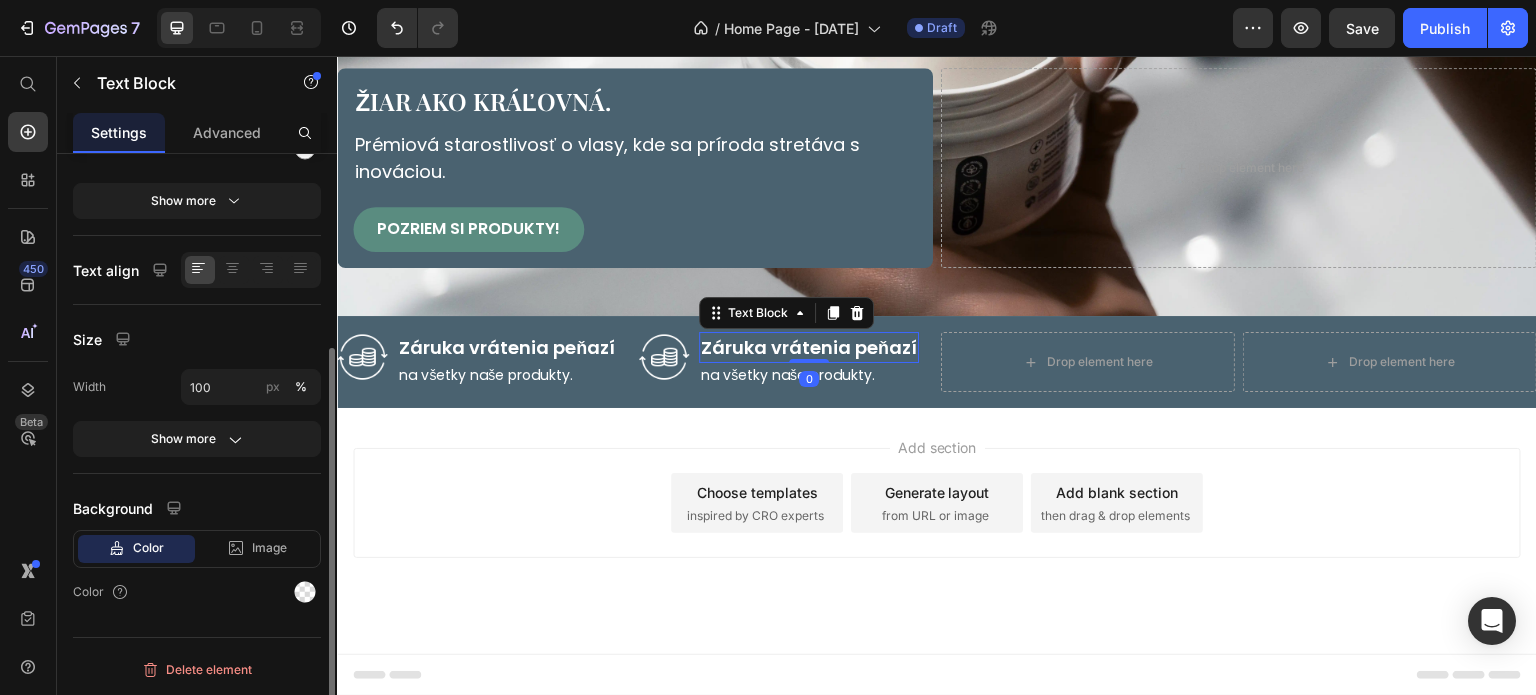 scroll, scrollTop: 0, scrollLeft: 0, axis: both 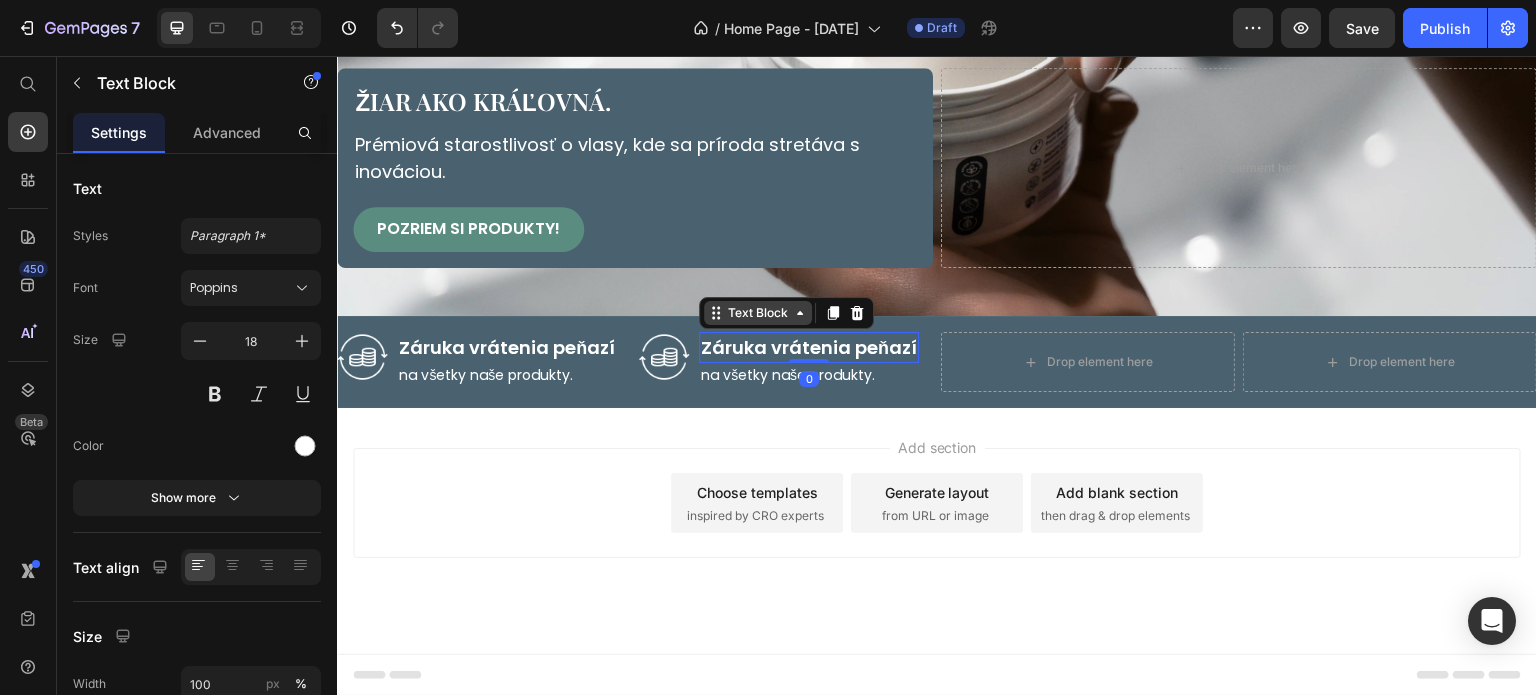click on "Text Block" at bounding box center (758, 313) 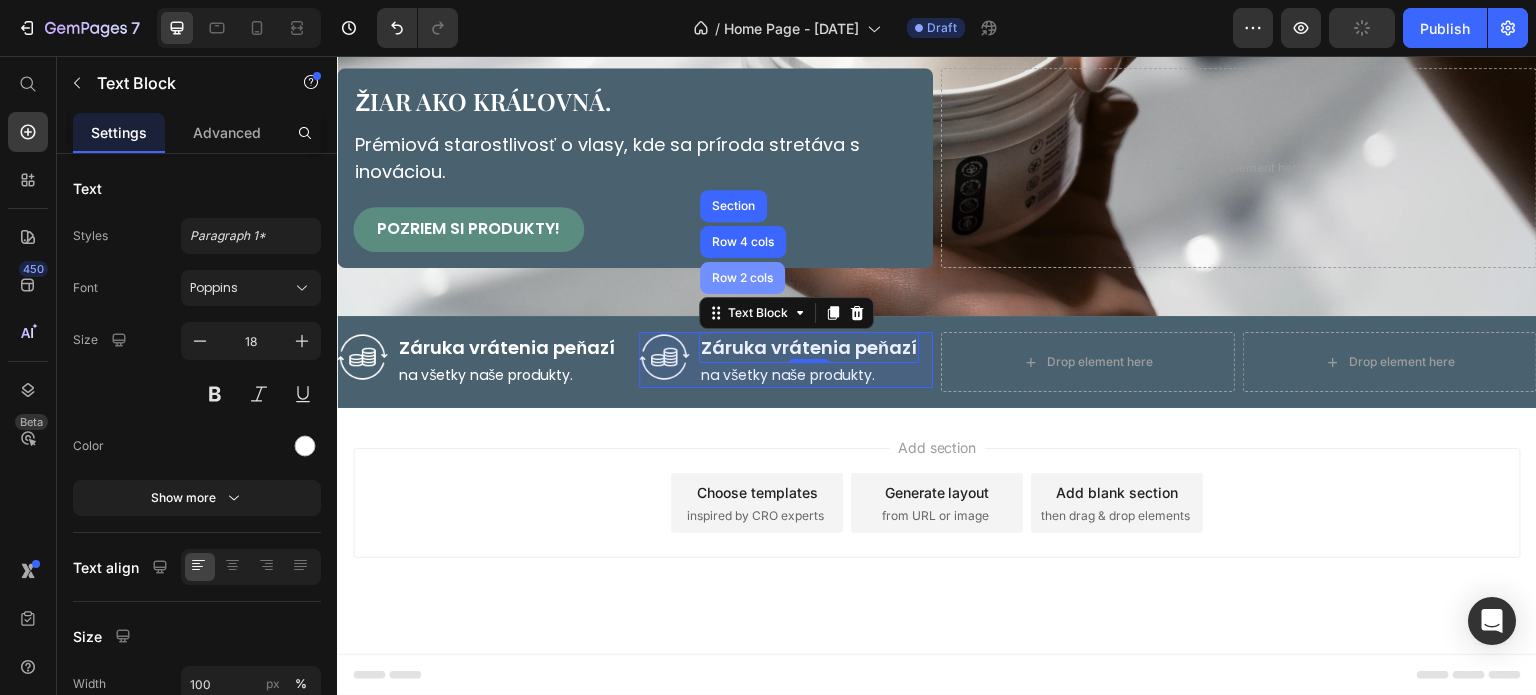 click on "Row 2 cols" at bounding box center (742, 278) 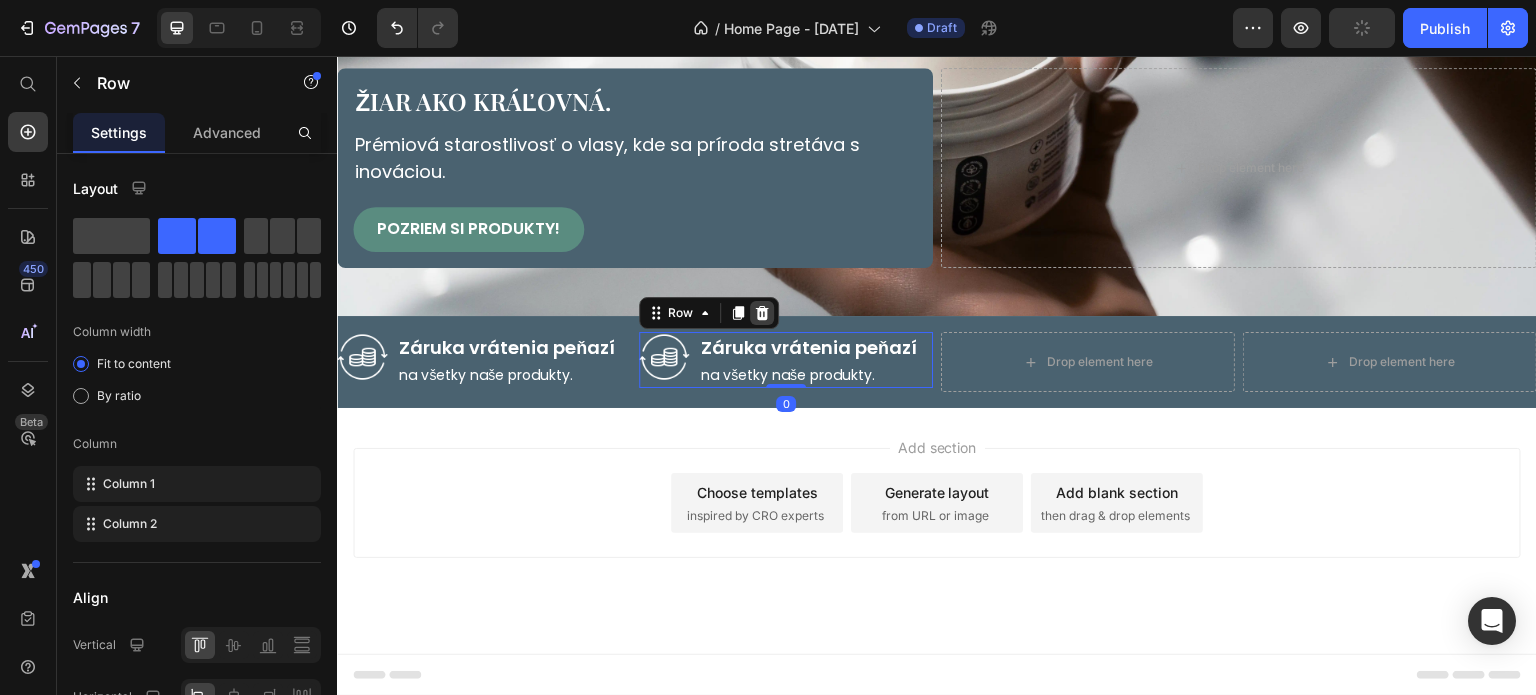 click 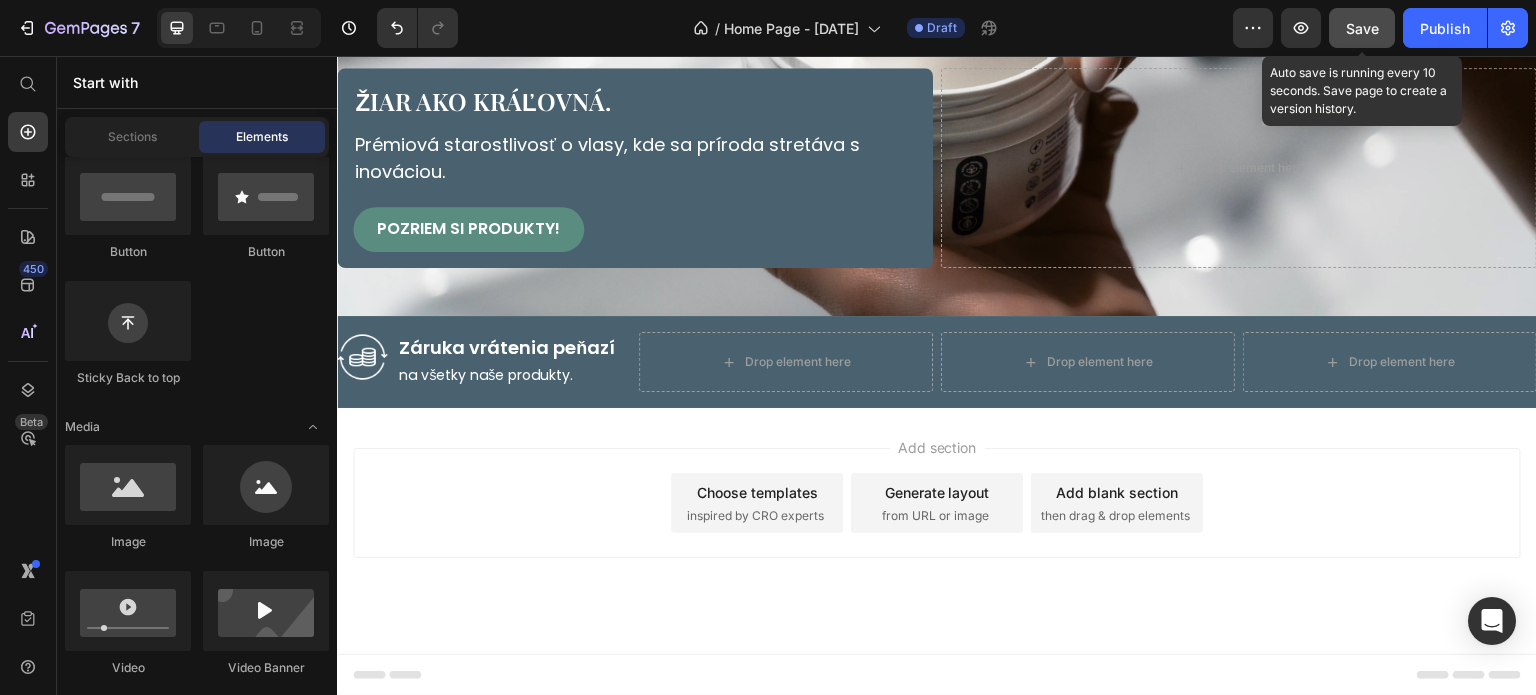 click on "Save" 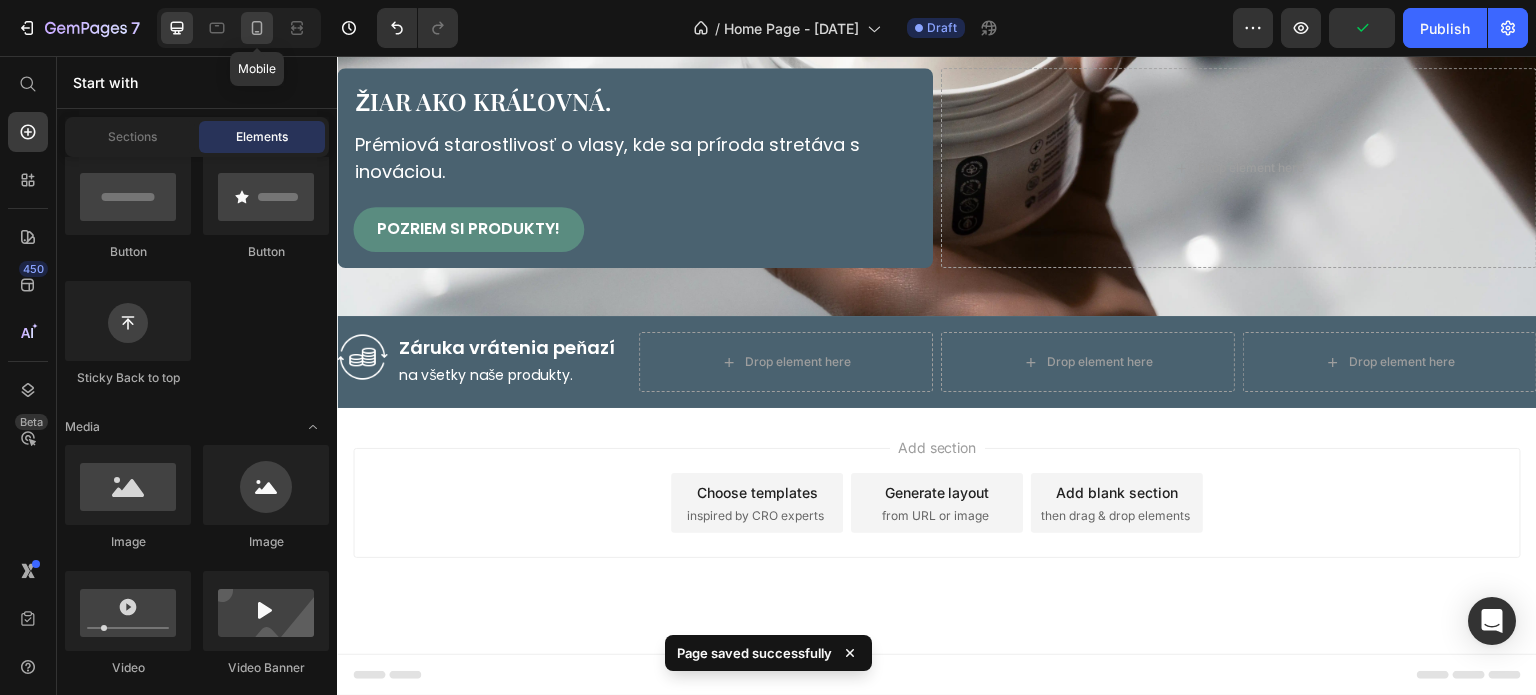 drag, startPoint x: 267, startPoint y: 15, endPoint x: 120, endPoint y: 50, distance: 151.10924 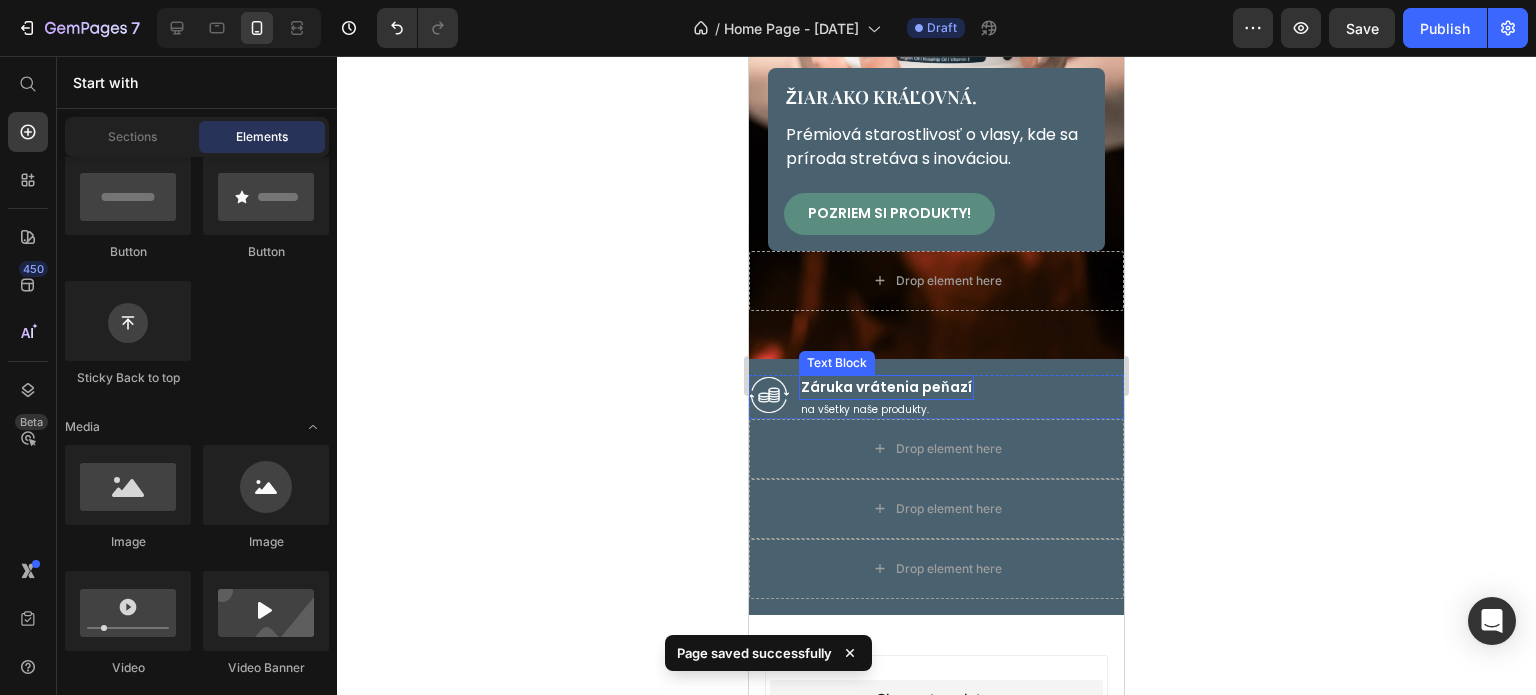 click on "Záruka vrátenia peňazí" at bounding box center (886, 387) 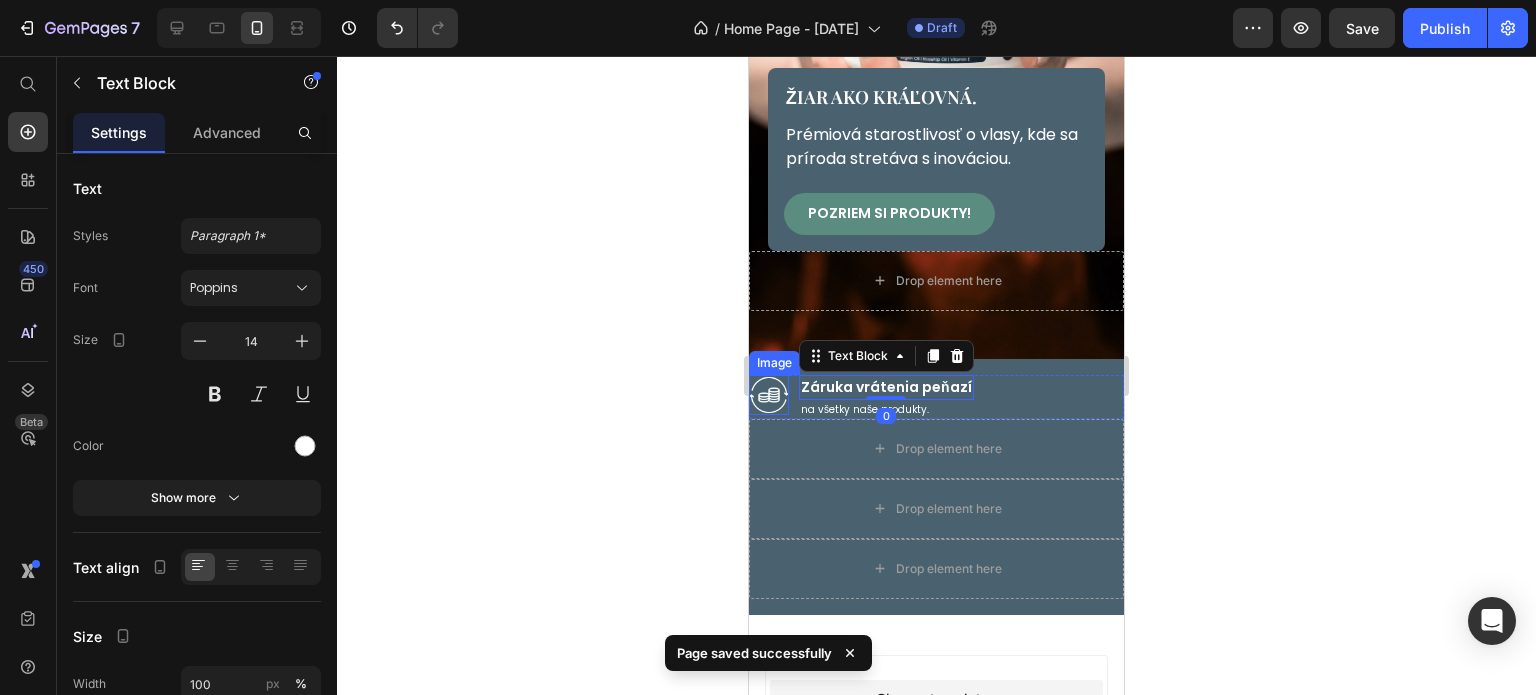 click at bounding box center (769, 395) 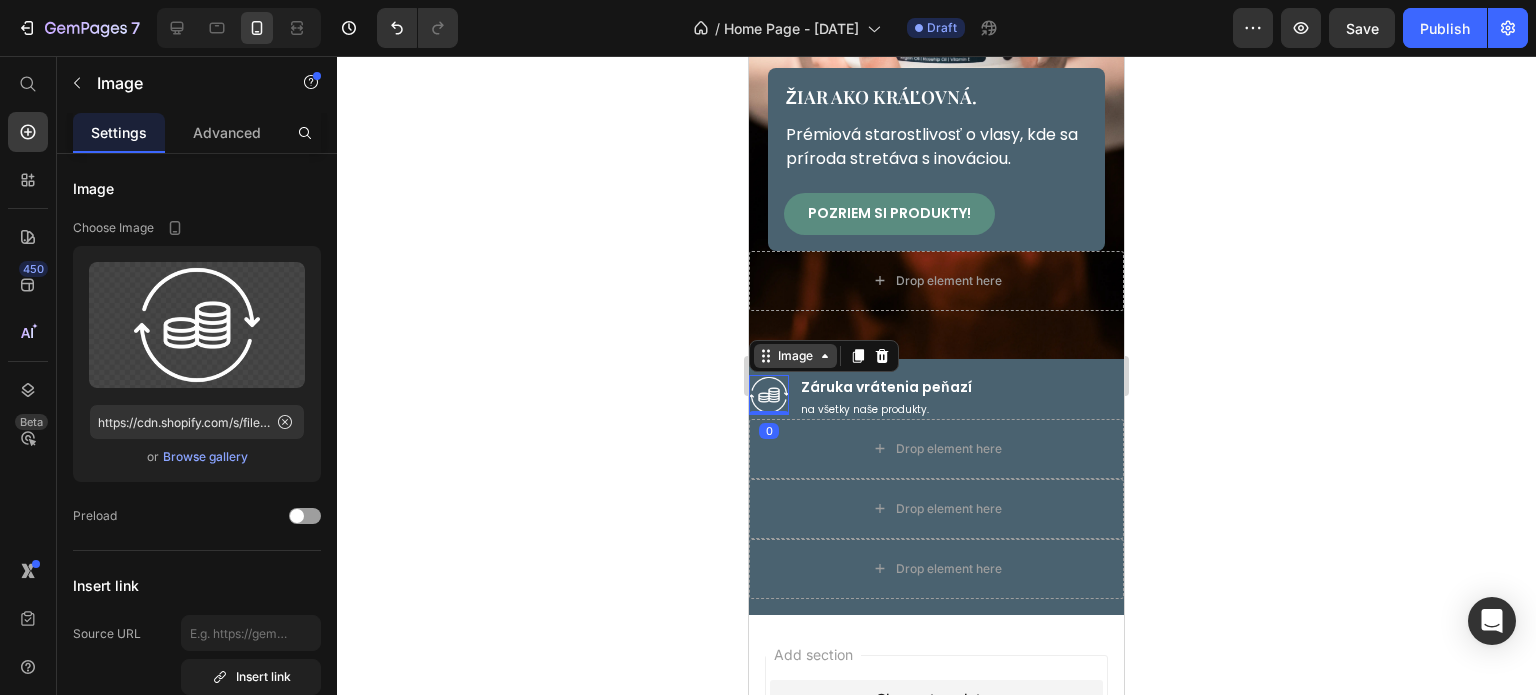click on "Image" at bounding box center (795, 356) 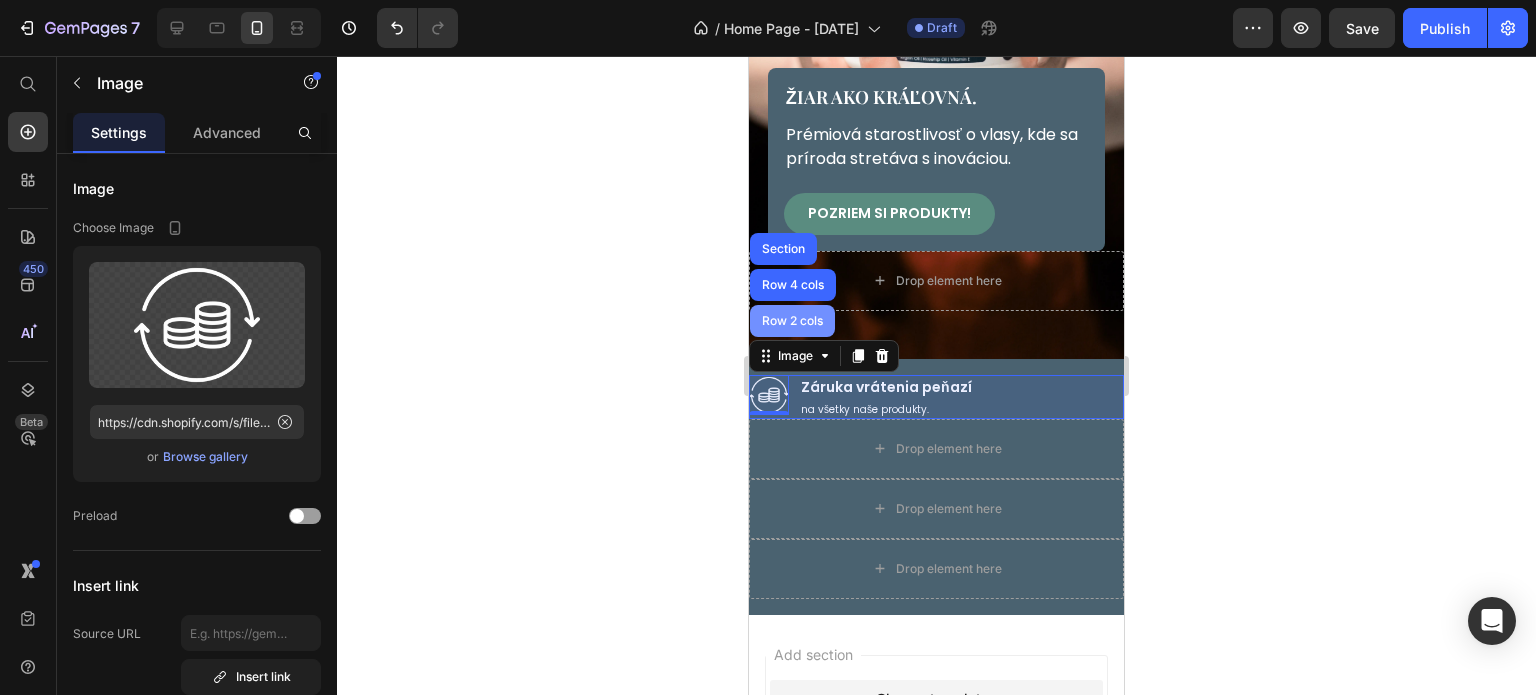 click on "Row 2 cols" at bounding box center [792, 321] 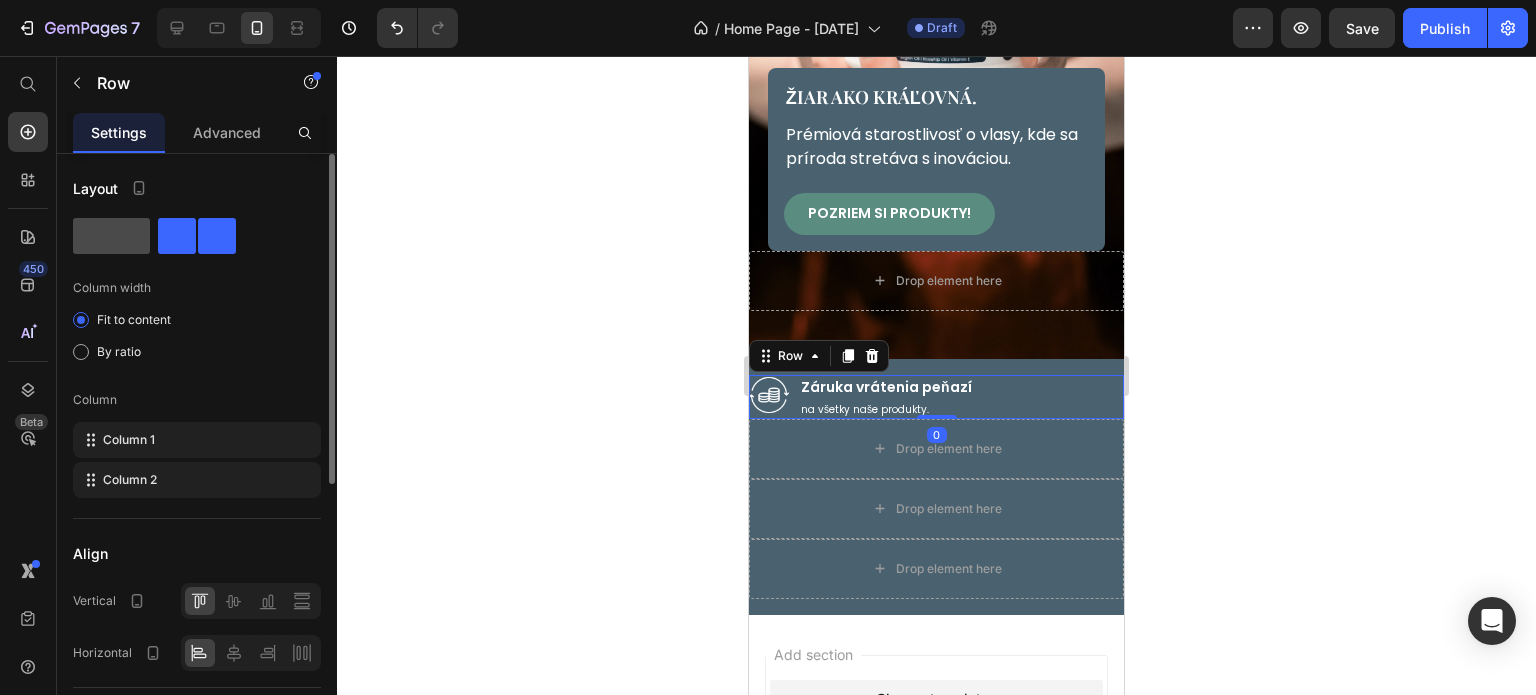 drag, startPoint x: 127, startPoint y: 241, endPoint x: 339, endPoint y: 262, distance: 213.03755 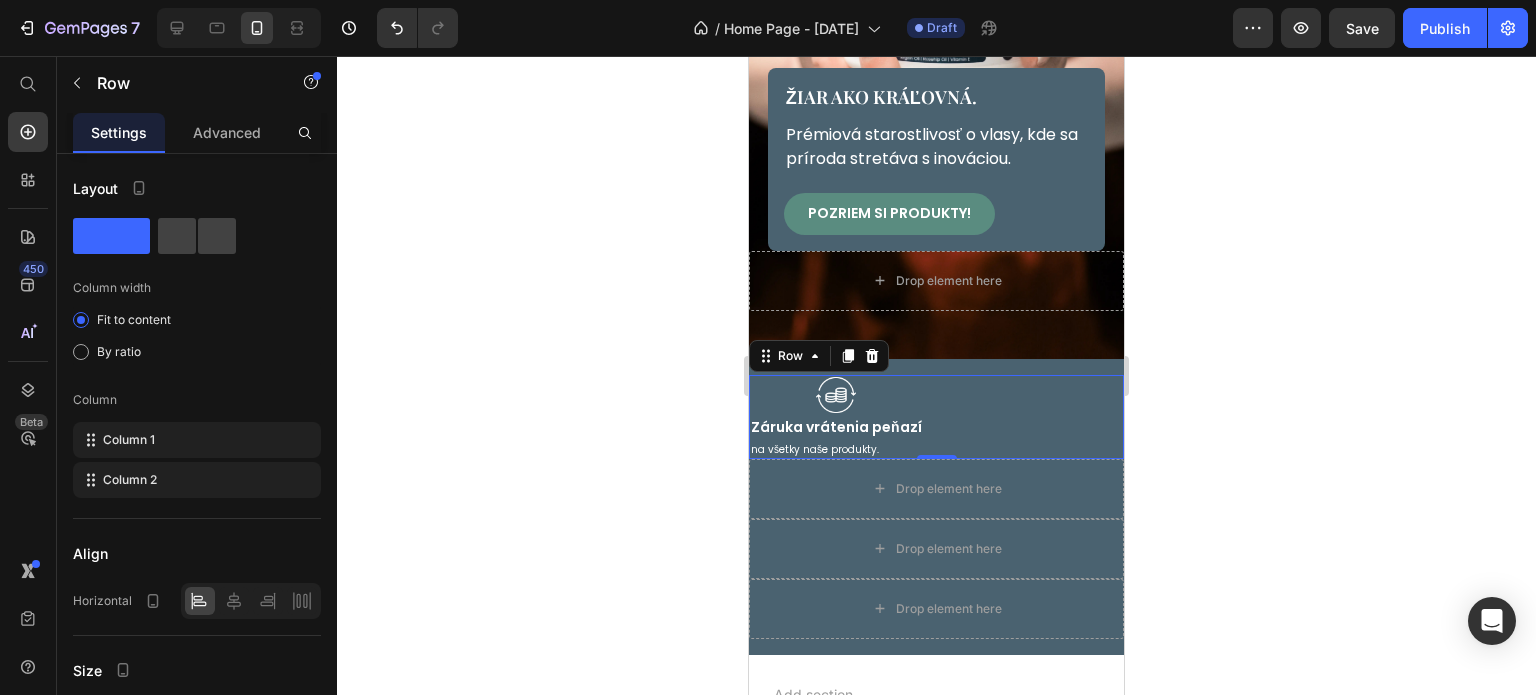 click 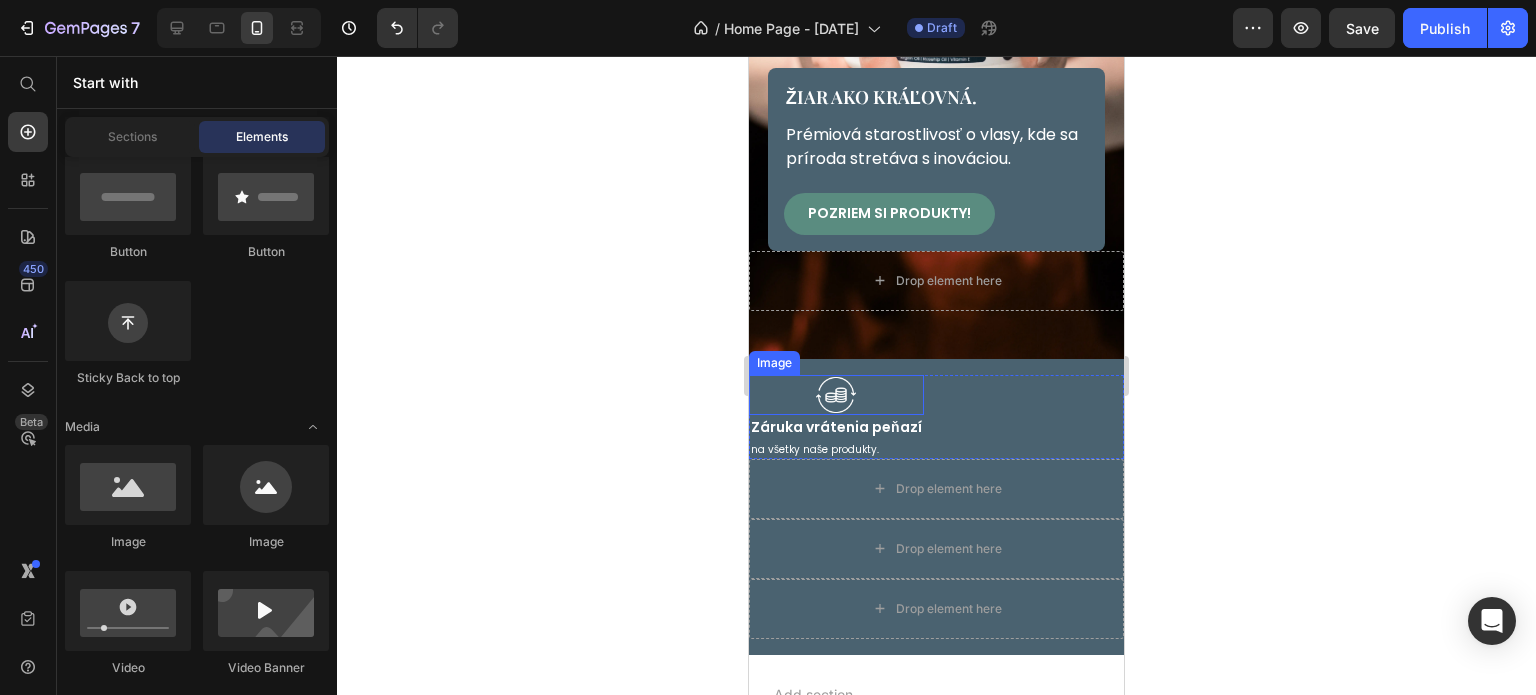 click at bounding box center [836, 395] 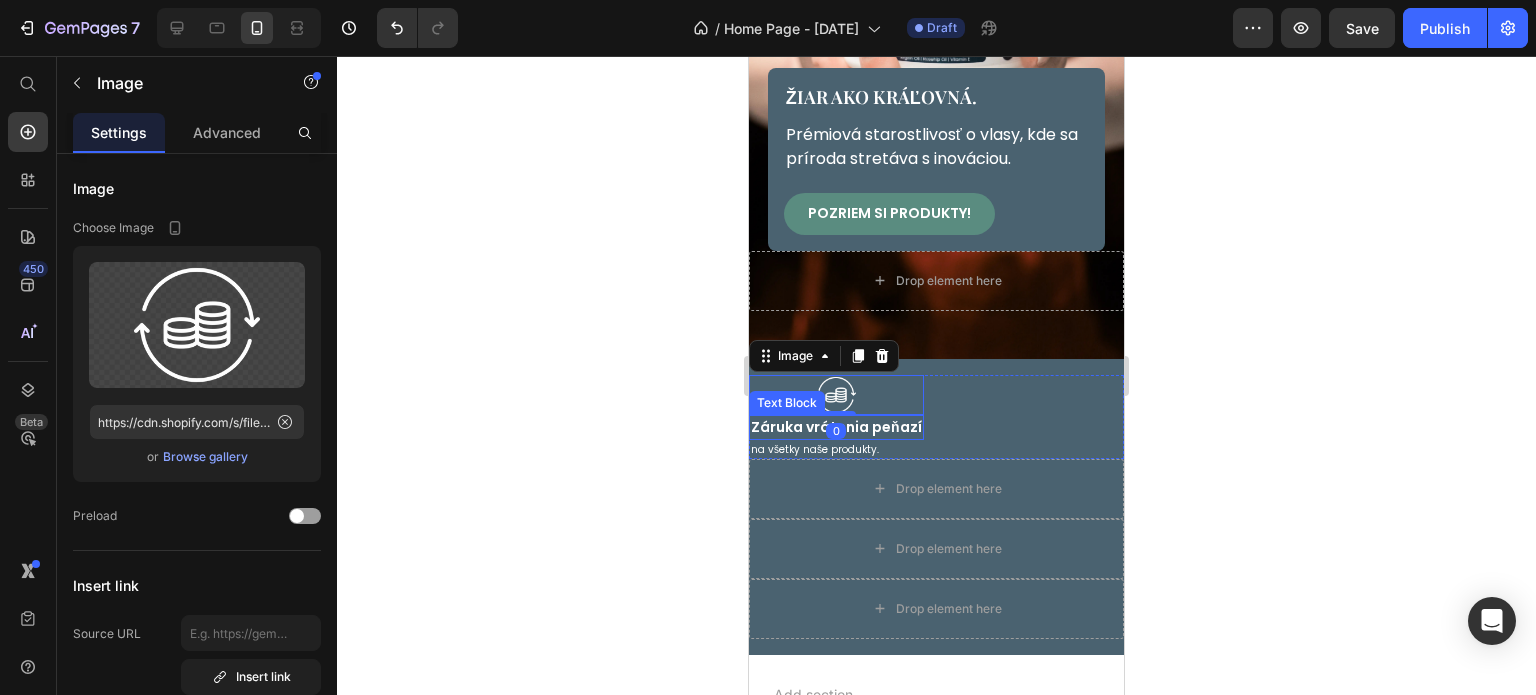 click on "Záruka vrátenia peňazí" at bounding box center (836, 427) 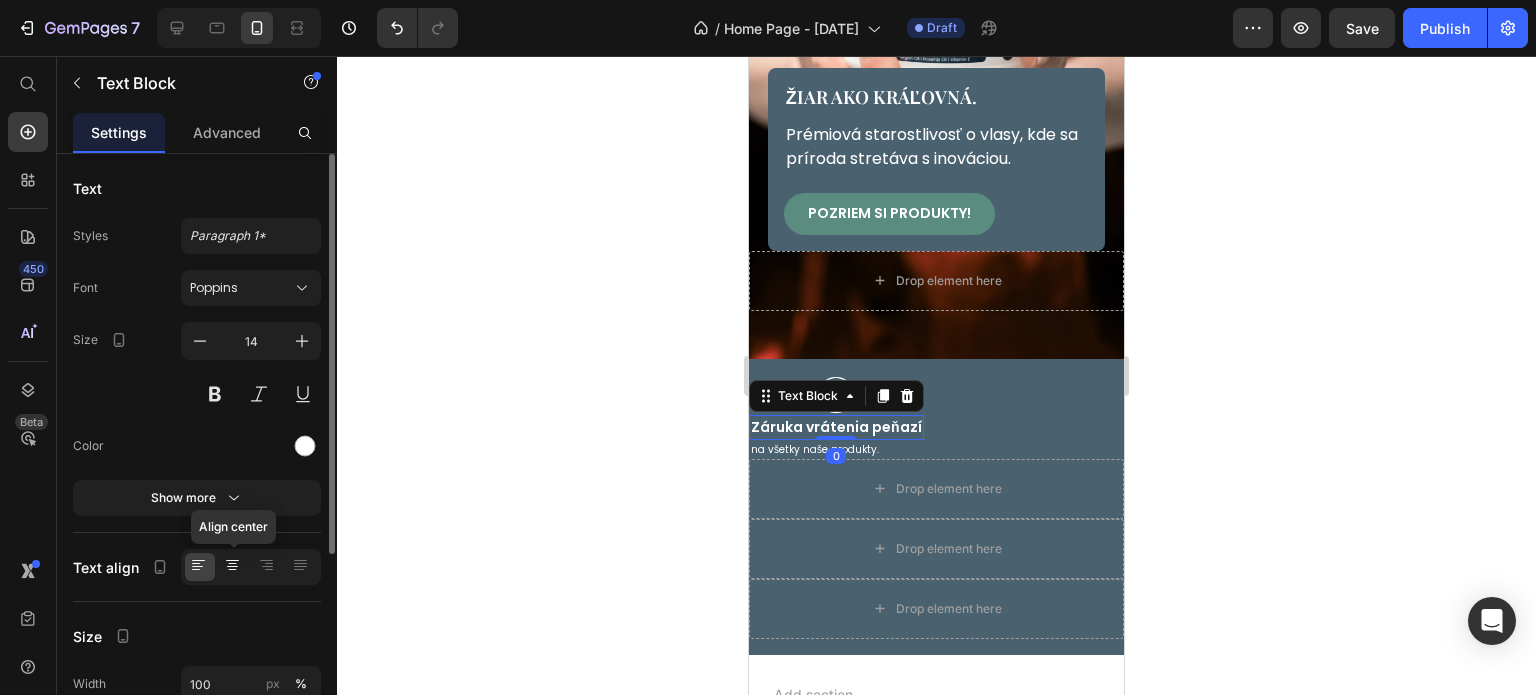 click 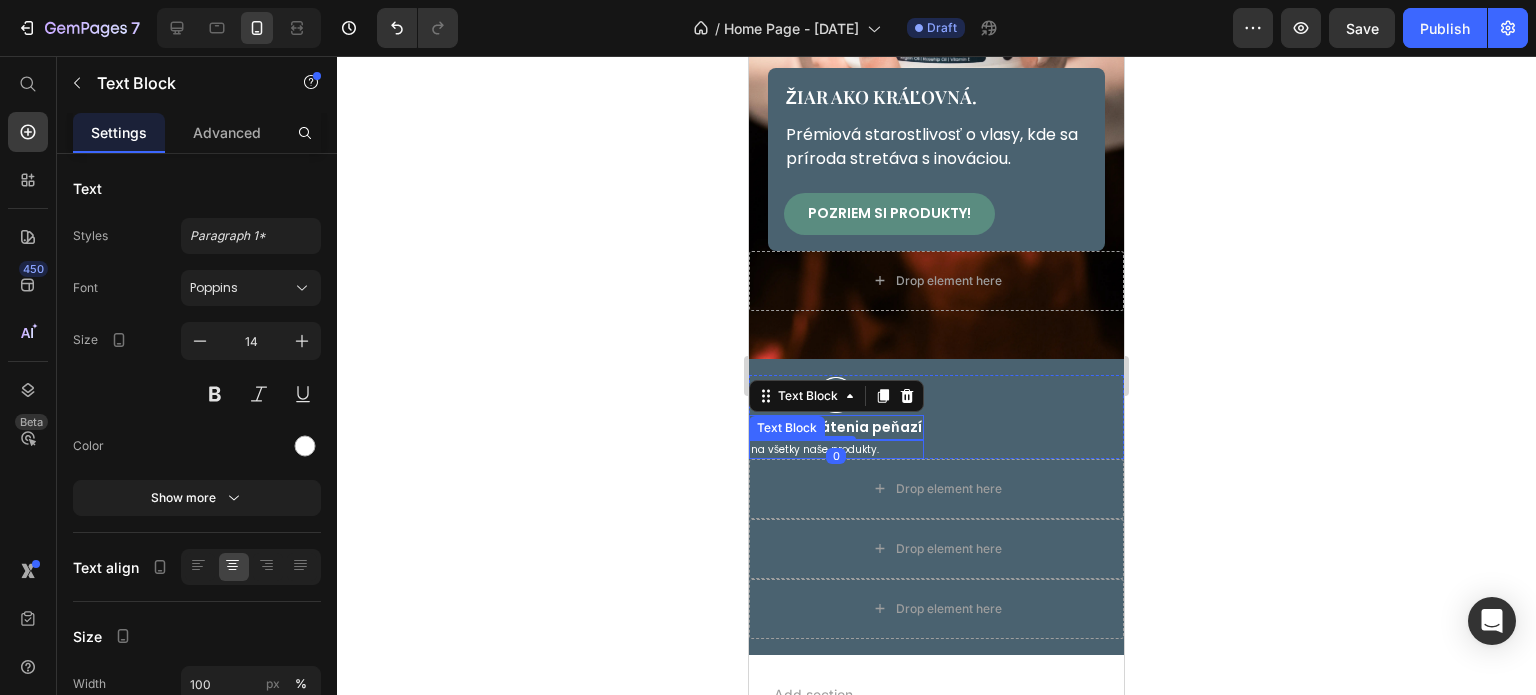 click on "na všetky naše produkty." at bounding box center (836, 449) 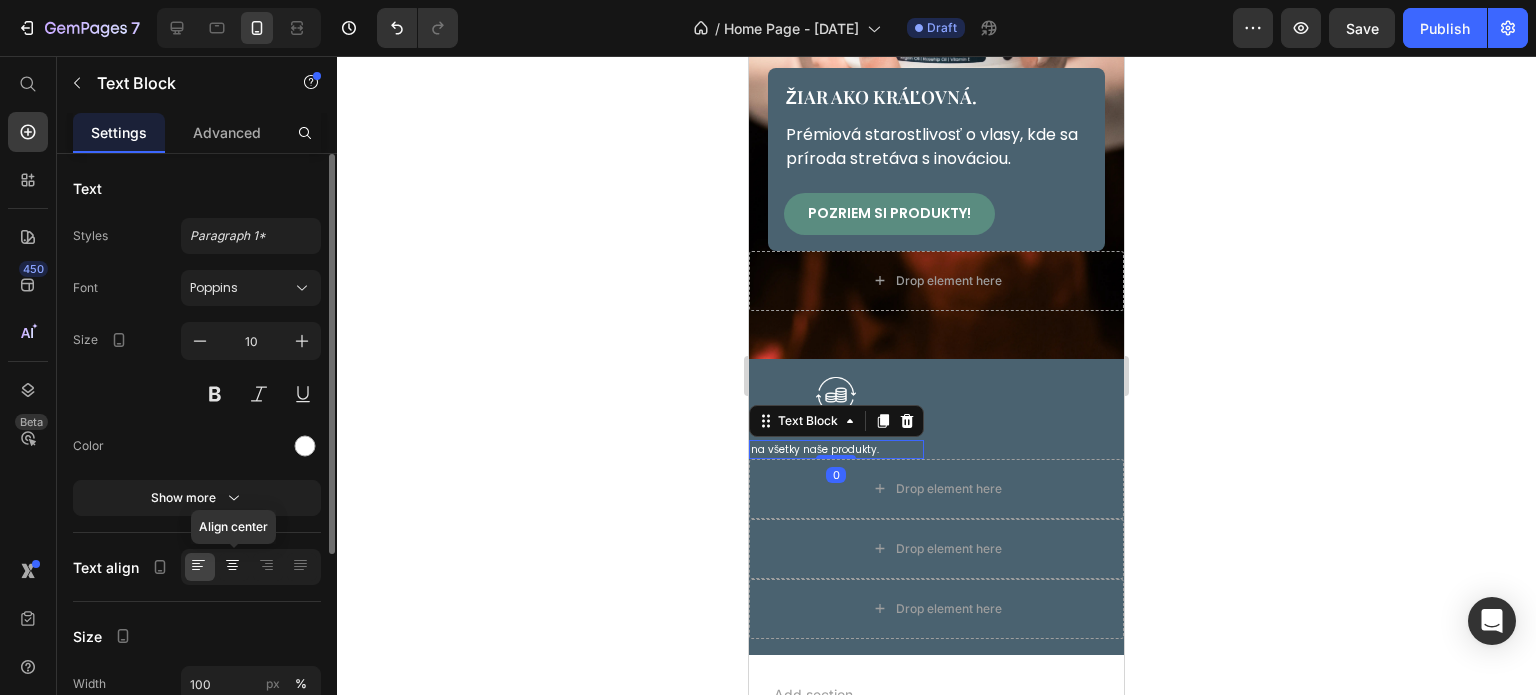drag, startPoint x: 232, startPoint y: 570, endPoint x: 80, endPoint y: 359, distance: 260.04807 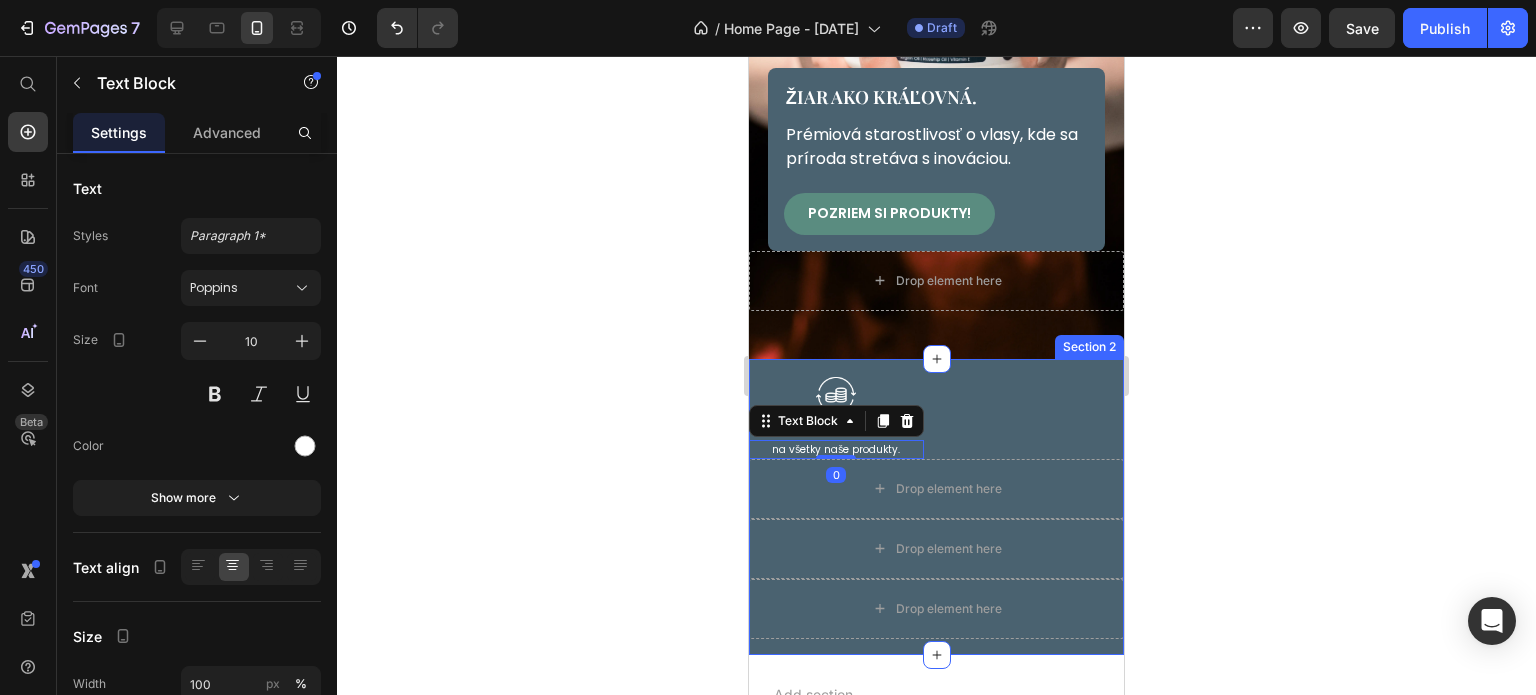 click 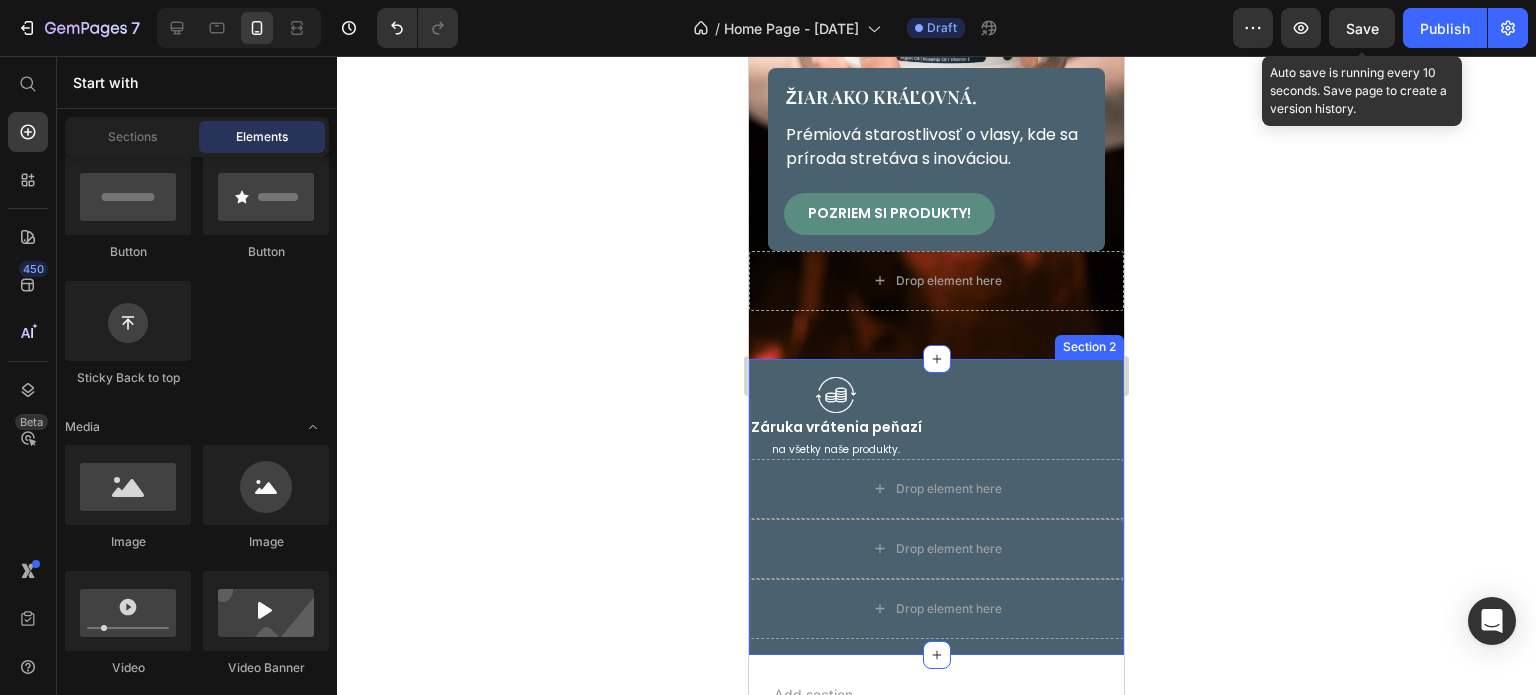 drag, startPoint x: 1374, startPoint y: 35, endPoint x: 1187, endPoint y: 5, distance: 189.39113 